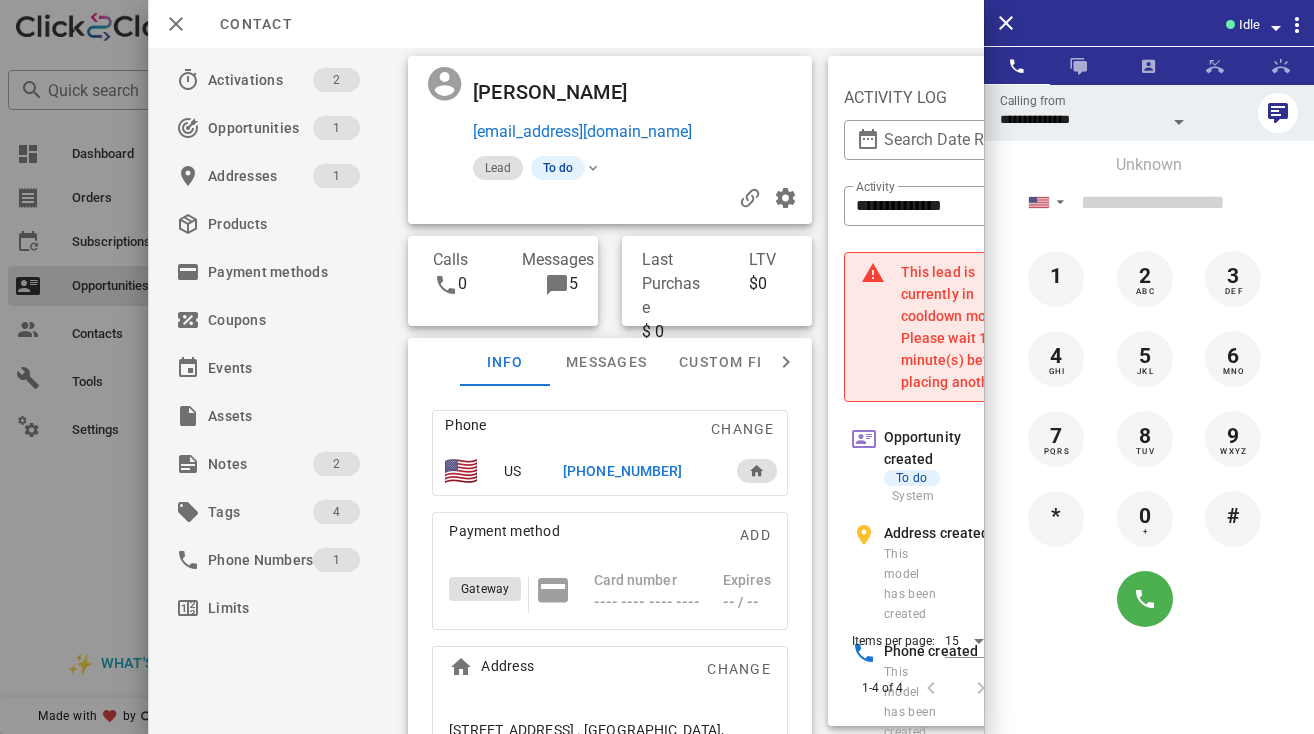 scroll, scrollTop: 350, scrollLeft: 0, axis: vertical 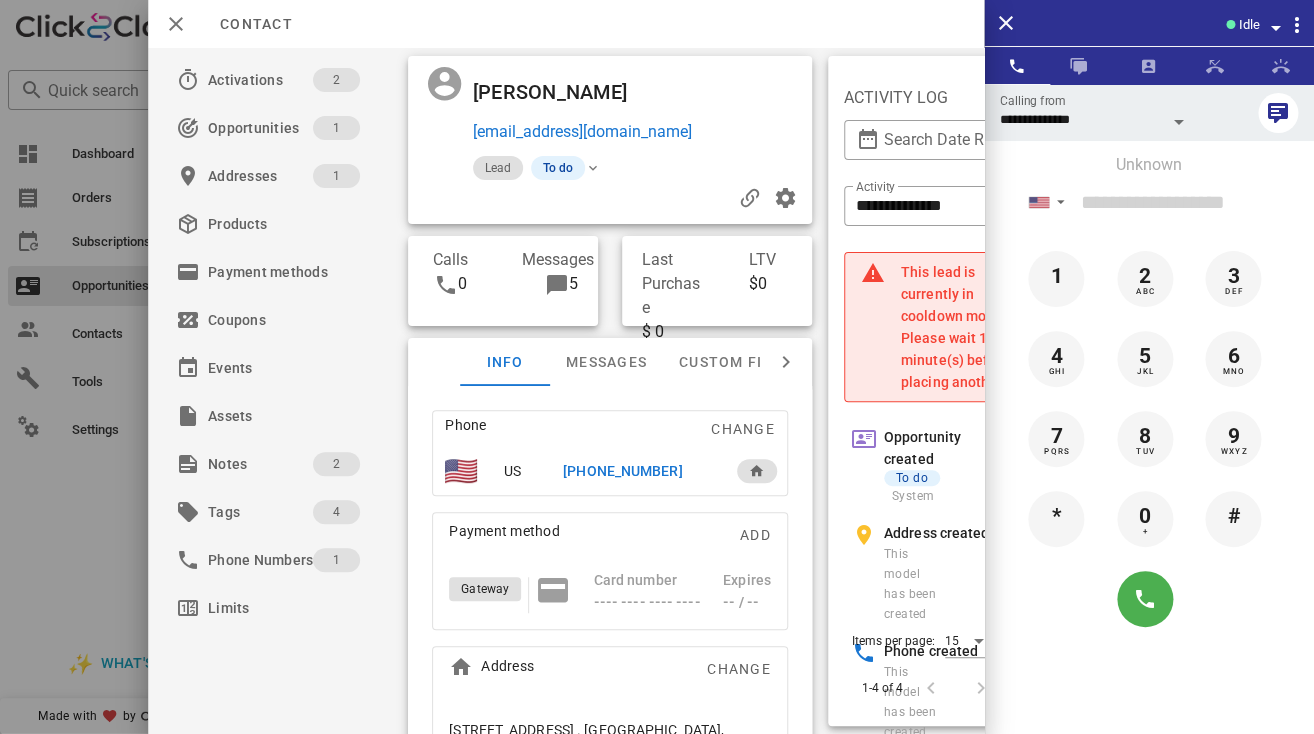click on "+13096481631" at bounding box center [622, 471] 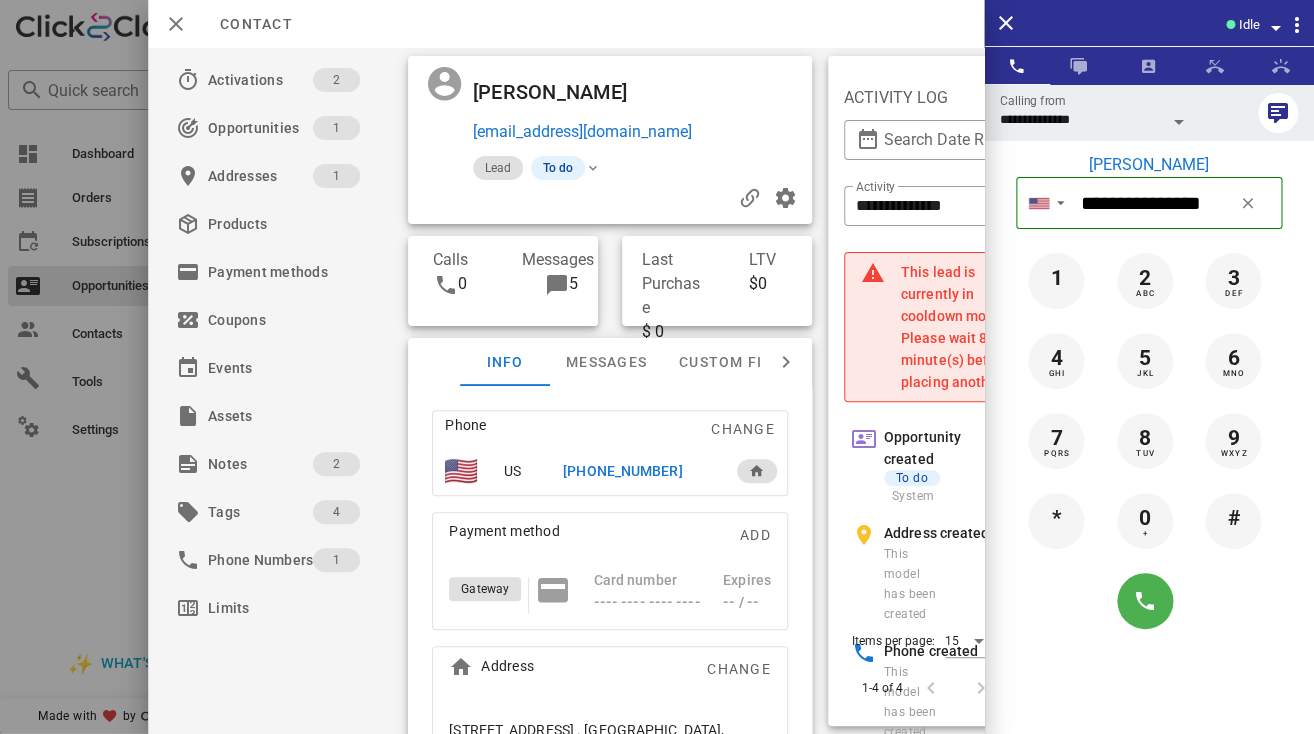 click on "+13096481631" at bounding box center [622, 471] 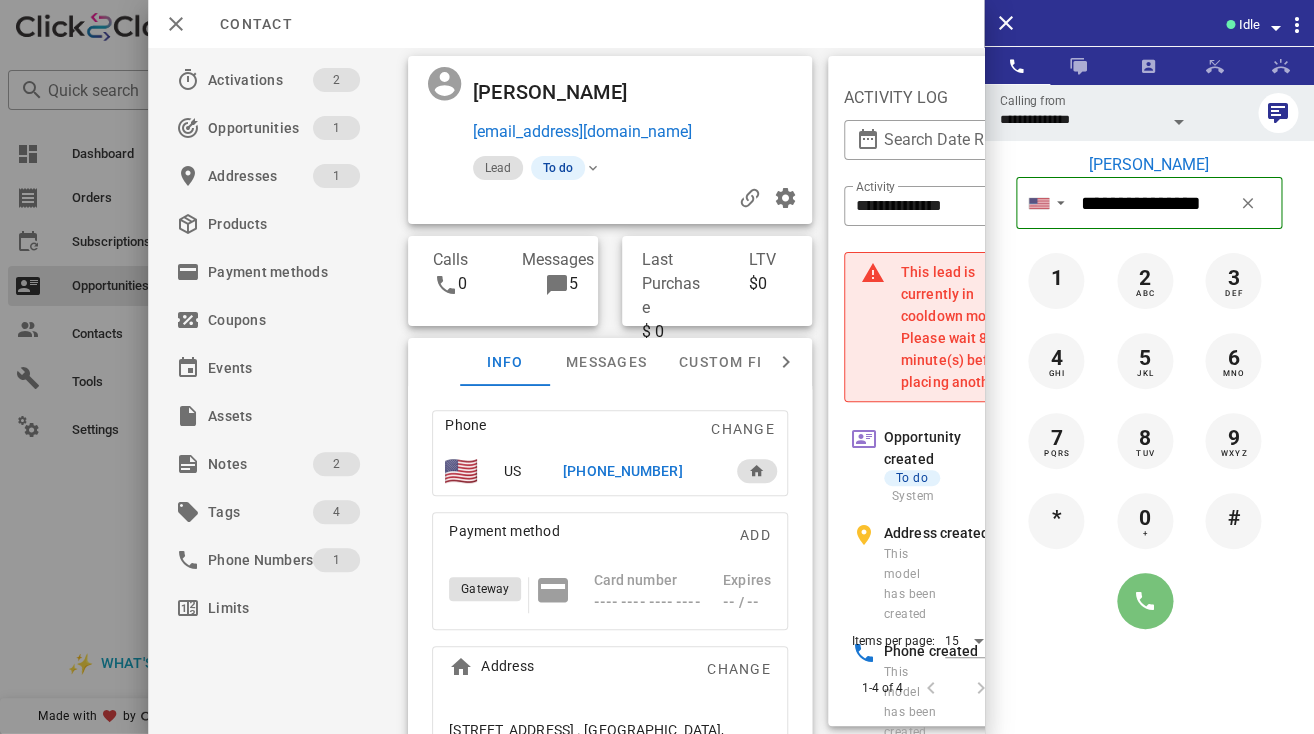 click at bounding box center [1145, 601] 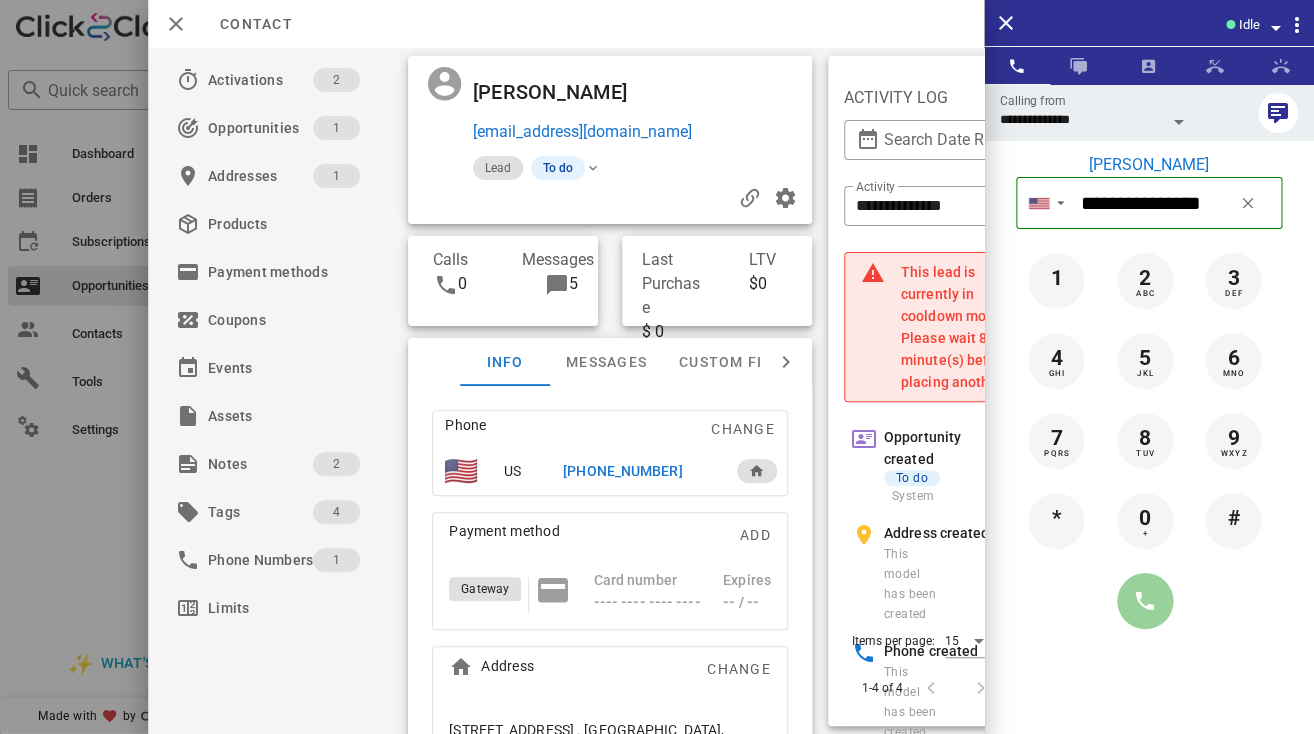 type 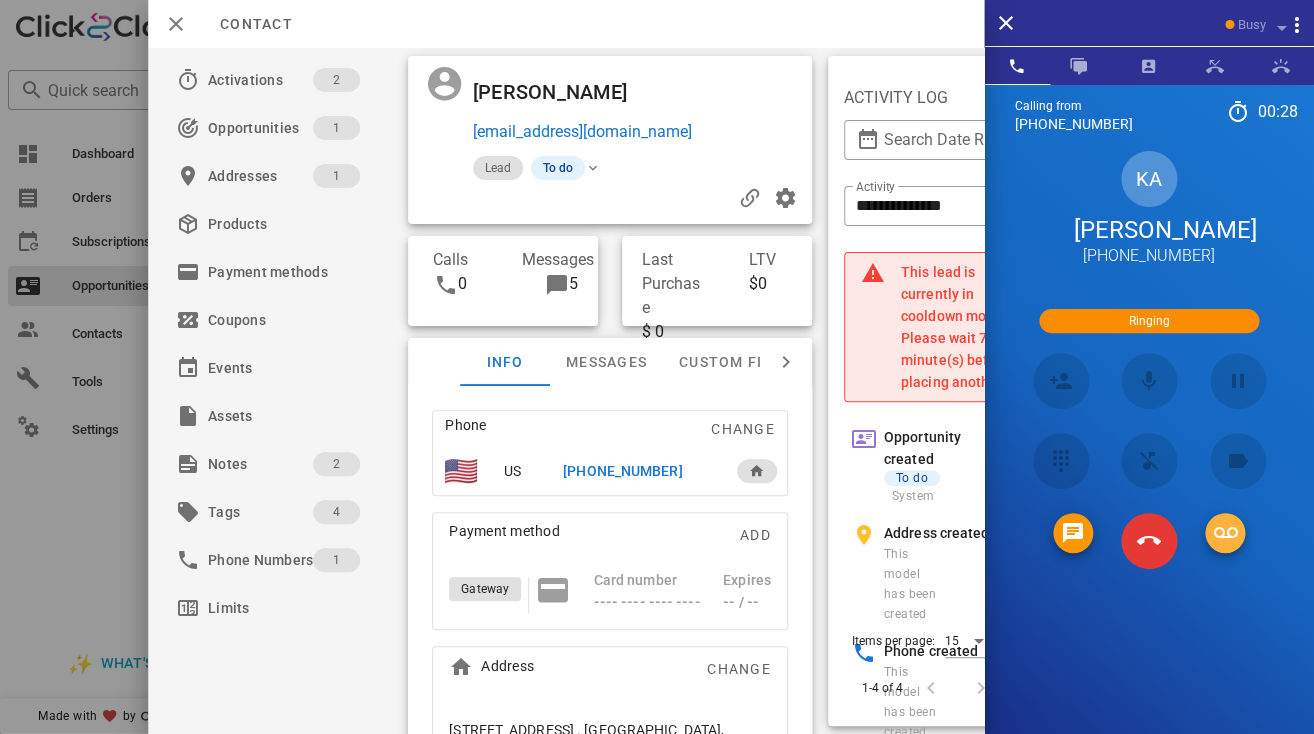 click at bounding box center [1225, 533] 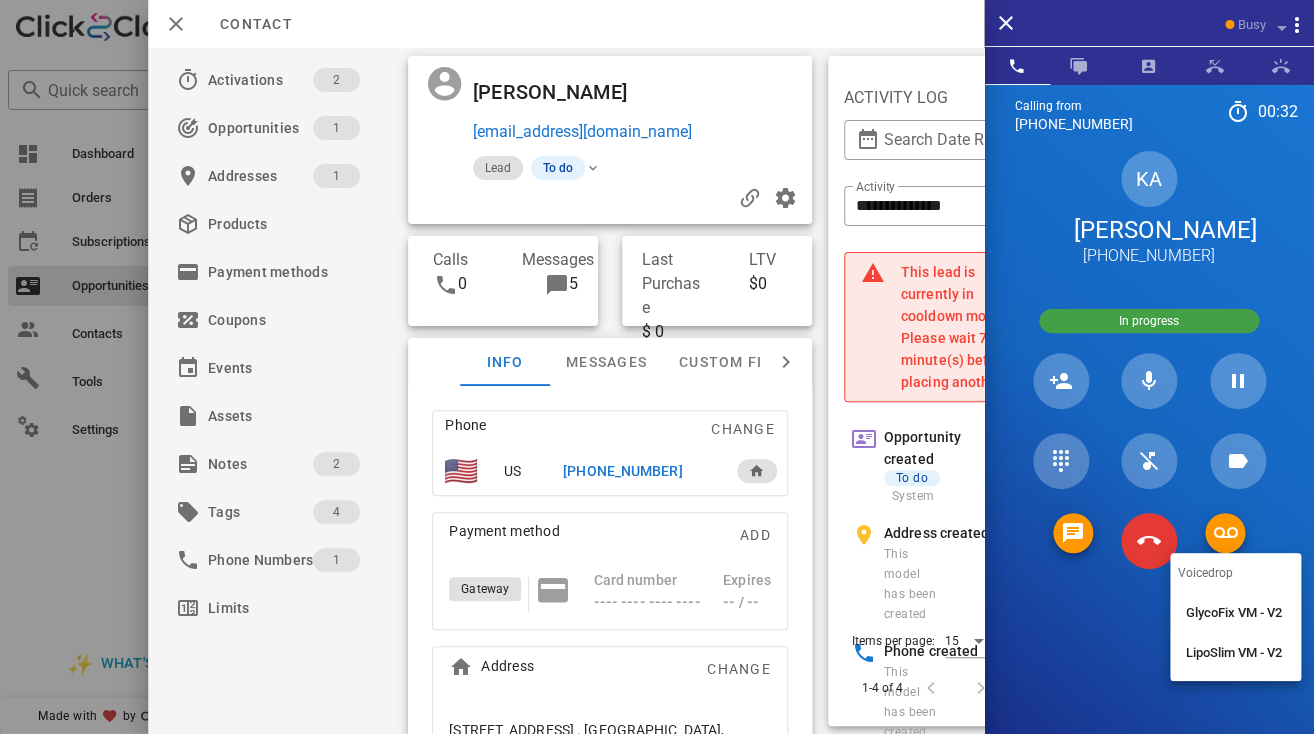 click on "LipoSlim VM - V2" at bounding box center [1235, 653] 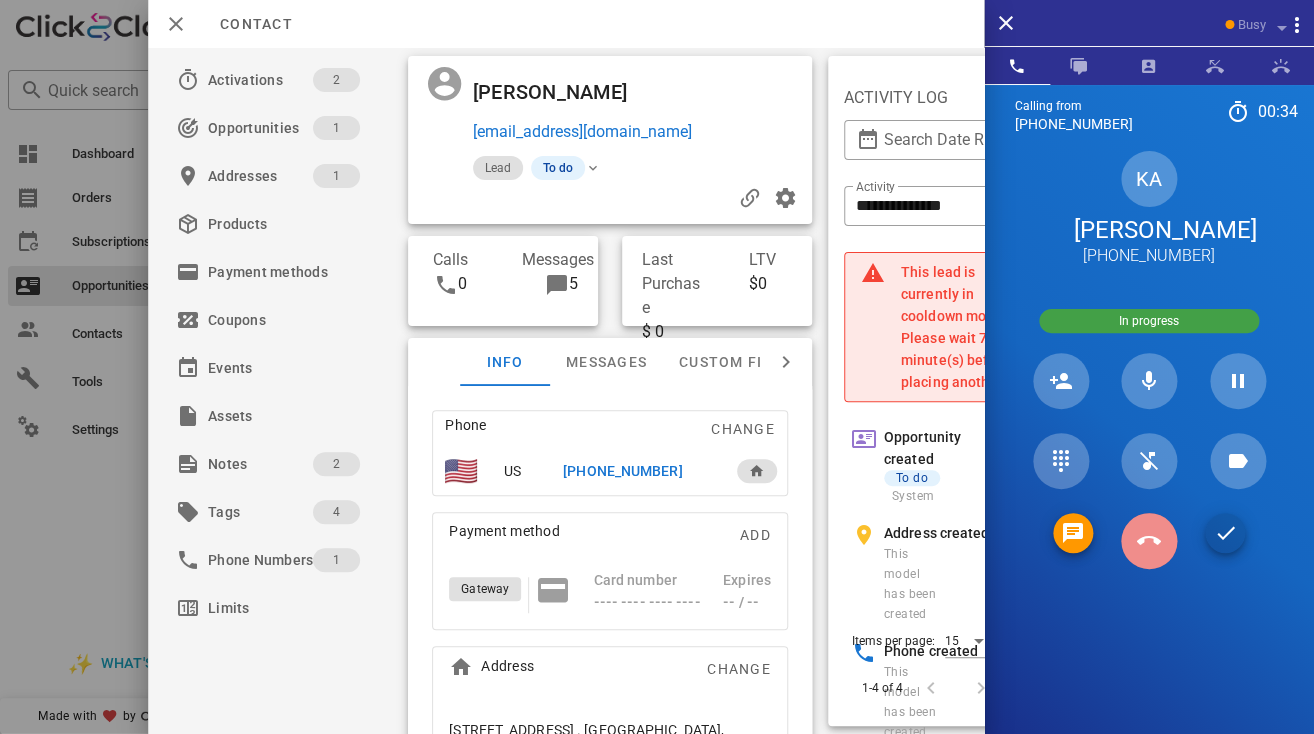 click at bounding box center [1149, 541] 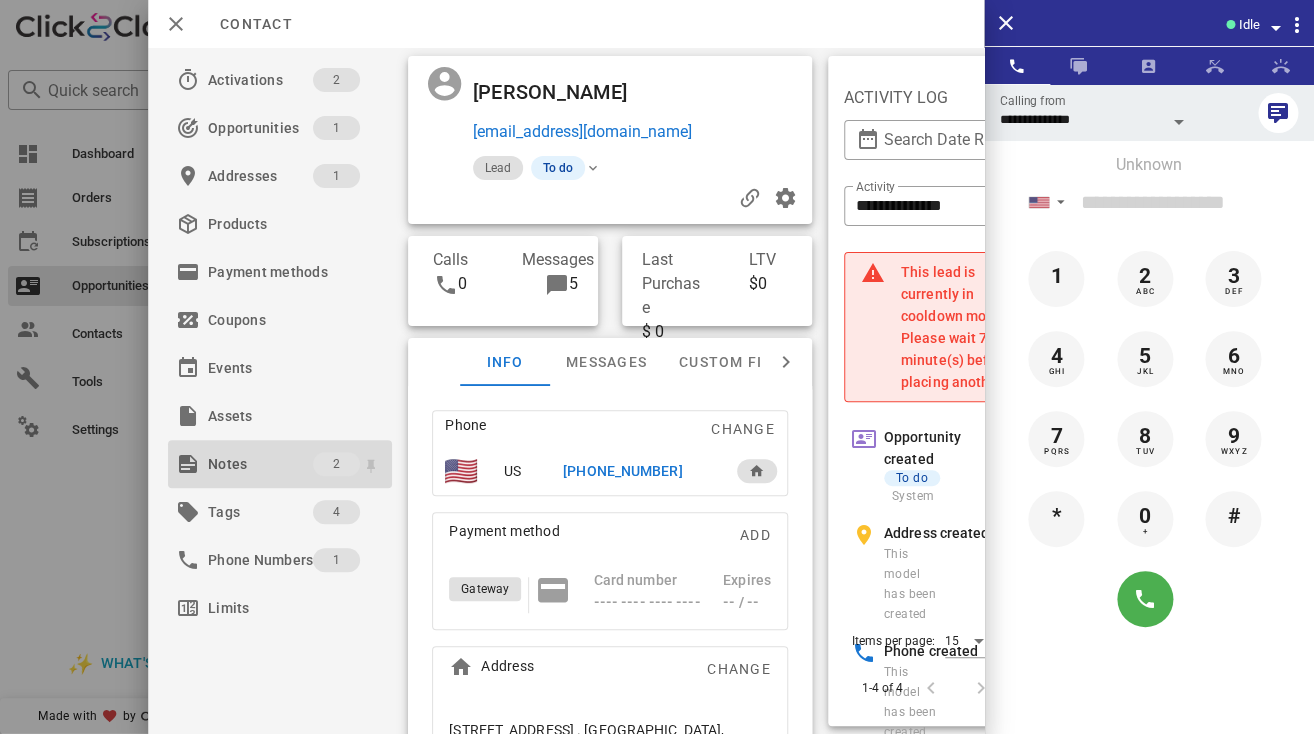 click on "Notes" at bounding box center [260, 464] 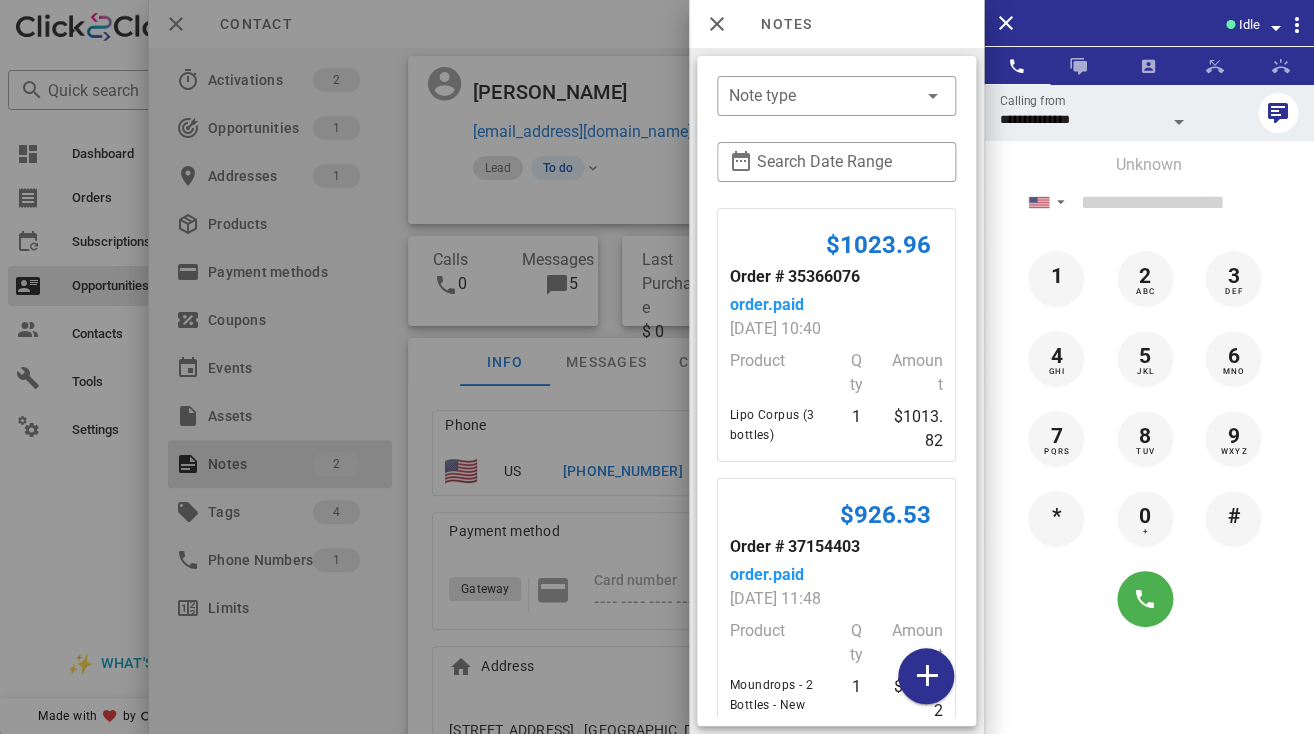 click on "$863.52" at bounding box center [915, 715] 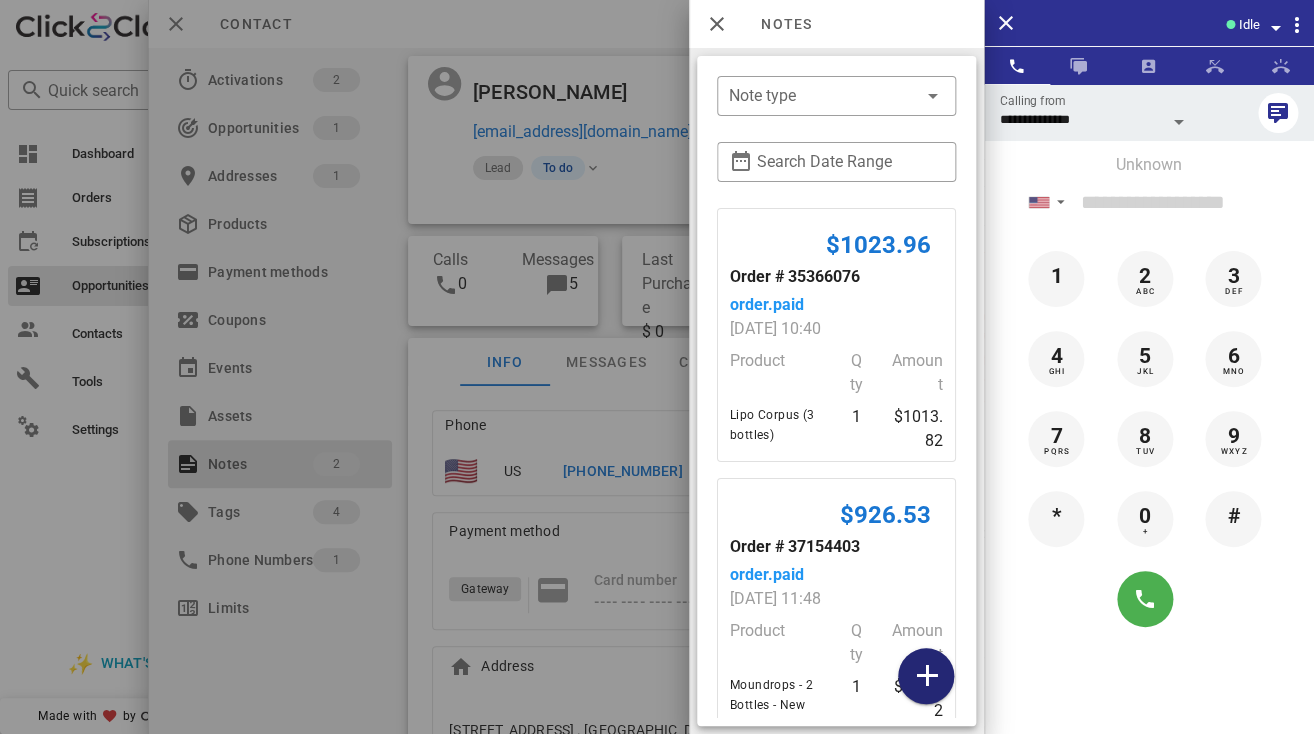 click at bounding box center [926, 676] 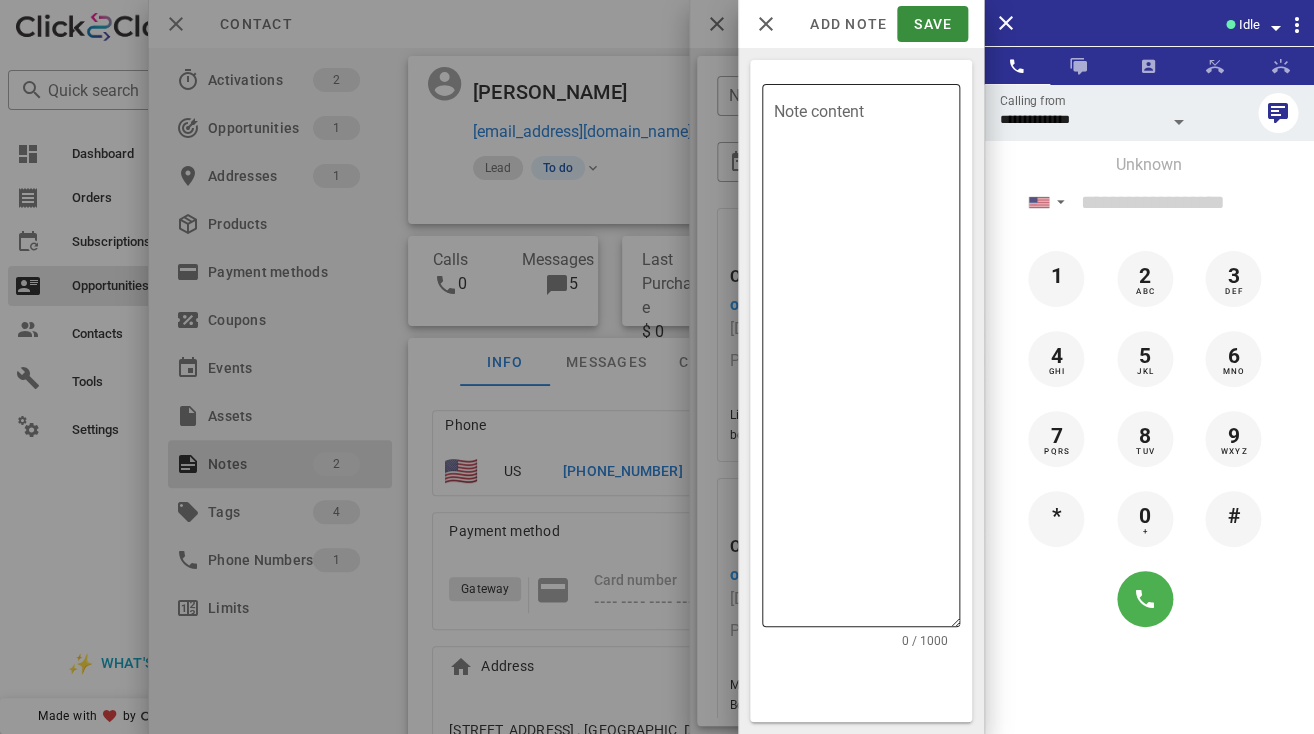 click on "Note content" at bounding box center (867, 360) 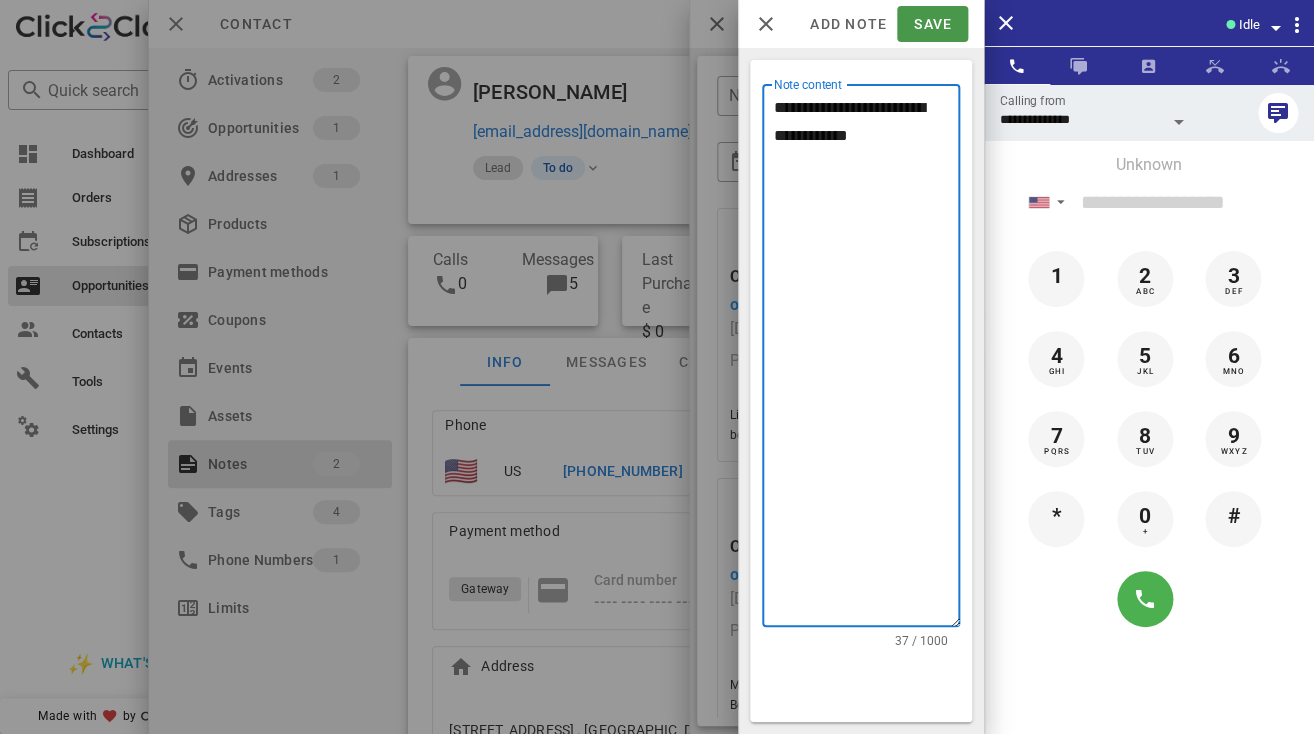 type on "**********" 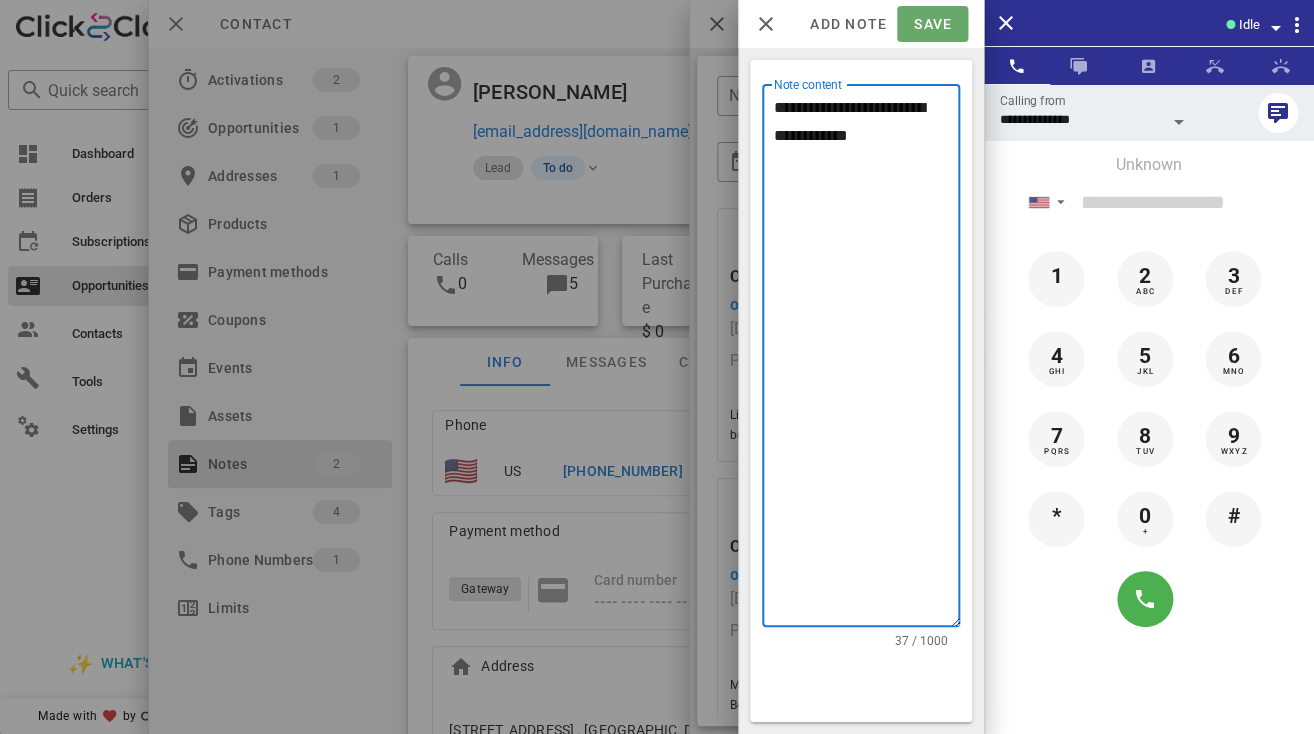 click on "Save" at bounding box center (932, 24) 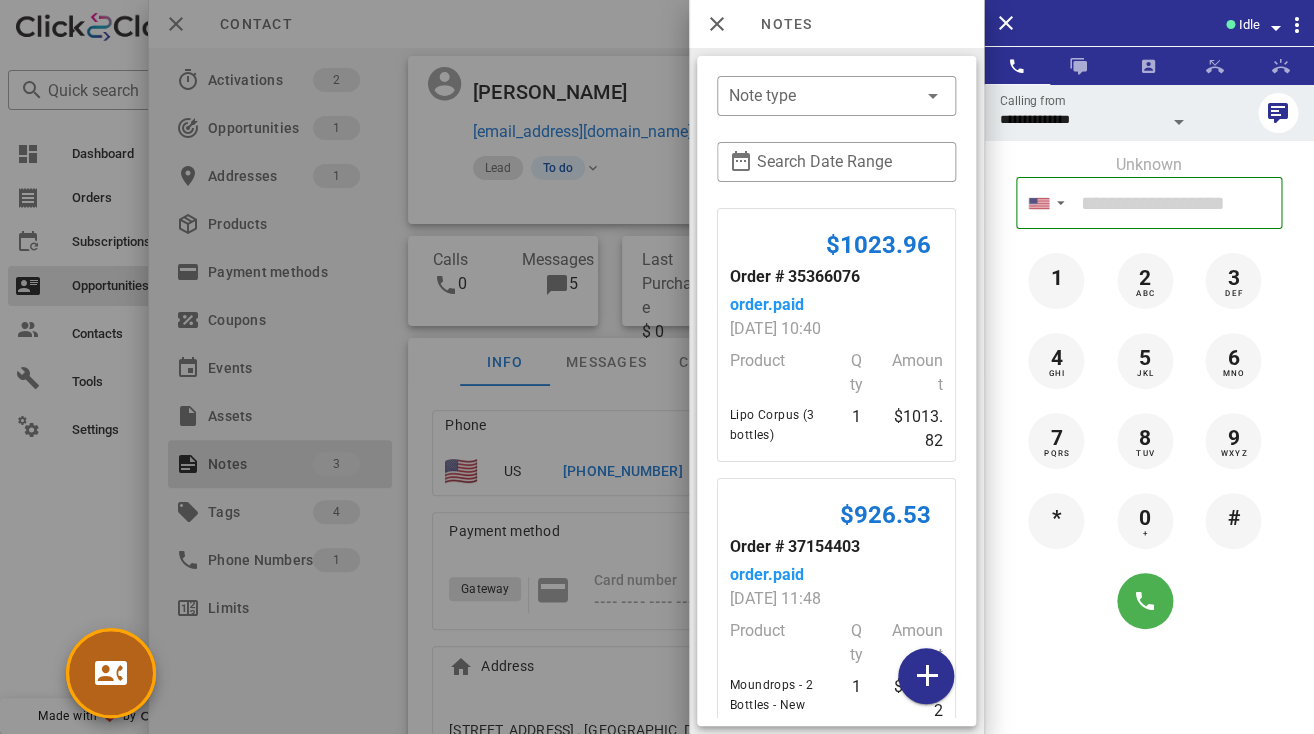 click at bounding box center (111, 673) 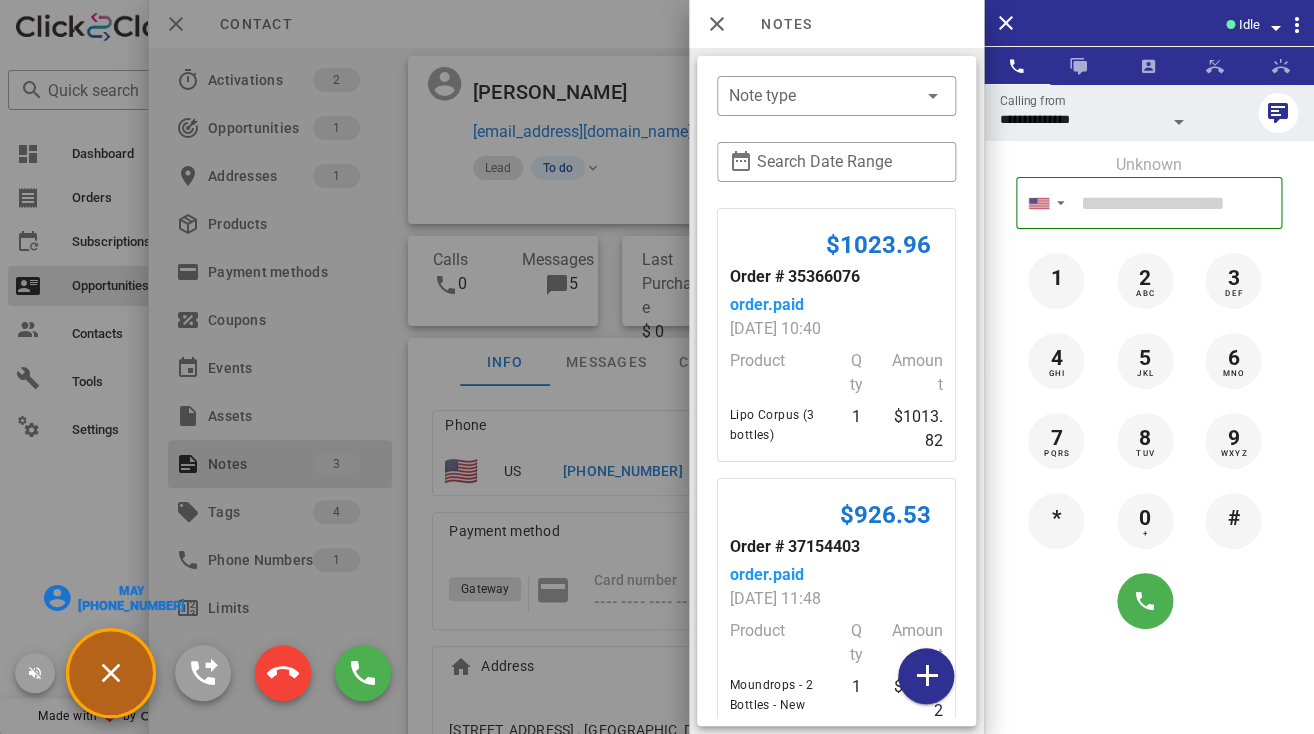 click on "May +15106052176" at bounding box center [111, 673] 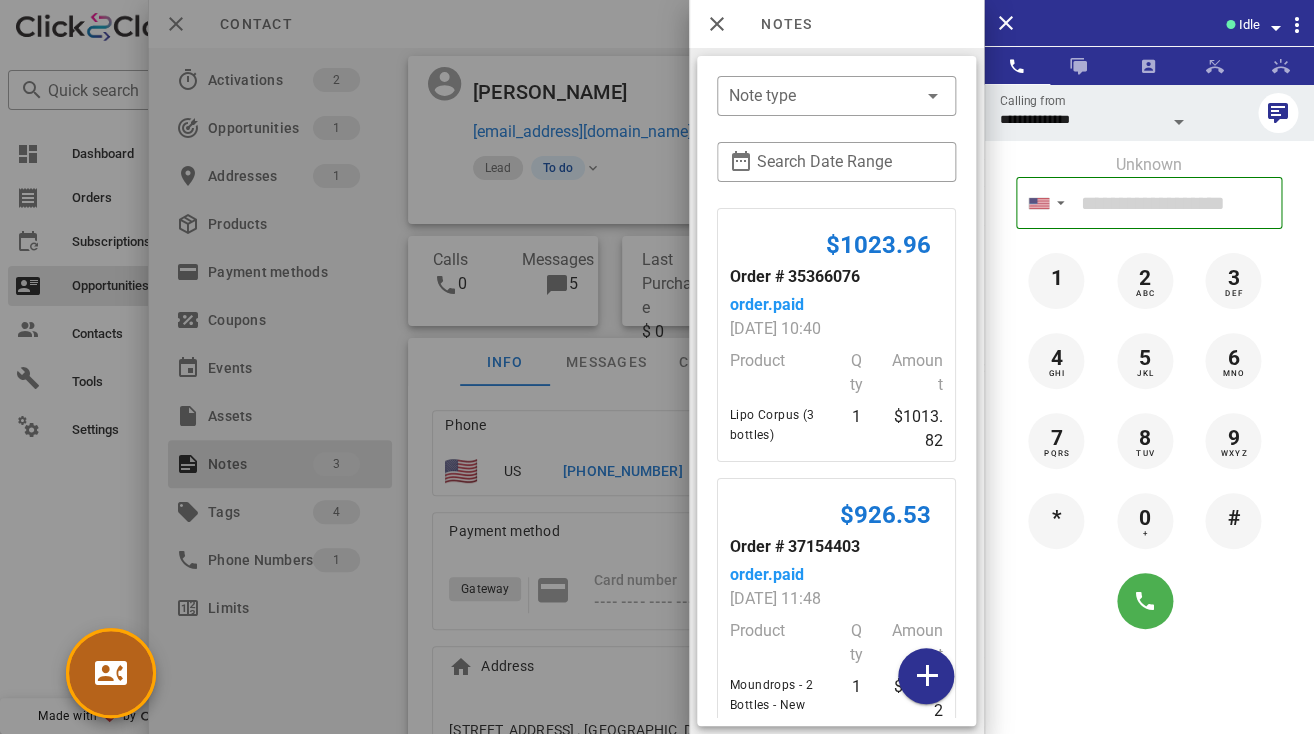 click at bounding box center [111, 673] 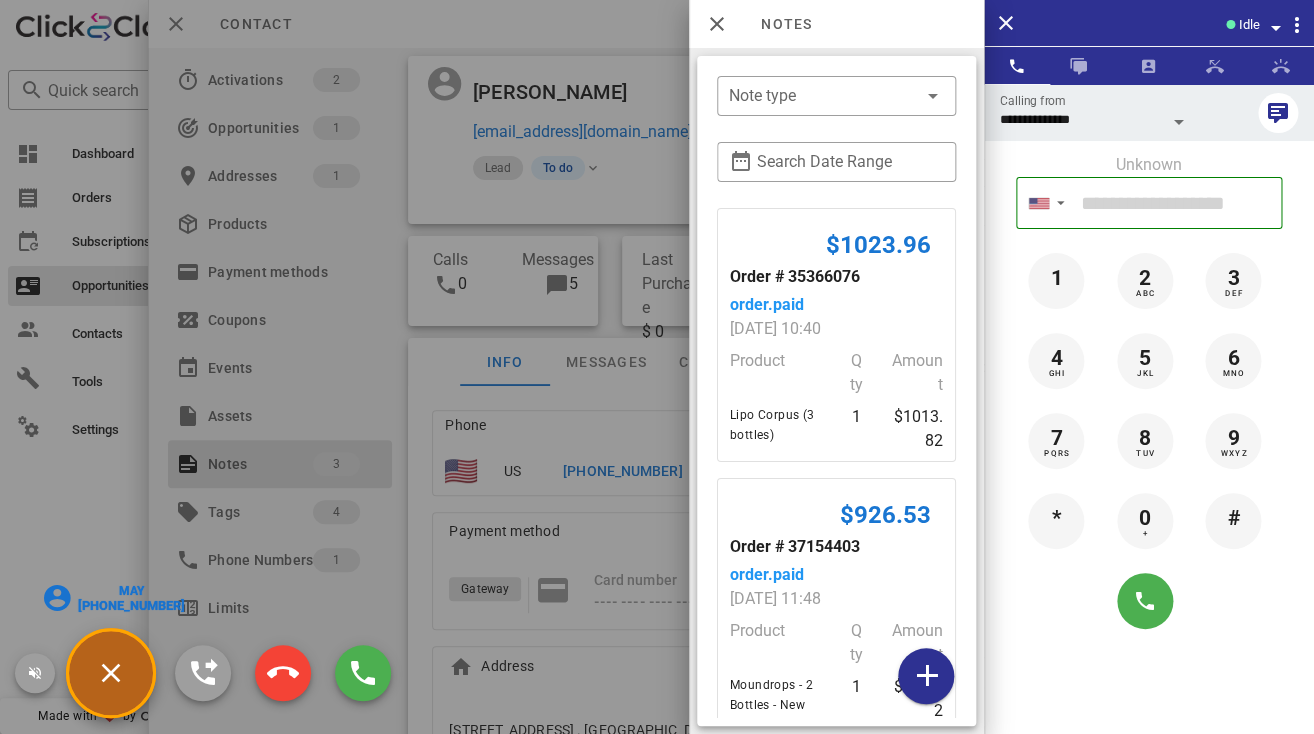 click on "May" at bounding box center [131, 591] 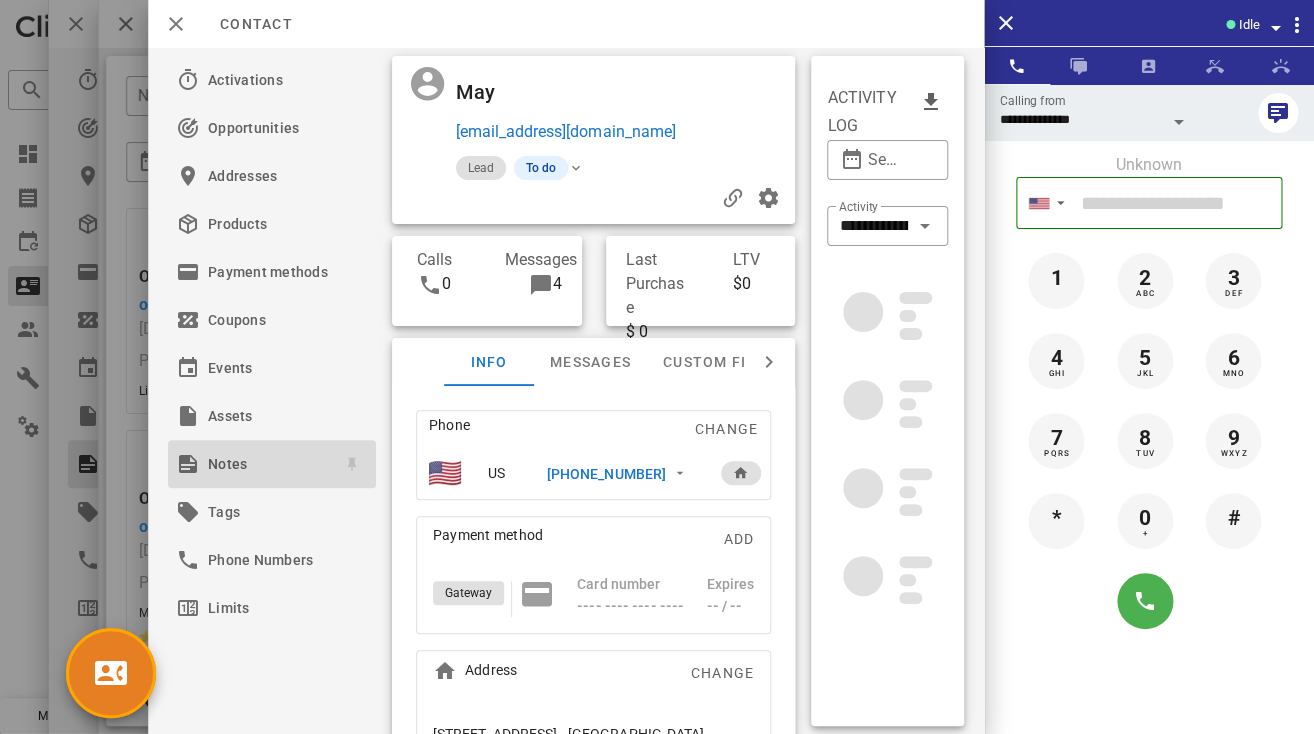 click on "Notes" at bounding box center (268, 464) 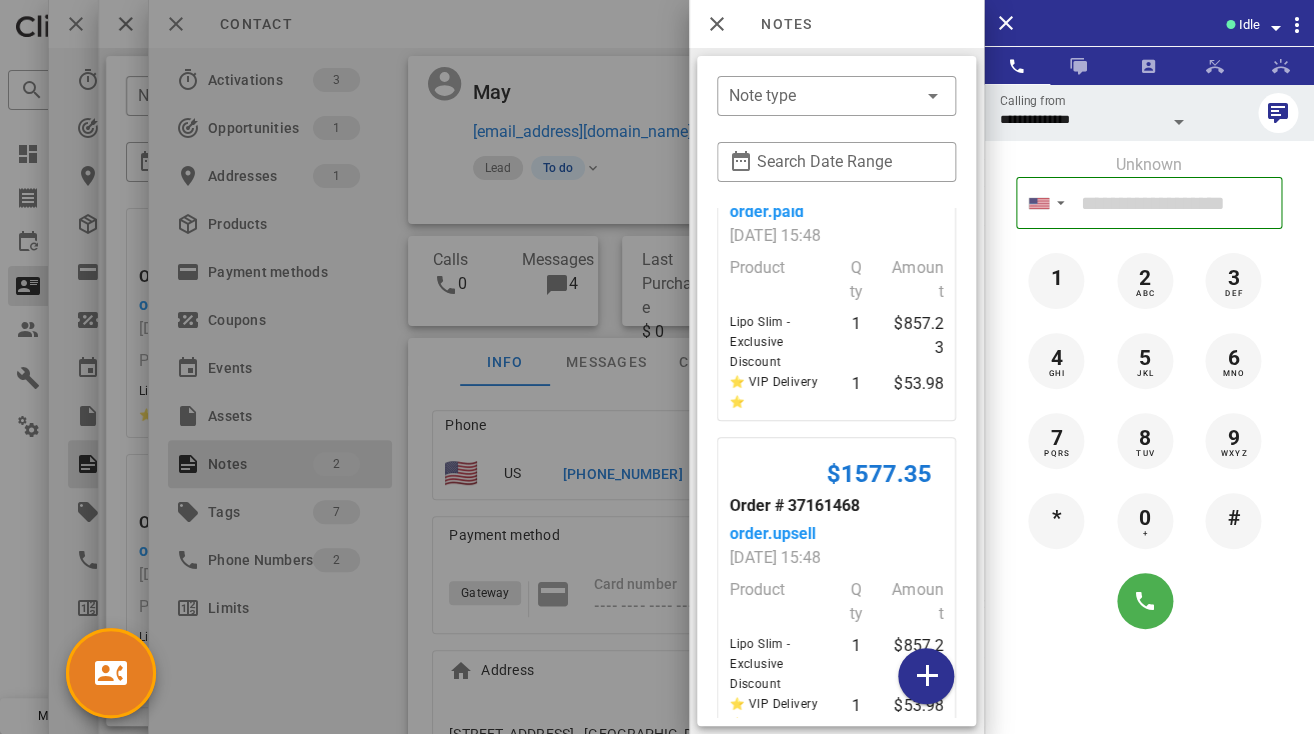 scroll, scrollTop: 208, scrollLeft: 0, axis: vertical 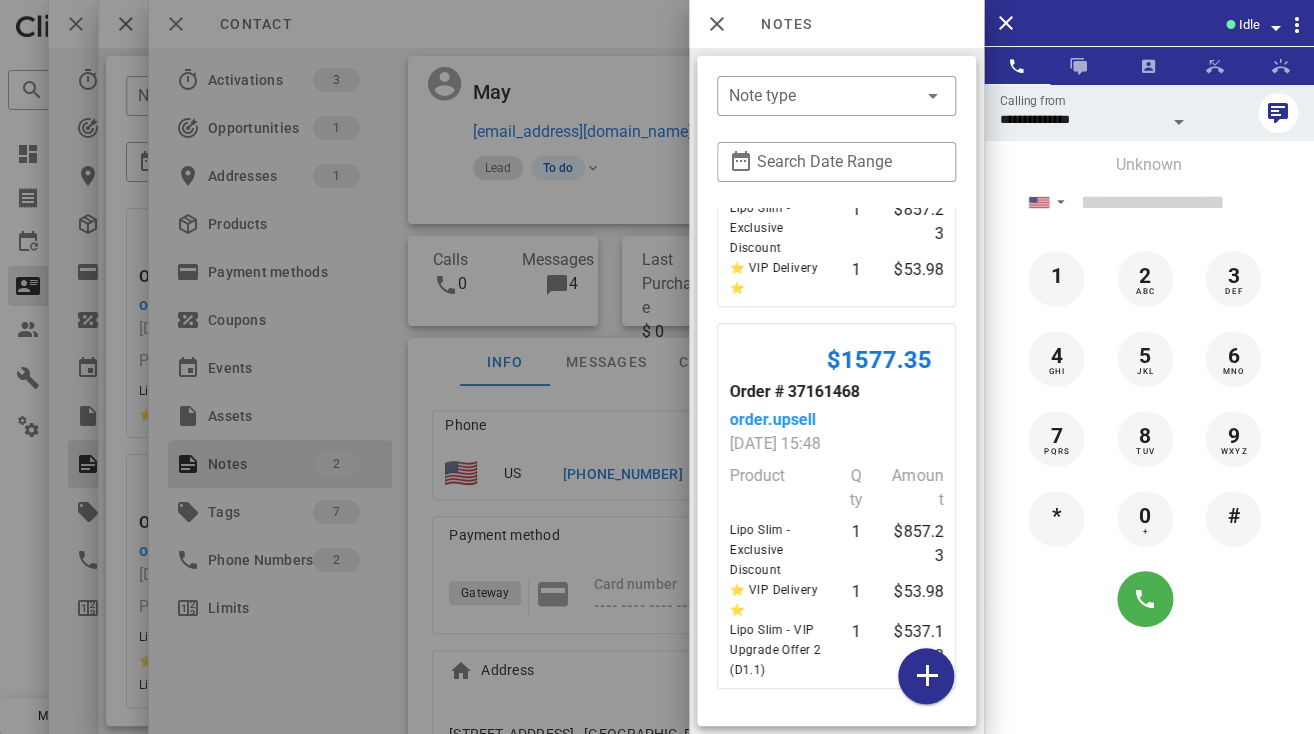click at bounding box center (657, 367) 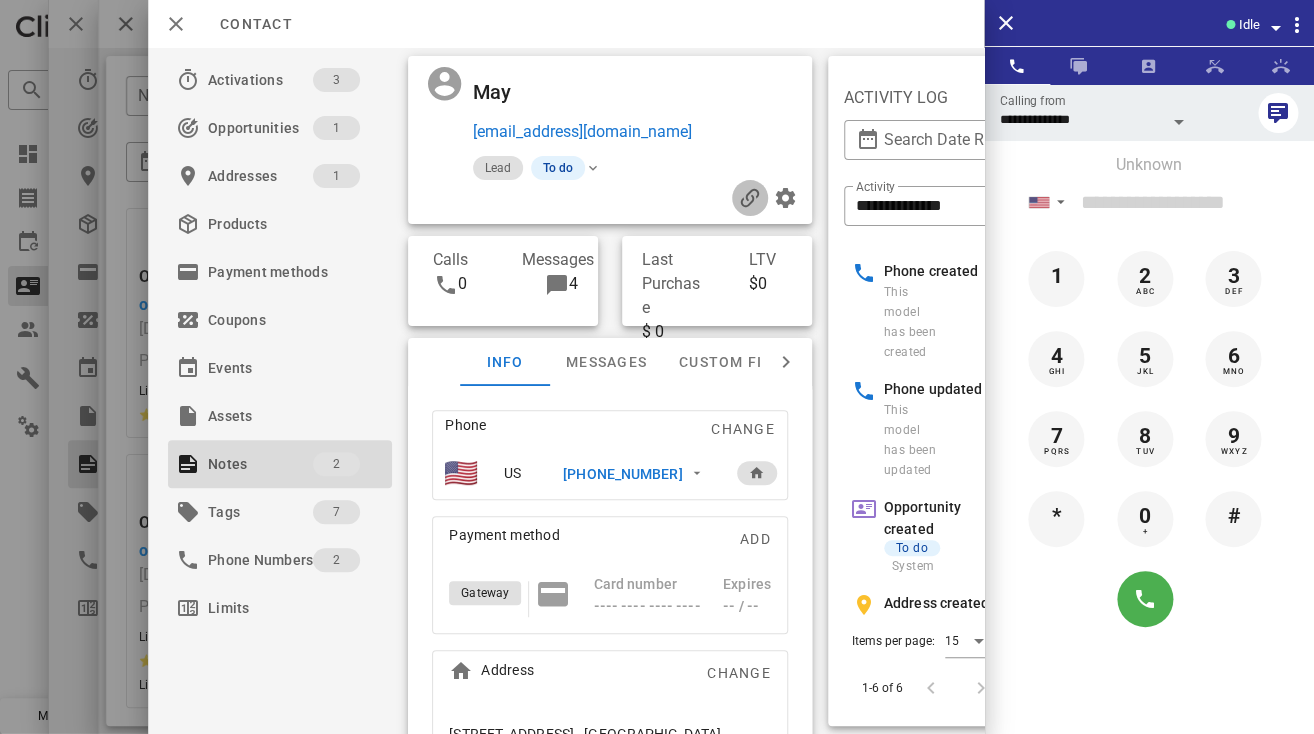click at bounding box center [749, 198] 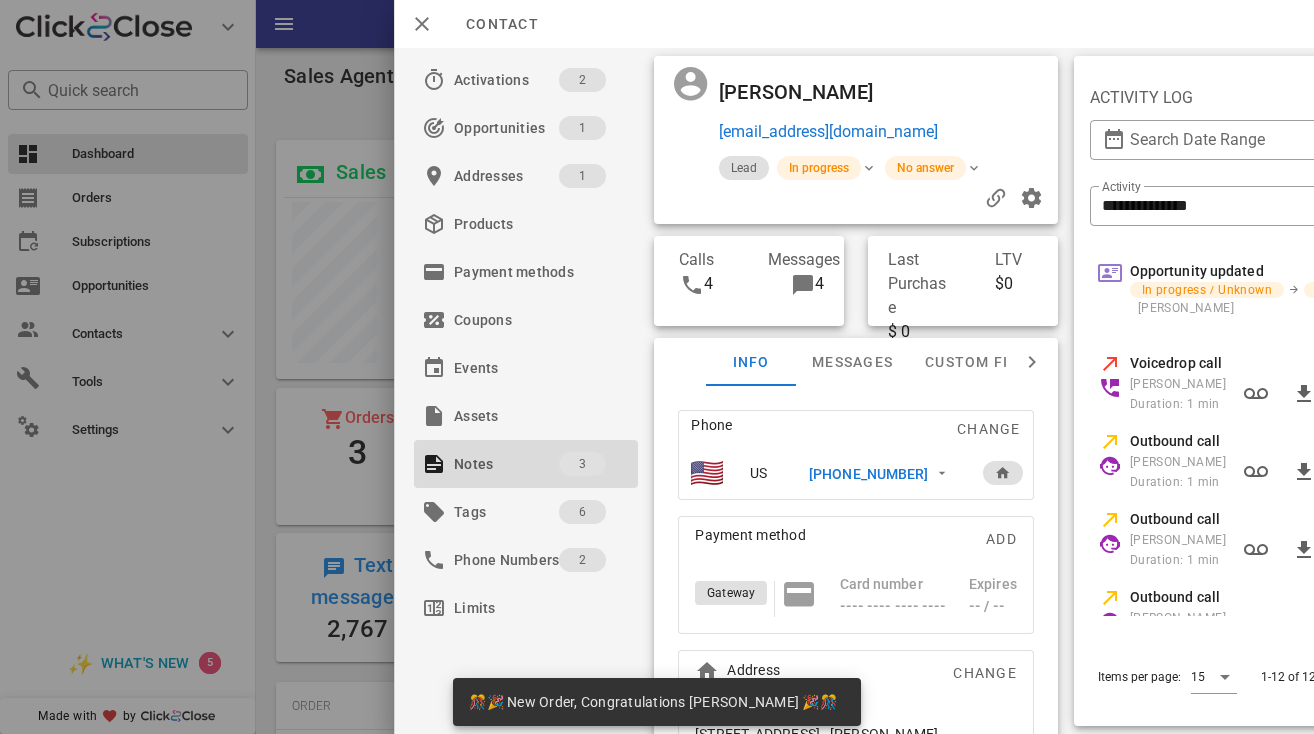 scroll, scrollTop: 0, scrollLeft: 0, axis: both 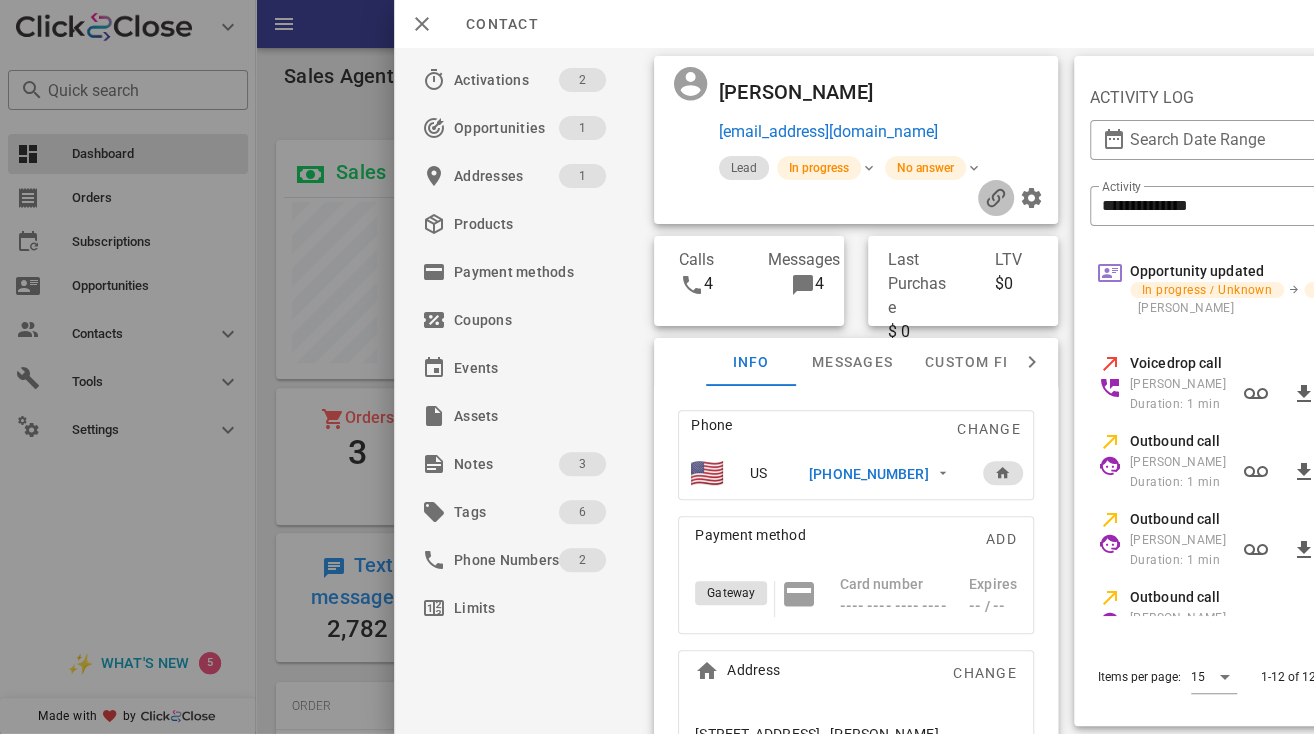 click at bounding box center [996, 198] 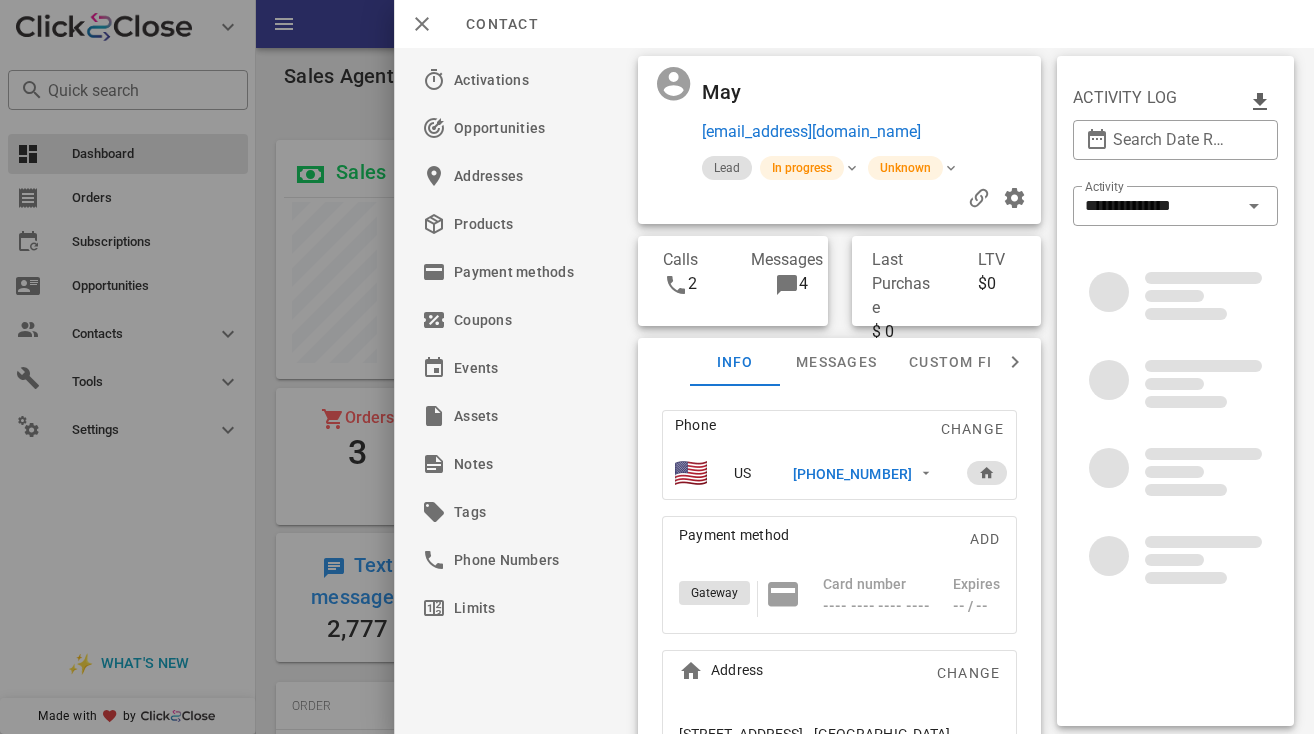 scroll, scrollTop: 0, scrollLeft: 0, axis: both 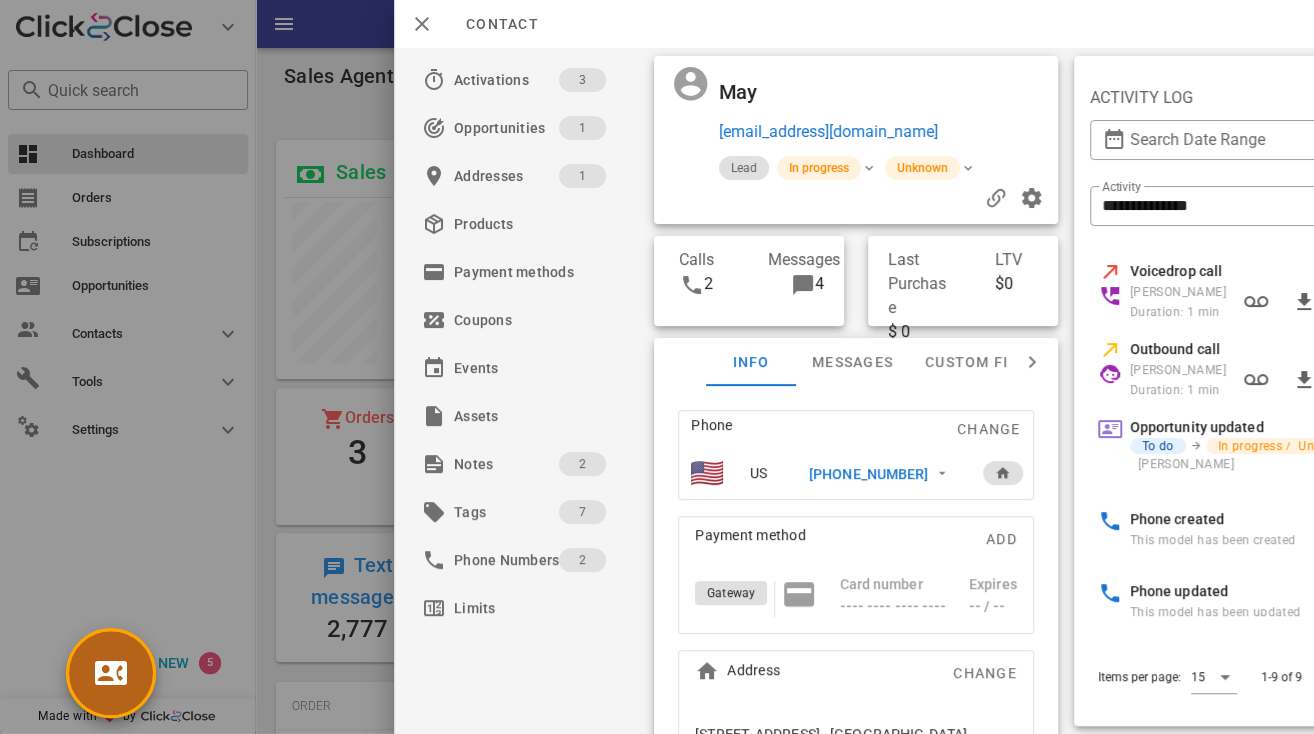 click at bounding box center [111, 673] 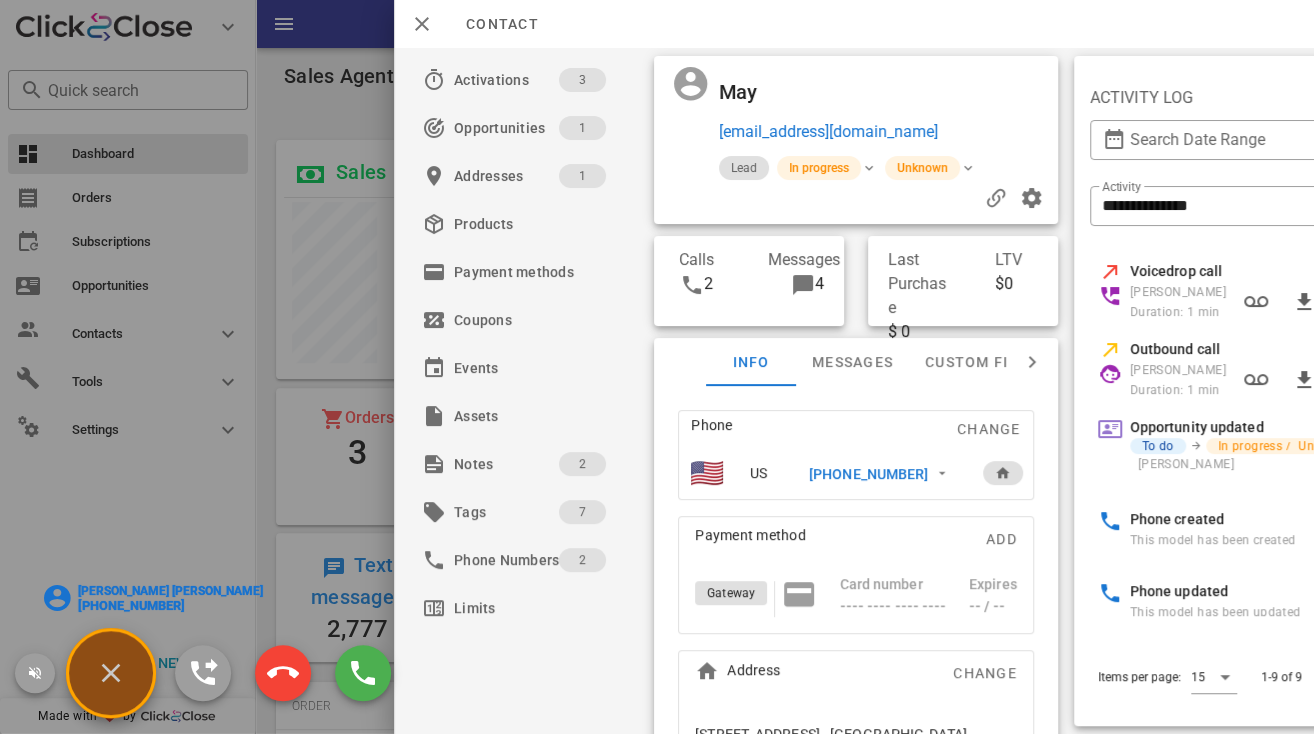 click on "[PERSON_NAME] [PERSON_NAME]" at bounding box center [170, 591] 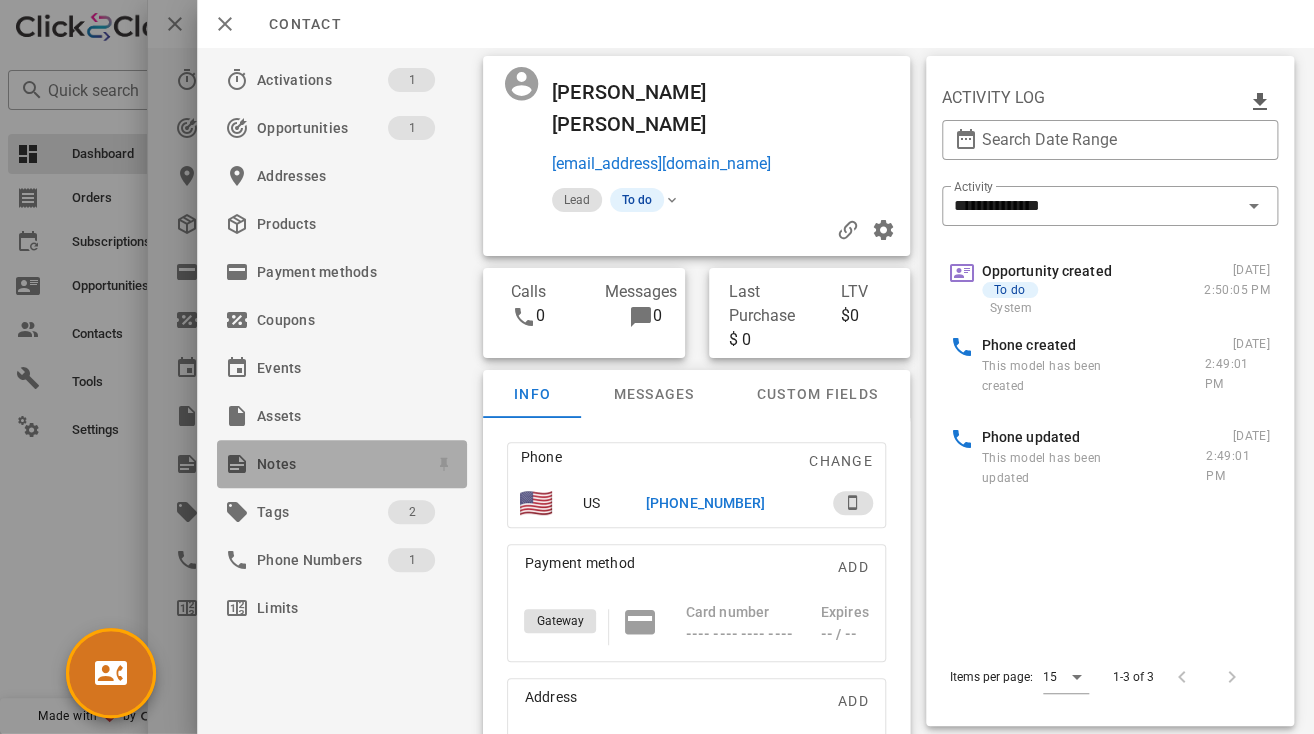 click on "Notes" at bounding box center [338, 464] 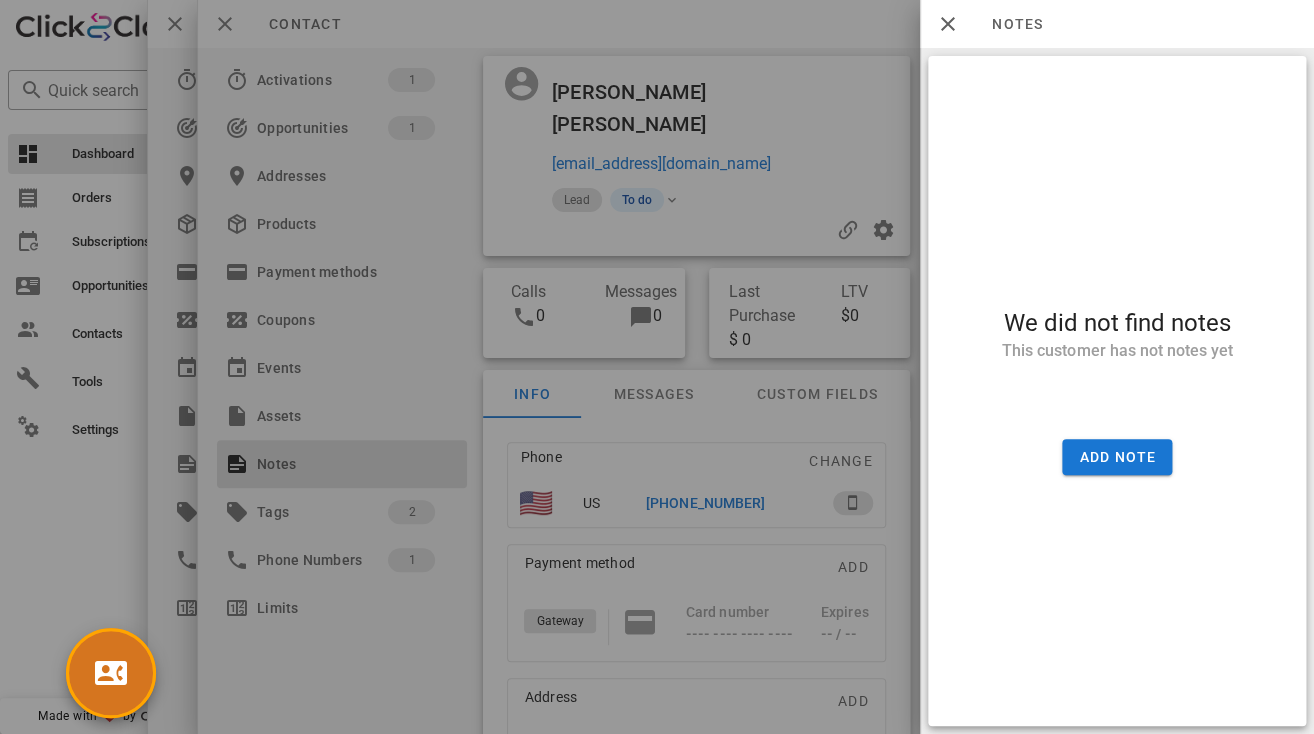 click at bounding box center [657, 367] 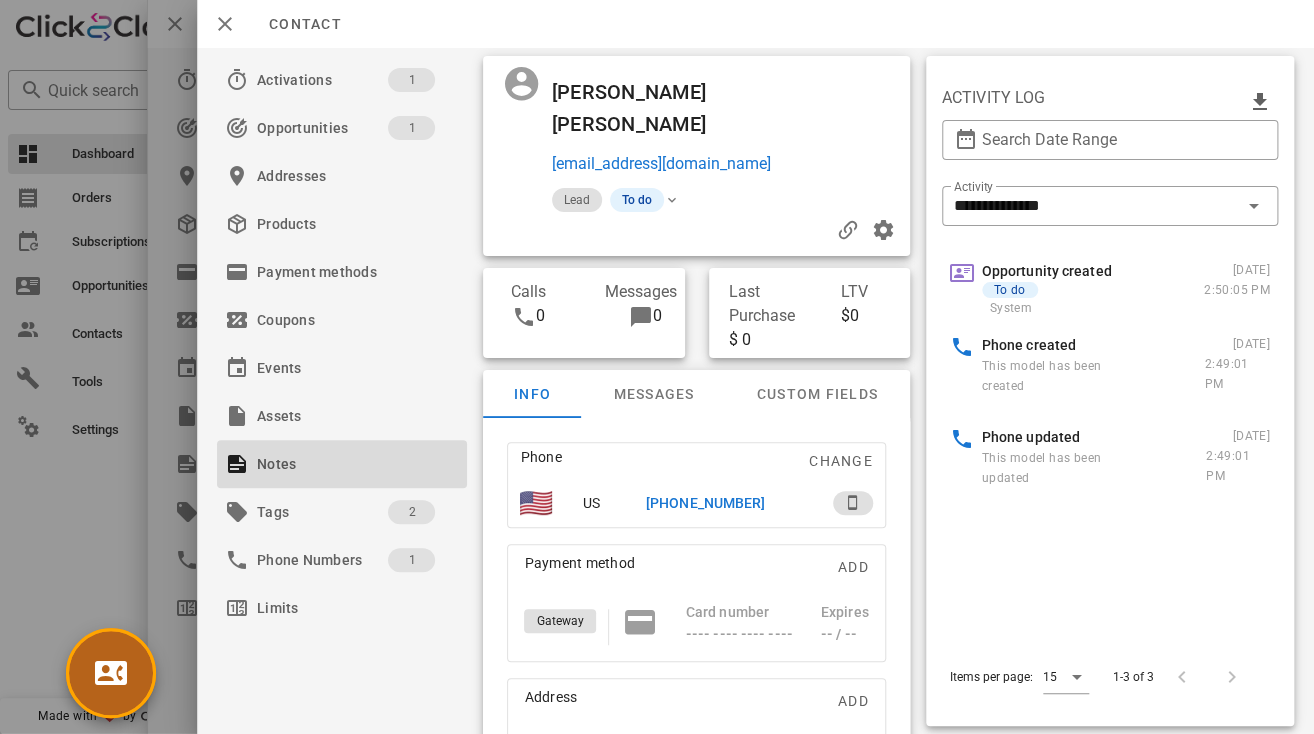 click at bounding box center [111, 673] 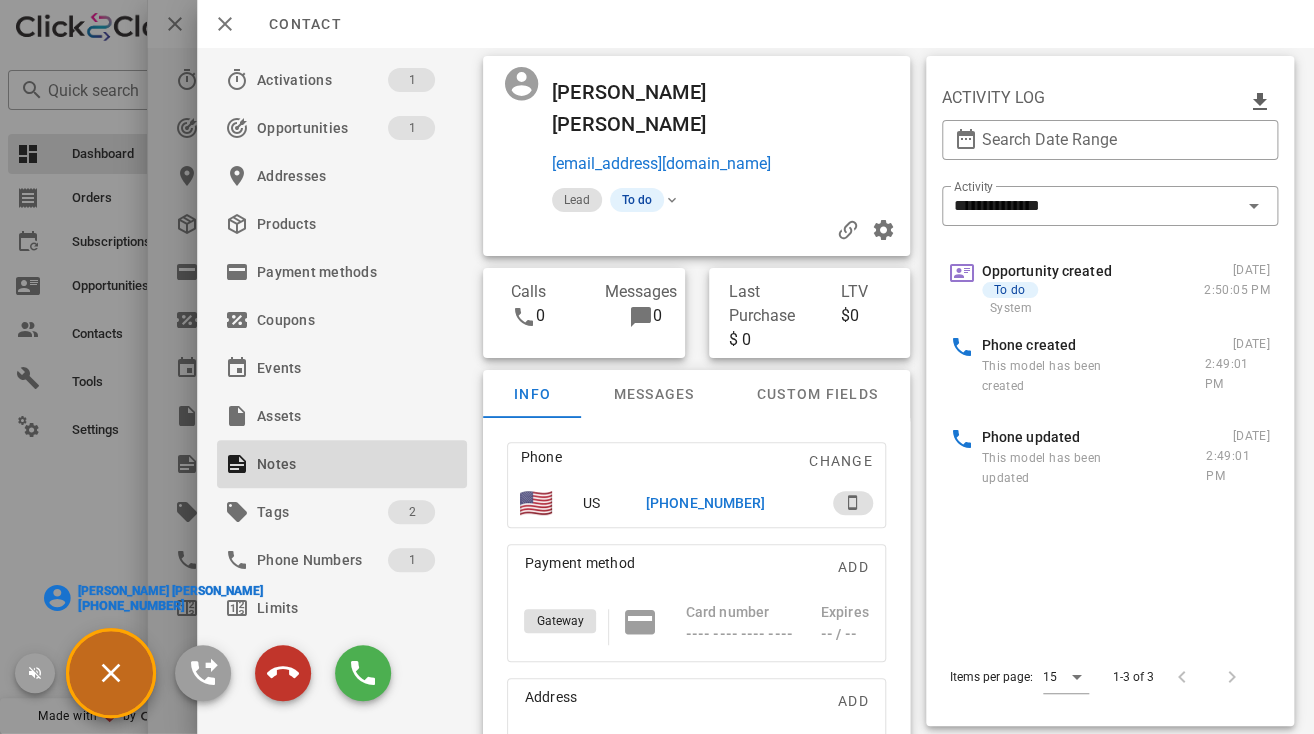 click at bounding box center [283, 673] 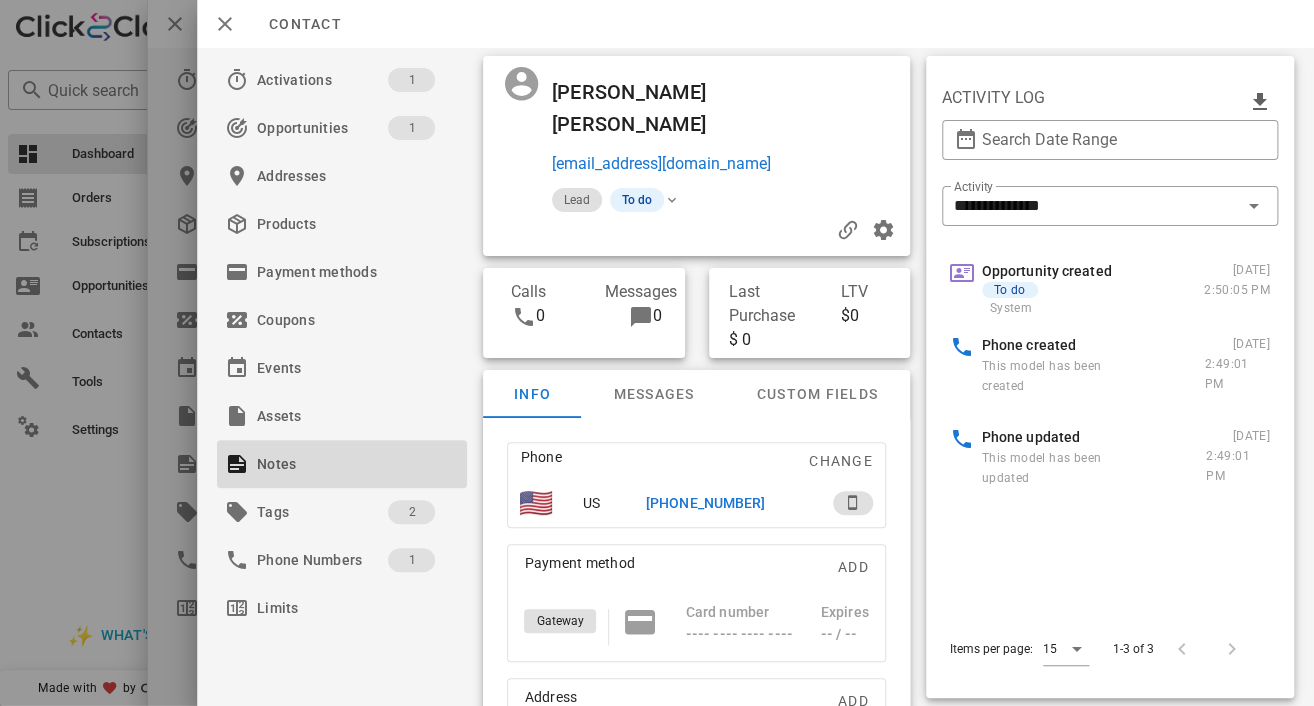 scroll, scrollTop: 999761, scrollLeft: 999667, axis: both 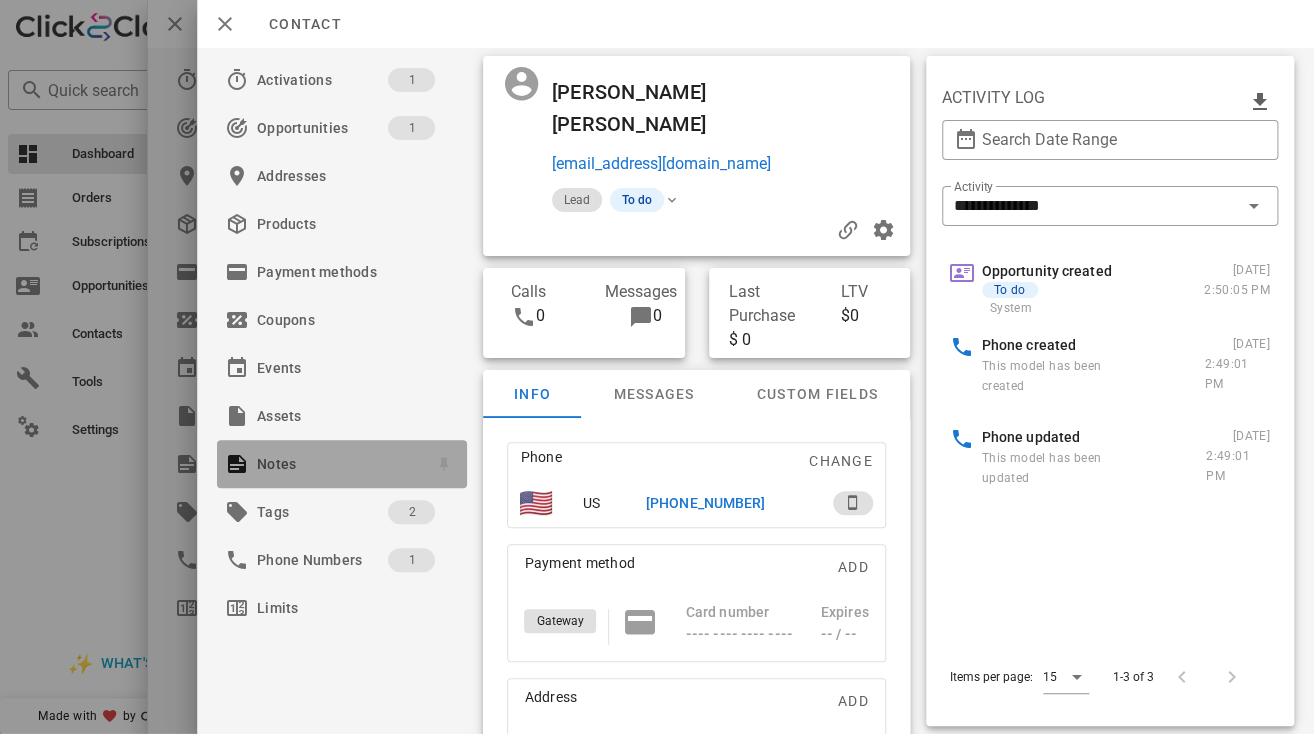 click on "Notes" at bounding box center [338, 464] 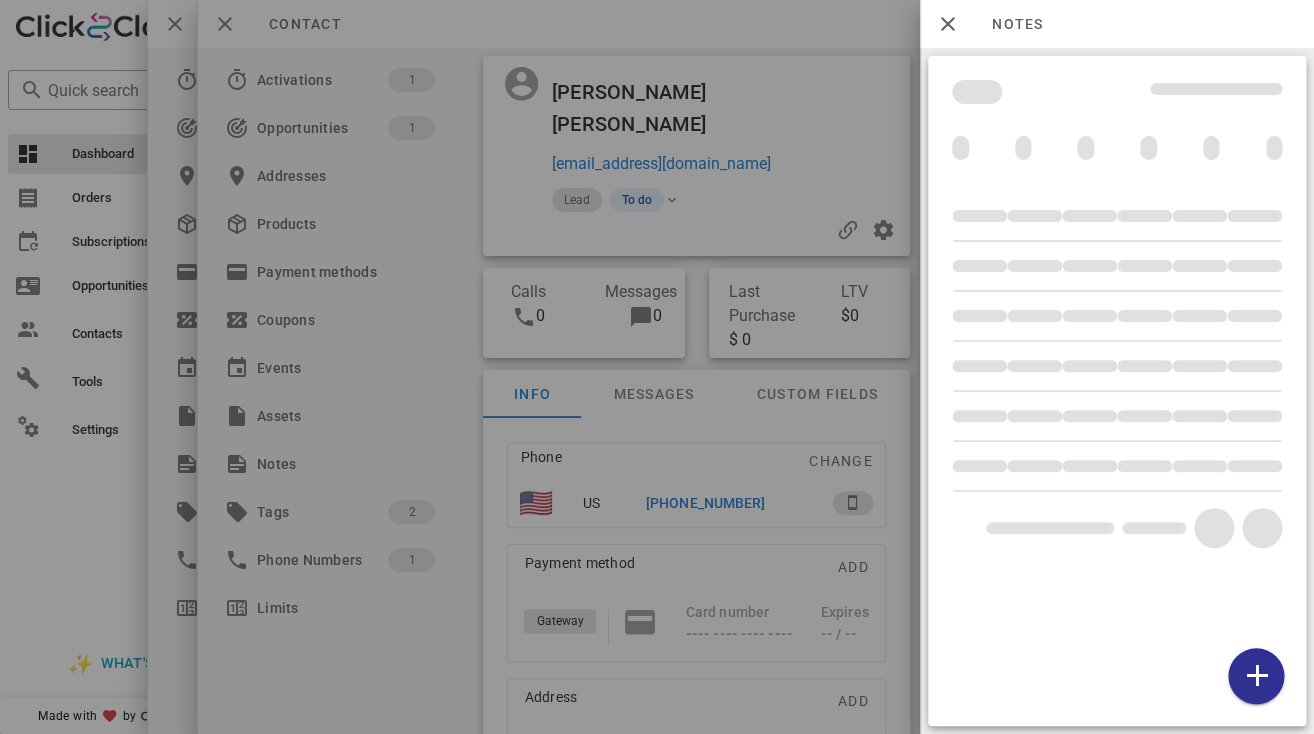 click at bounding box center [657, 367] 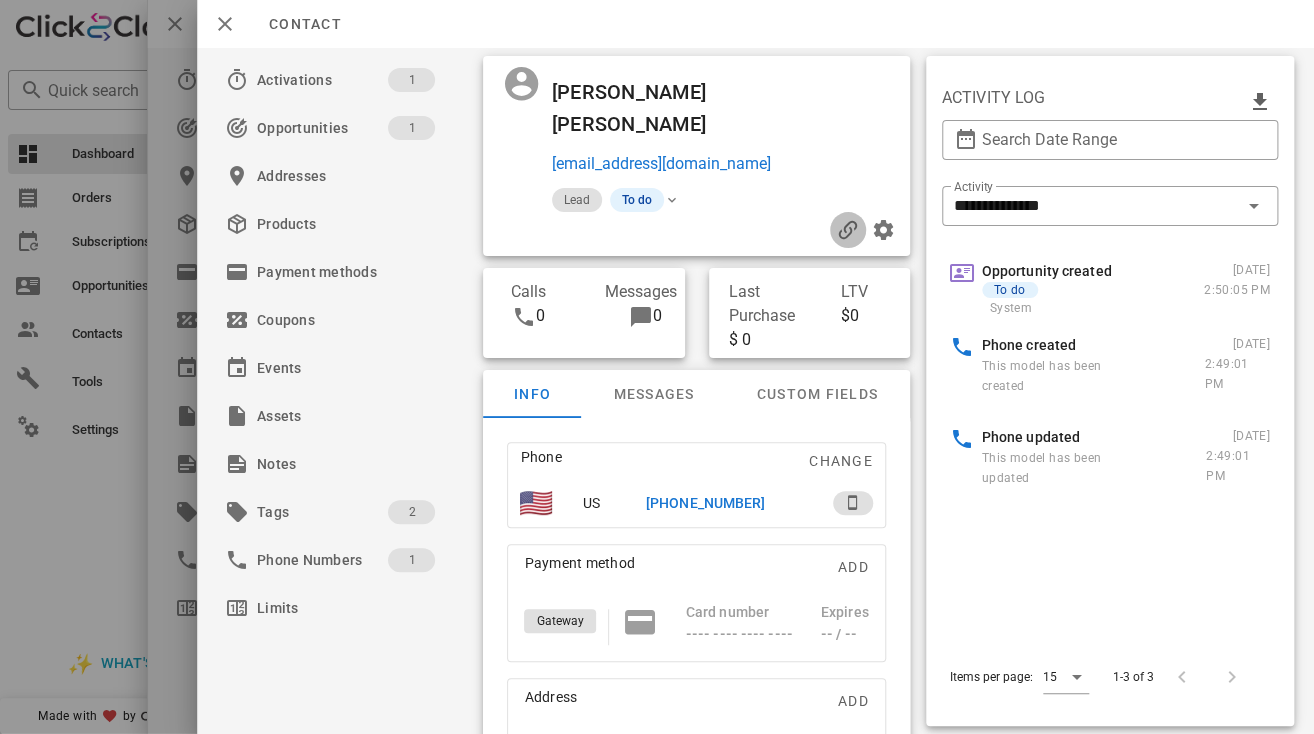 click at bounding box center (848, 230) 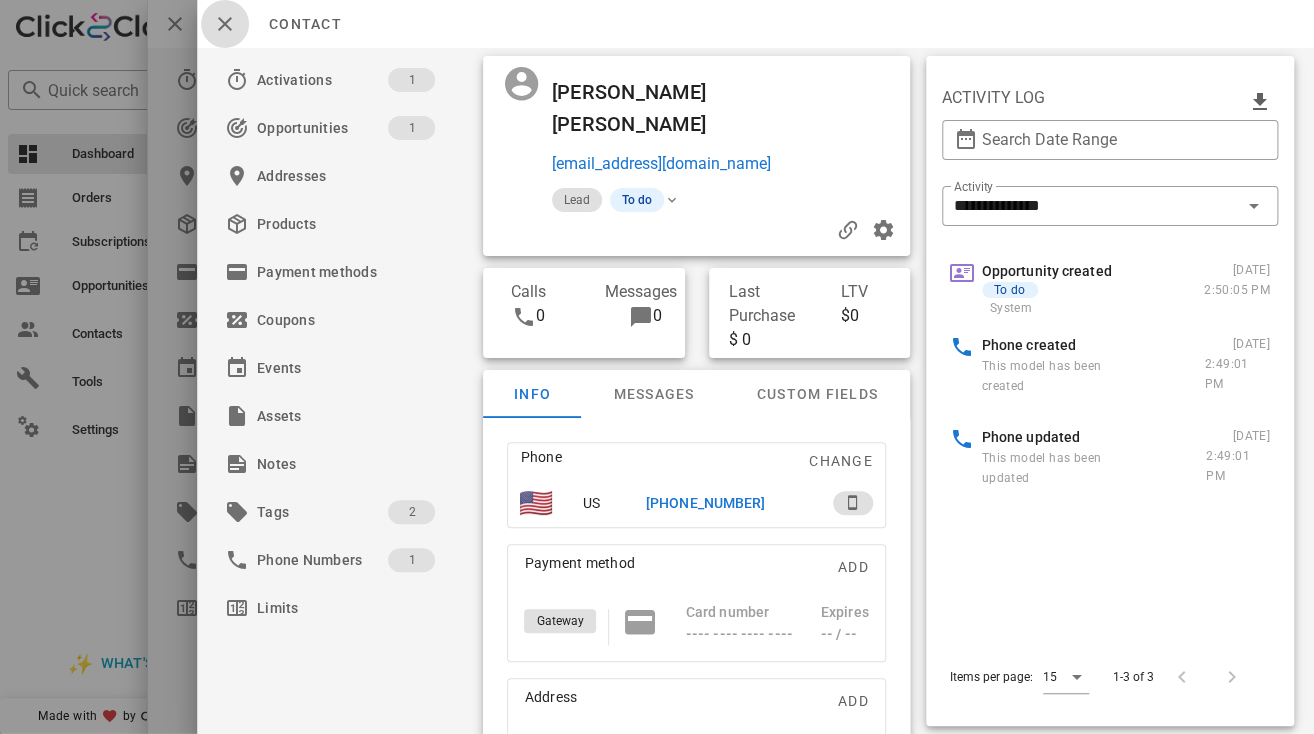 click at bounding box center (225, 24) 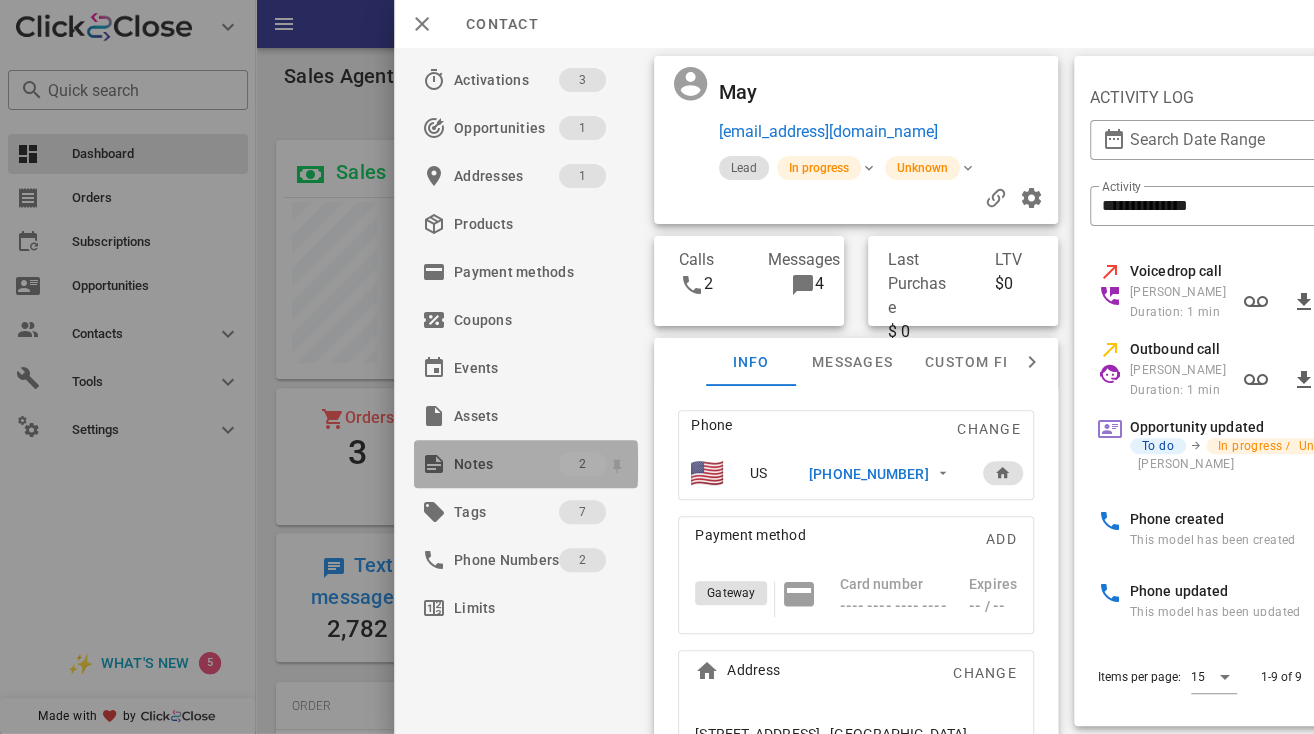 click on "Notes" at bounding box center [506, 464] 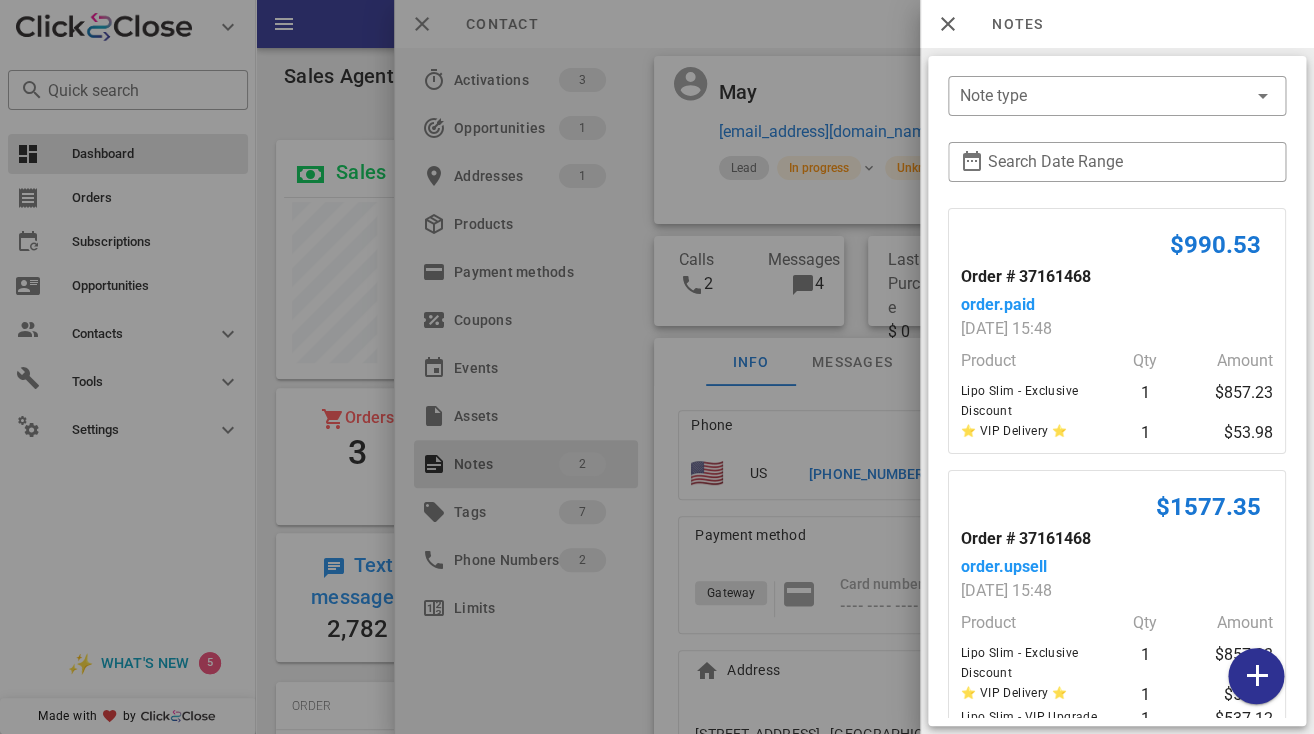 click at bounding box center [657, 367] 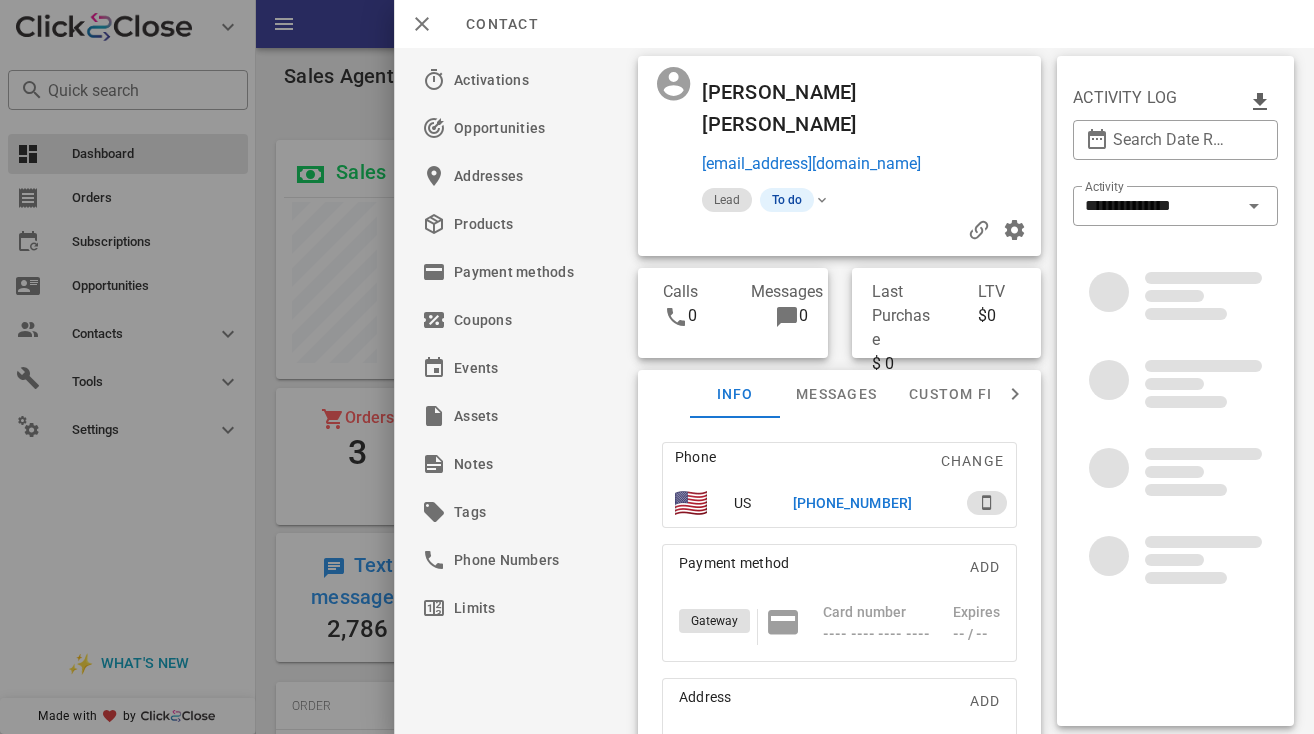 scroll, scrollTop: 0, scrollLeft: 0, axis: both 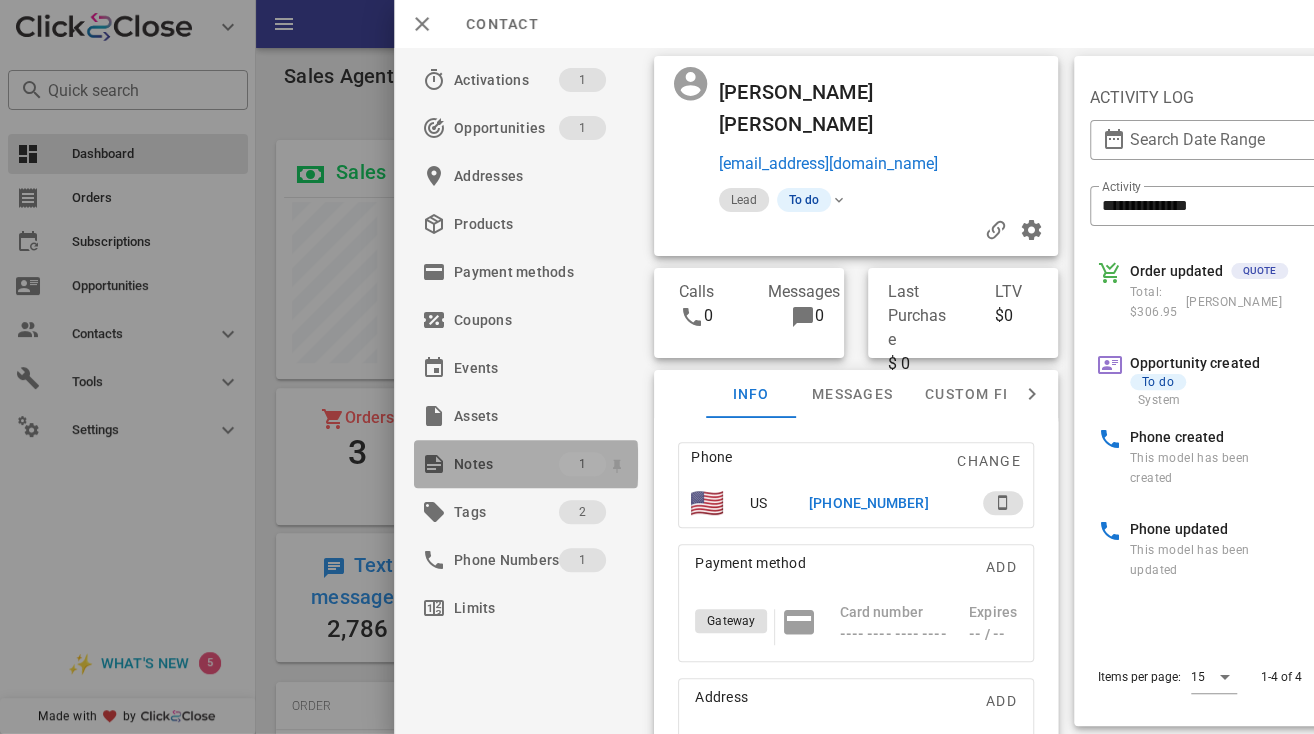 click on "Notes" at bounding box center (506, 464) 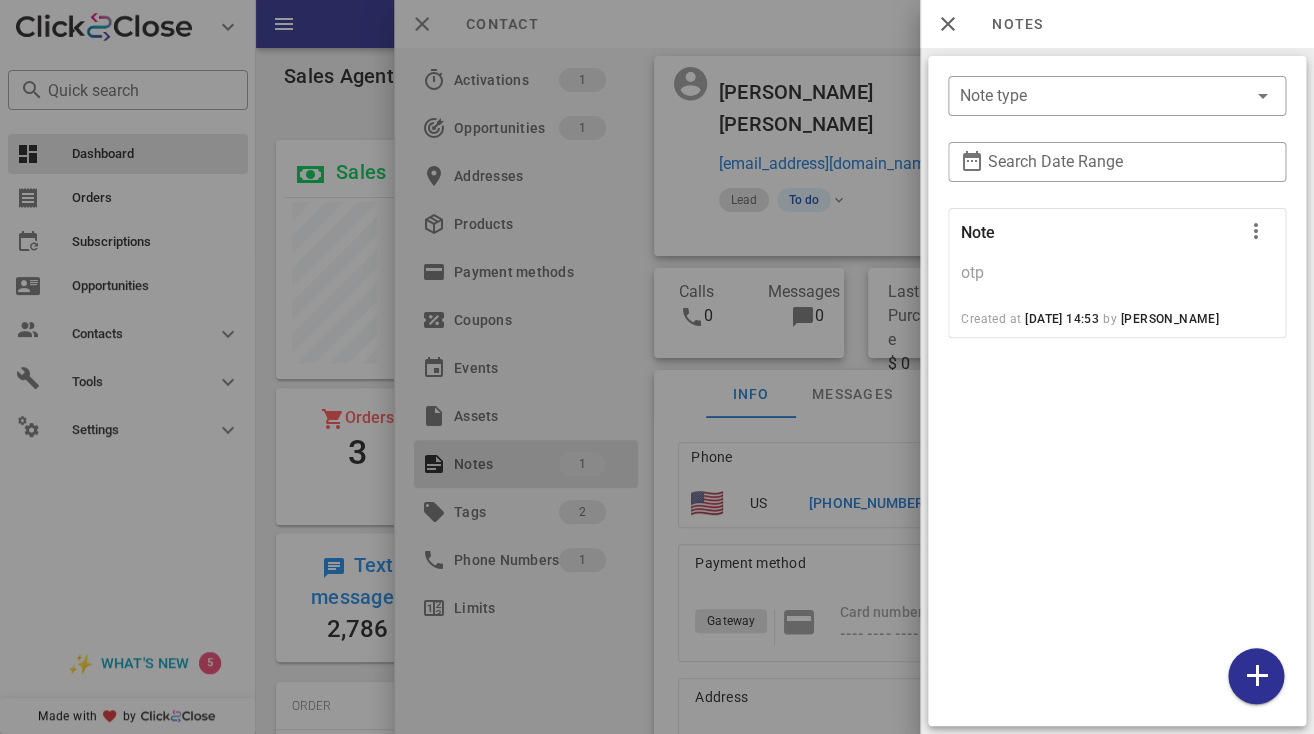 click at bounding box center [657, 367] 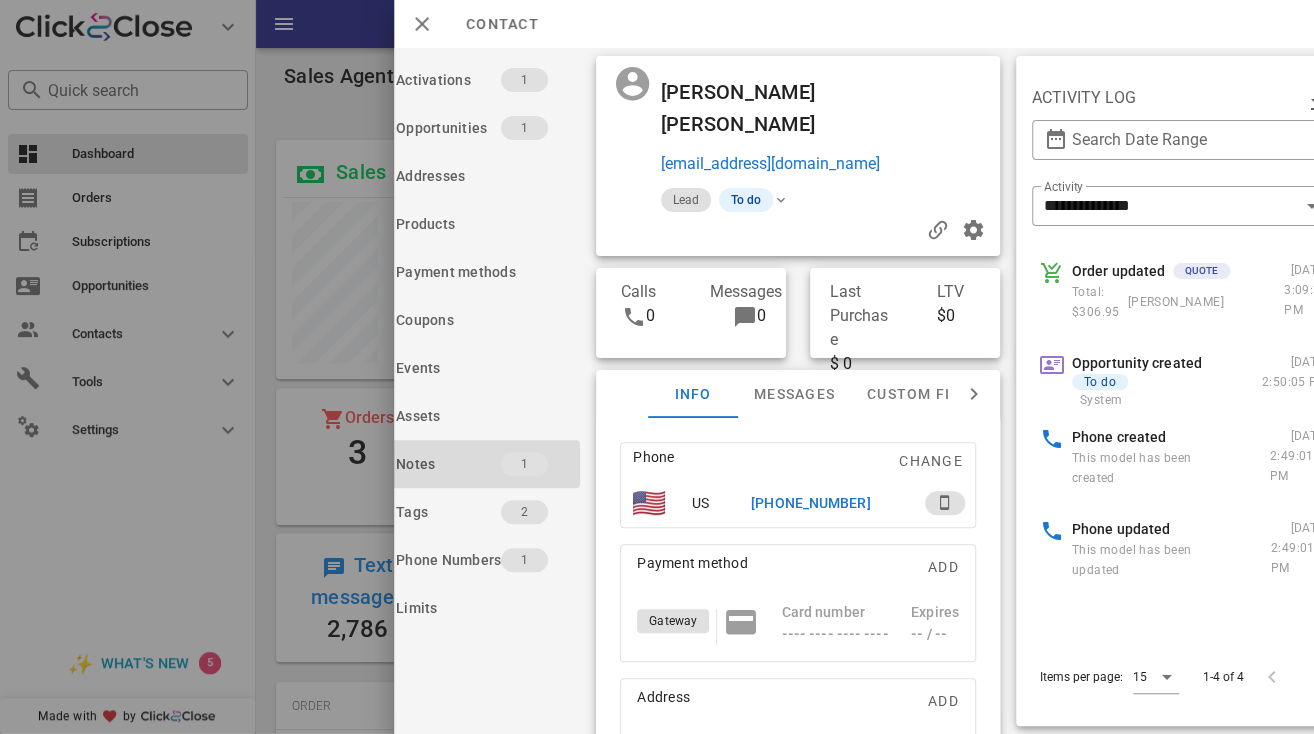scroll, scrollTop: 0, scrollLeft: 64, axis: horizontal 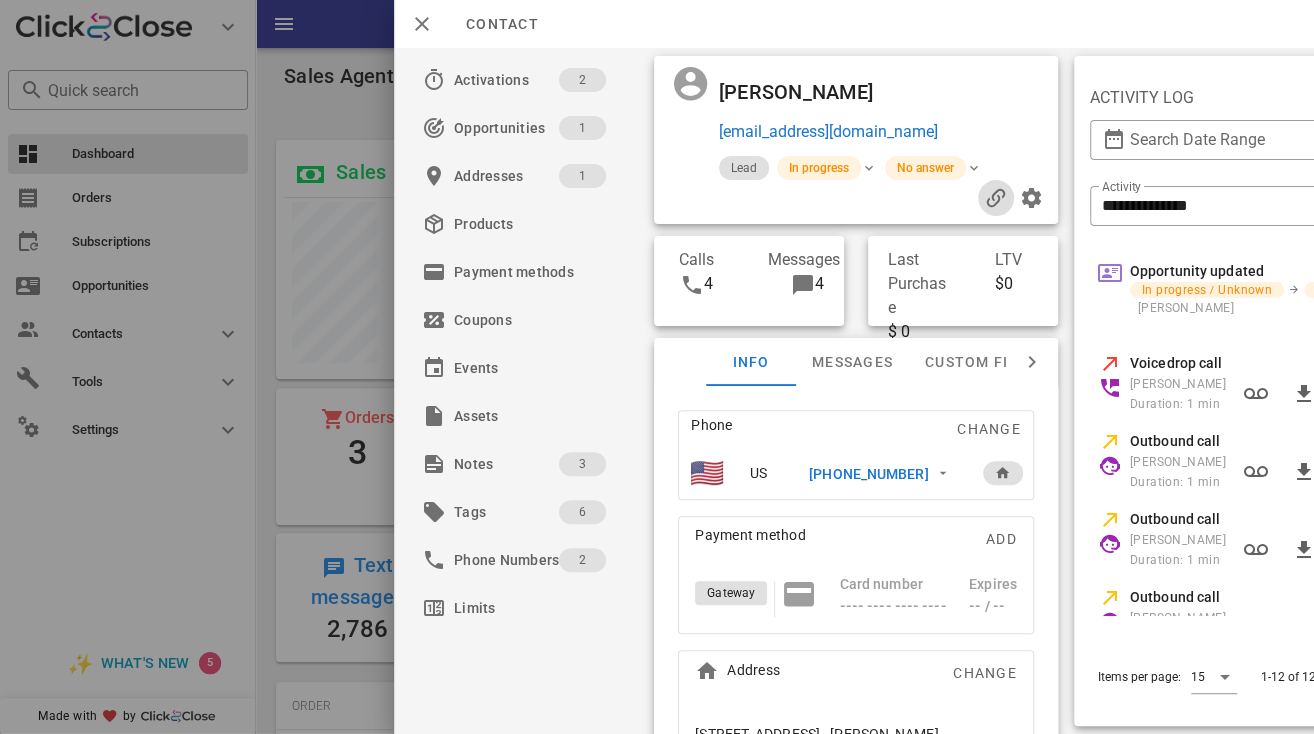 click at bounding box center [996, 198] 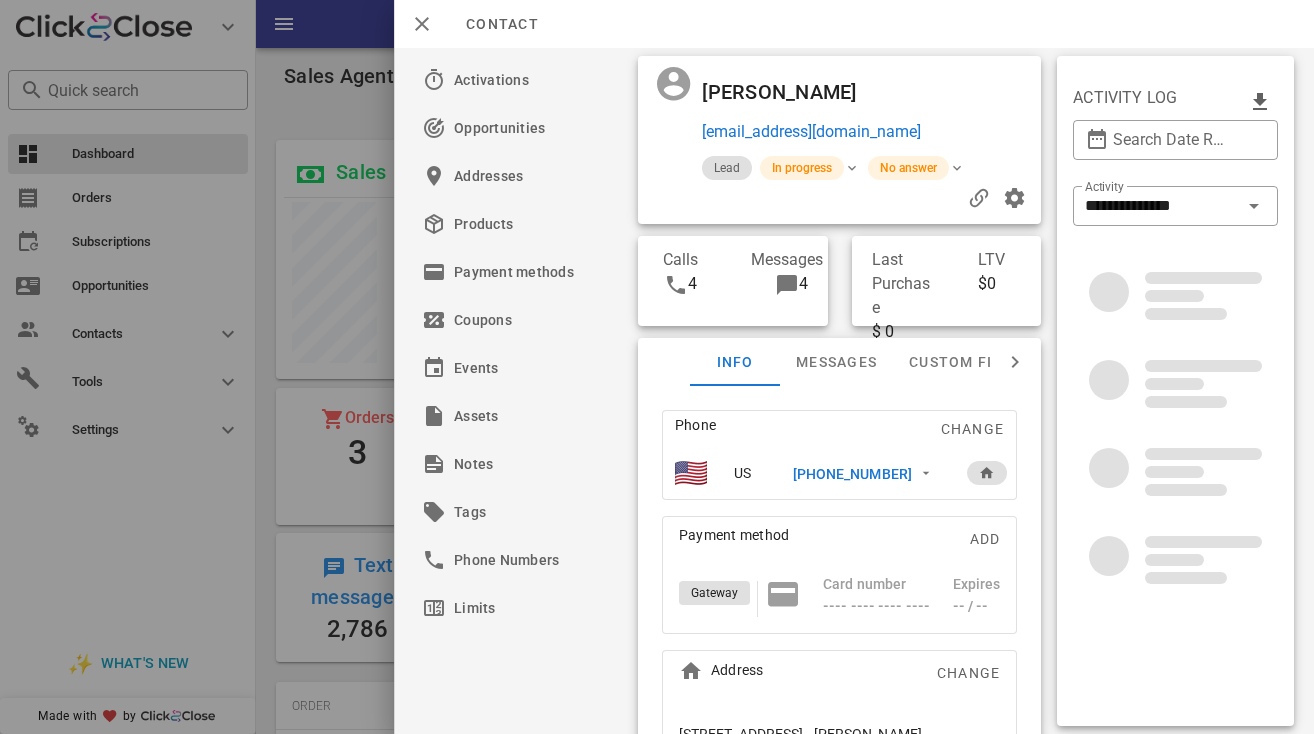scroll, scrollTop: 0, scrollLeft: 0, axis: both 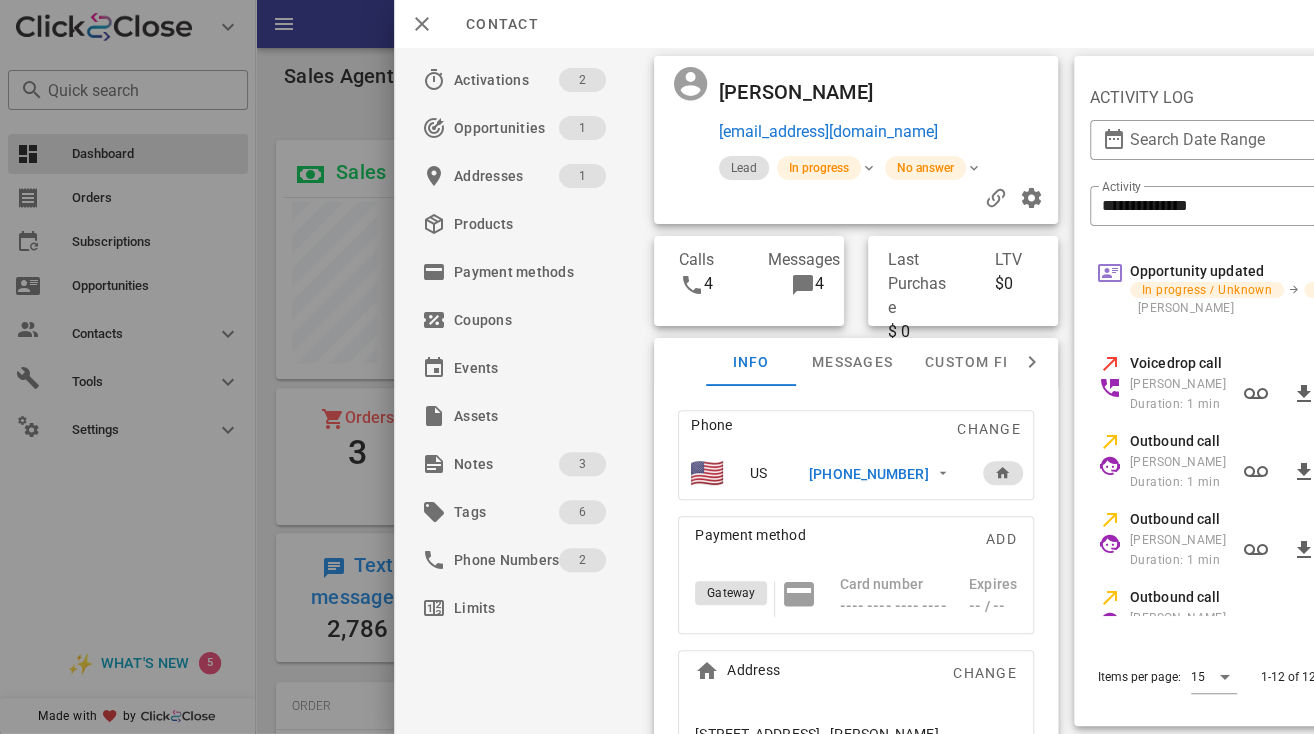 click at bounding box center [657, 367] 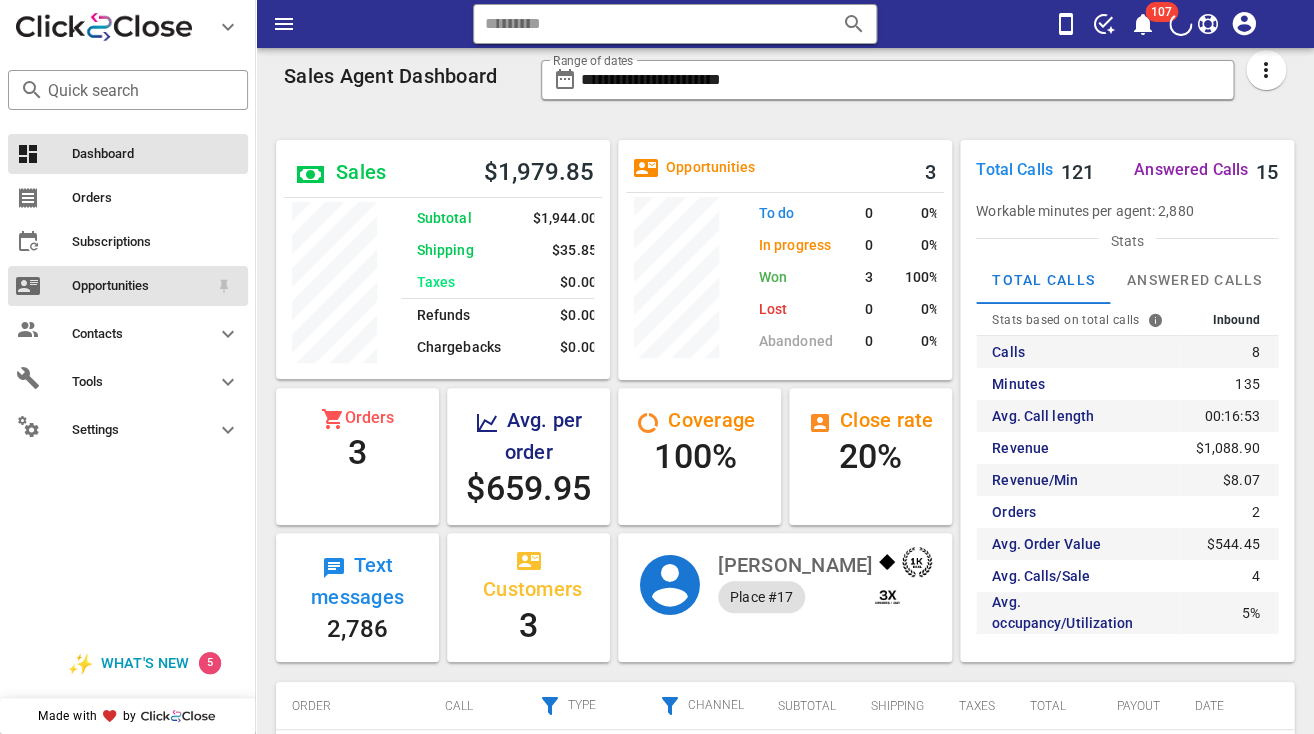 click on "Opportunities" at bounding box center [140, 286] 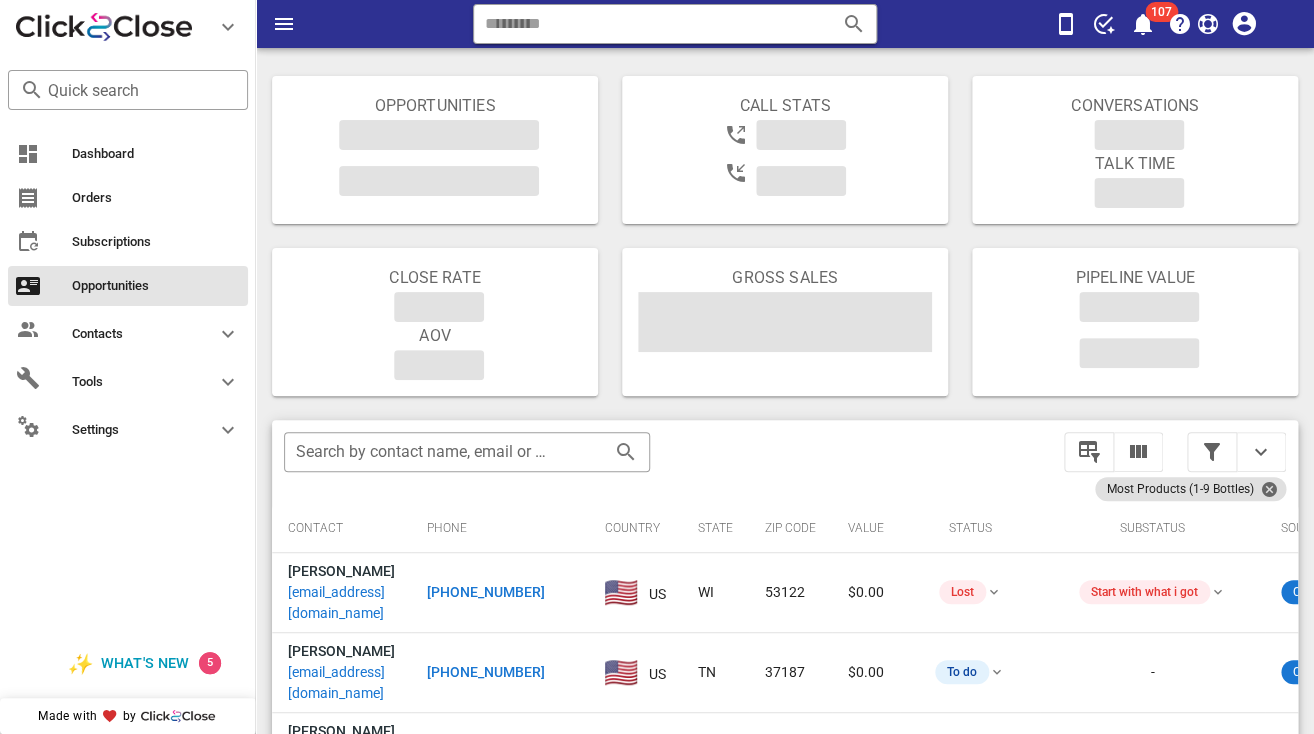 scroll, scrollTop: 97, scrollLeft: 0, axis: vertical 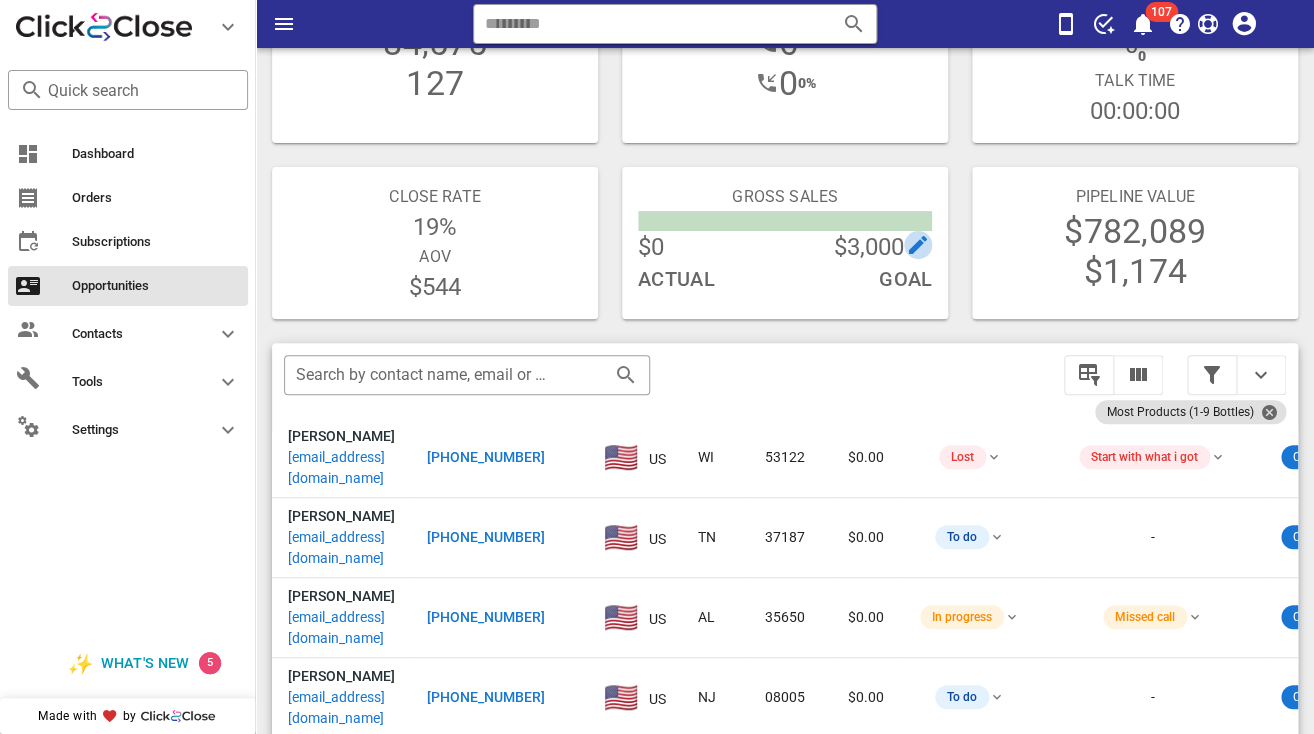 click at bounding box center [918, 245] 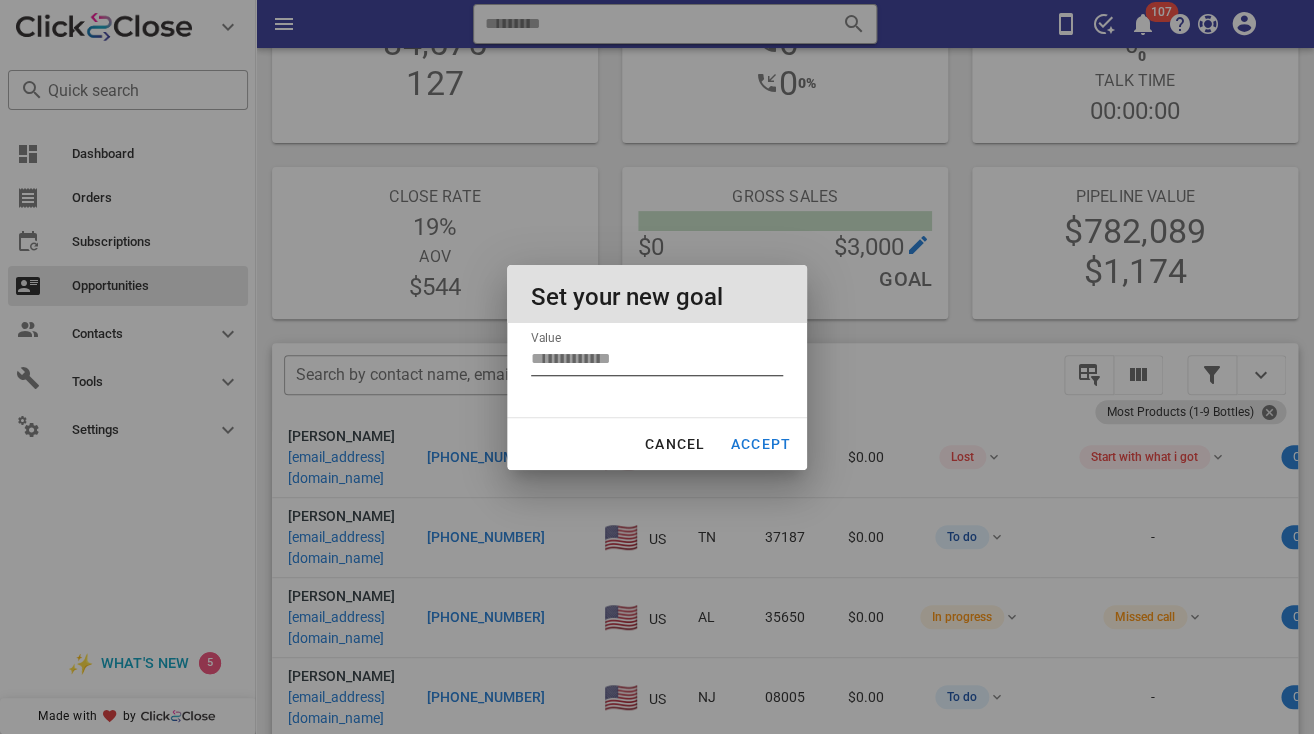 click on "****" at bounding box center (657, 359) 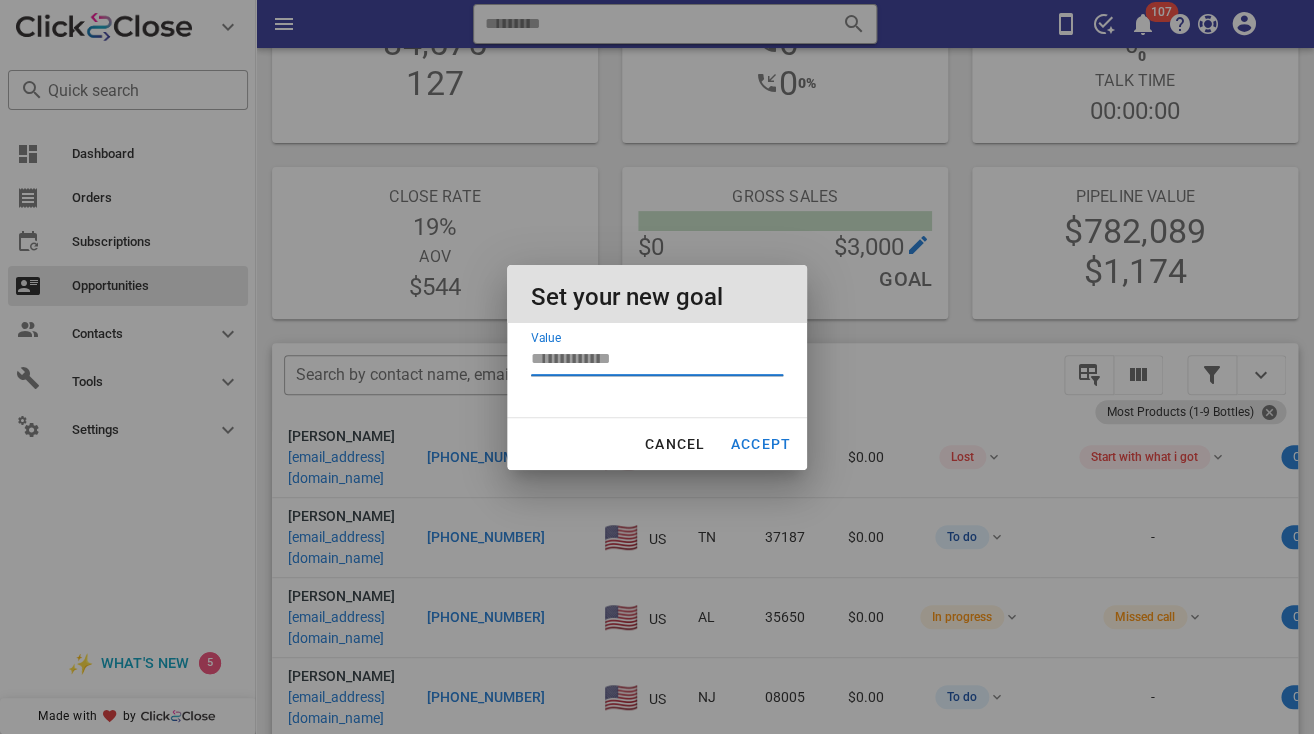 click on "****" at bounding box center [657, 359] 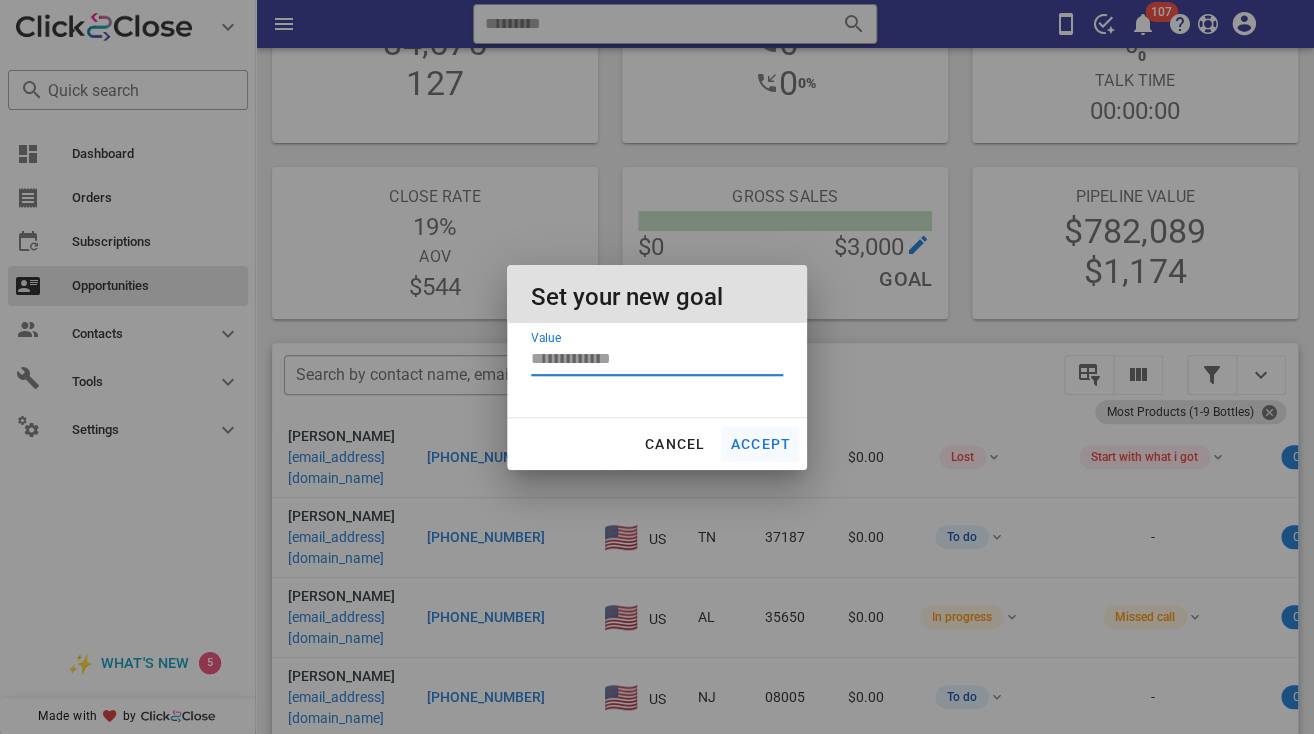 type on "****" 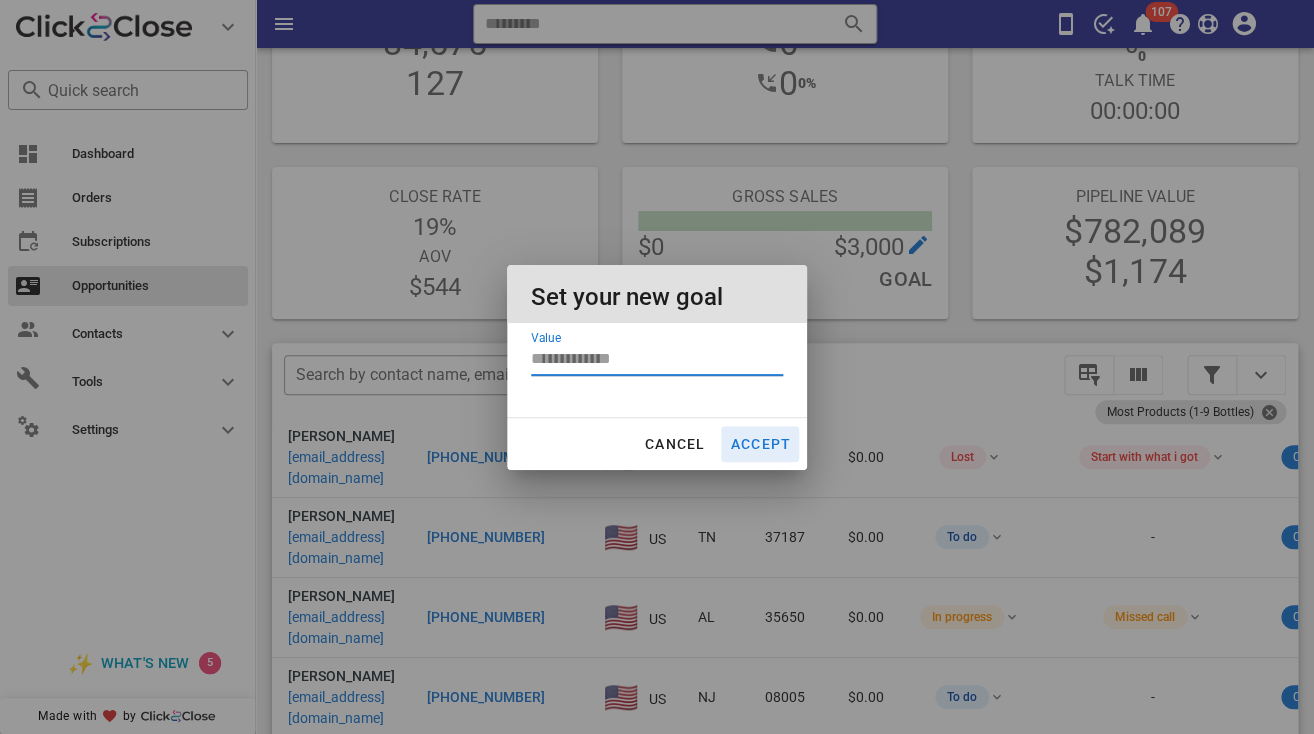 click on "Accept" at bounding box center (760, 444) 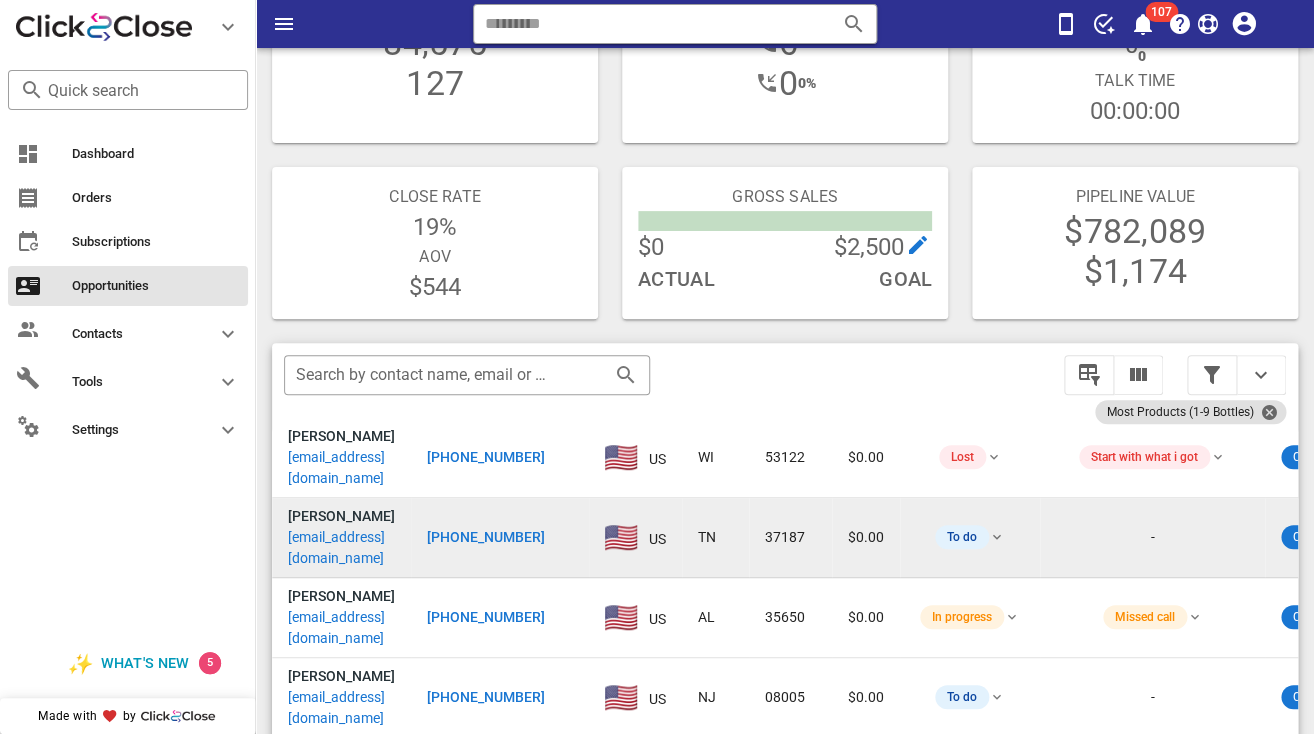 click on "barber726113@bellsouth.net" at bounding box center (341, 548) 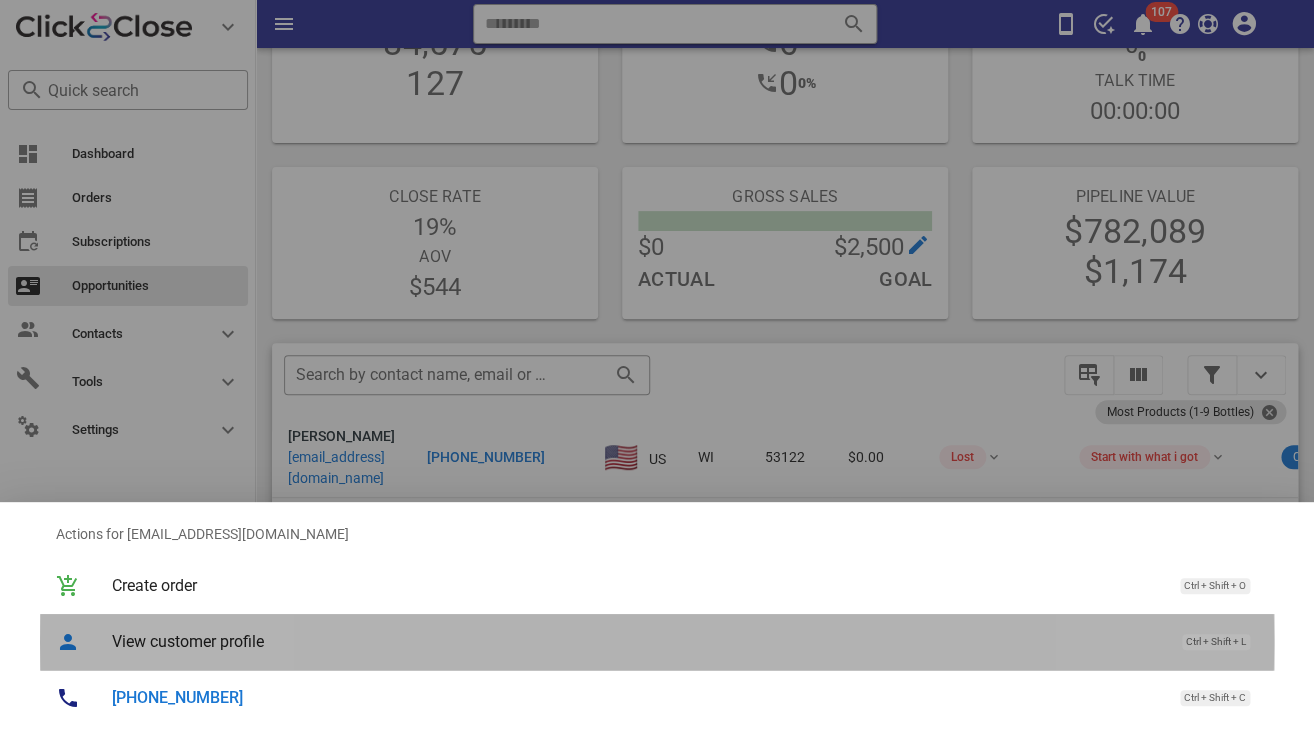 click on "View customer profile" at bounding box center (637, 641) 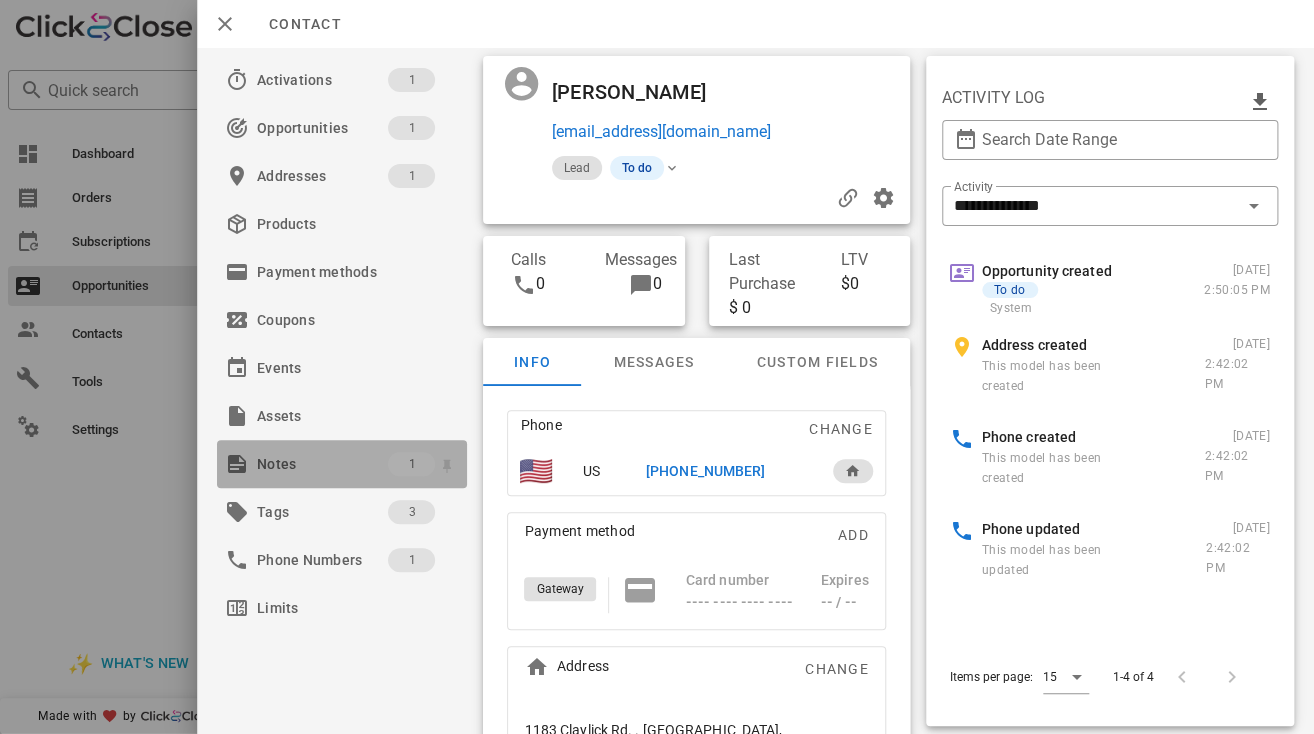 click on "Notes" at bounding box center [322, 464] 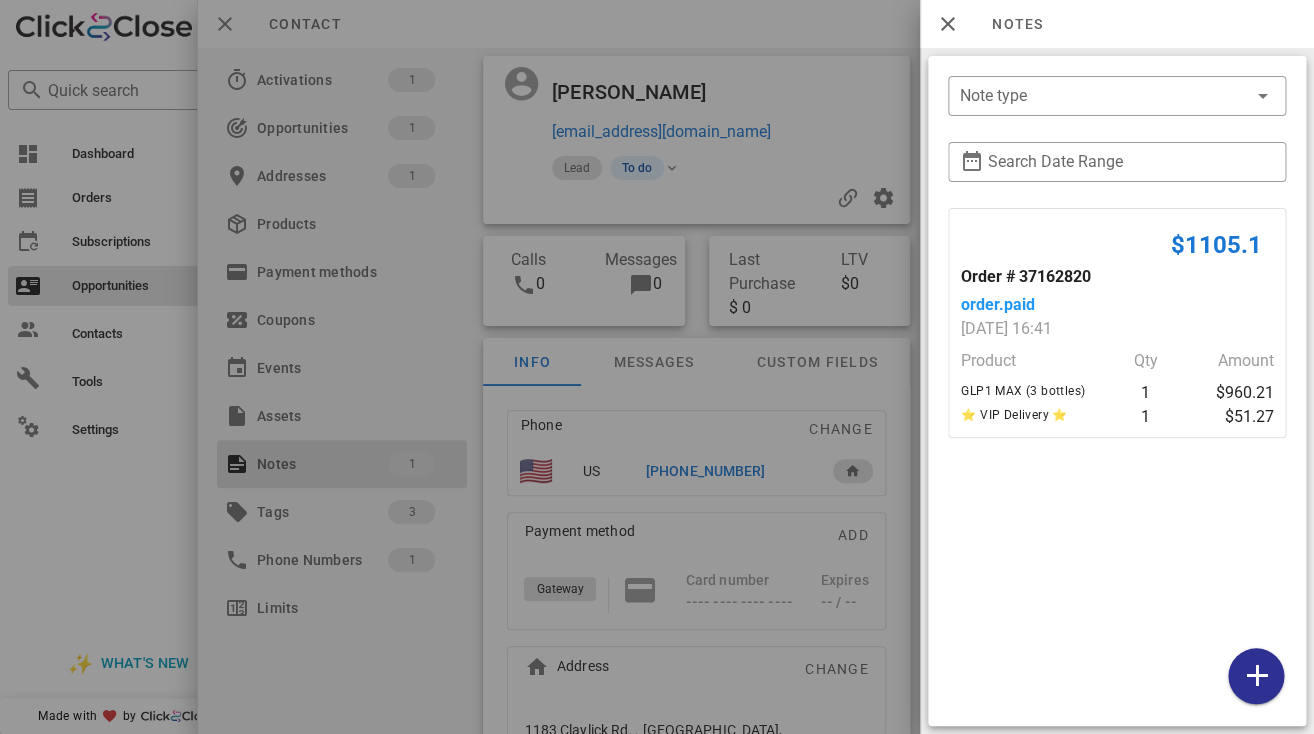 click at bounding box center [657, 367] 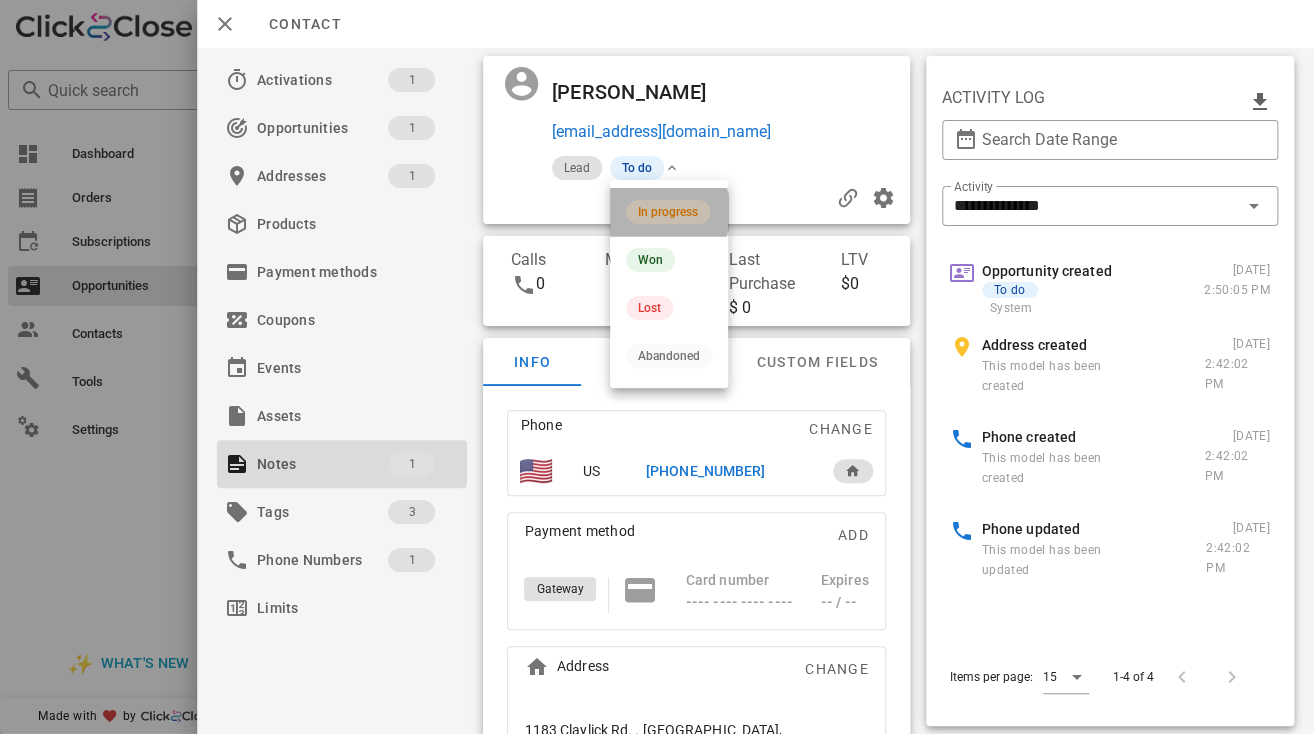 click on "In progress" at bounding box center (669, 212) 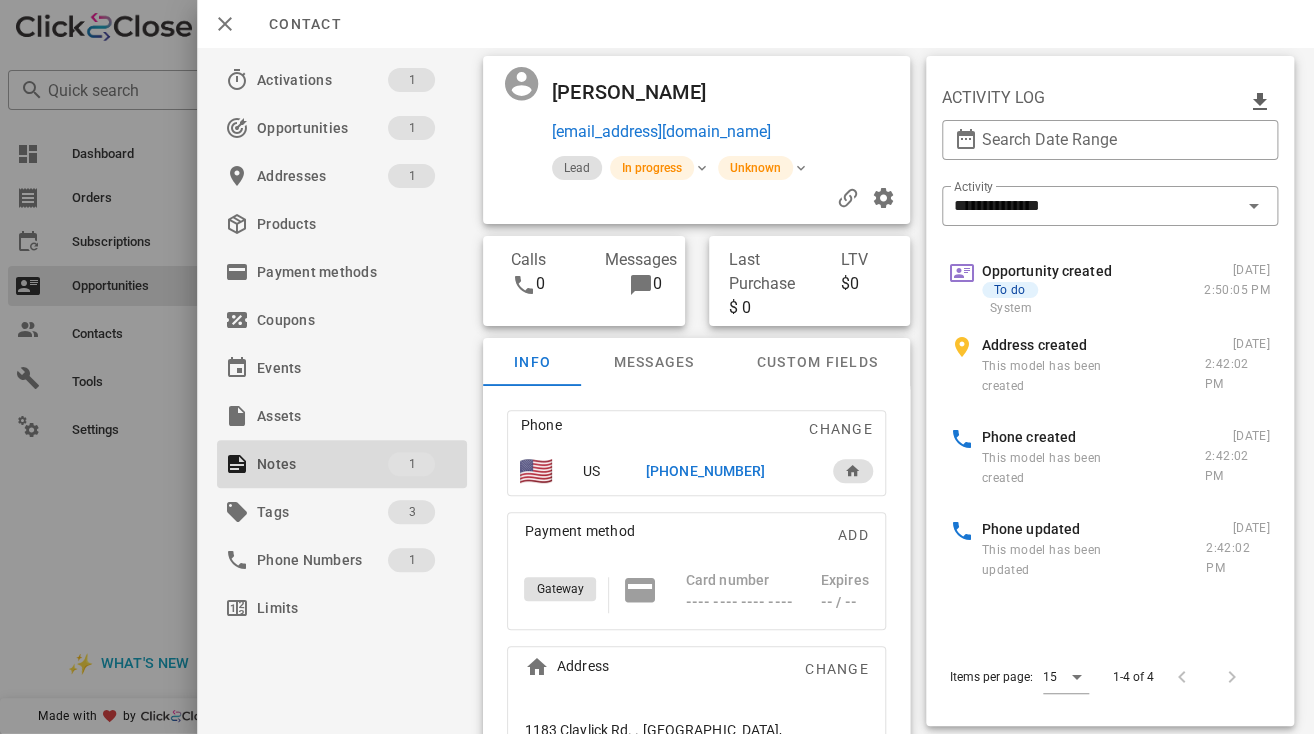 click on "David Barber" at bounding box center (639, 92) 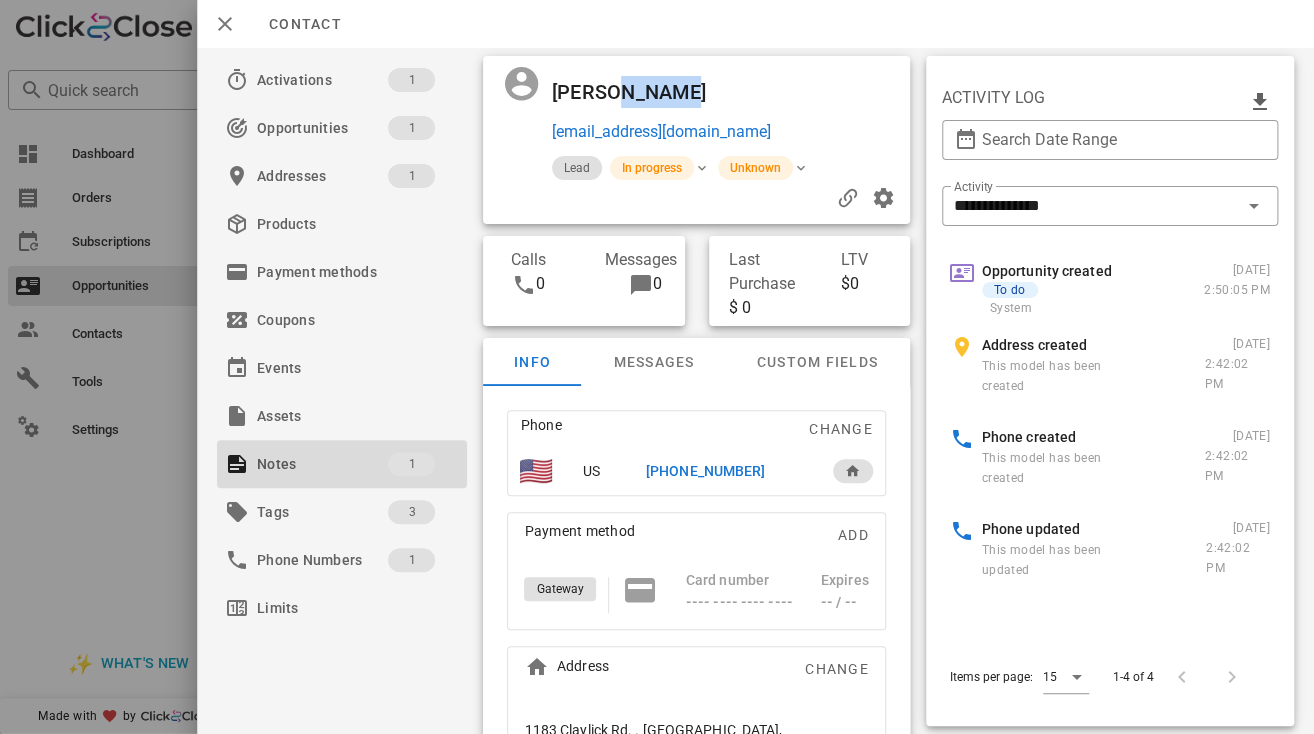 click on "David Barber" at bounding box center [639, 92] 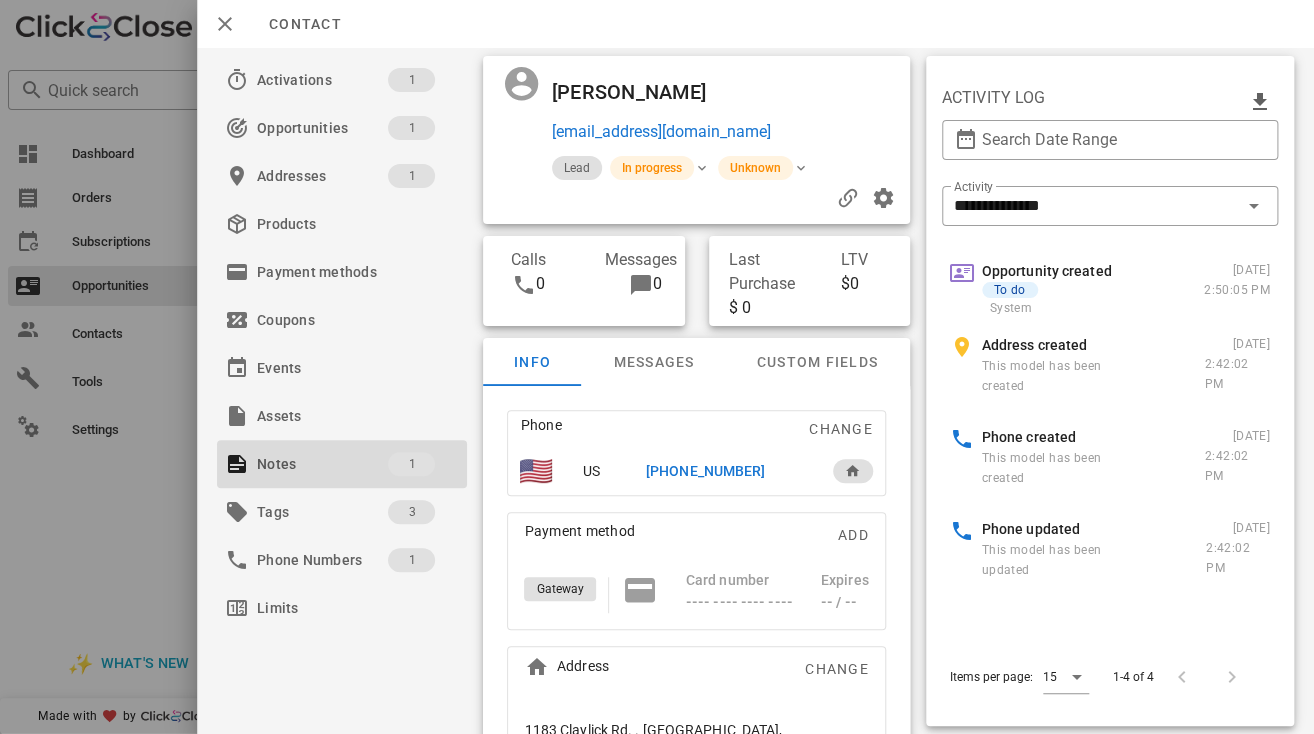 click on "David Barber" at bounding box center [639, 92] 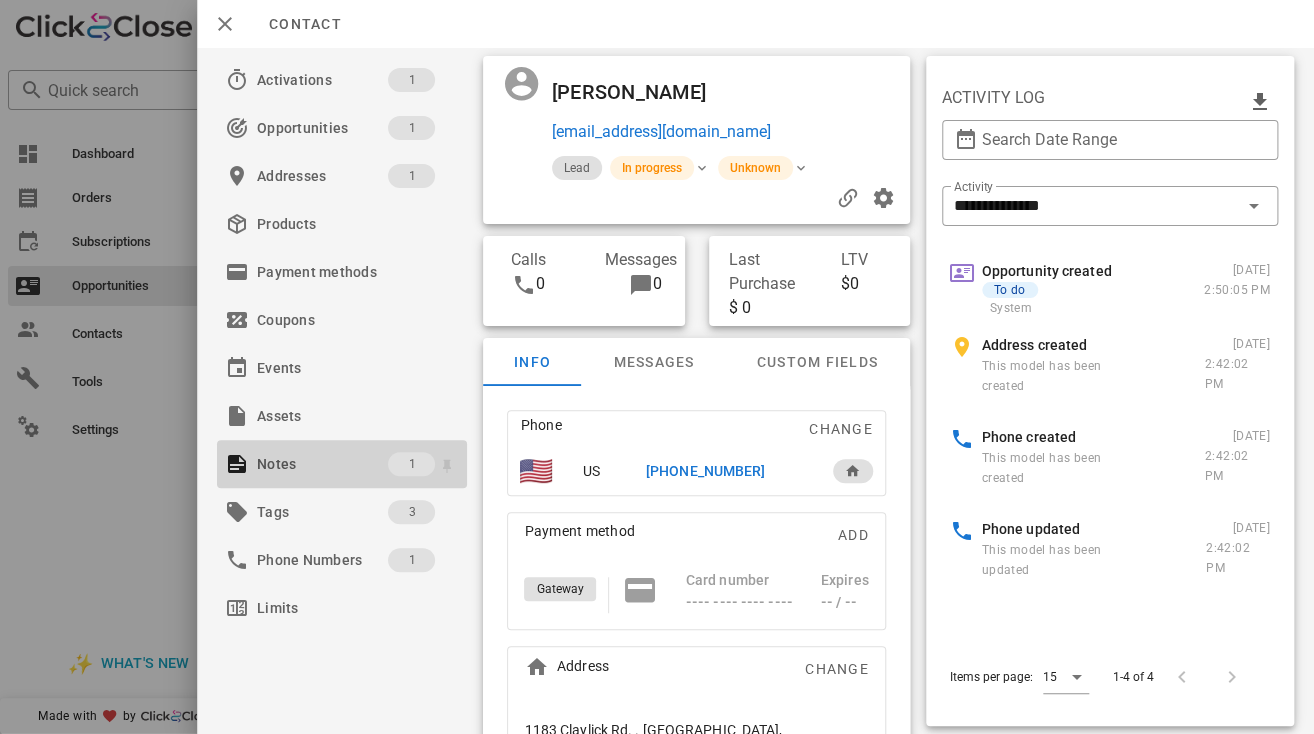 click on "Notes" at bounding box center (322, 464) 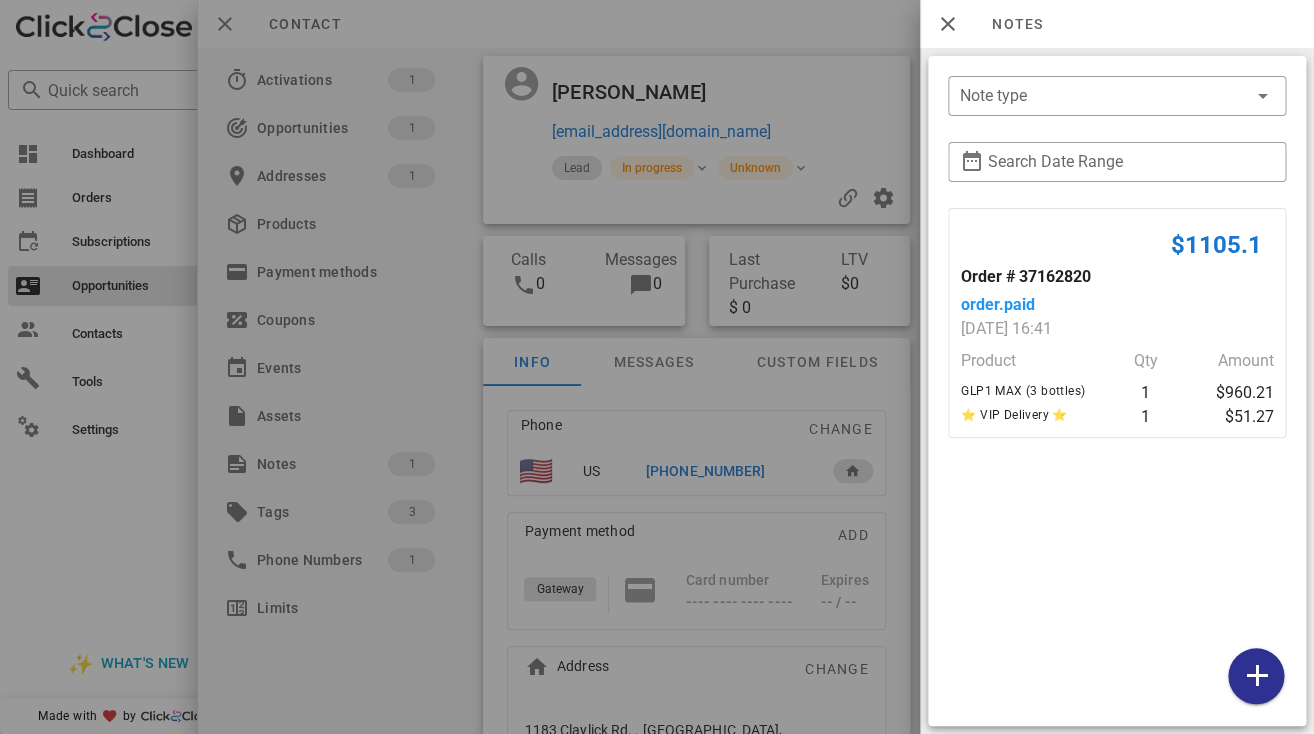 click at bounding box center [657, 367] 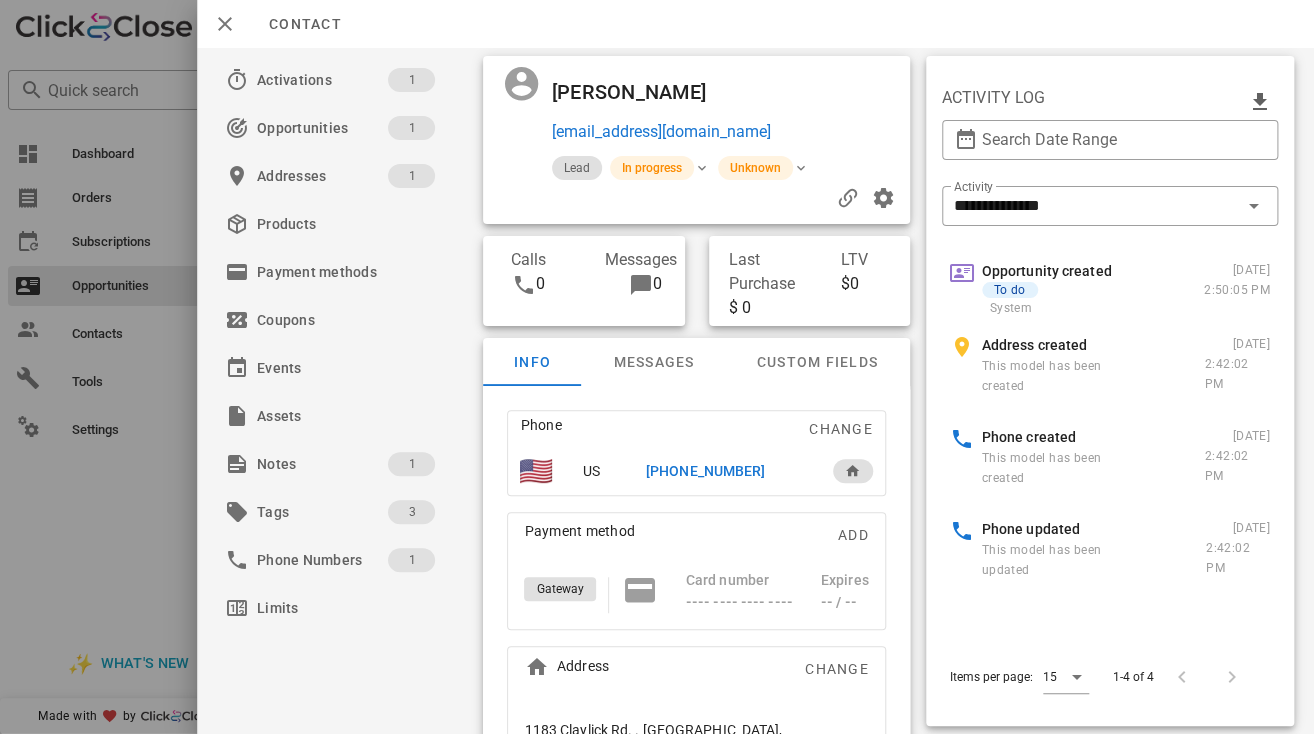 click on "+16157979337" at bounding box center [705, 471] 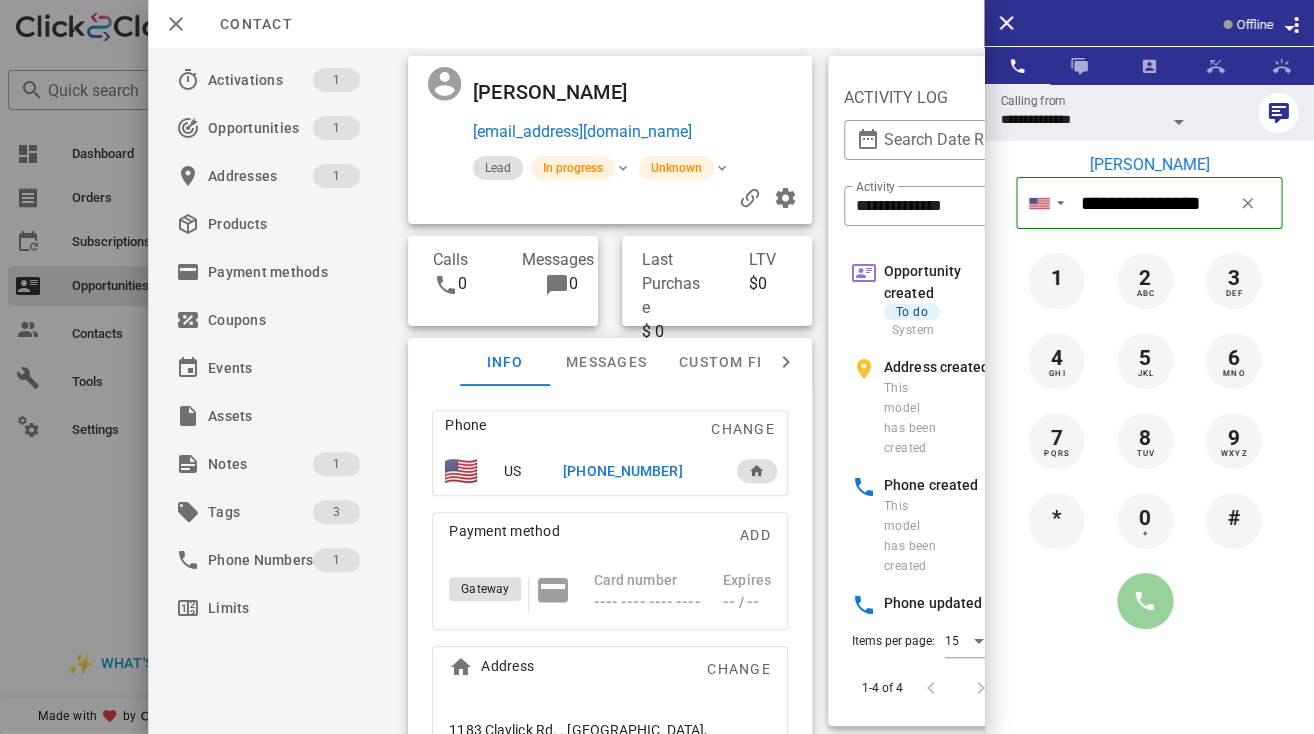 click at bounding box center [1145, 601] 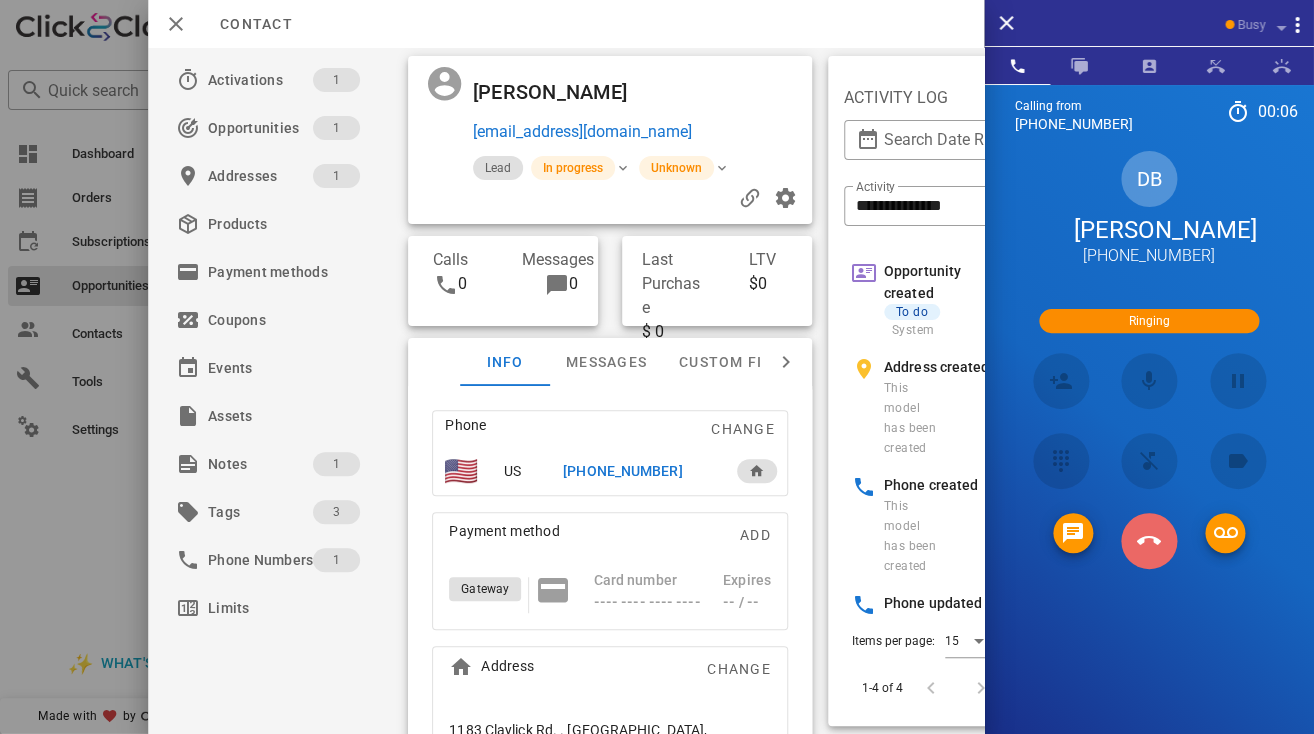 click at bounding box center (1149, 541) 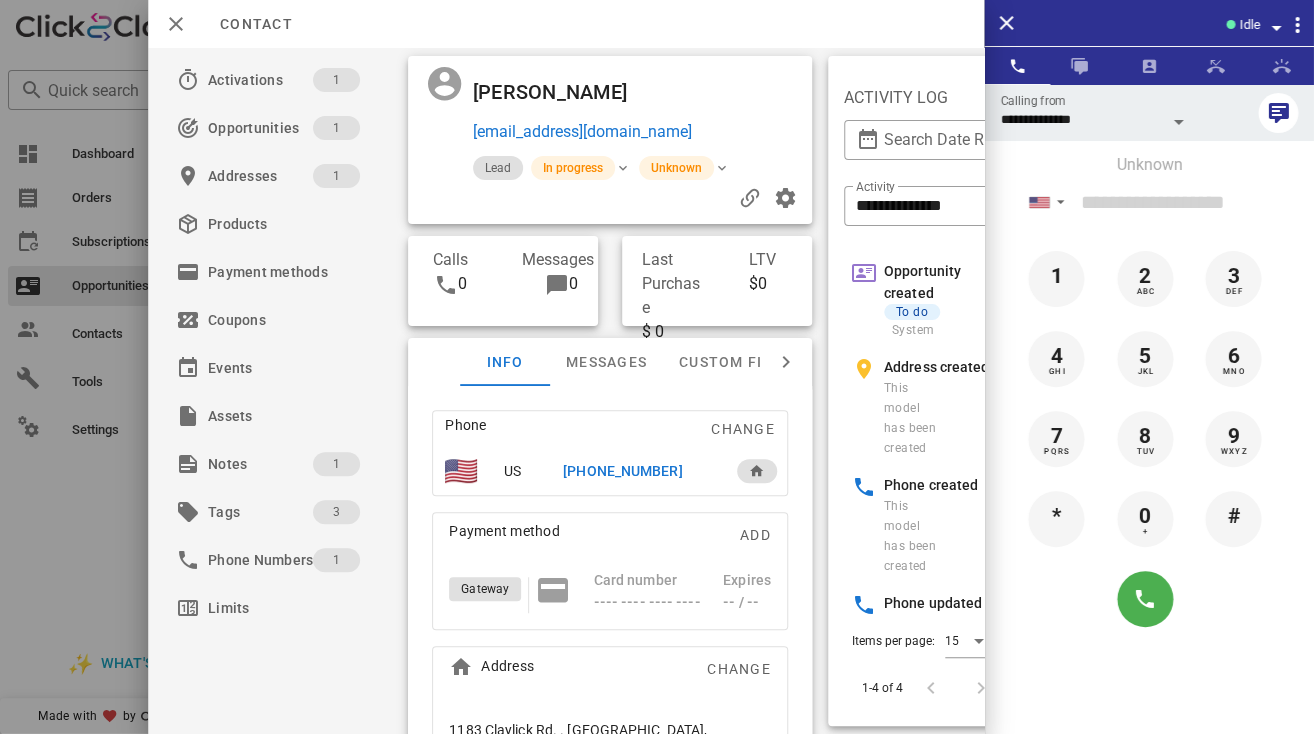 click on "+16157979337" at bounding box center (622, 471) 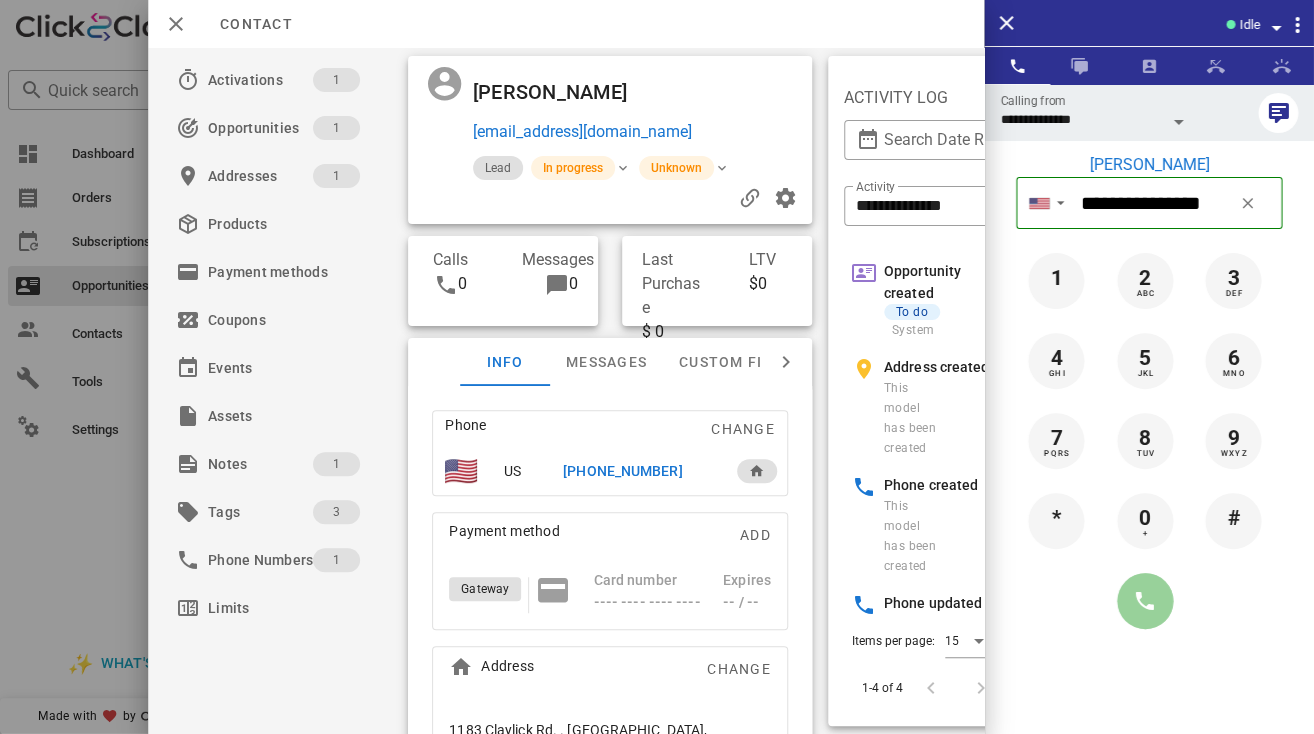 click at bounding box center (1145, 601) 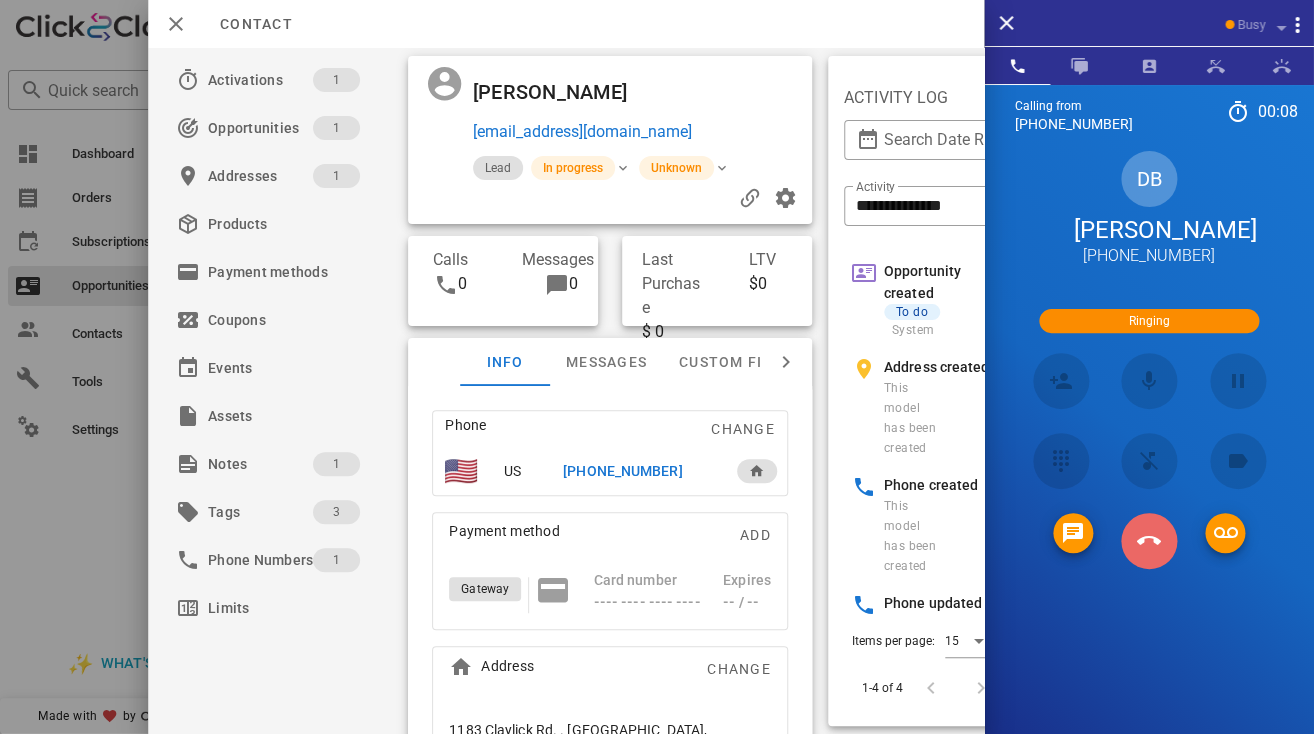 click at bounding box center (1149, 541) 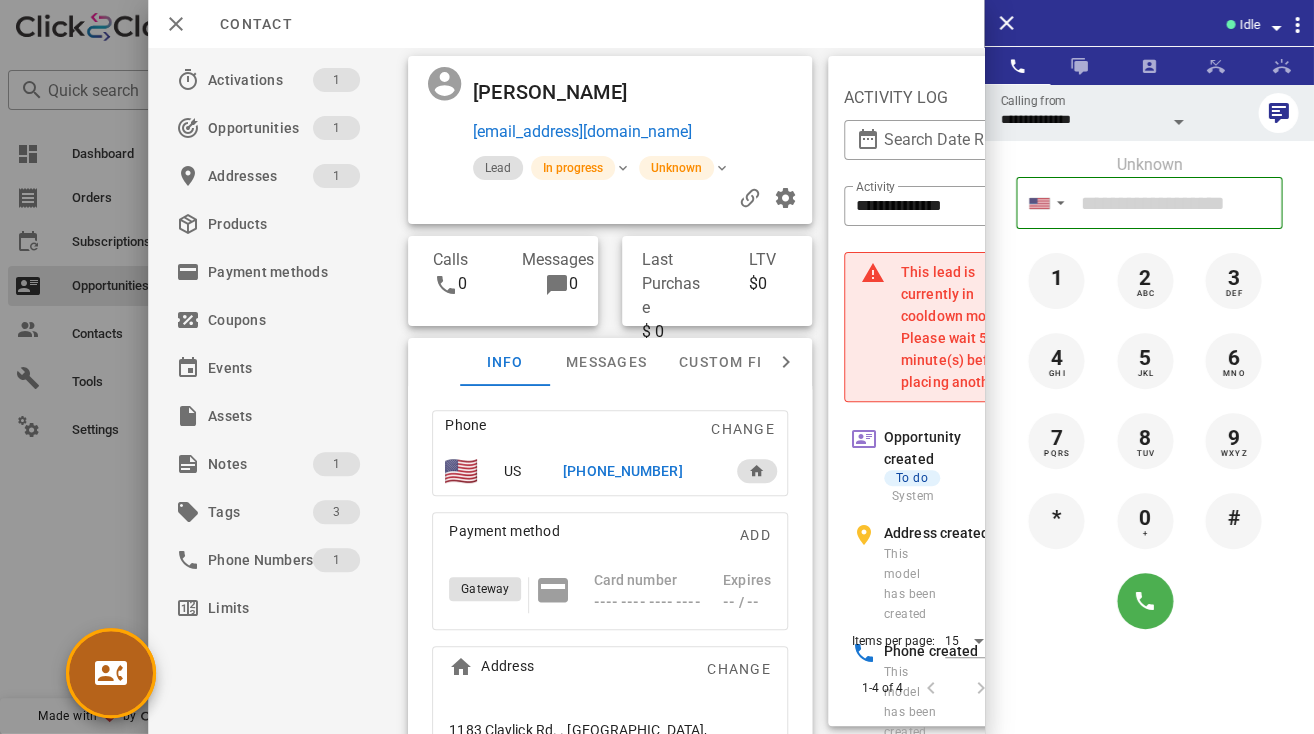 click at bounding box center [111, 673] 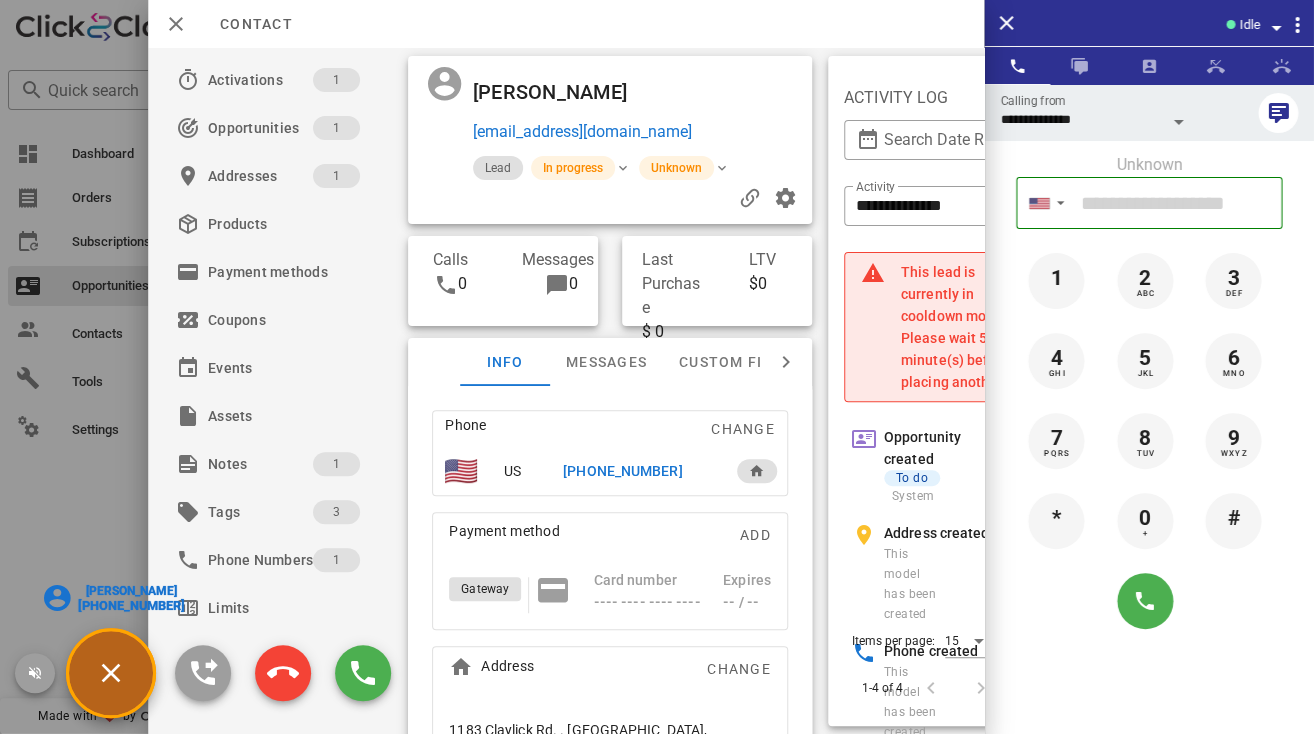 click on "[PERSON_NAME]" at bounding box center (131, 591) 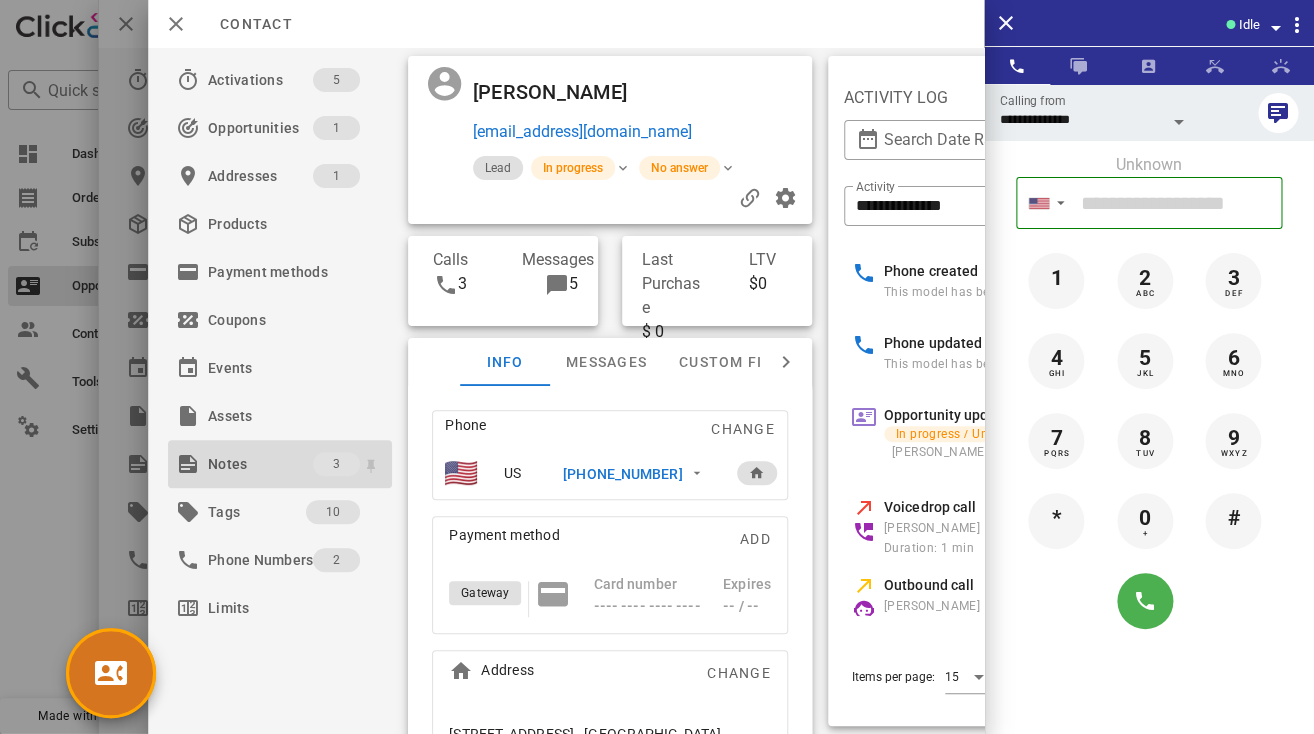 click on "Notes" at bounding box center (260, 464) 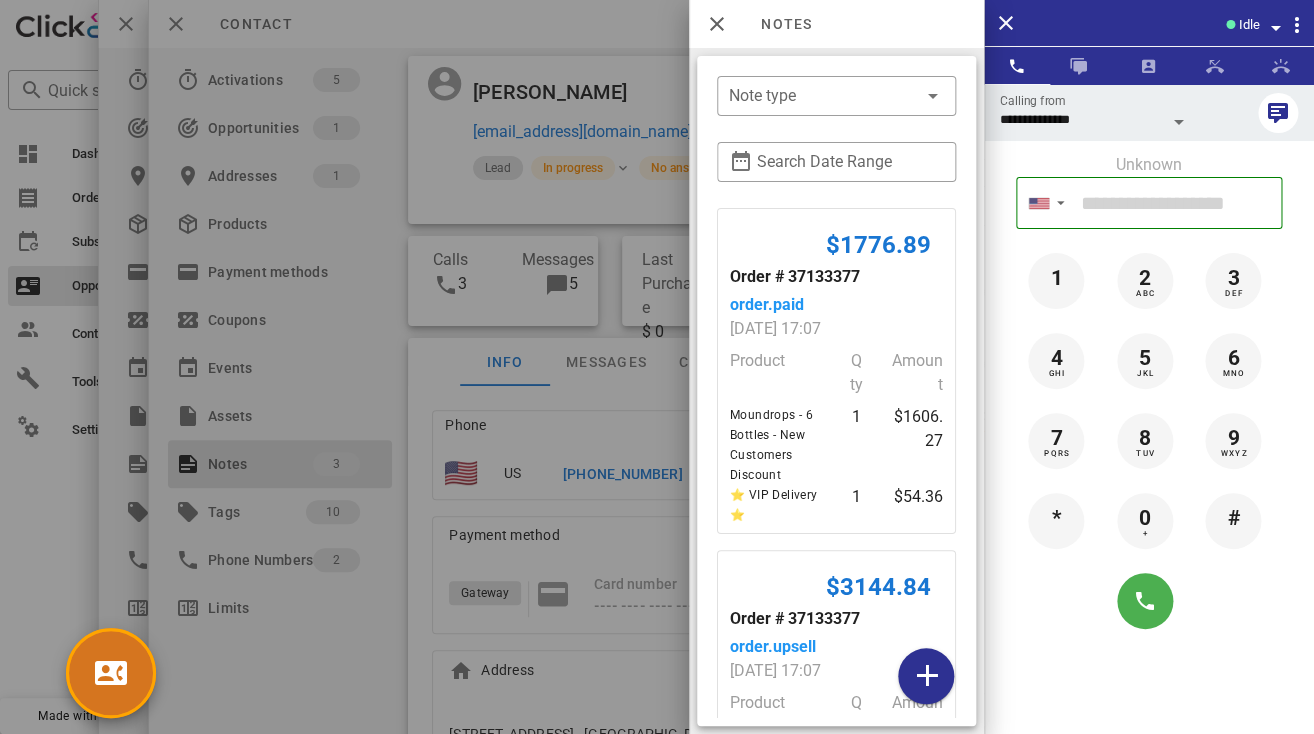 scroll, scrollTop: 710, scrollLeft: 0, axis: vertical 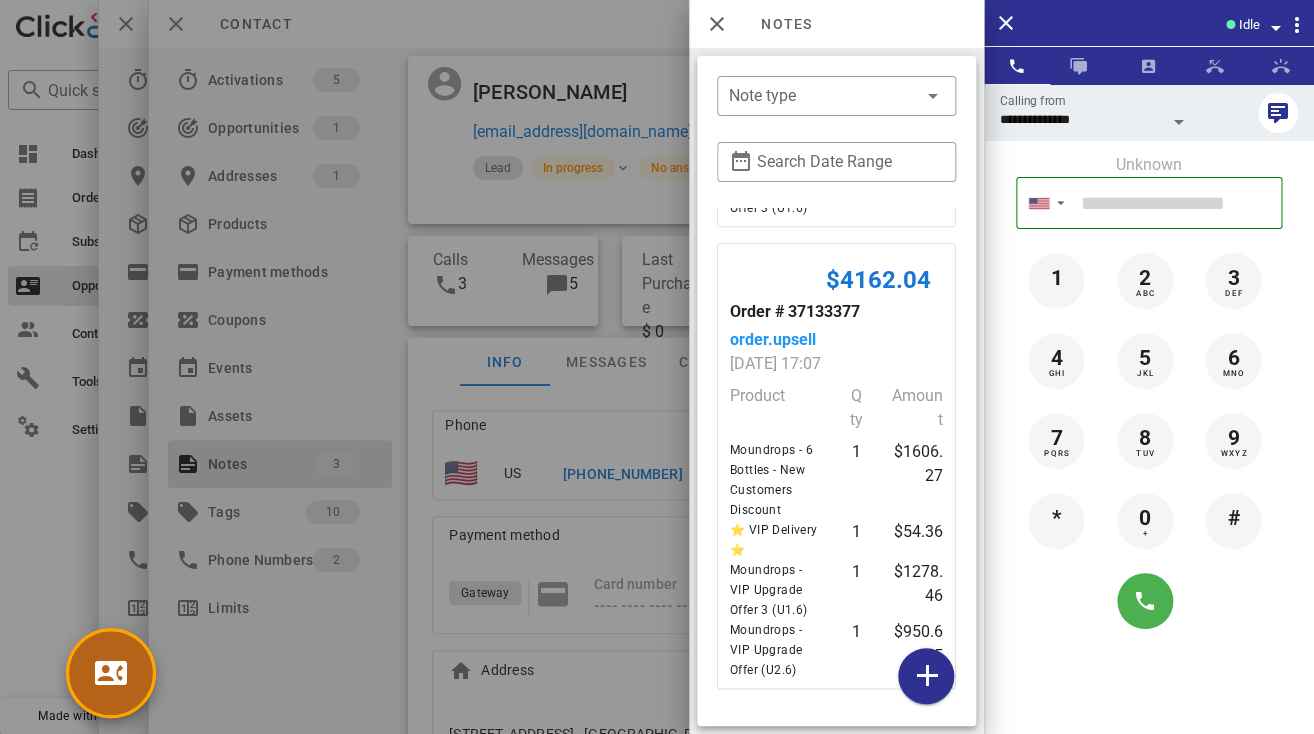 click at bounding box center [111, 673] 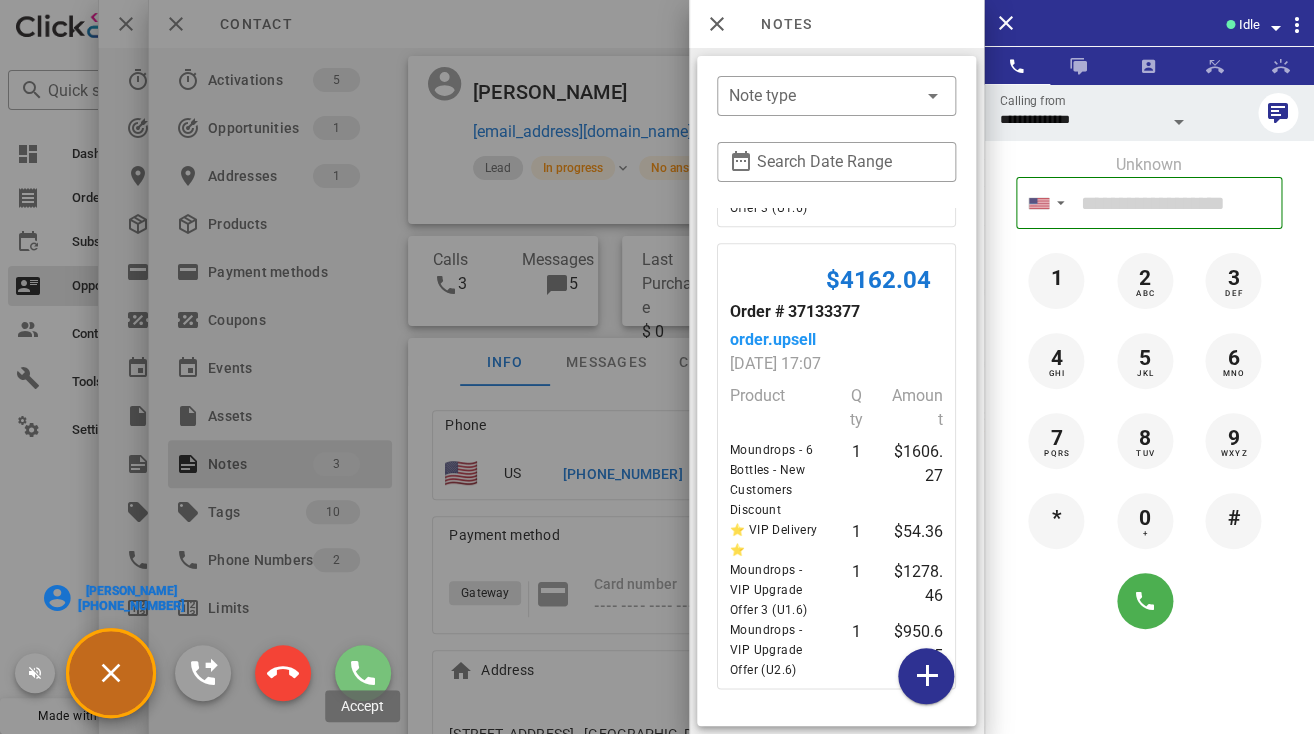 click at bounding box center (363, 673) 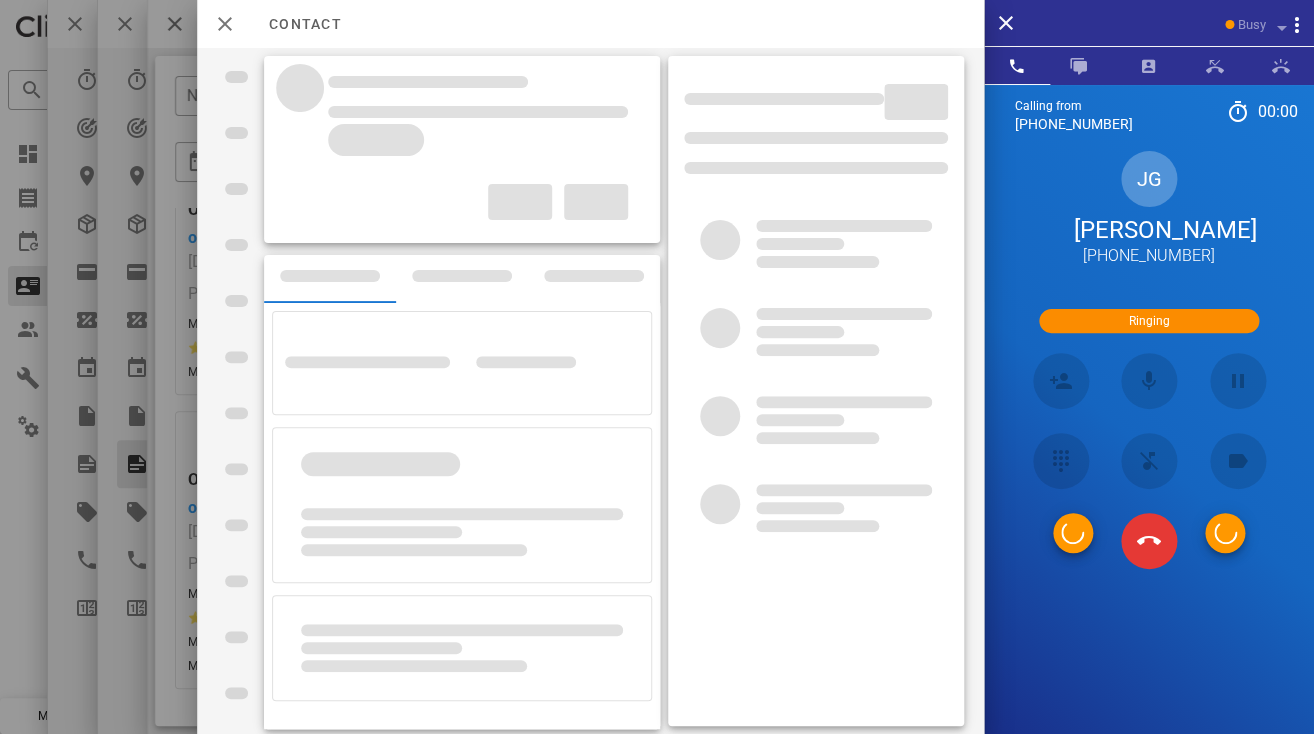 scroll, scrollTop: 314, scrollLeft: 0, axis: vertical 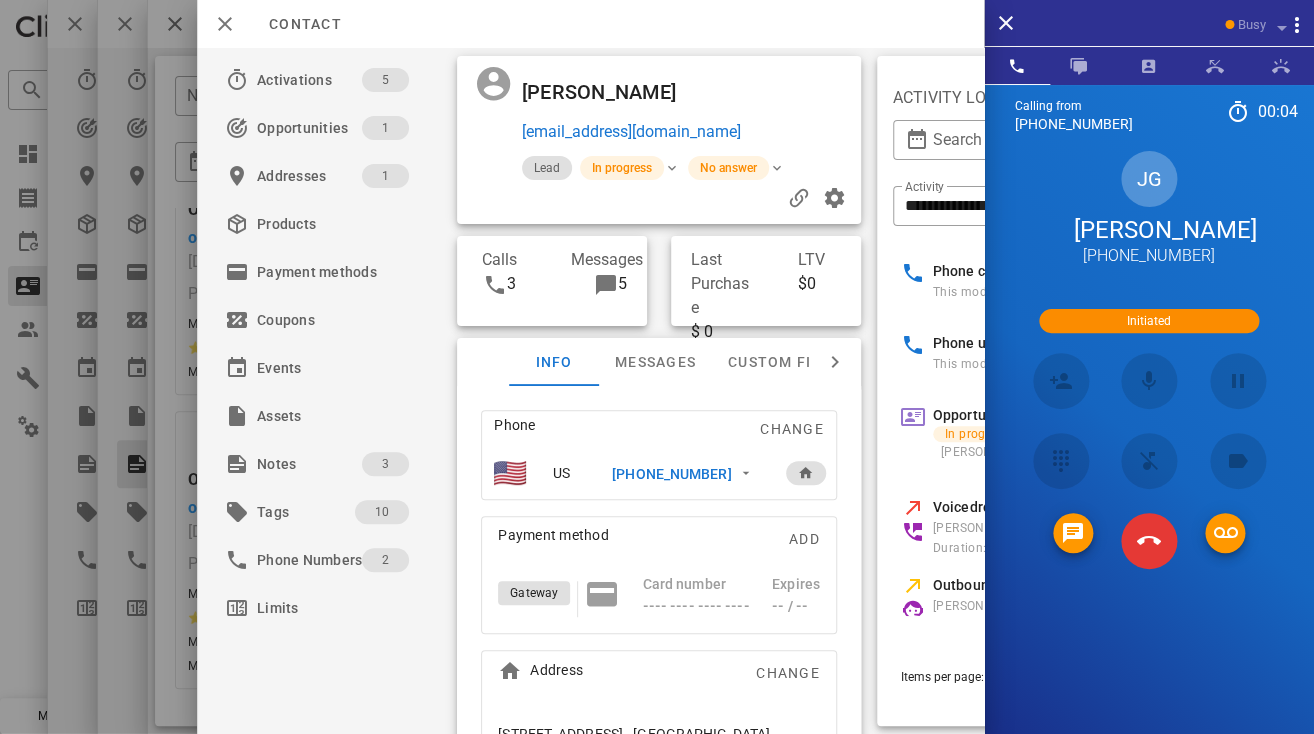 click on "[PERSON_NAME]" at bounding box center [604, 92] 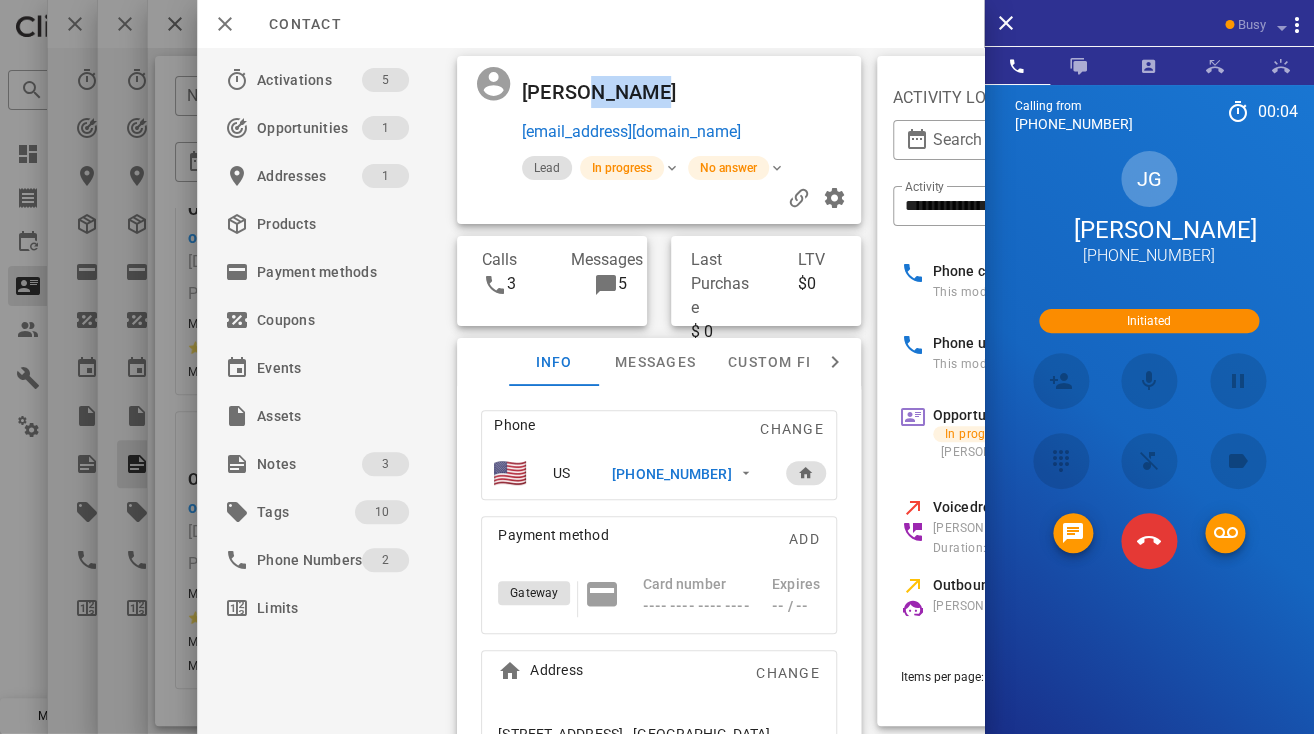 click on "[PERSON_NAME]" at bounding box center [604, 92] 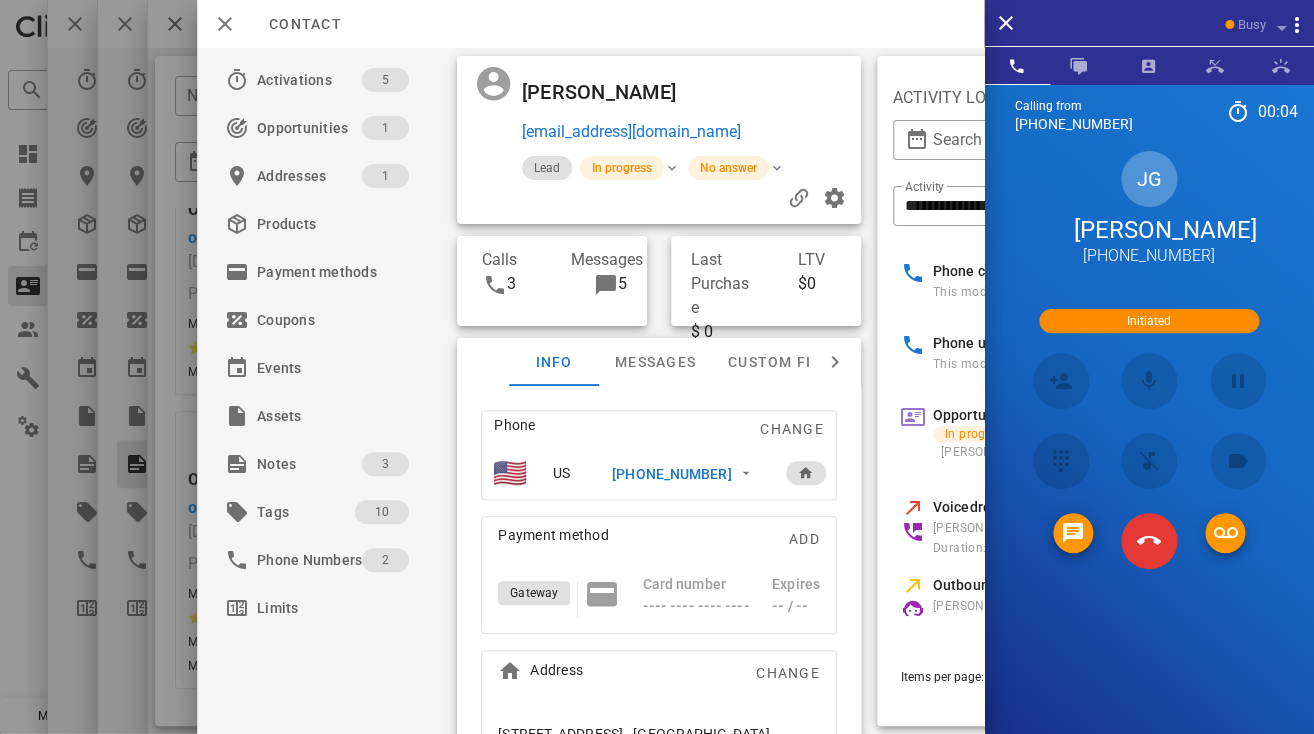 click on "[PERSON_NAME]" at bounding box center [604, 92] 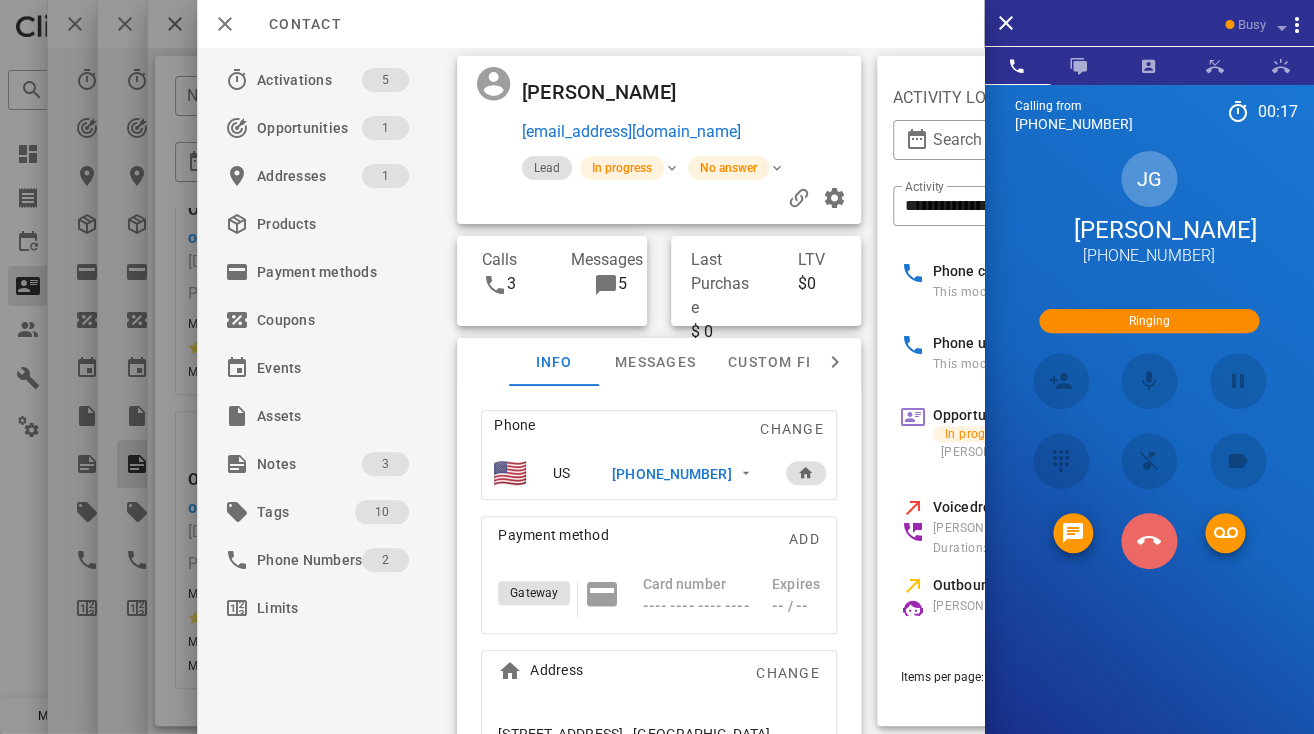 click at bounding box center (1149, 541) 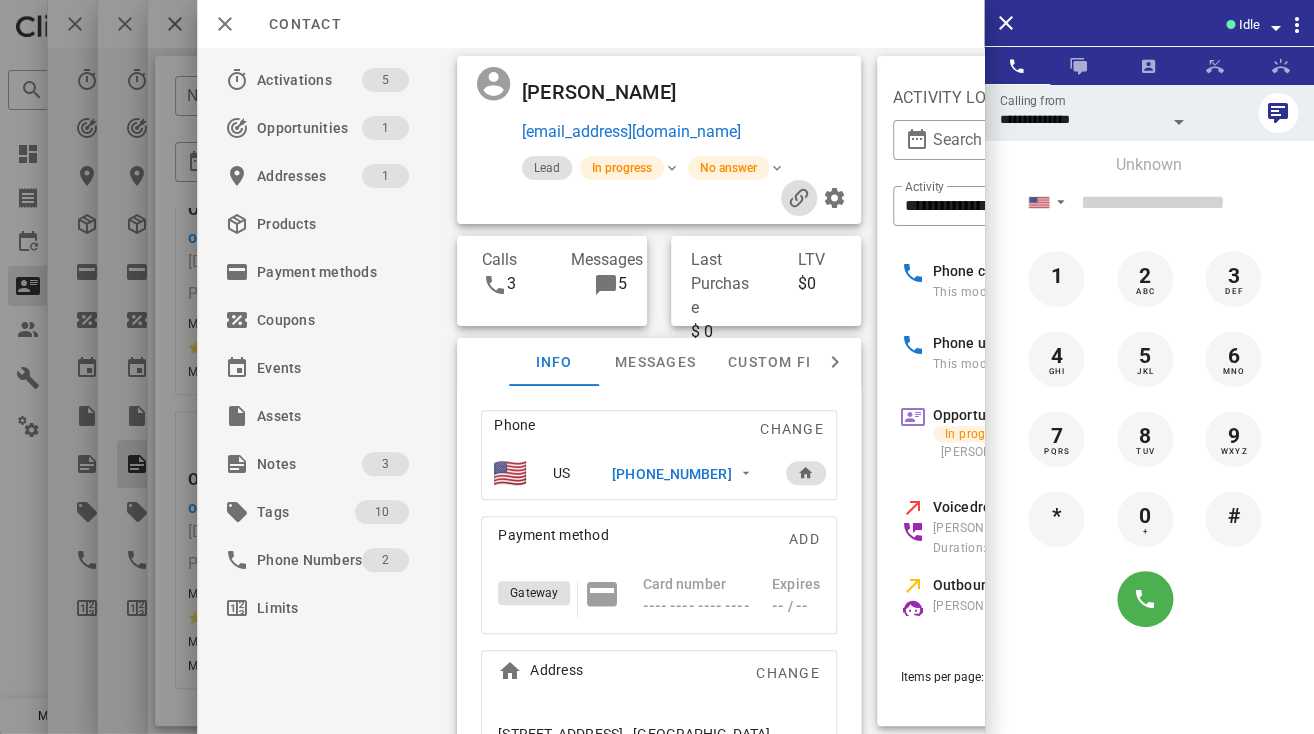 click at bounding box center [799, 198] 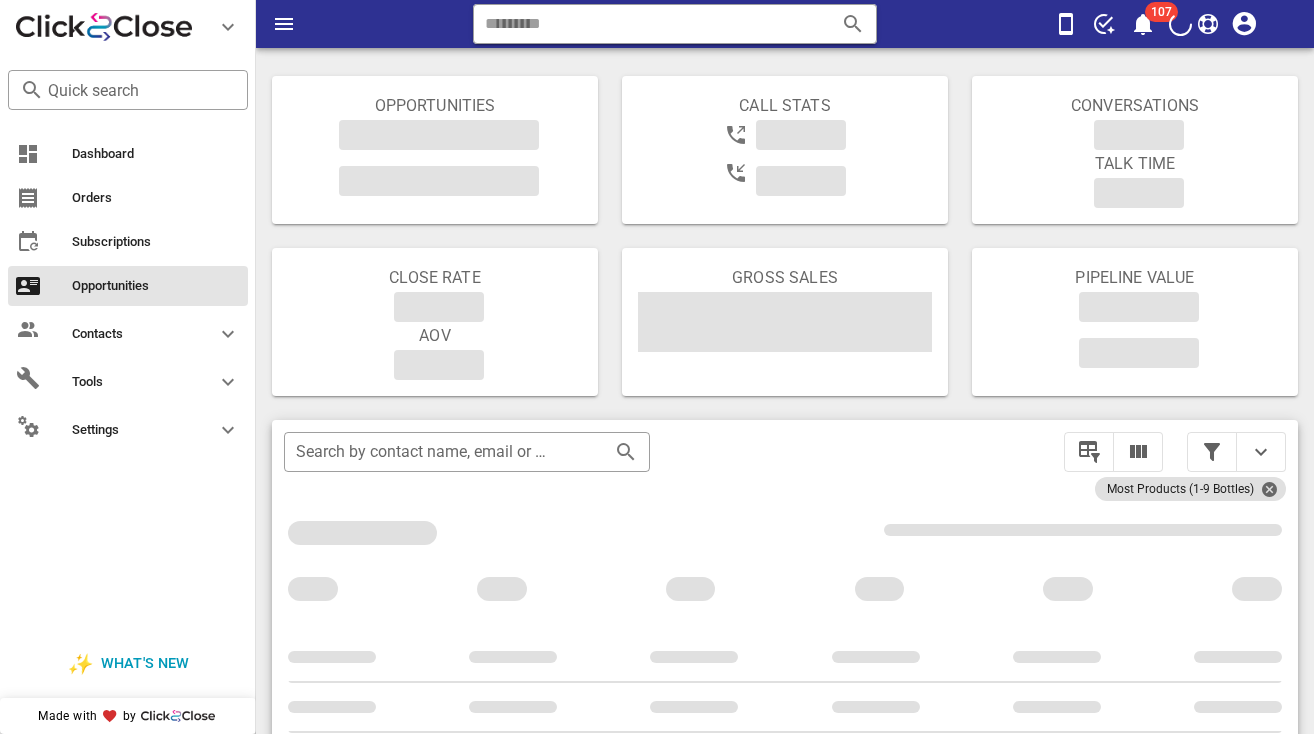 scroll, scrollTop: 97, scrollLeft: 0, axis: vertical 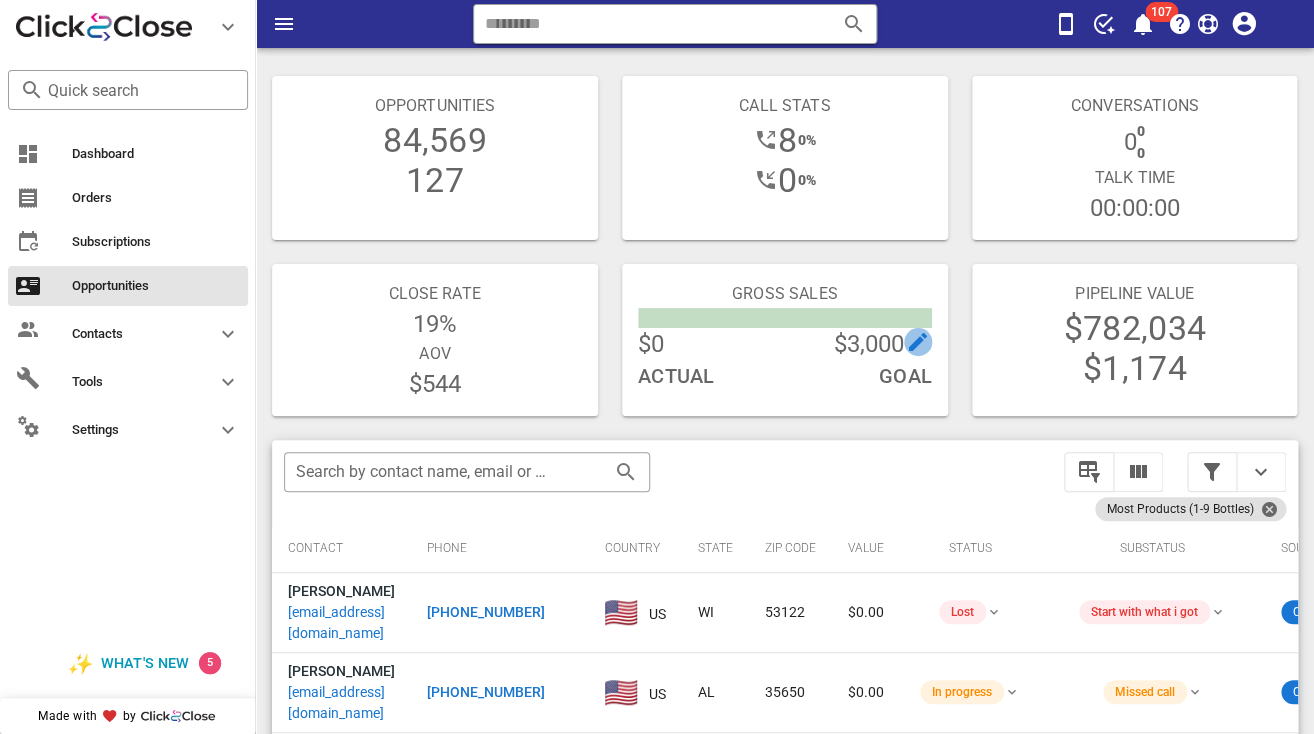 click at bounding box center [918, 342] 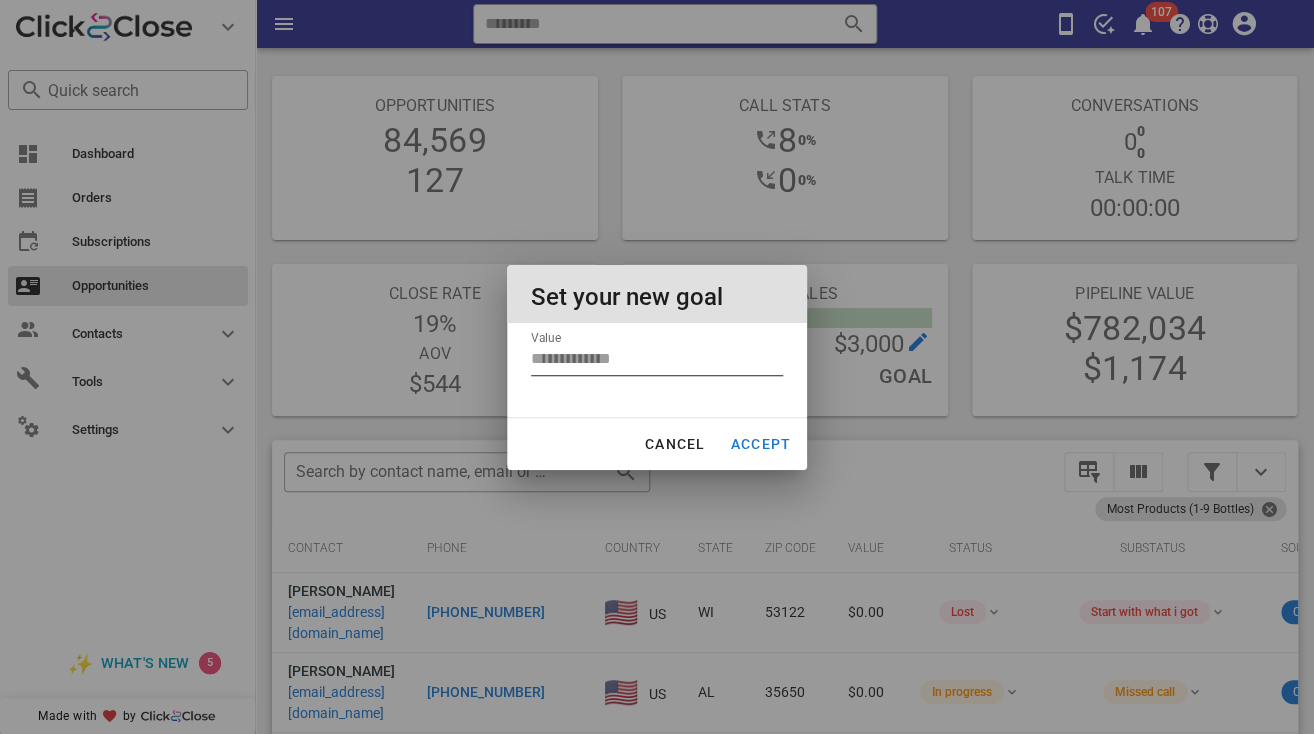 click on "****" at bounding box center (657, 359) 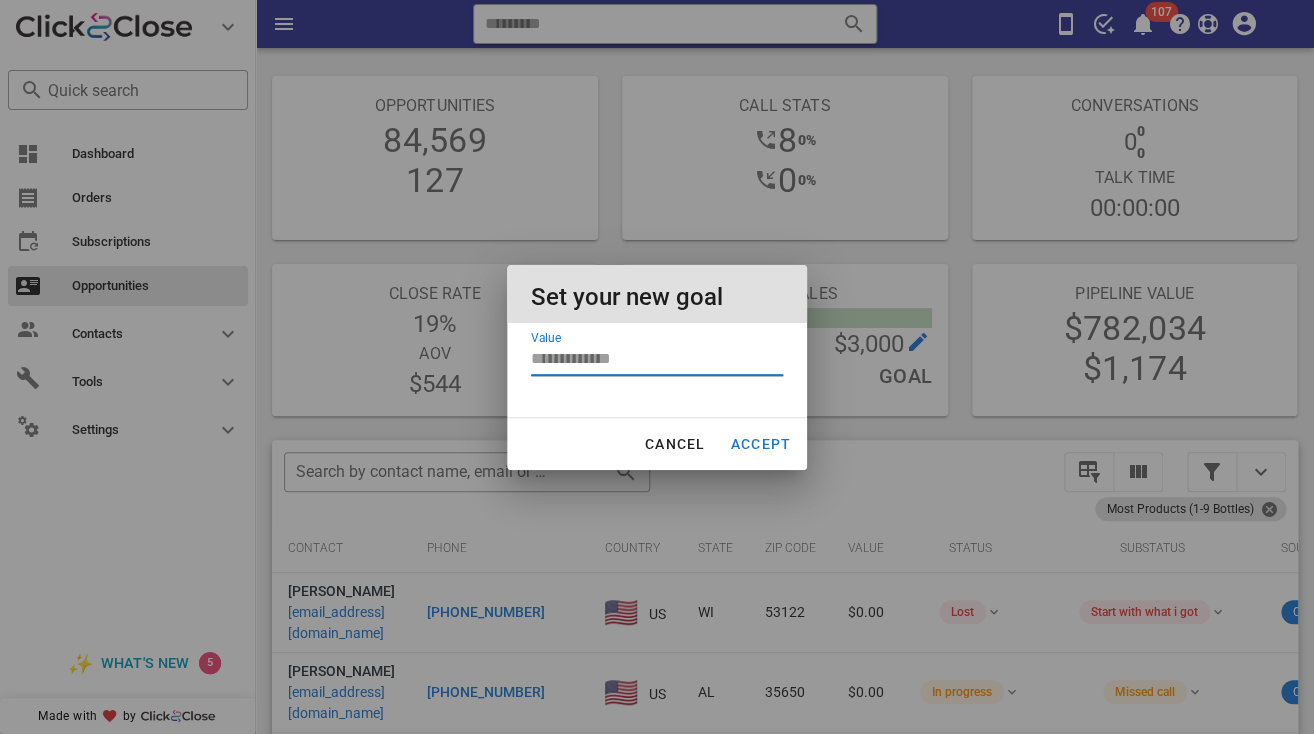 click on "****" at bounding box center (657, 359) 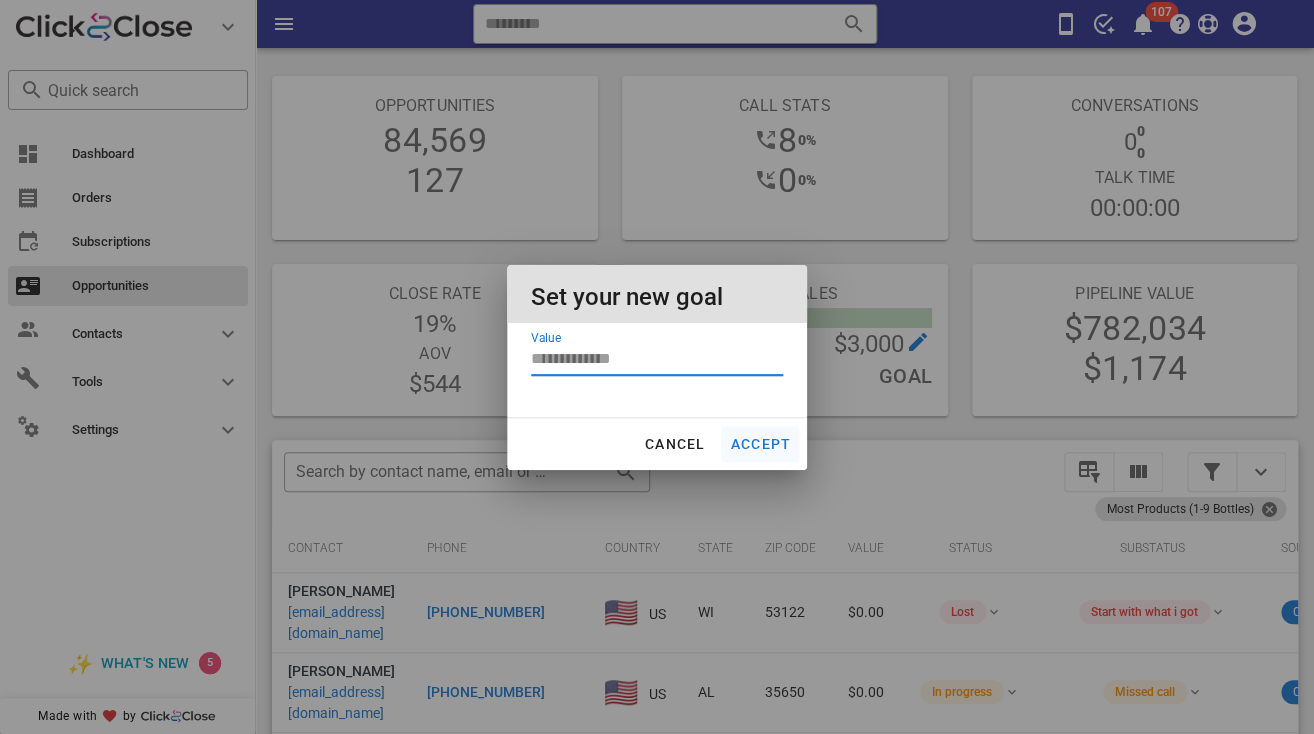 type on "****" 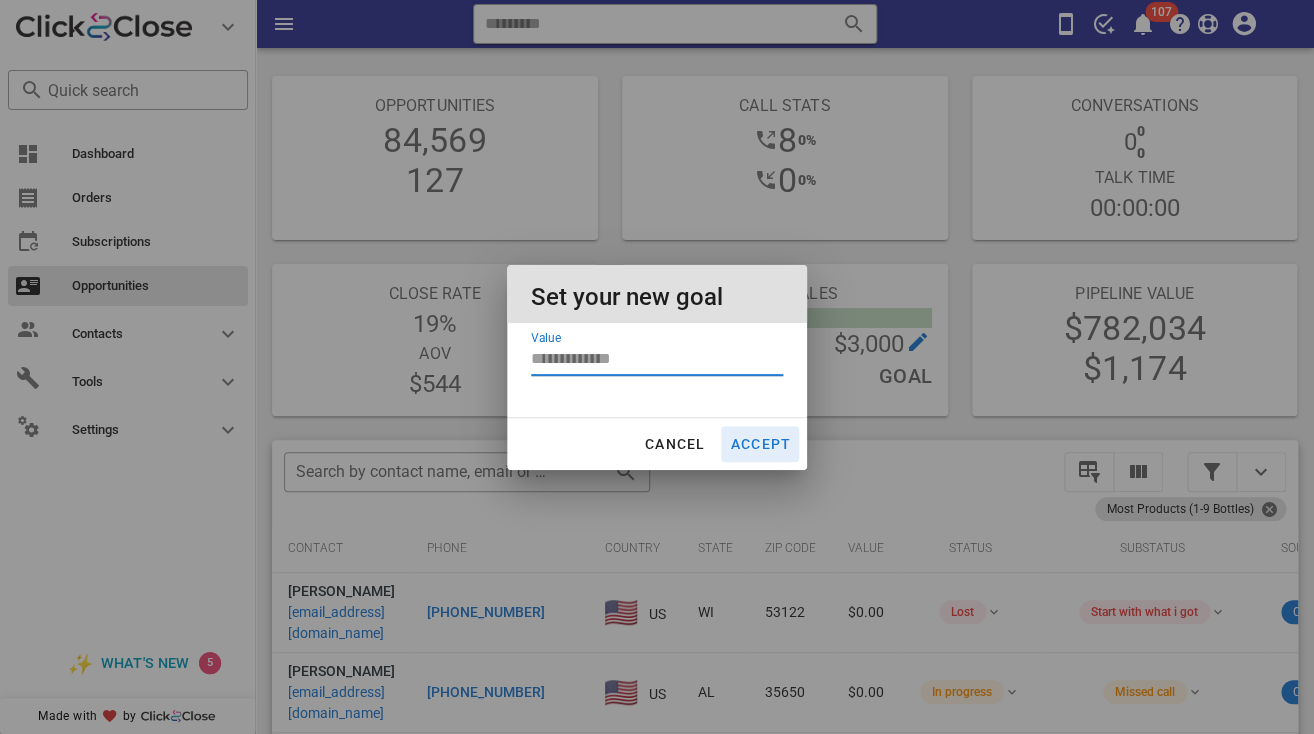 click on "Accept" at bounding box center (760, 444) 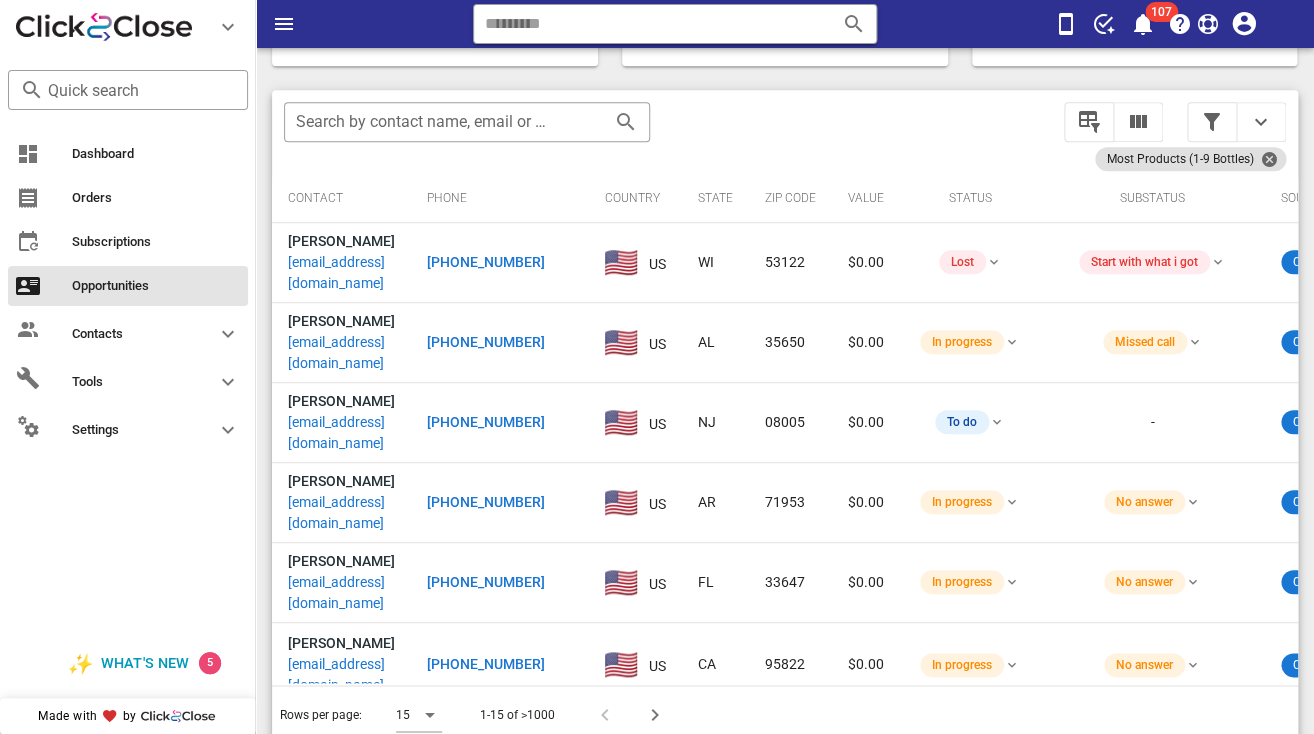 scroll, scrollTop: 376, scrollLeft: 0, axis: vertical 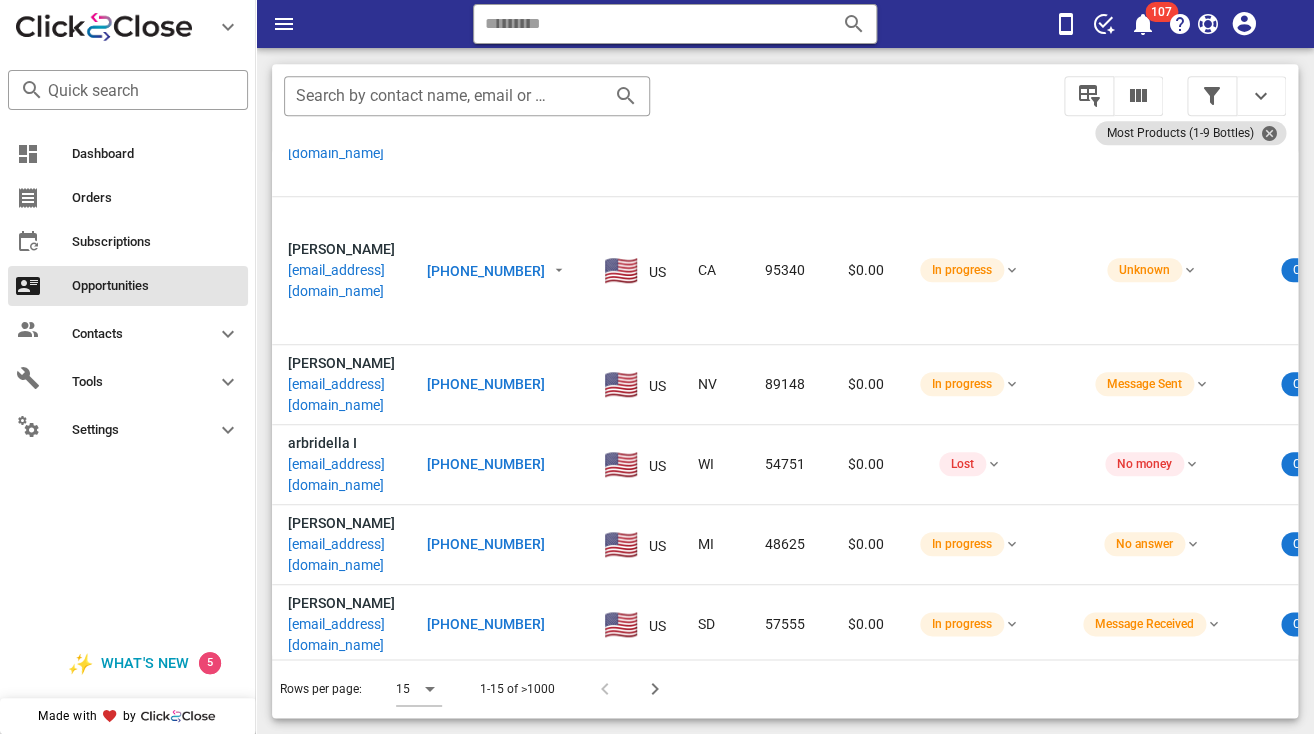 click on "Rows per page: 15  1-15 of >1000" at bounding box center [785, 688] 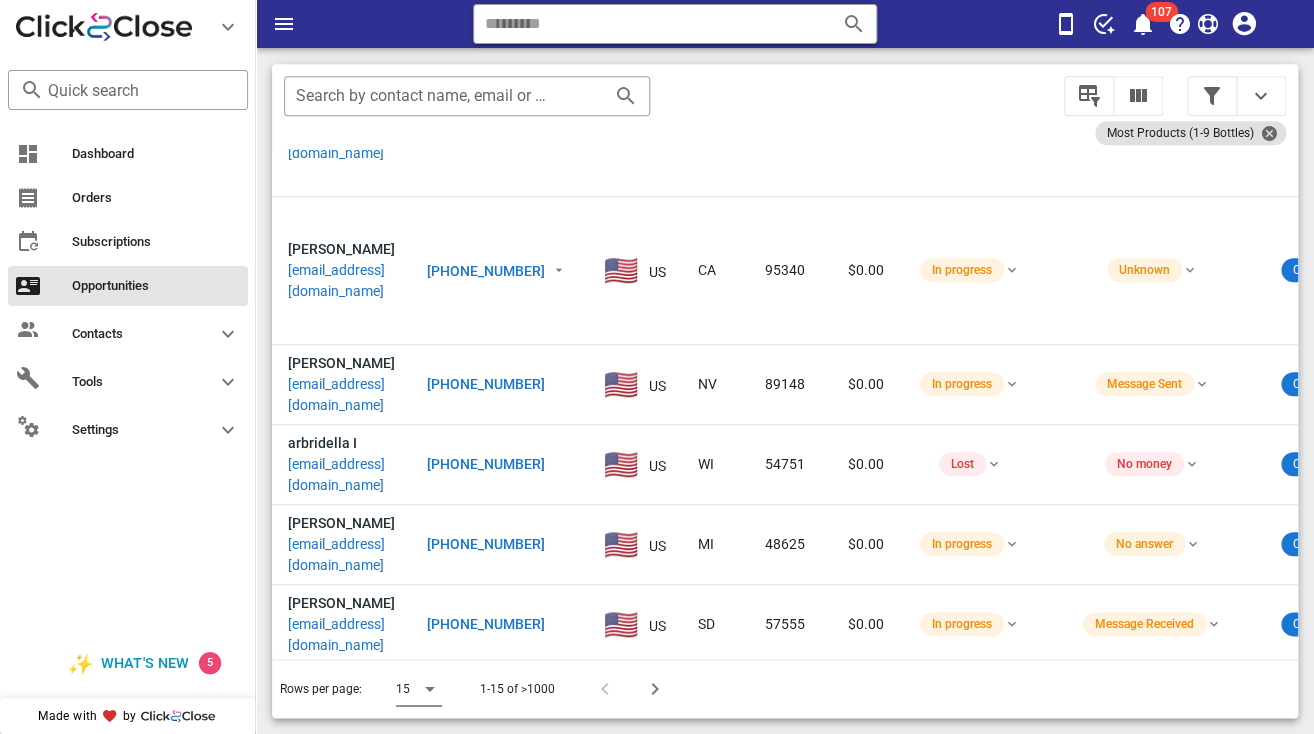 click at bounding box center (430, 689) 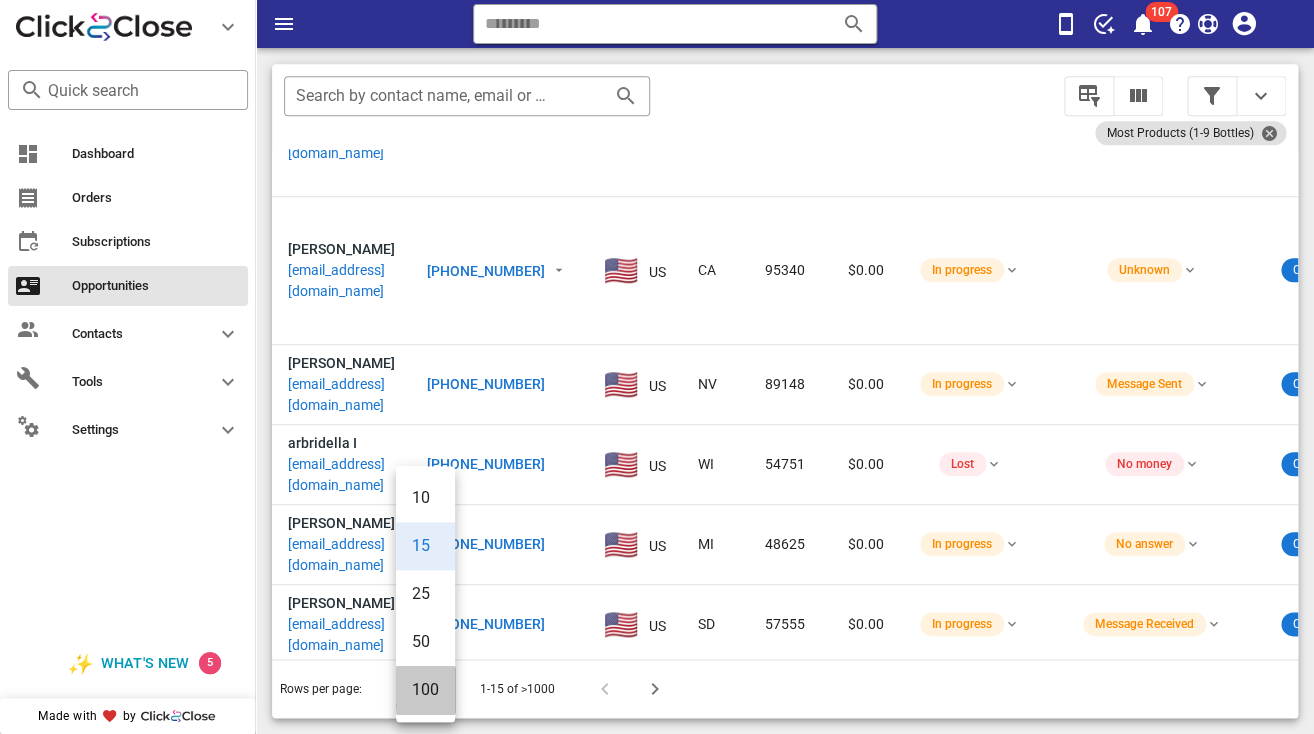 click on "100" at bounding box center (425, 689) 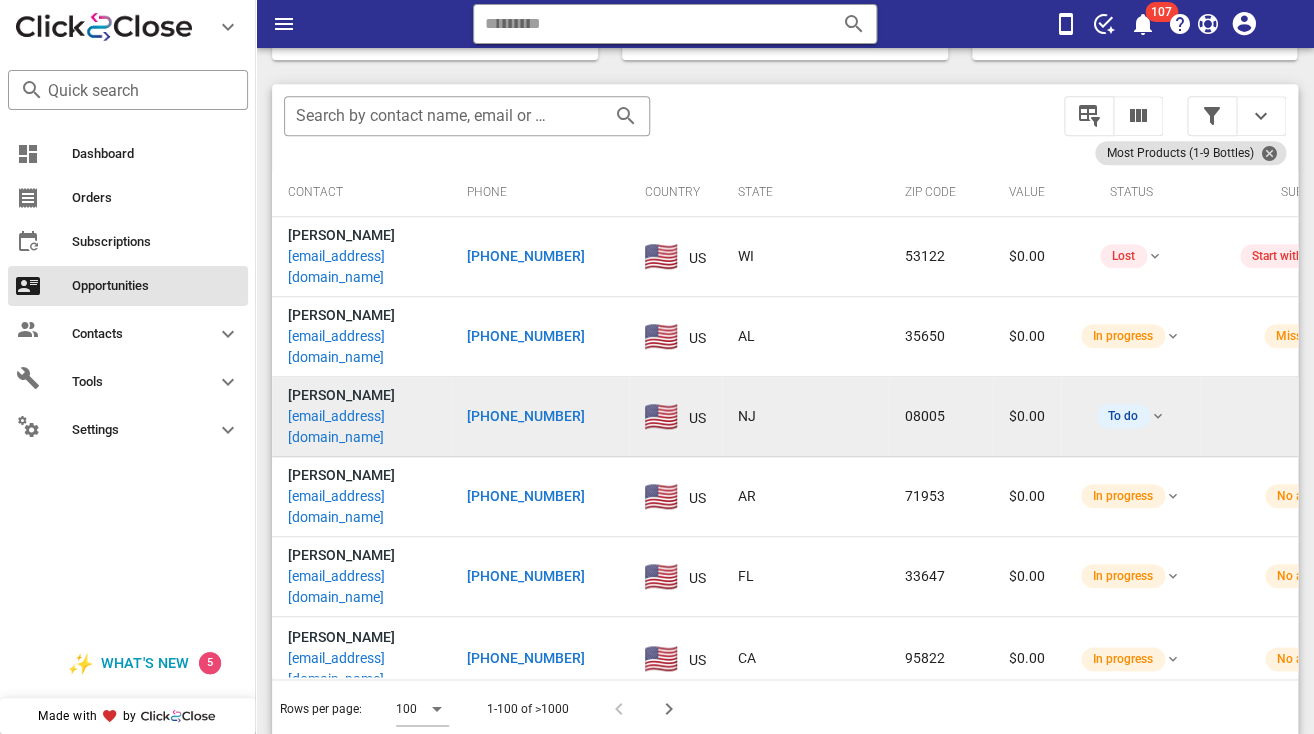 click on "[EMAIL_ADDRESS][DOMAIN_NAME]" at bounding box center [361, 427] 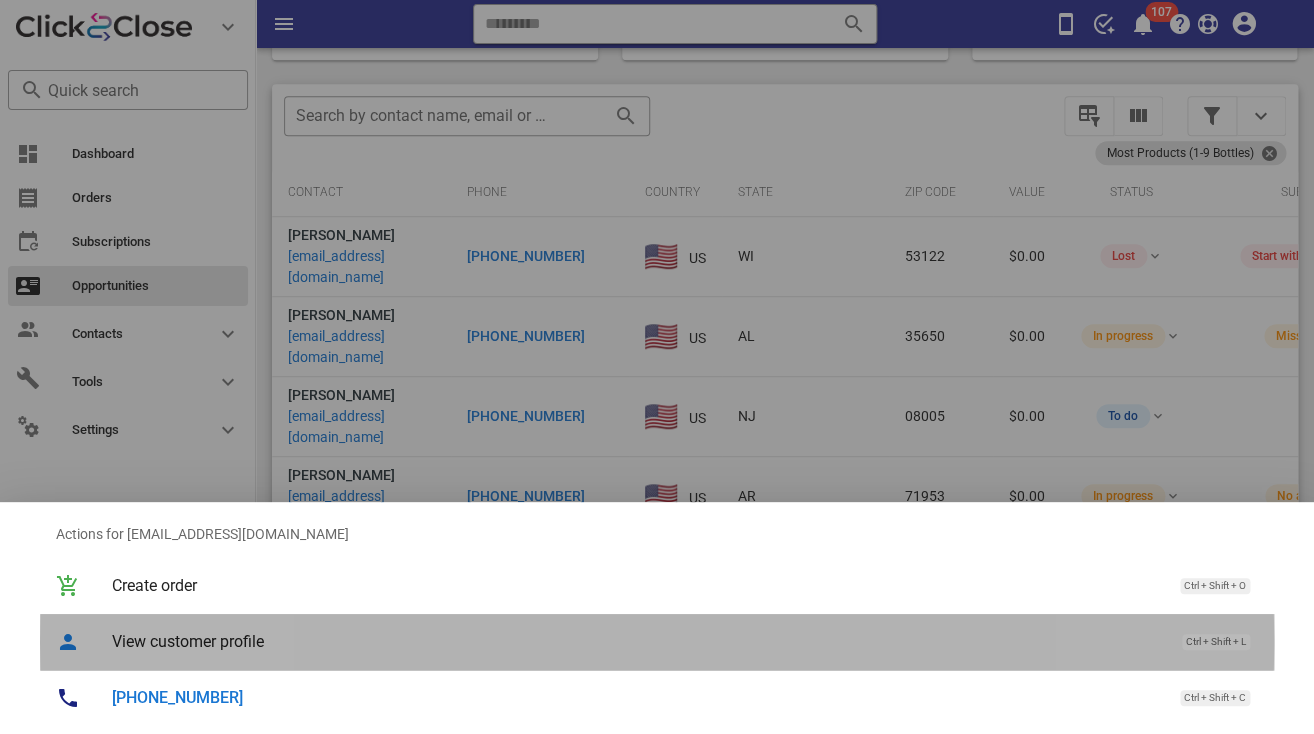 click on "View customer profile" at bounding box center (637, 641) 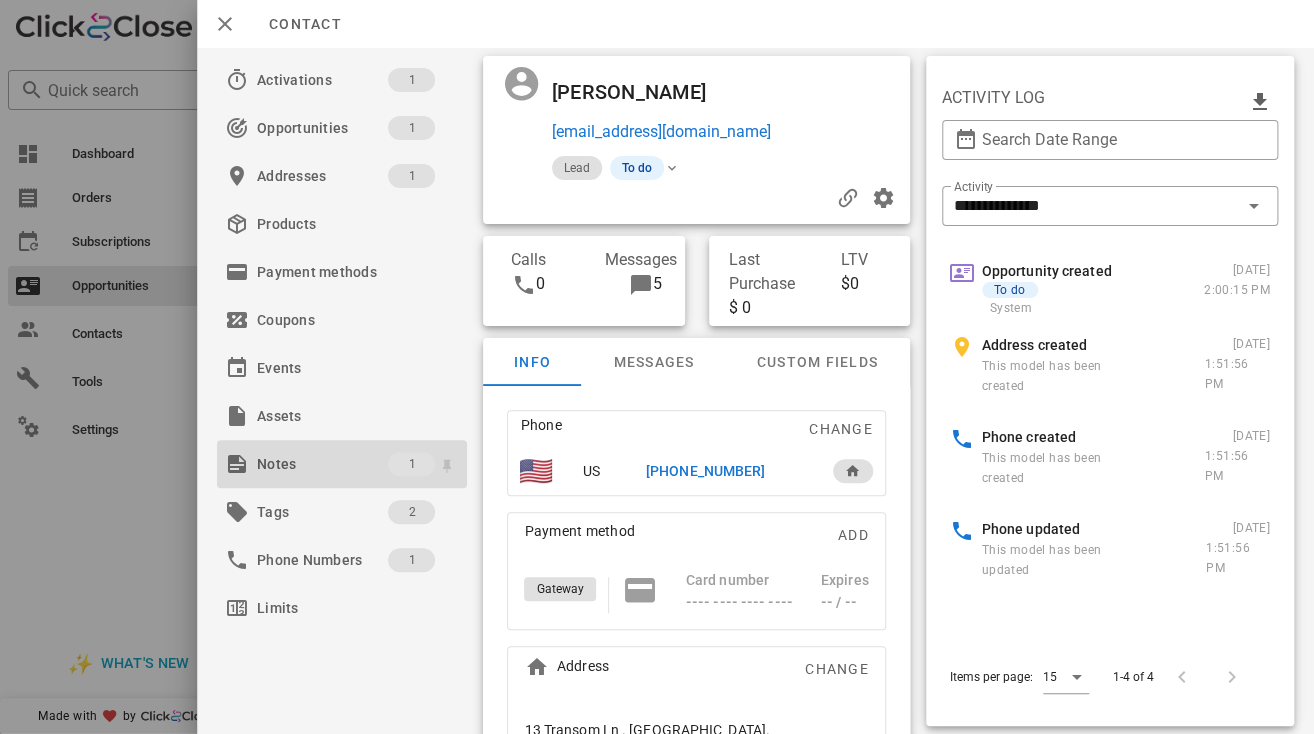 click on "Notes" at bounding box center (322, 464) 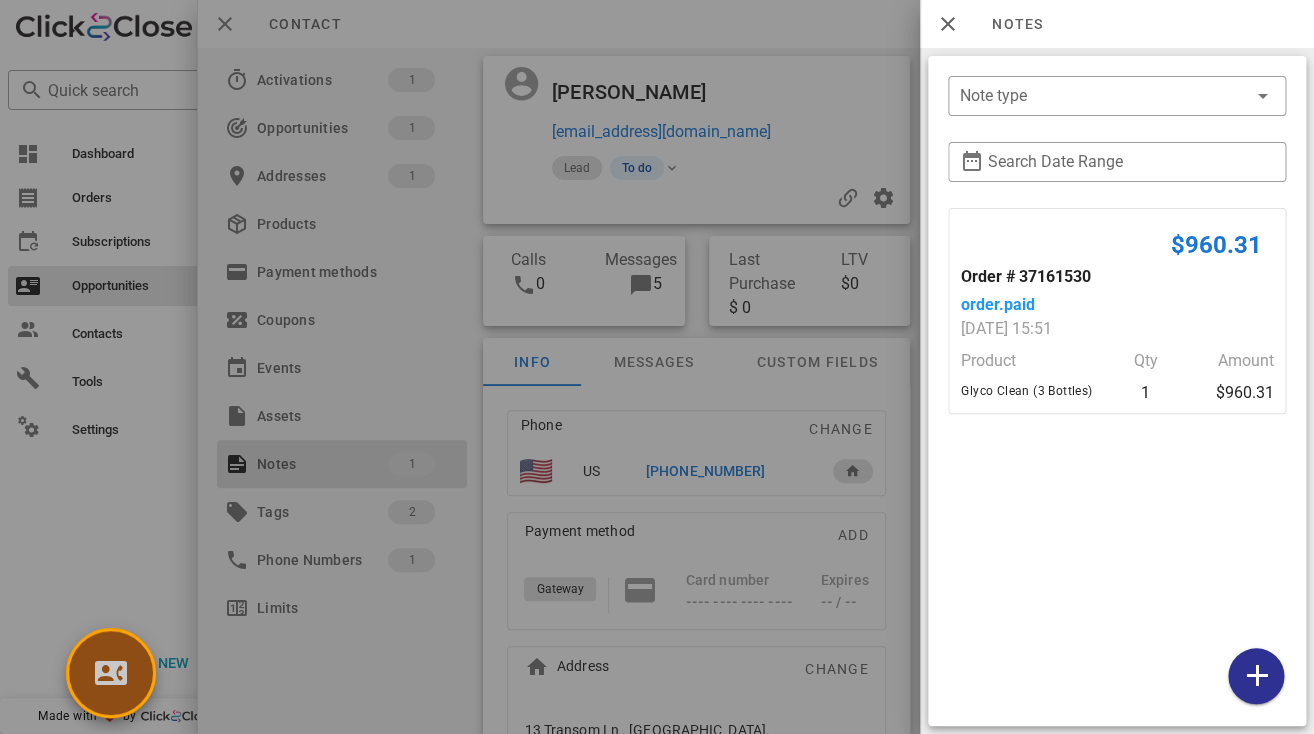 click at bounding box center (111, 673) 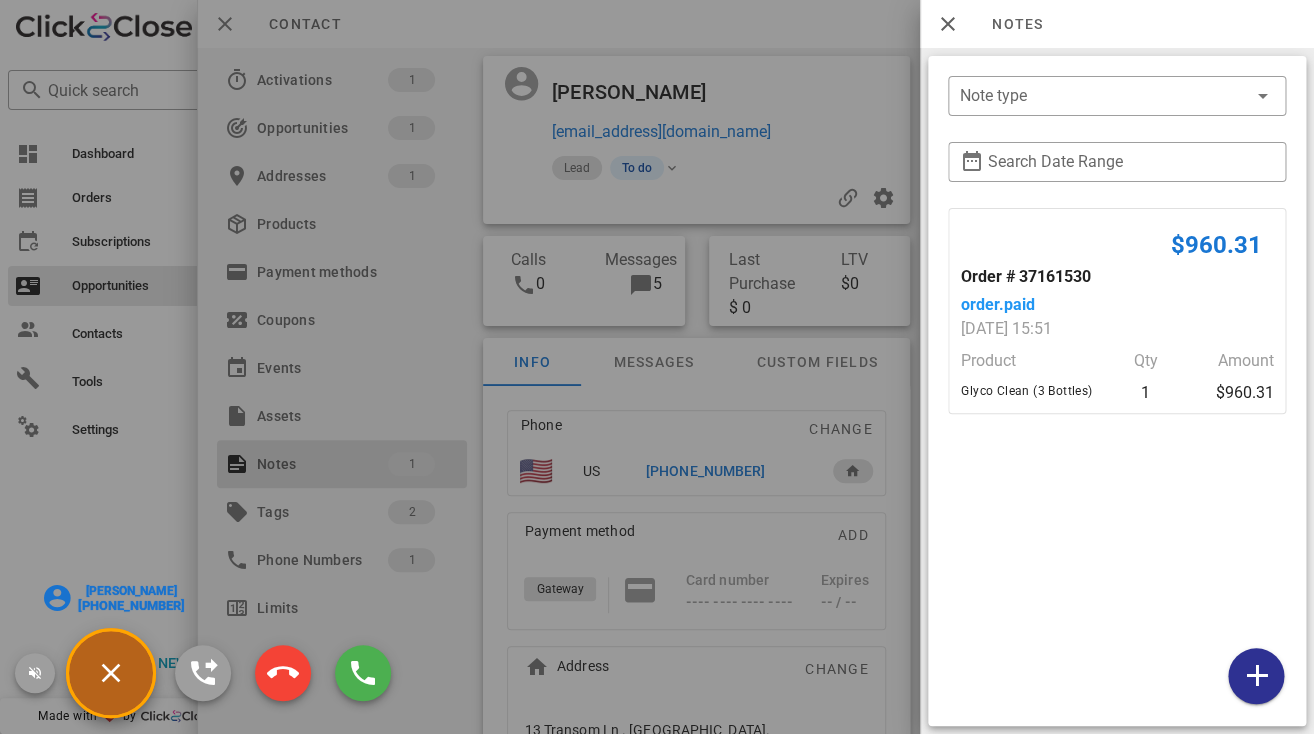 click on "[PERSON_NAME]" at bounding box center [131, 591] 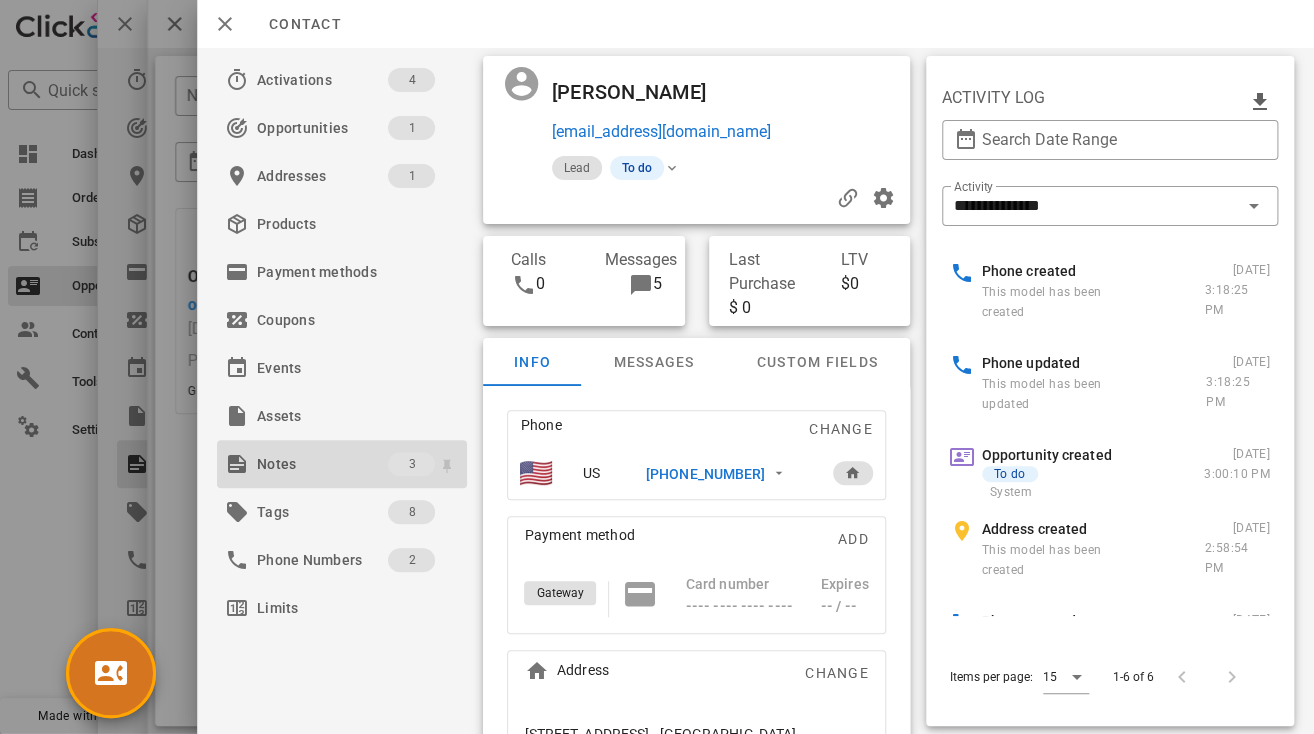 click on "Notes" at bounding box center [322, 464] 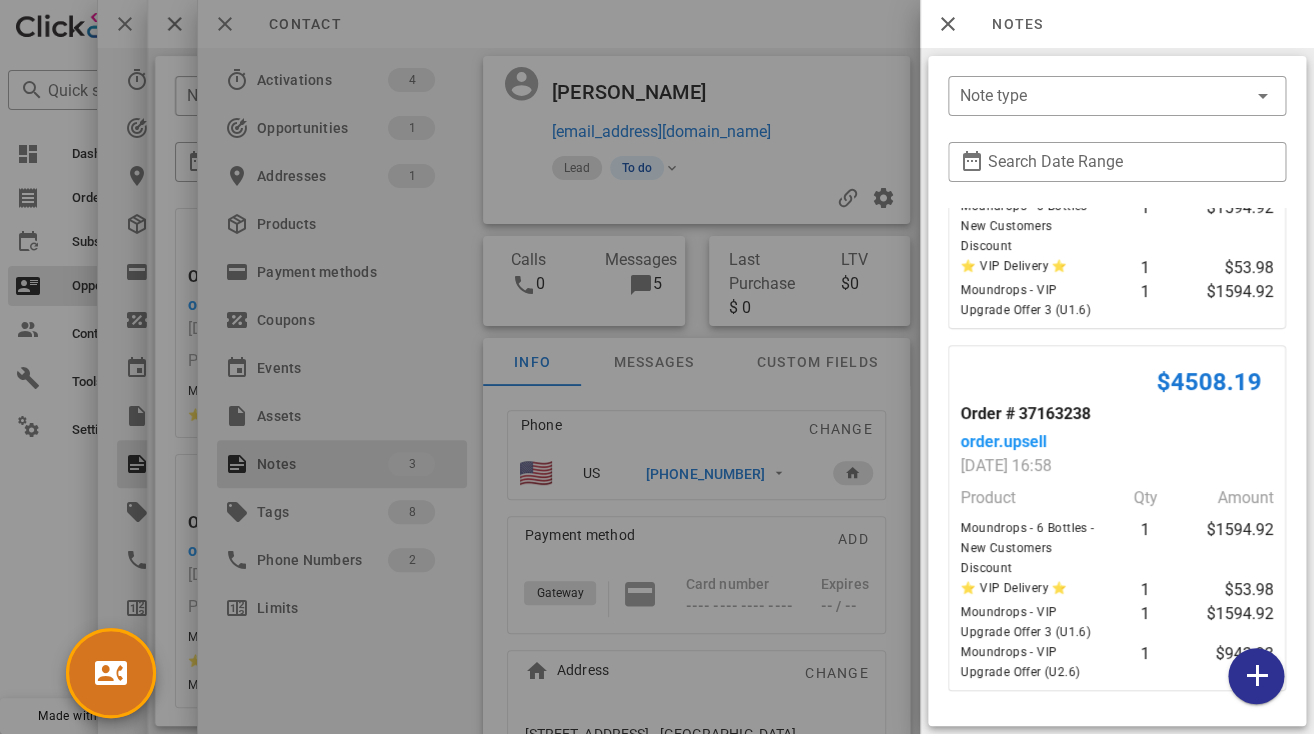 scroll, scrollTop: 470, scrollLeft: 0, axis: vertical 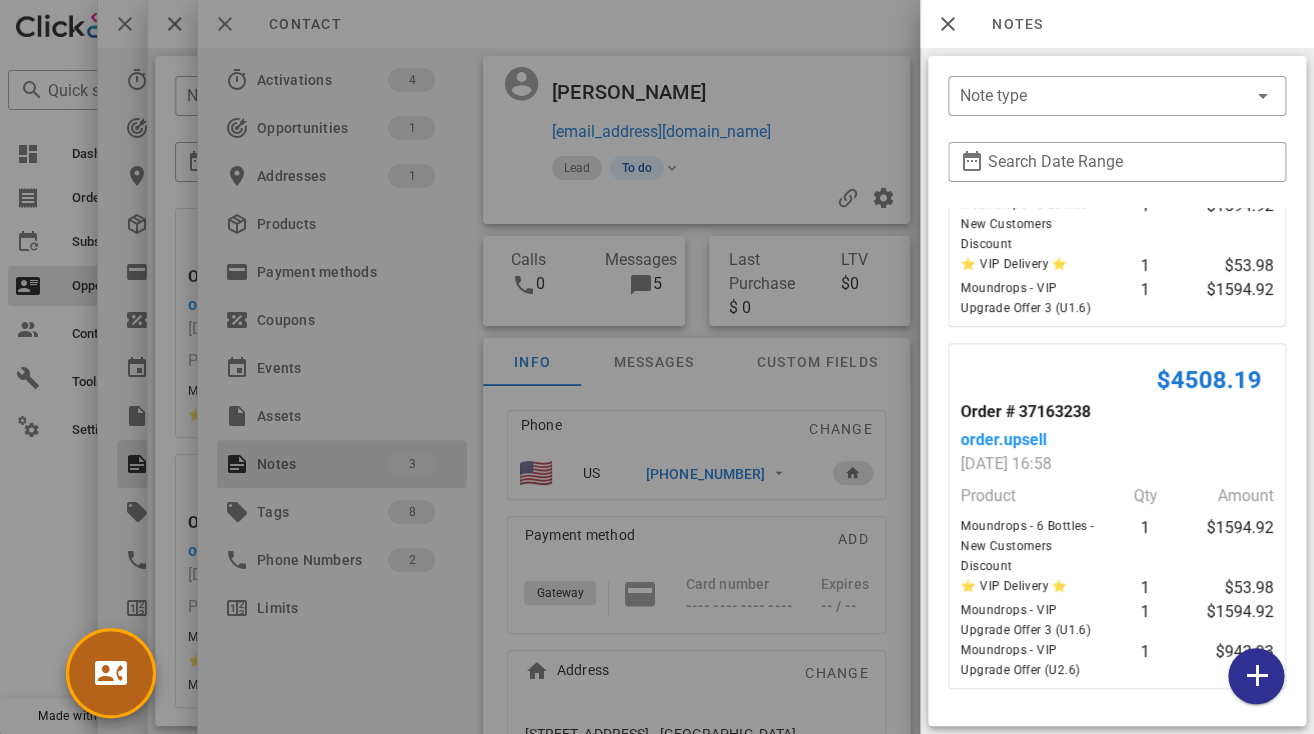 click at bounding box center (111, 673) 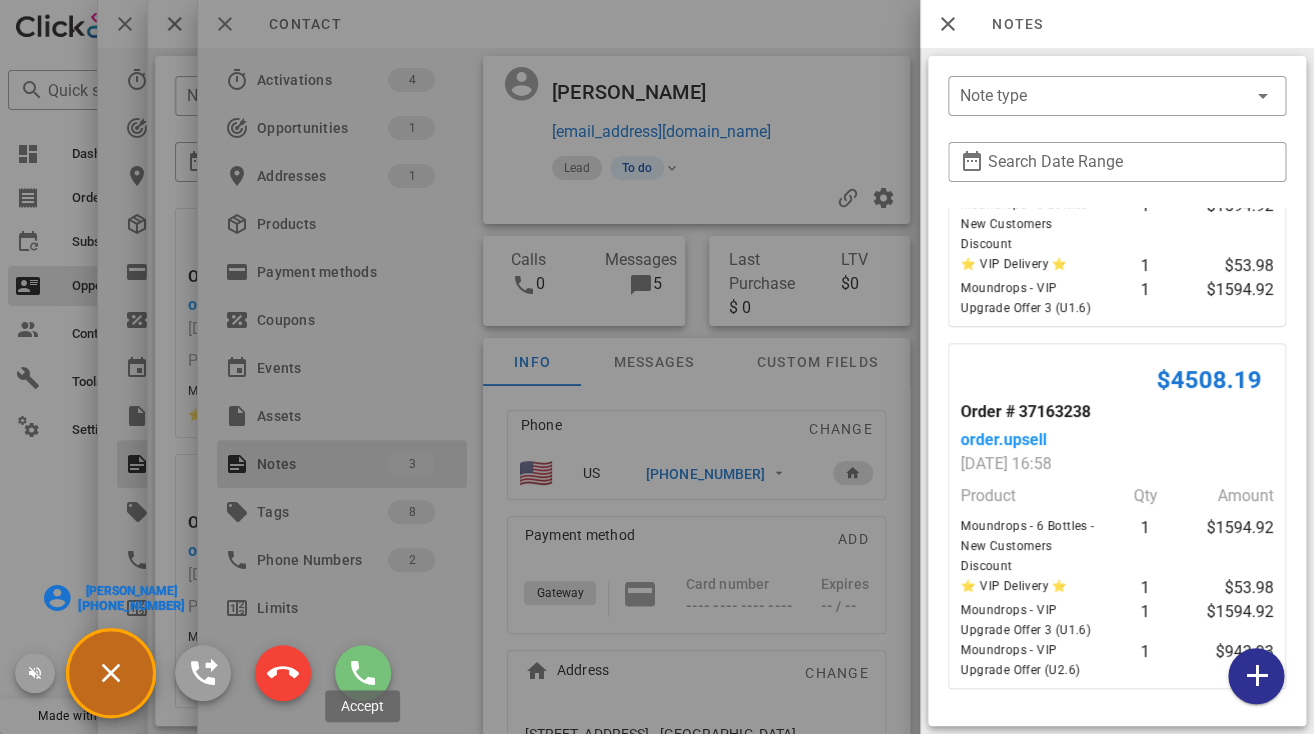 click at bounding box center [363, 673] 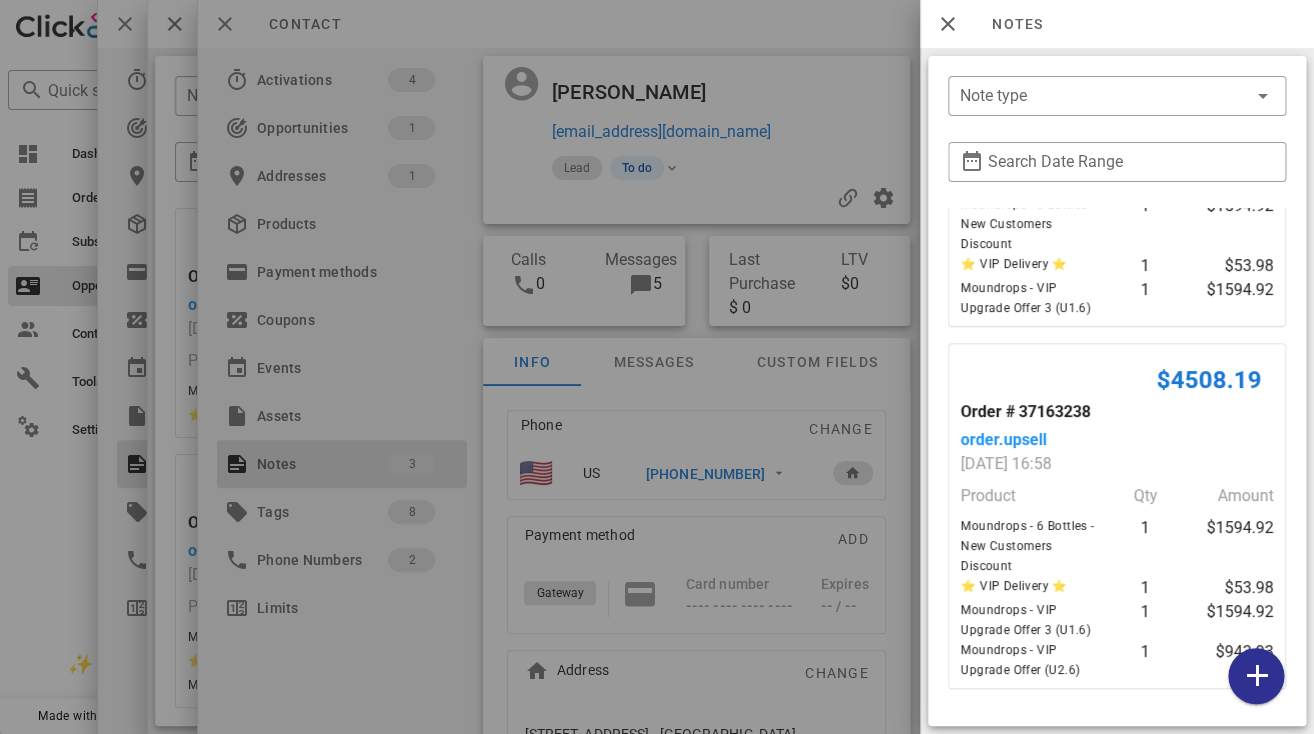 click at bounding box center (657, 367) 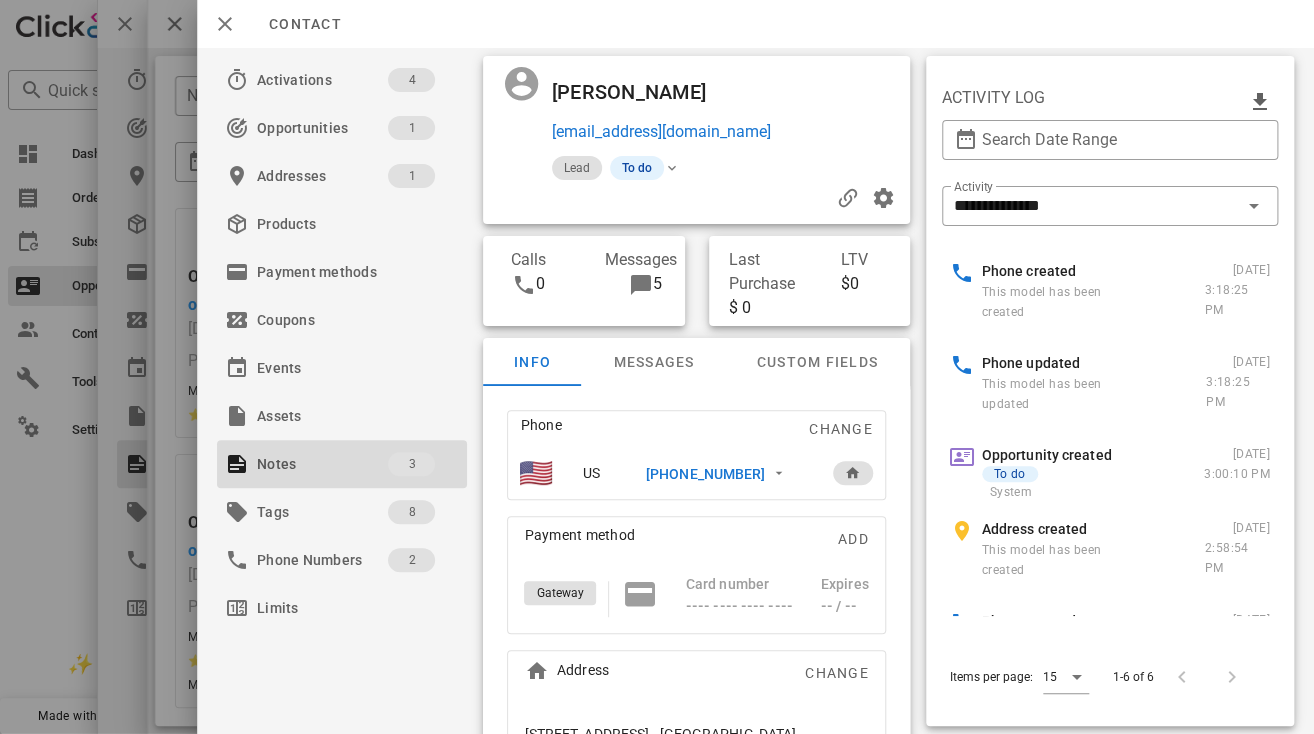 click on "**********" at bounding box center [755, 391] 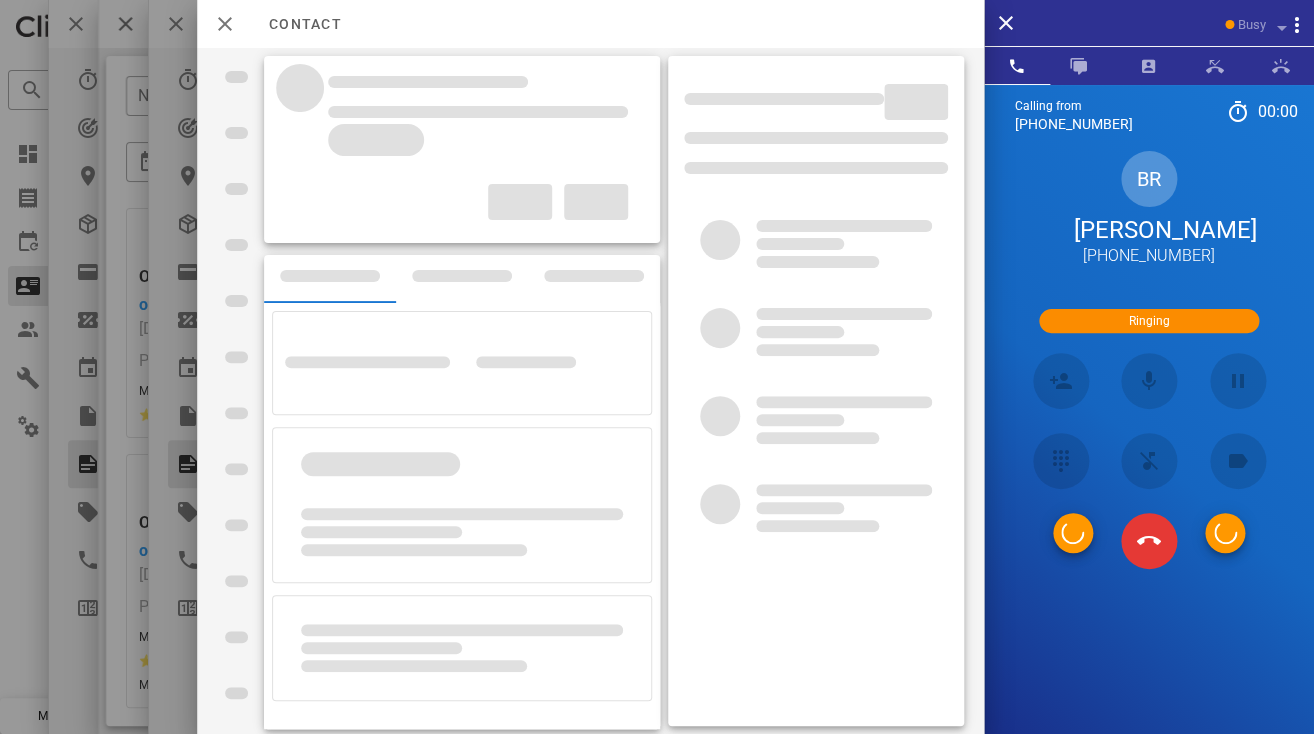 click on "**********" at bounding box center (566, 391) 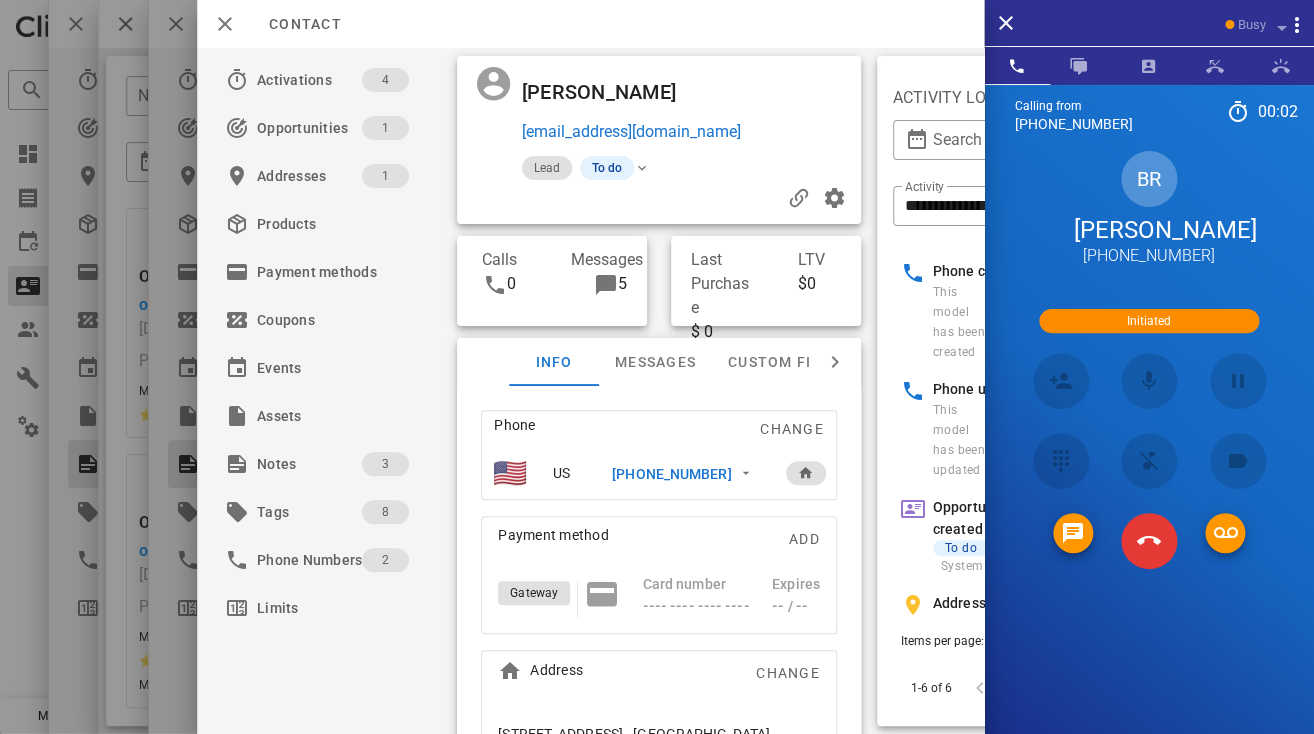 click on "[PERSON_NAME]" at bounding box center [604, 92] 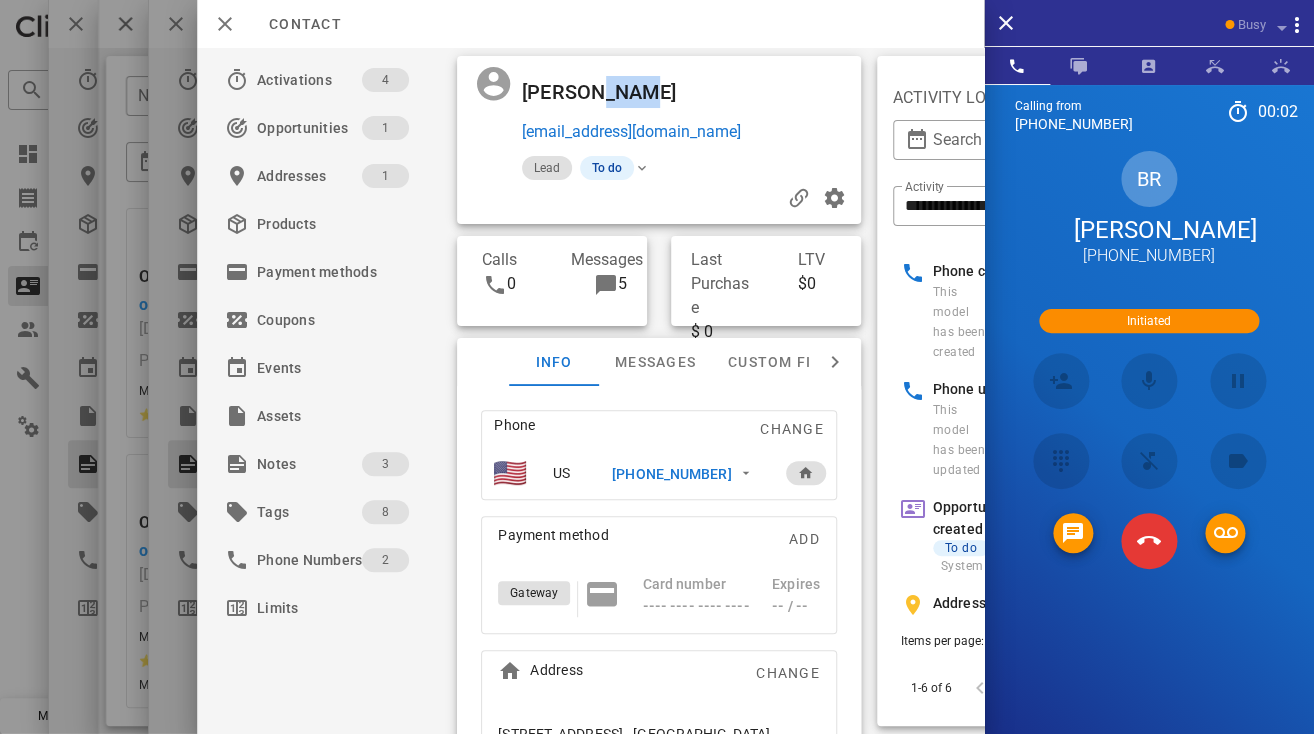 click on "[PERSON_NAME]" at bounding box center [604, 92] 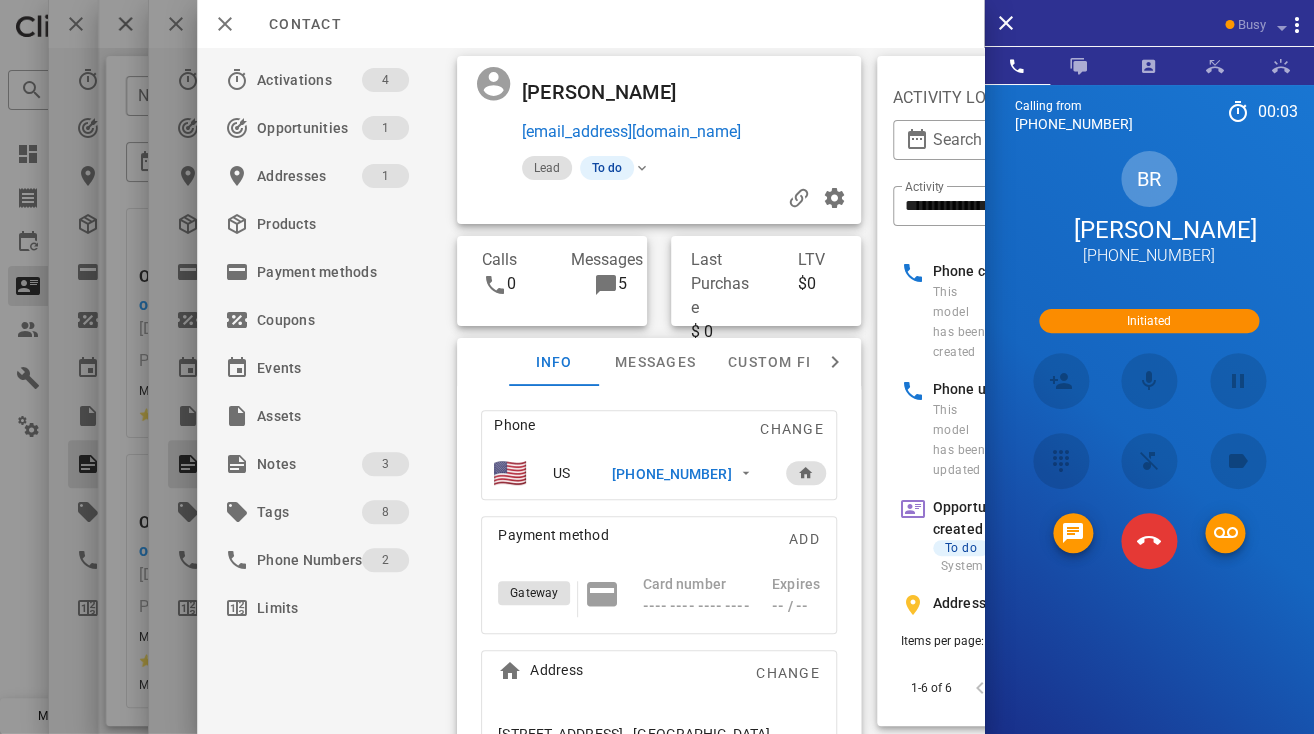 click on "[PERSON_NAME]" at bounding box center [604, 92] 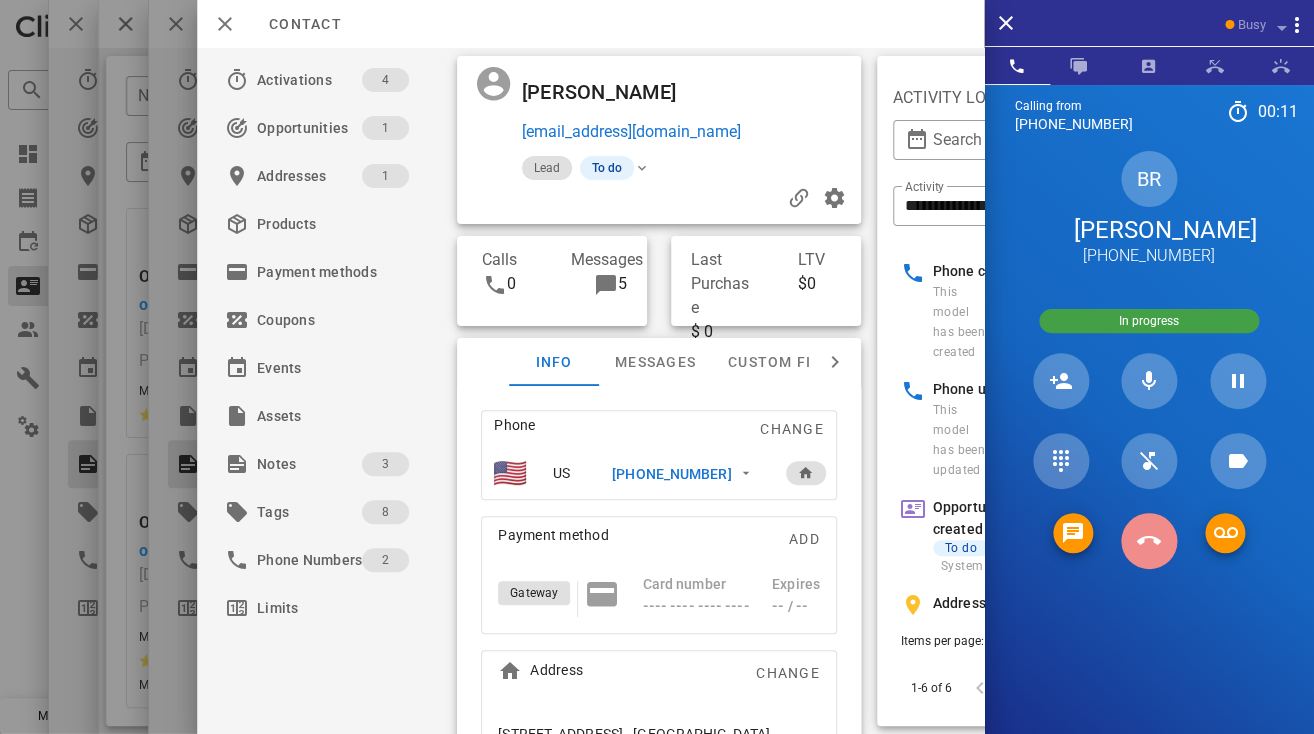 click at bounding box center [1149, 541] 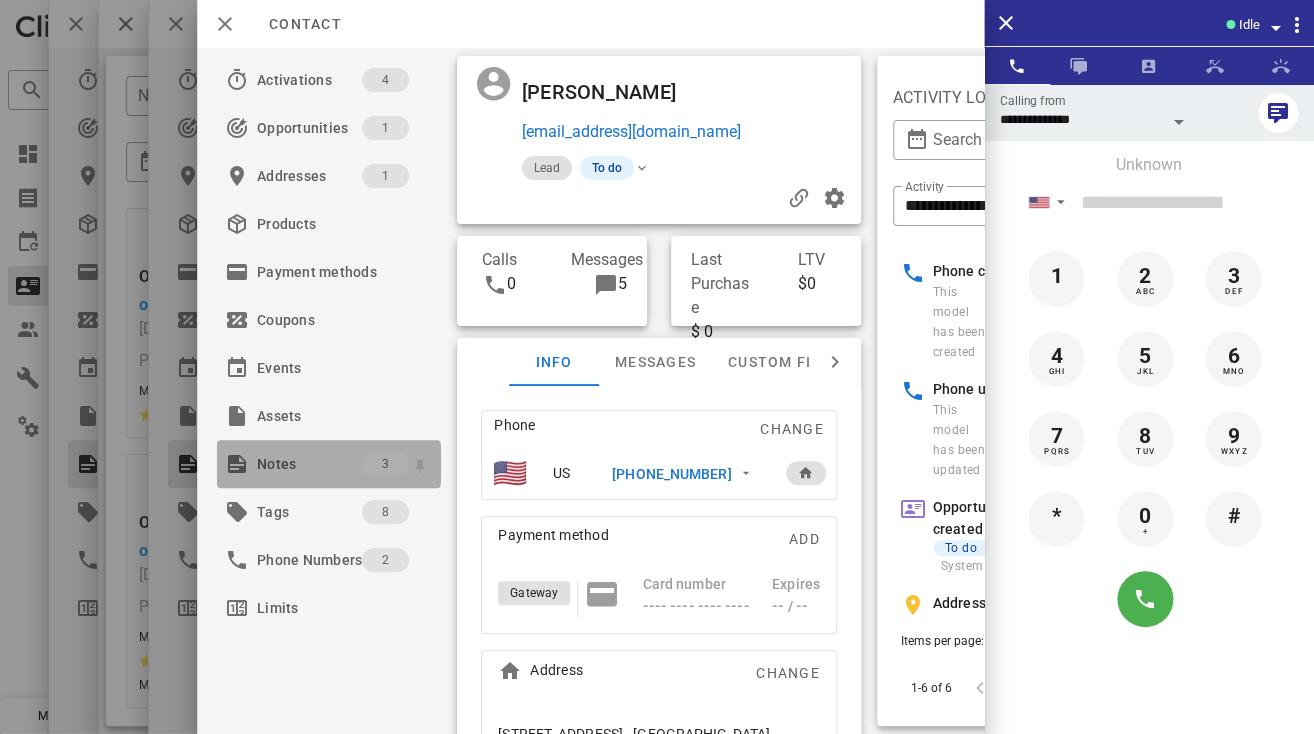 click on "Notes" at bounding box center [309, 464] 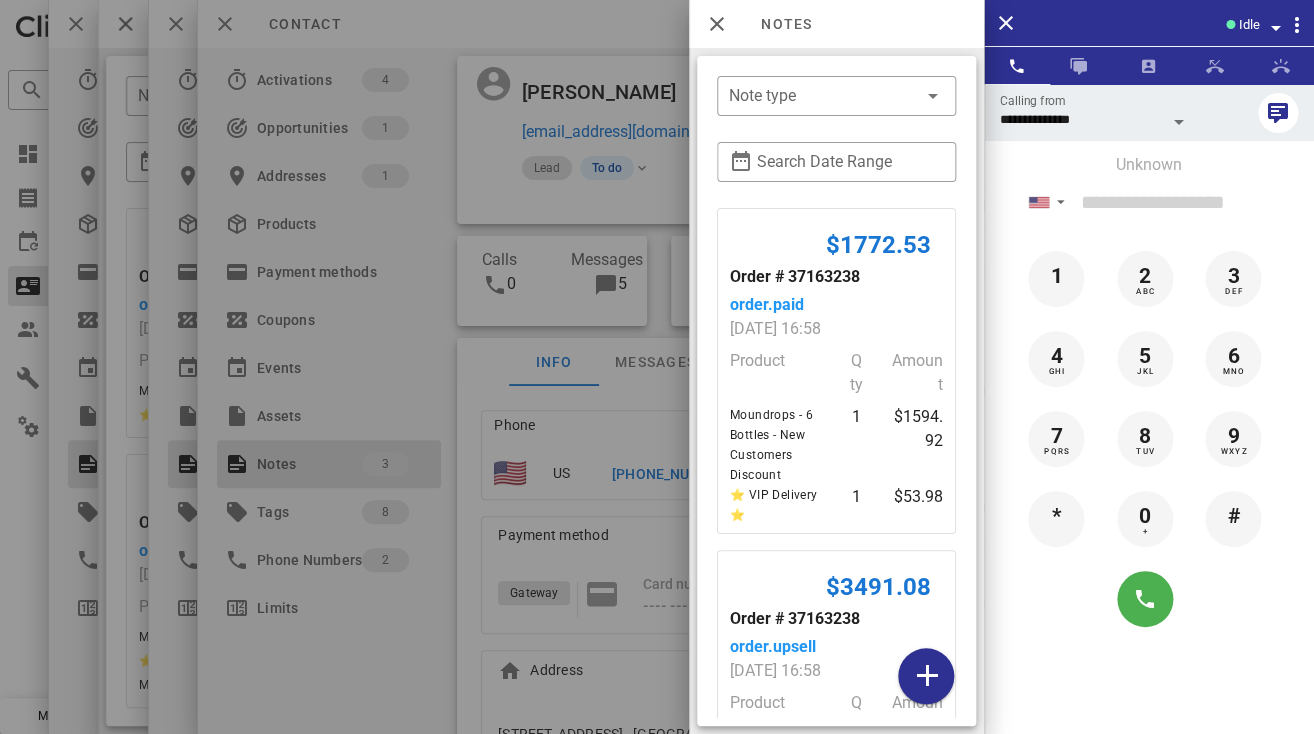 scroll, scrollTop: 710, scrollLeft: 0, axis: vertical 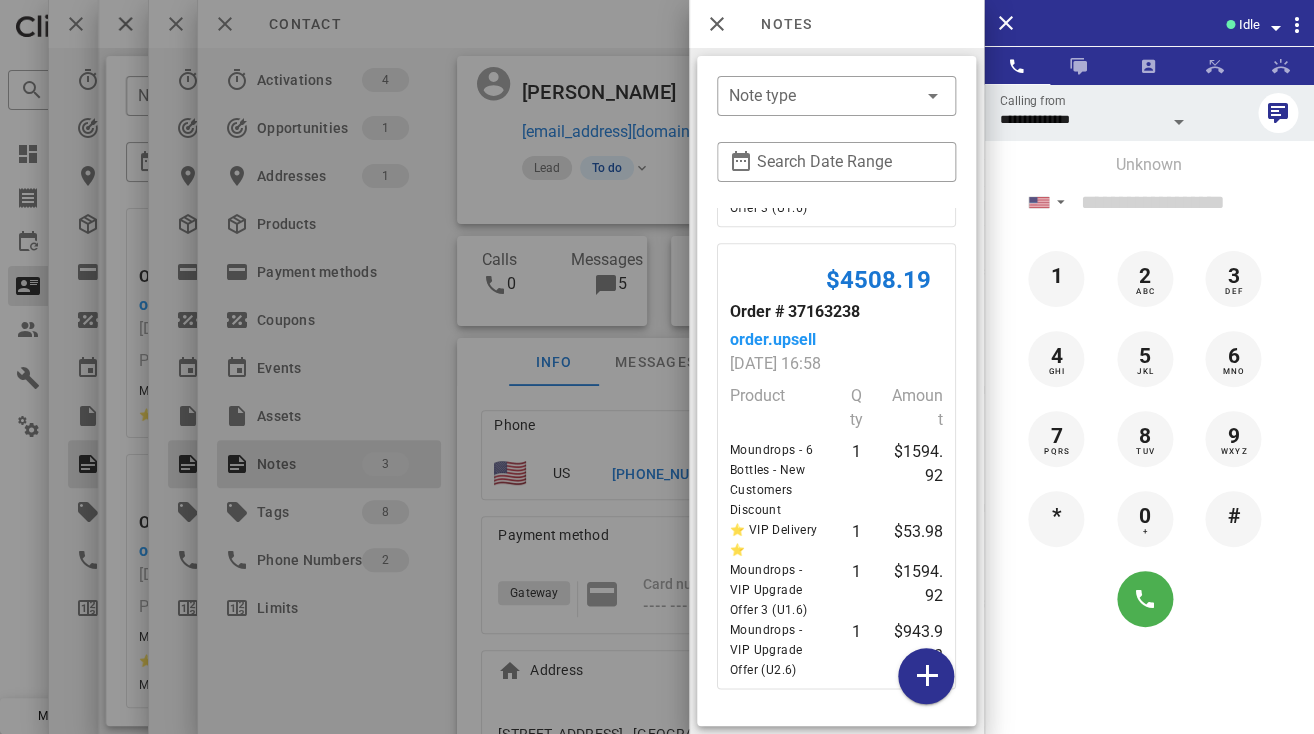 click at bounding box center (657, 367) 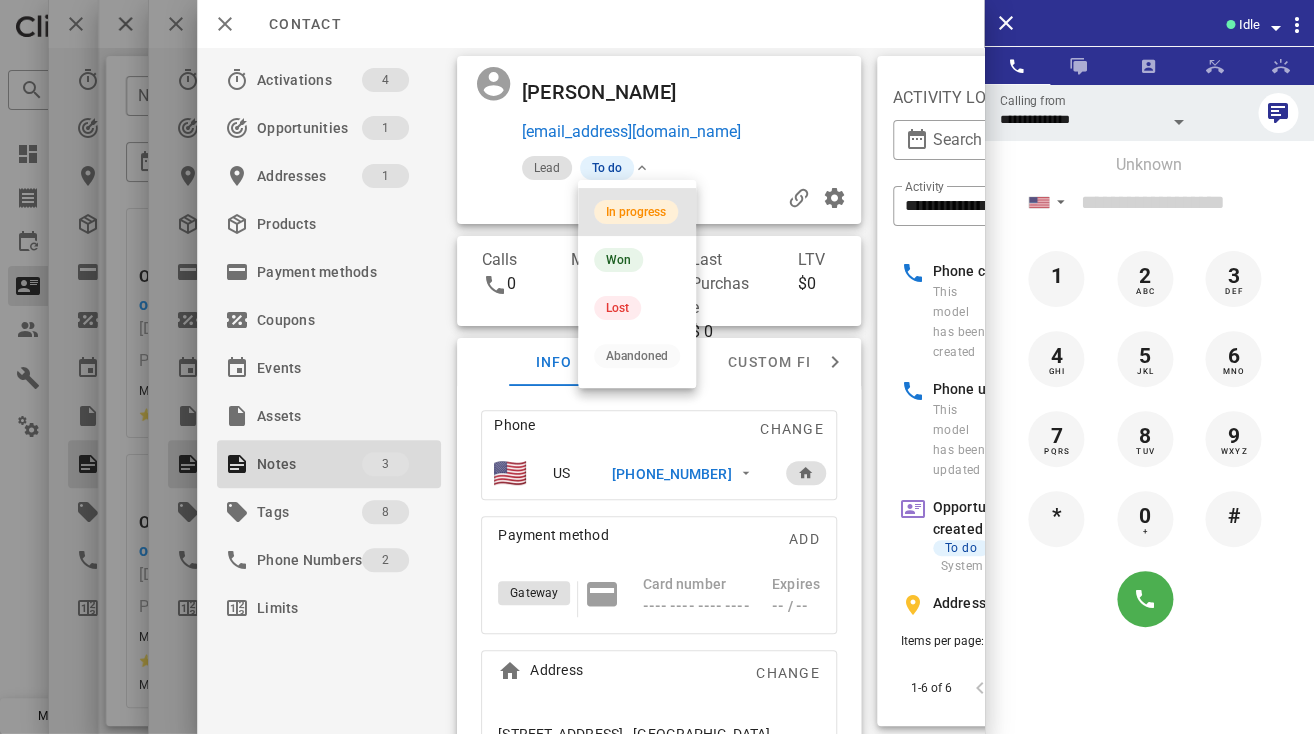 click on "In progress" at bounding box center [636, 212] 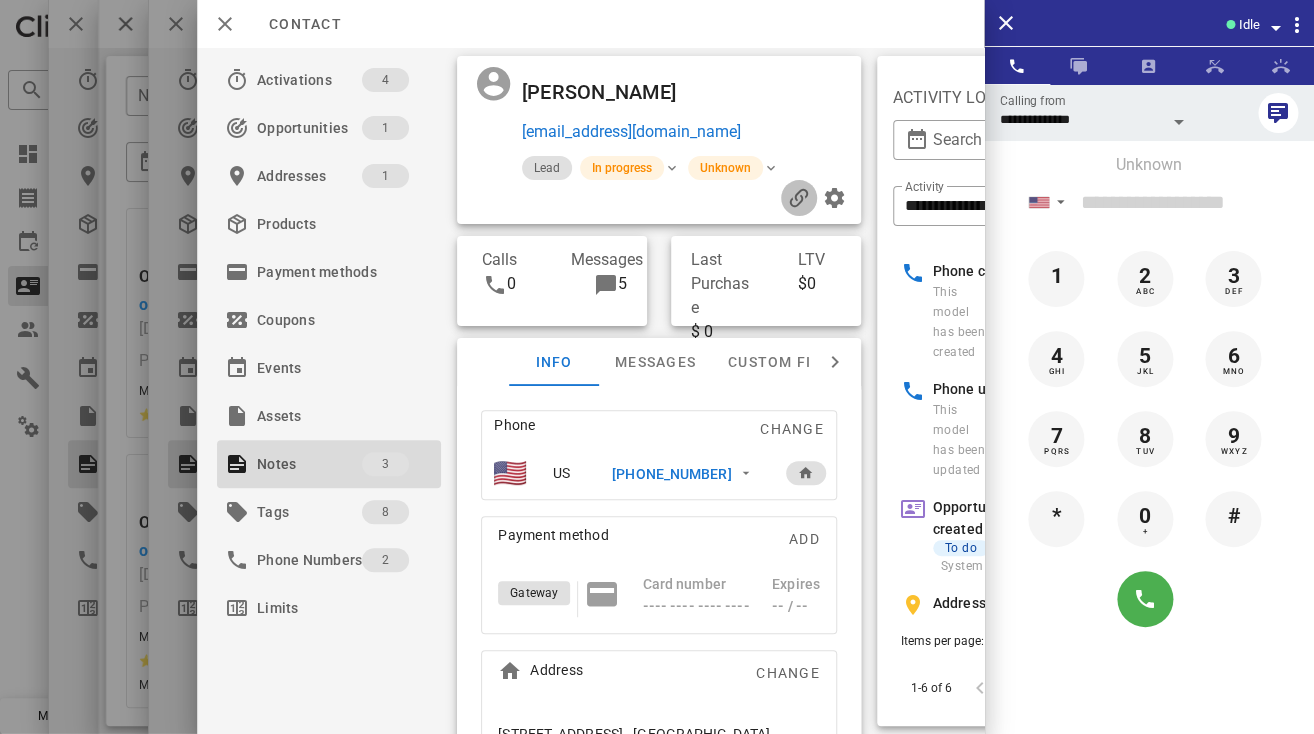 click at bounding box center [799, 198] 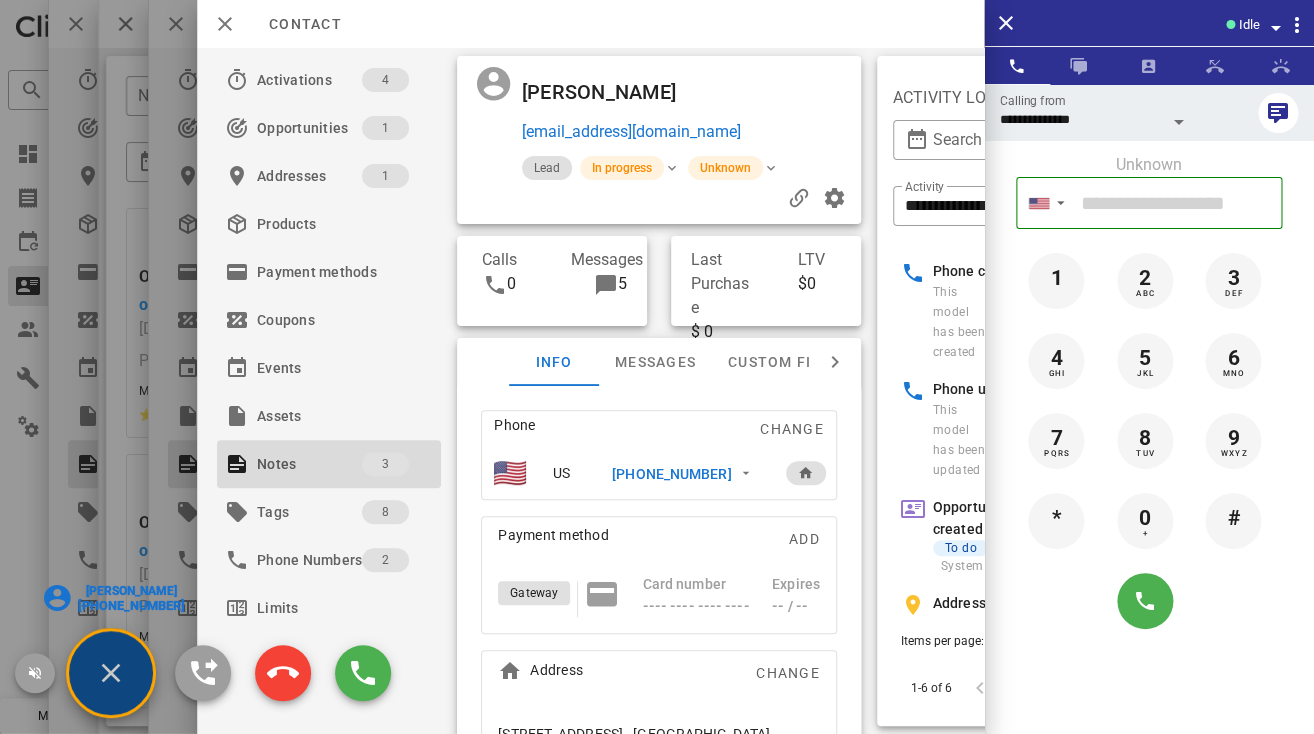 click on "Jayne Gillum +15156619781" at bounding box center (111, 673) 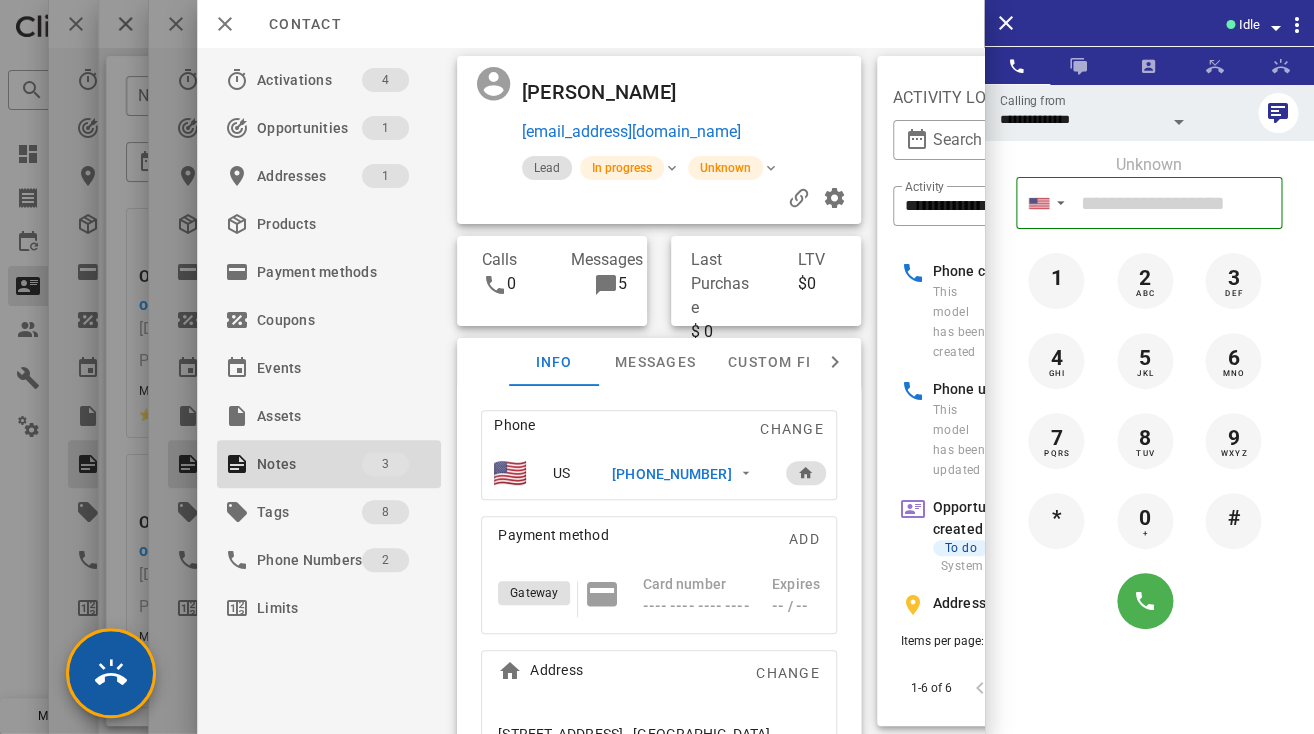click at bounding box center (111, 673) 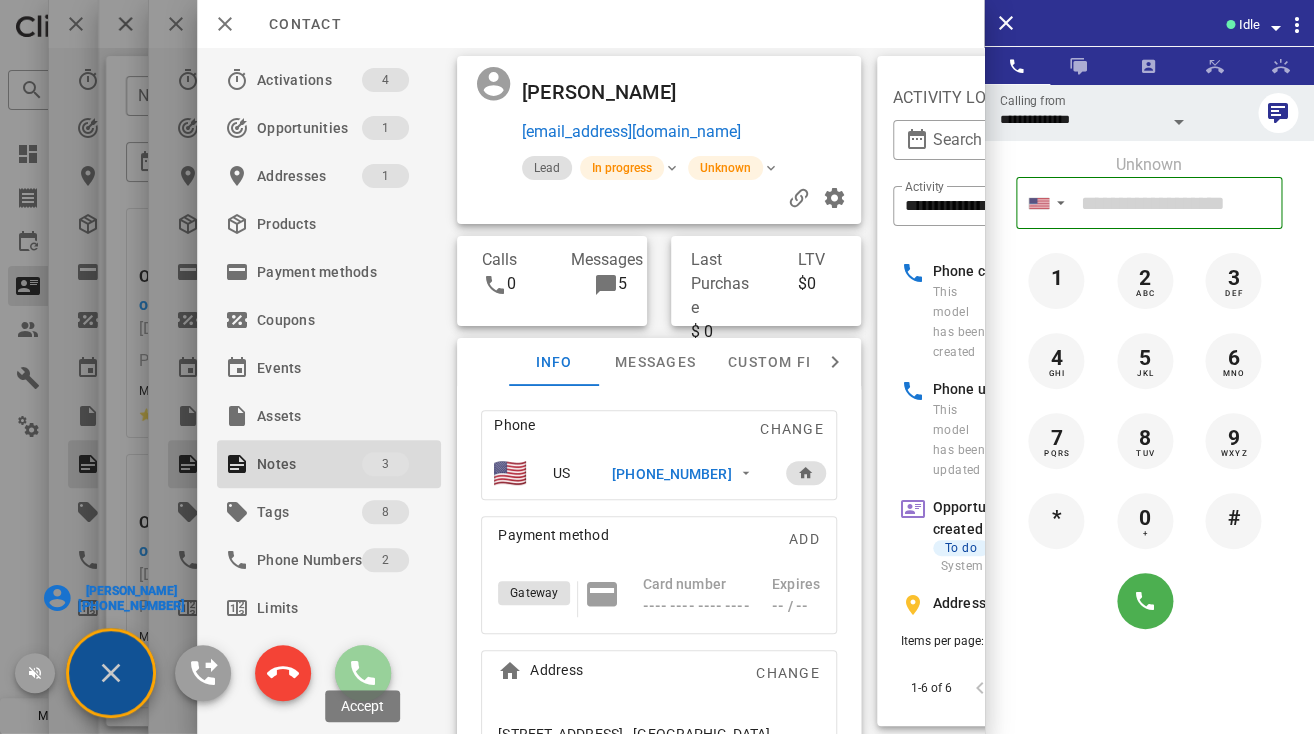 click at bounding box center [363, 673] 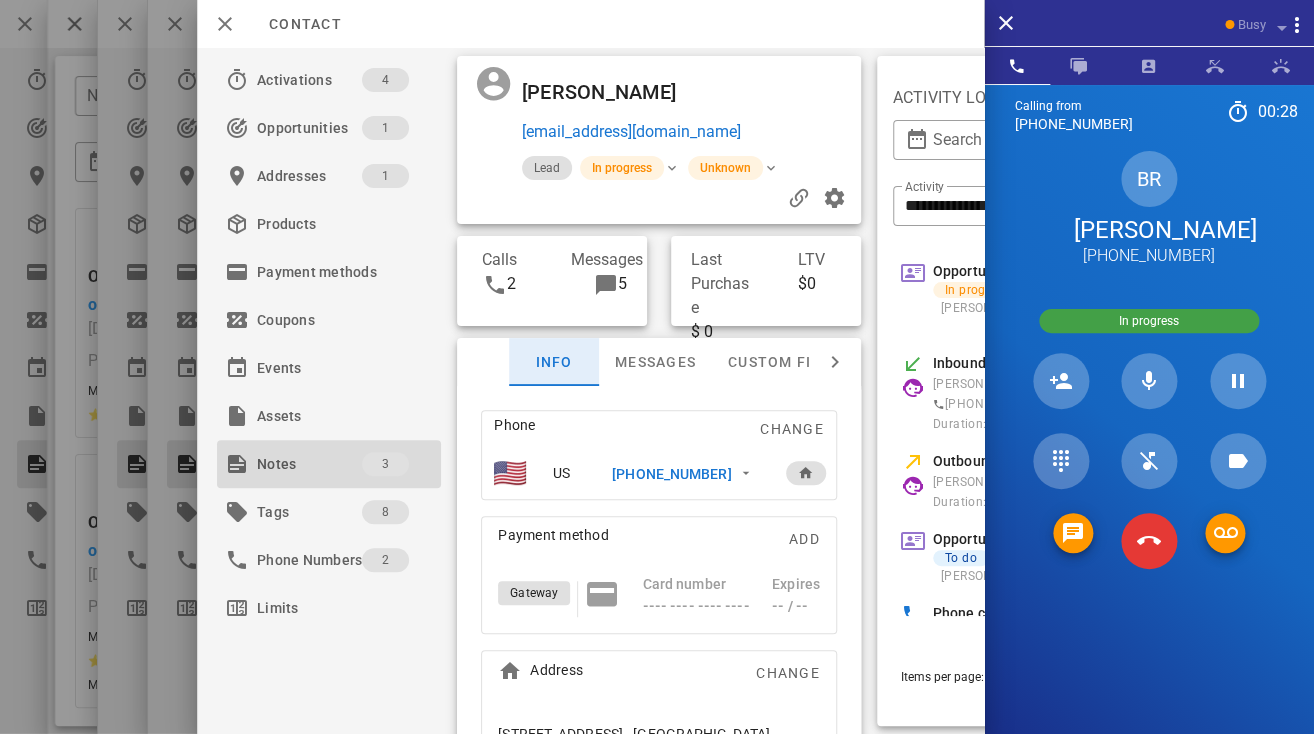 click on "Notes" at bounding box center (309, 464) 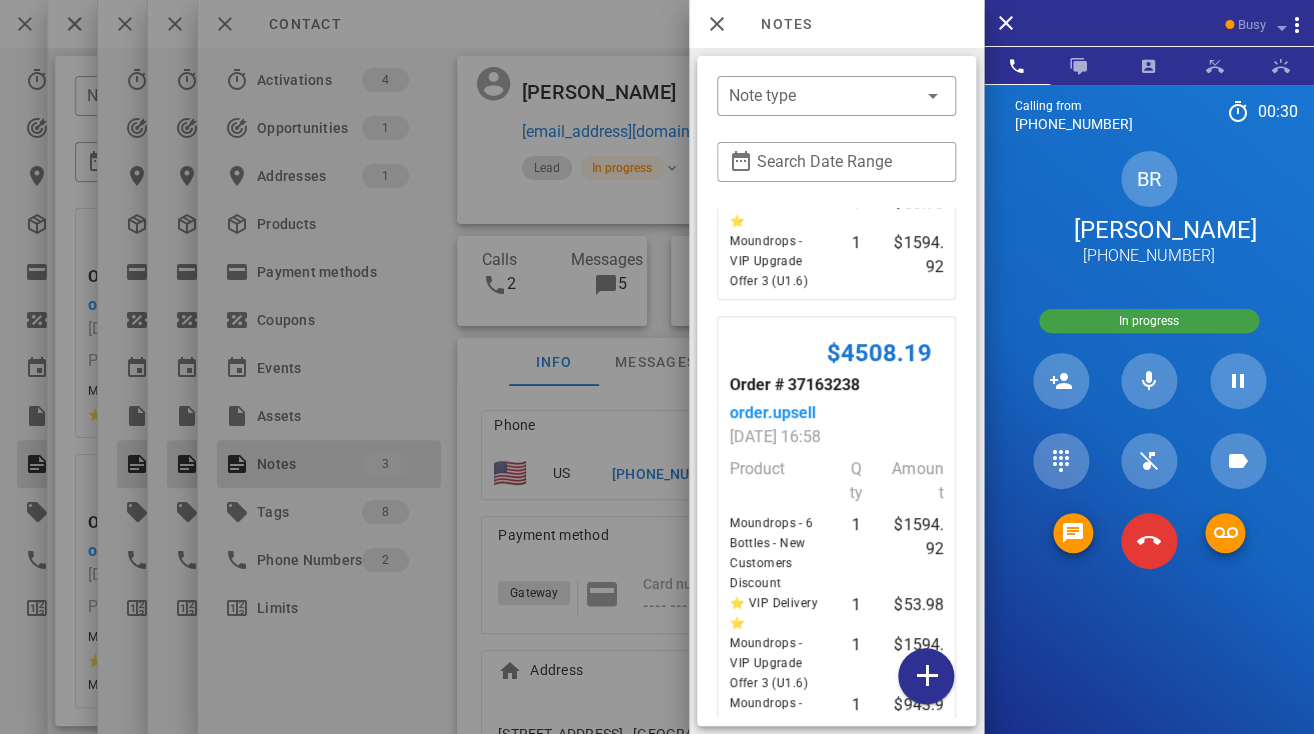 scroll, scrollTop: 648, scrollLeft: 0, axis: vertical 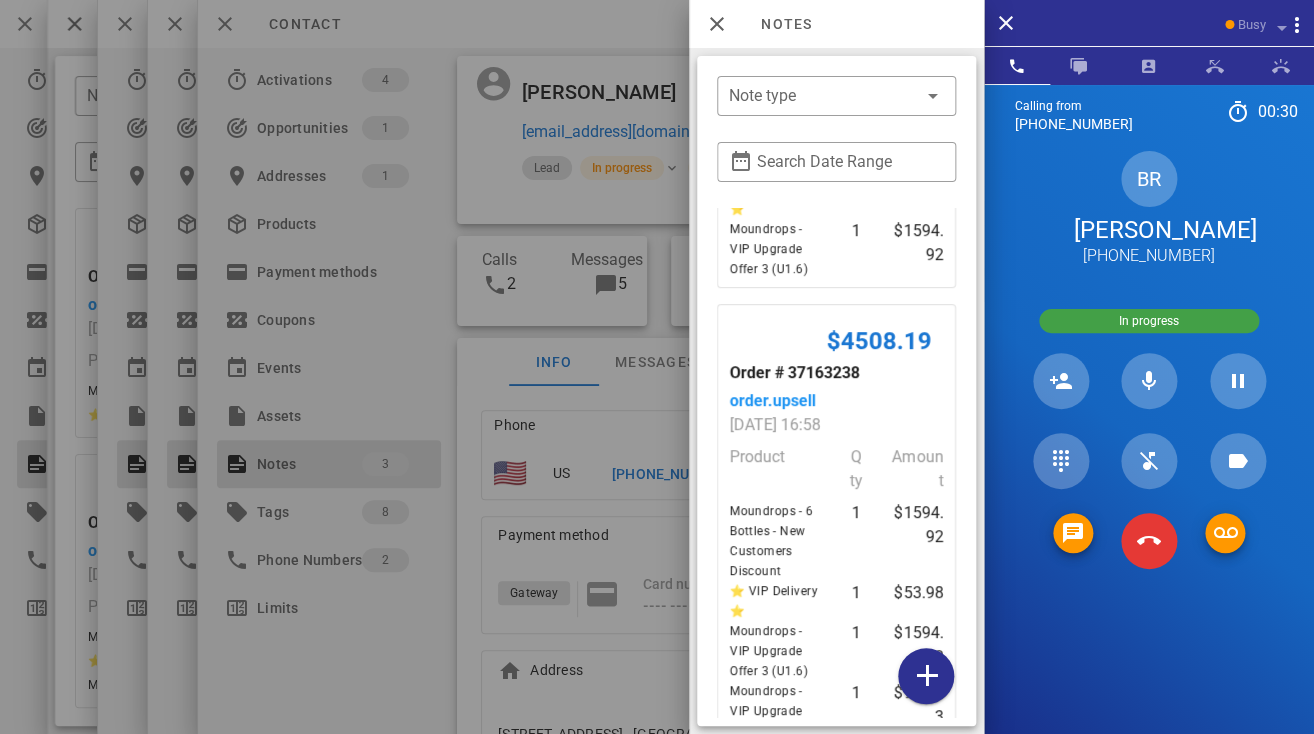 click at bounding box center (657, 367) 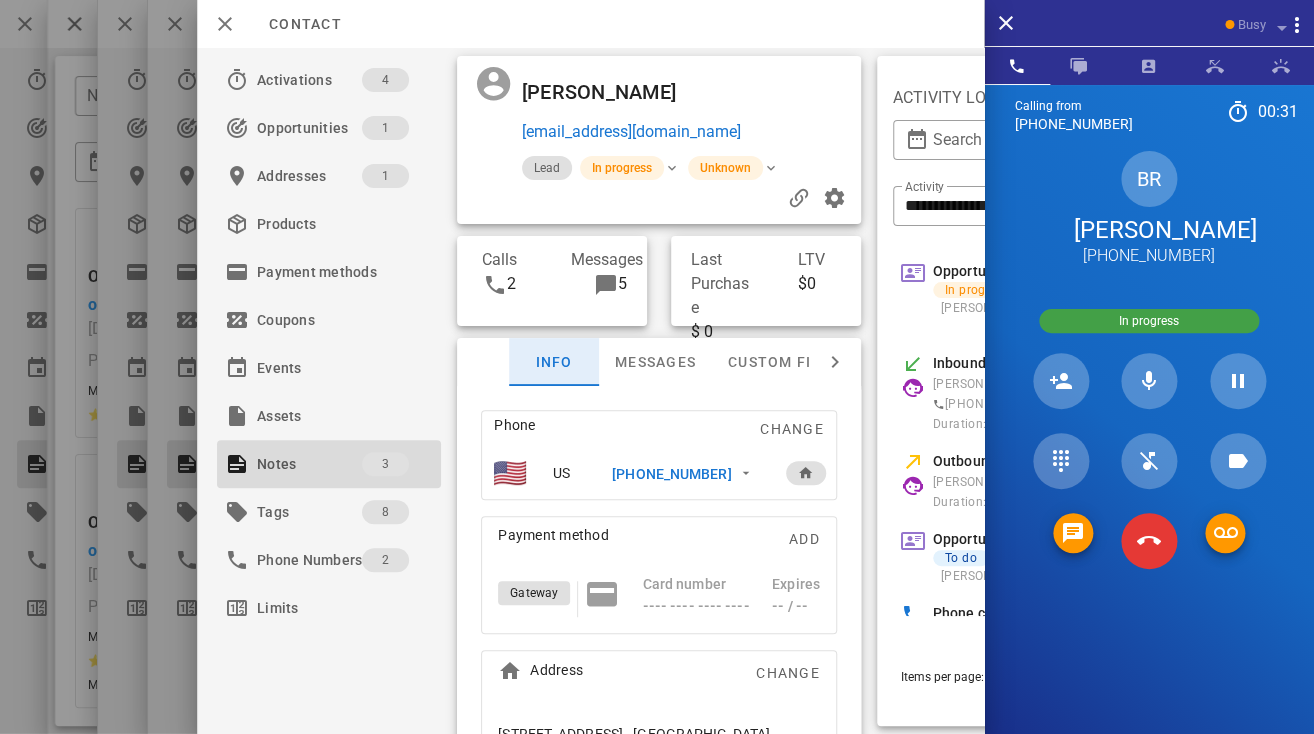 scroll, scrollTop: 376, scrollLeft: 0, axis: vertical 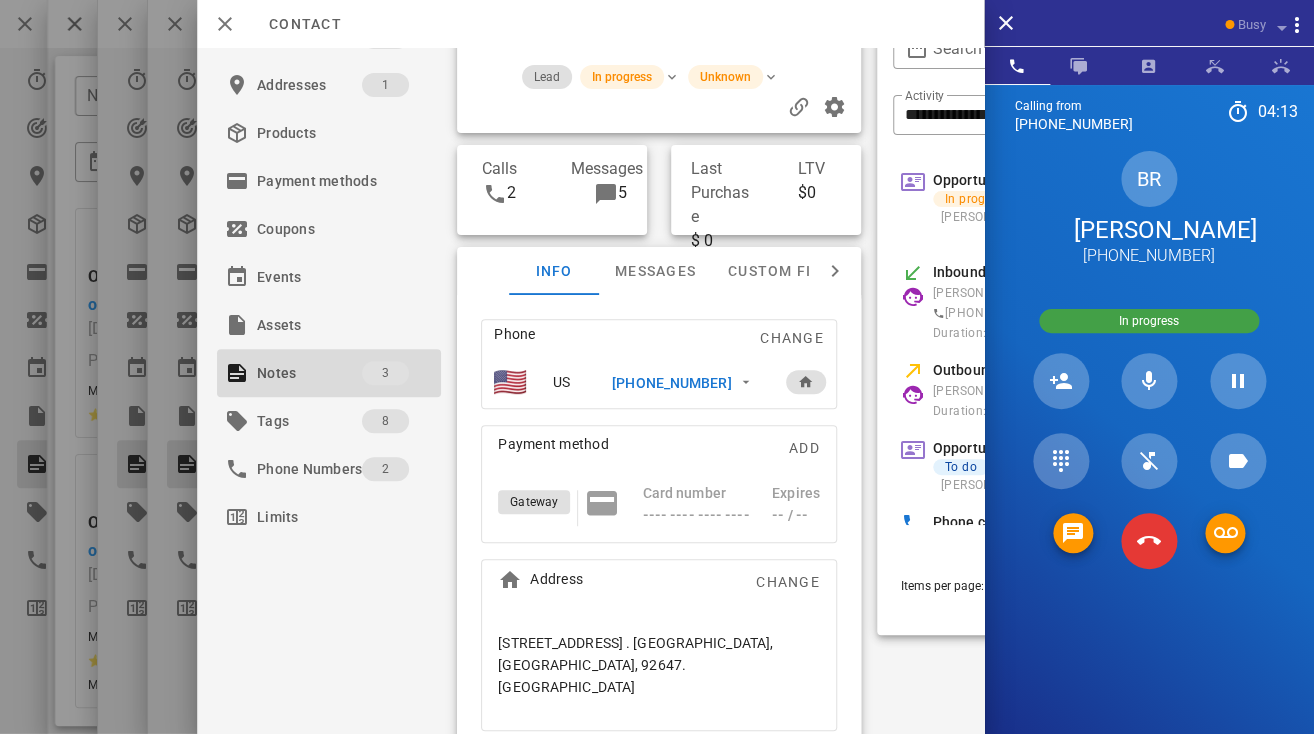 click on "[STREET_ADDRESS] .
[GEOGRAPHIC_DATA], [GEOGRAPHIC_DATA], 92647.
[GEOGRAPHIC_DATA]" at bounding box center (659, 665) 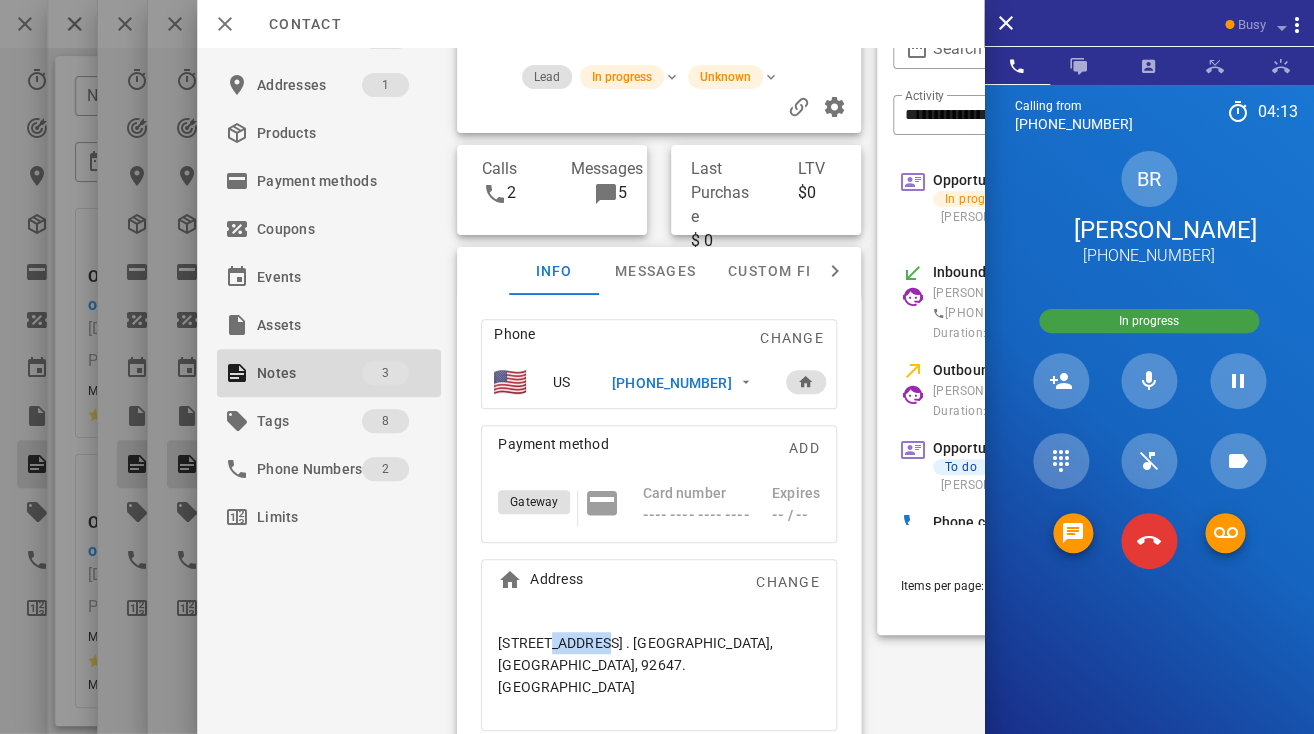 click on "[STREET_ADDRESS] .
[GEOGRAPHIC_DATA], [GEOGRAPHIC_DATA], 92647.
[GEOGRAPHIC_DATA]" at bounding box center [659, 665] 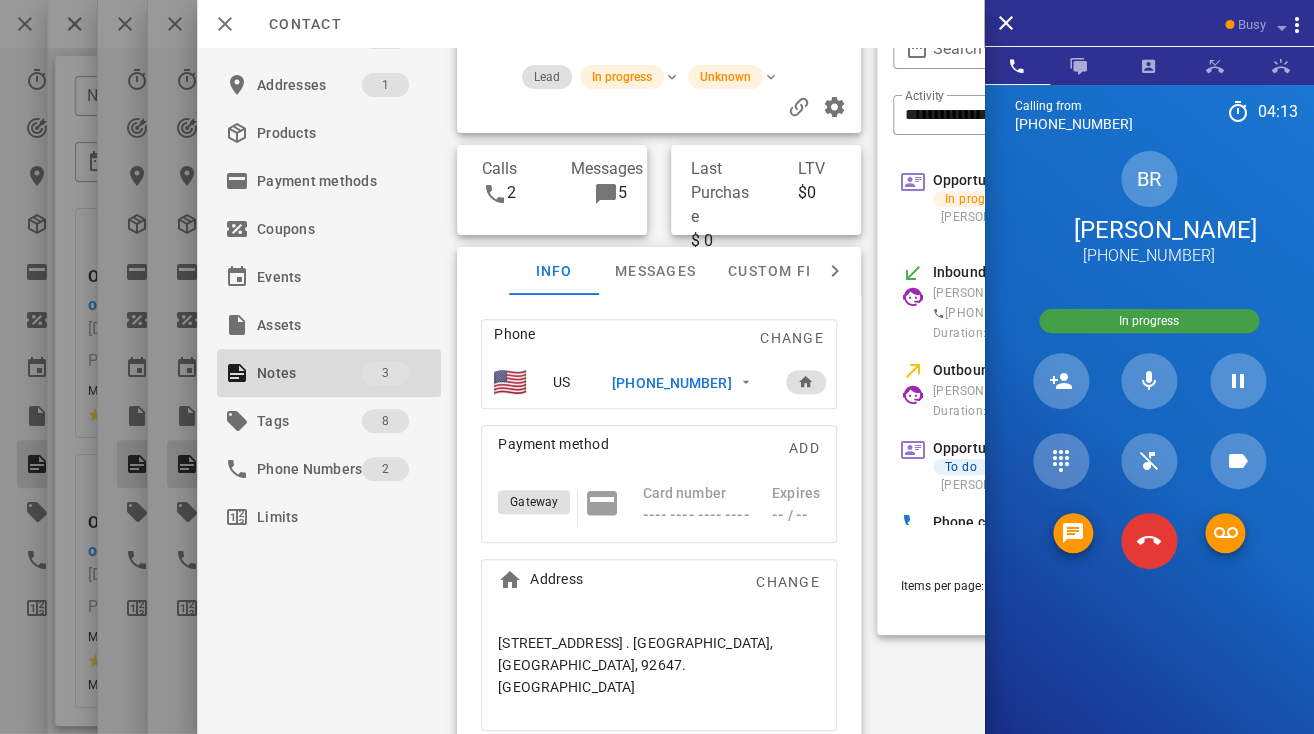 click on "[STREET_ADDRESS] .
[GEOGRAPHIC_DATA], [GEOGRAPHIC_DATA], 92647.
[GEOGRAPHIC_DATA]" at bounding box center (659, 665) 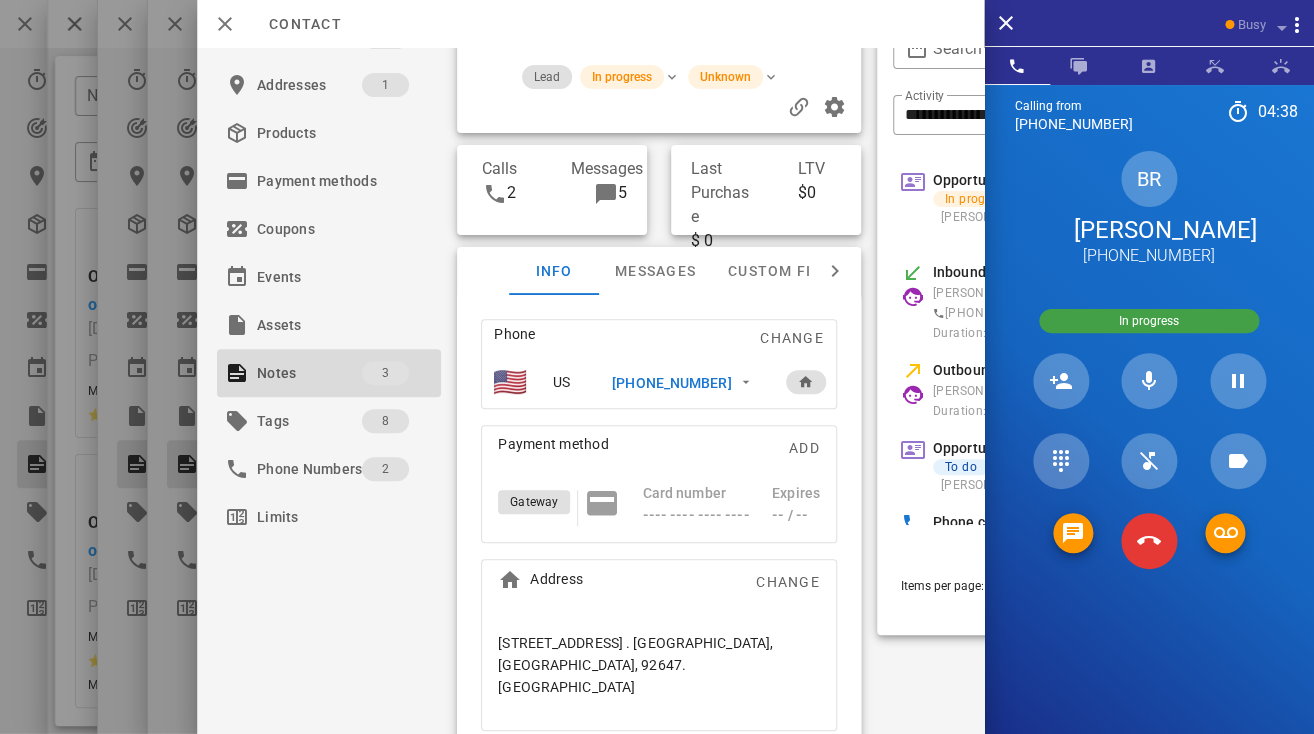 scroll, scrollTop: 0, scrollLeft: 0, axis: both 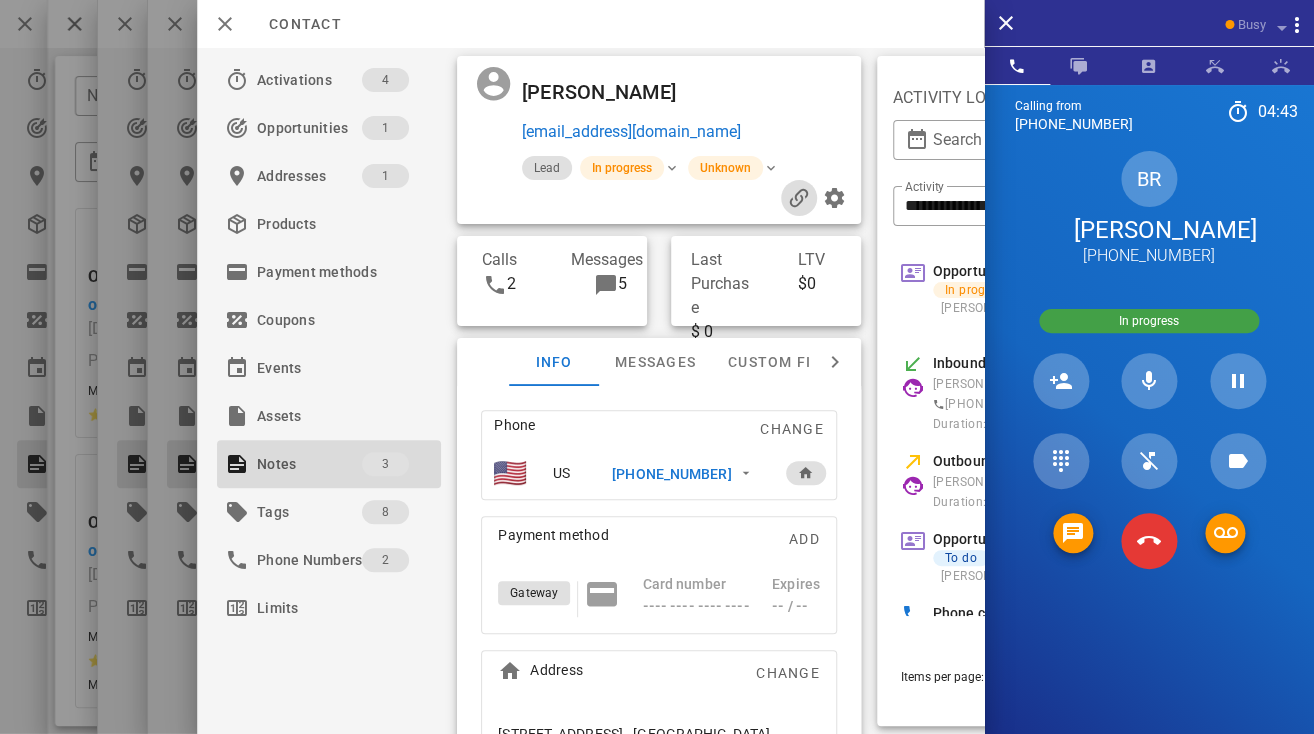 click at bounding box center (799, 198) 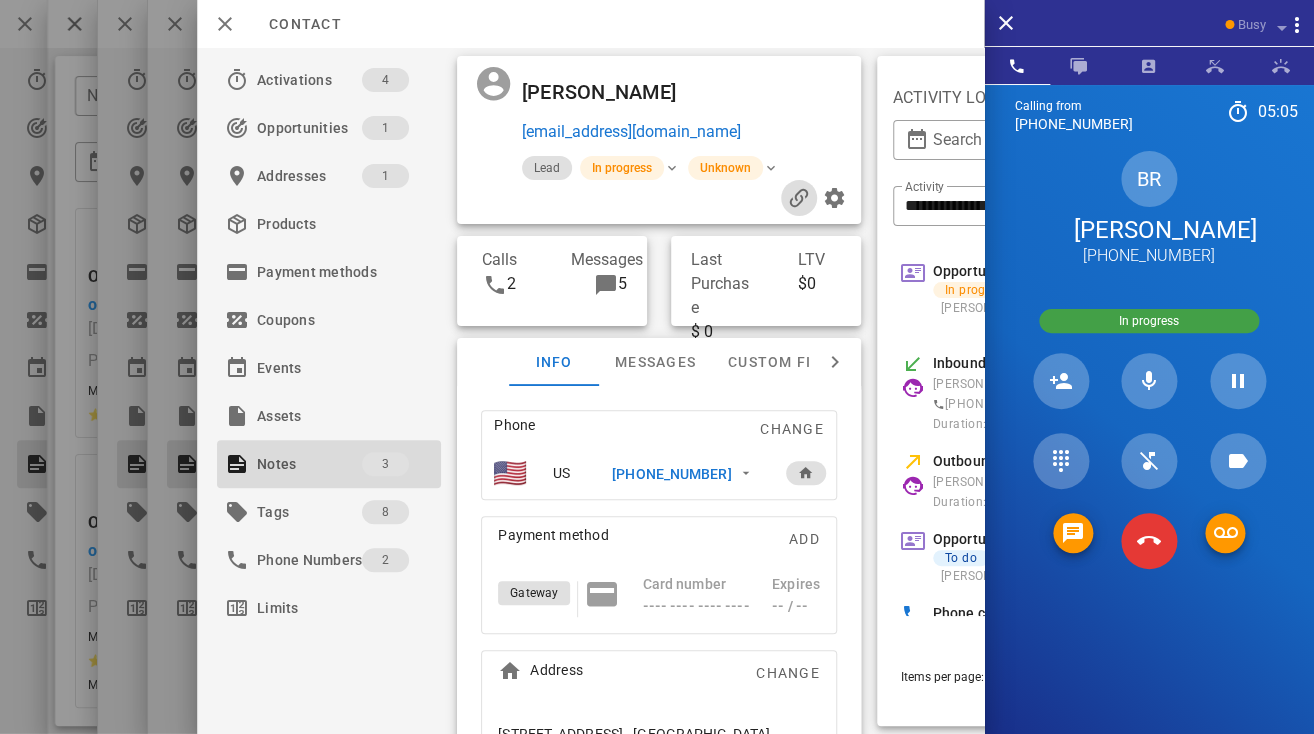 click at bounding box center [799, 198] 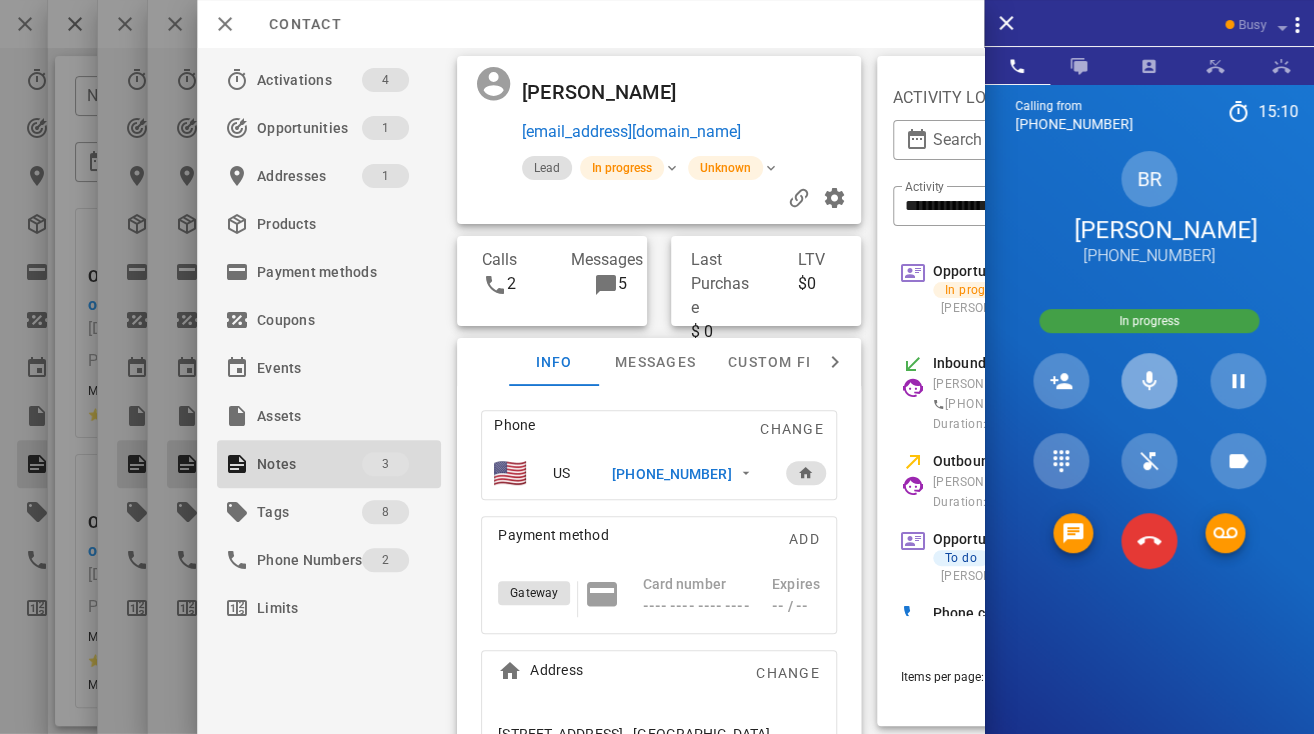 click at bounding box center [1149, 381] 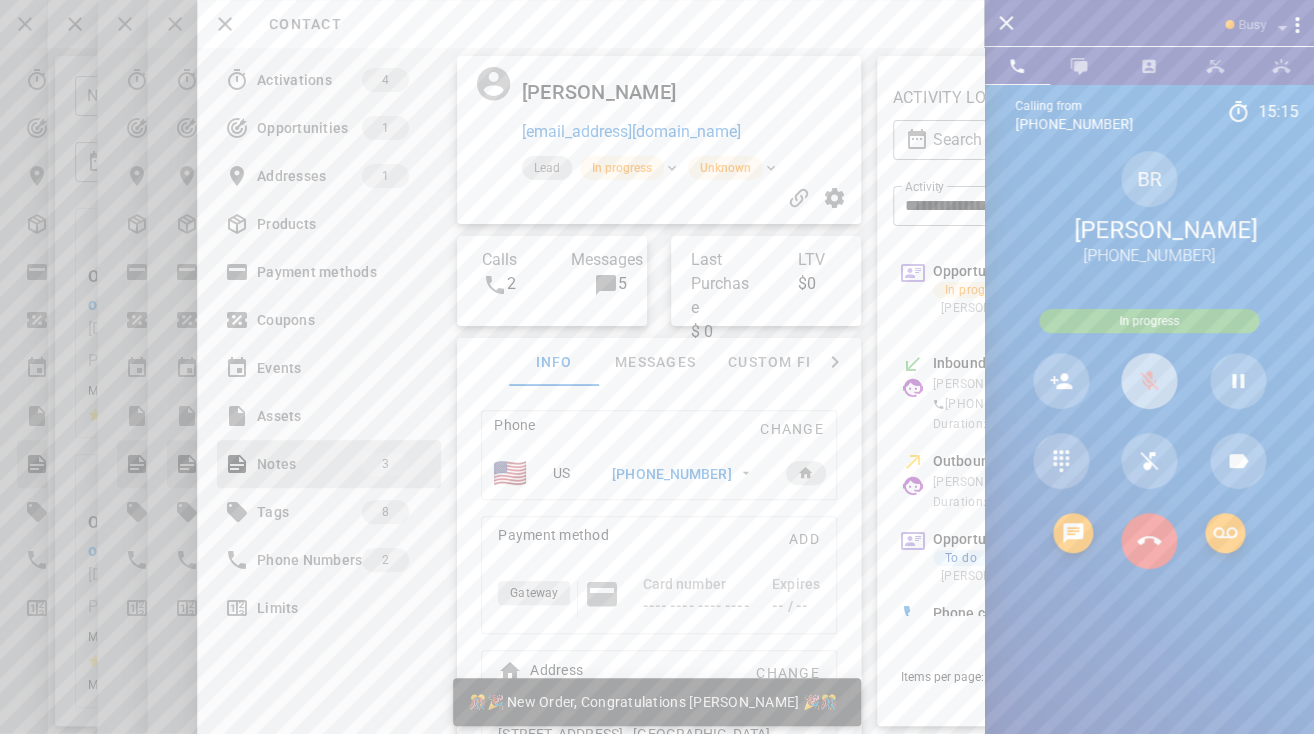 click at bounding box center (1149, 381) 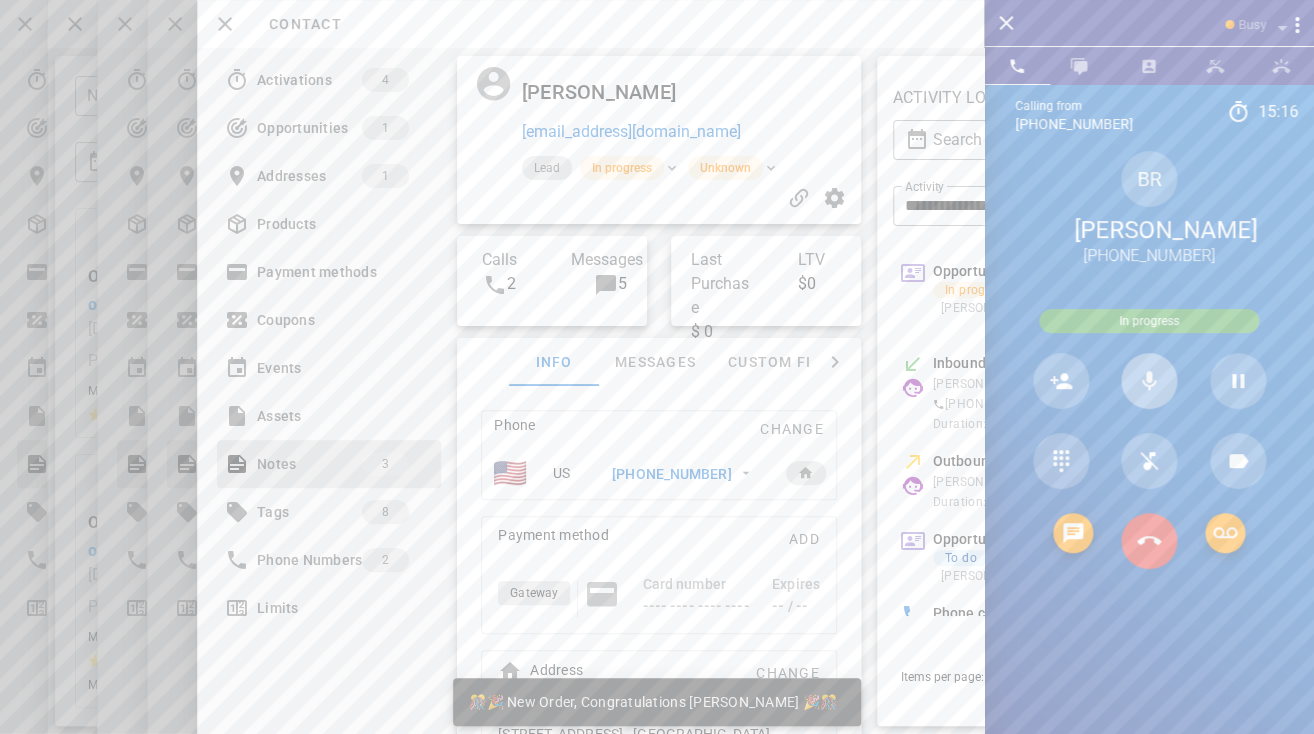 type 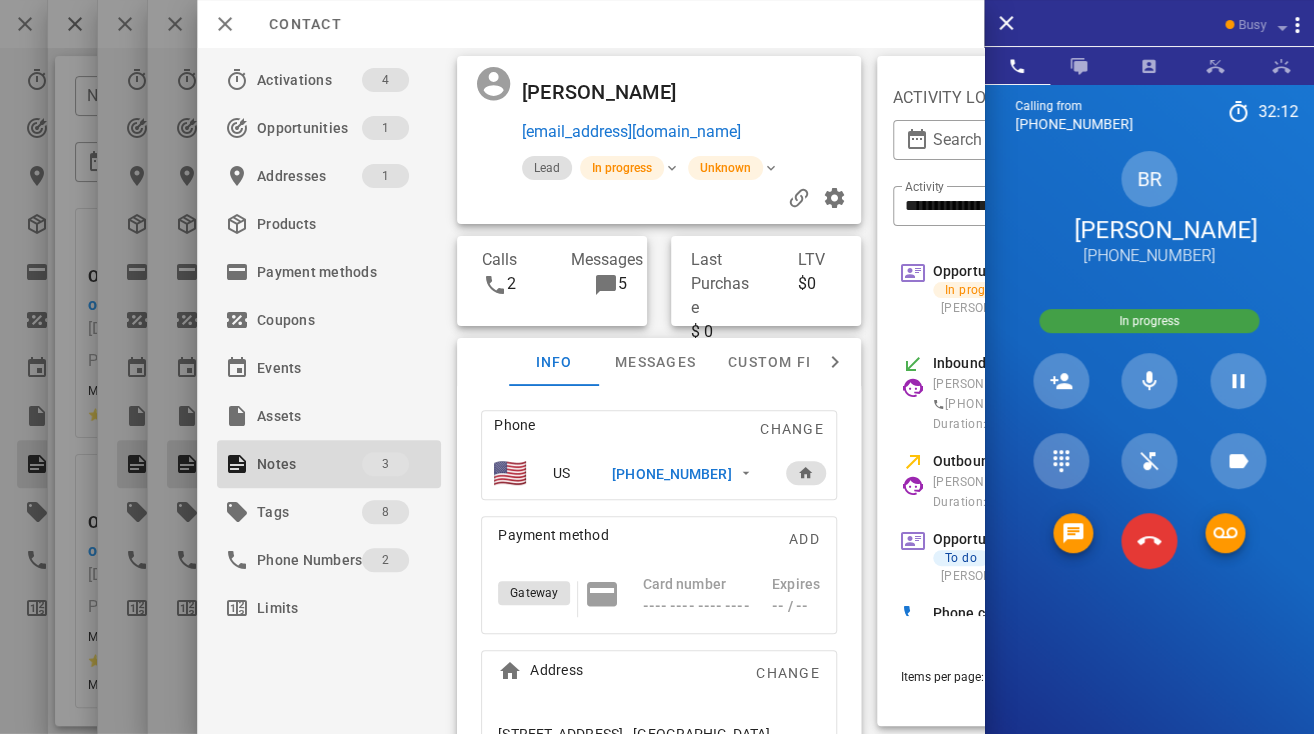click at bounding box center (1144, 237) 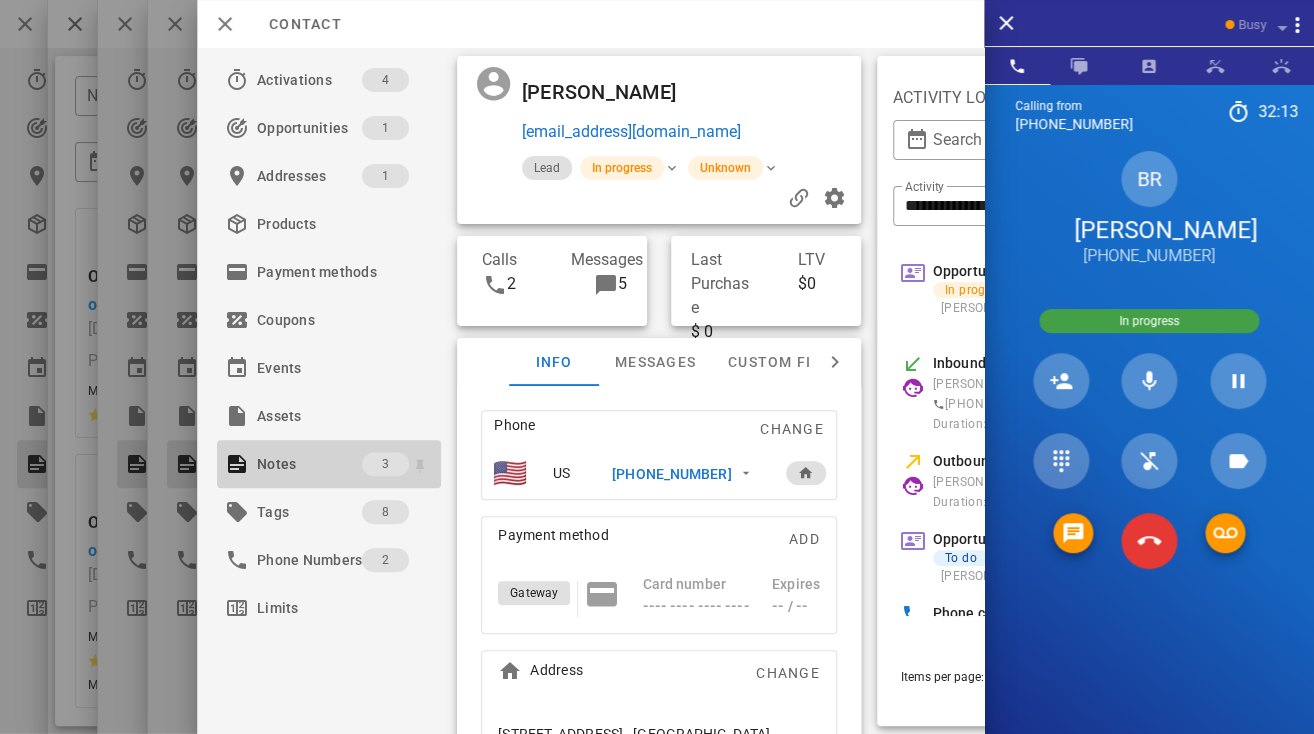 click on "Notes" at bounding box center [309, 464] 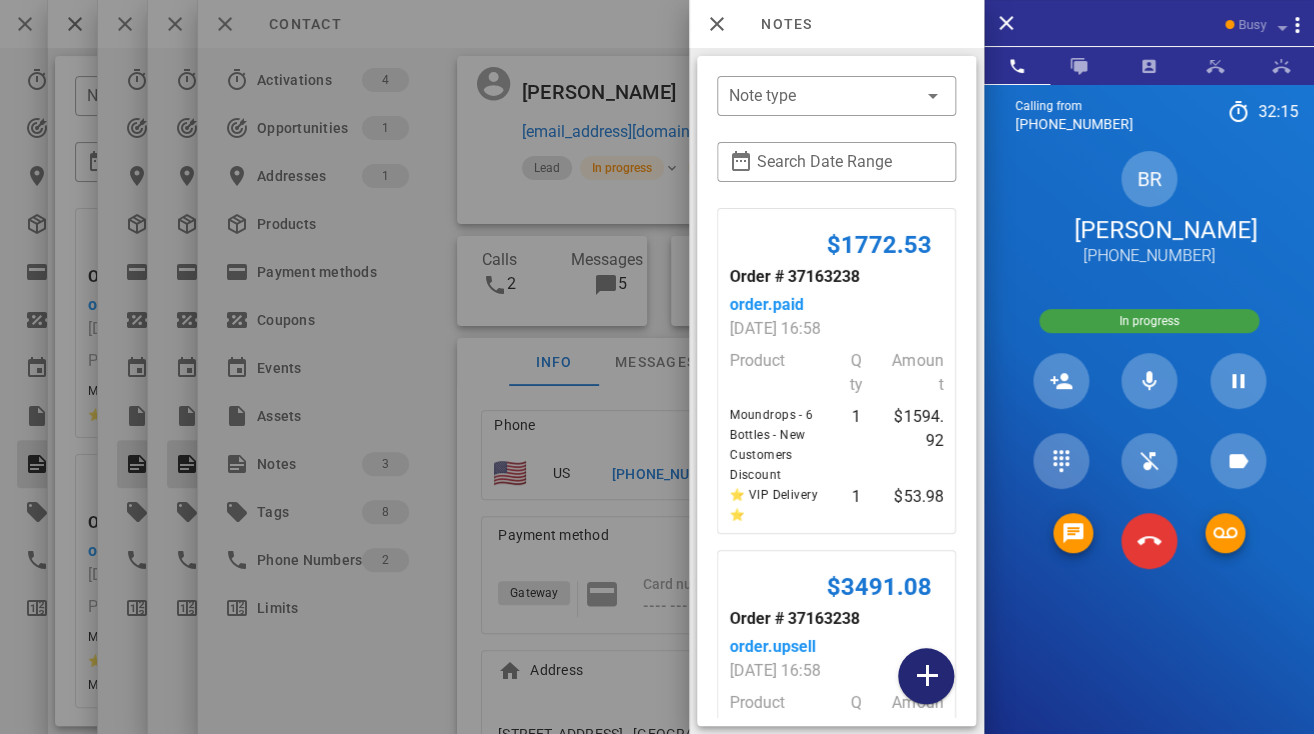 click at bounding box center (926, 676) 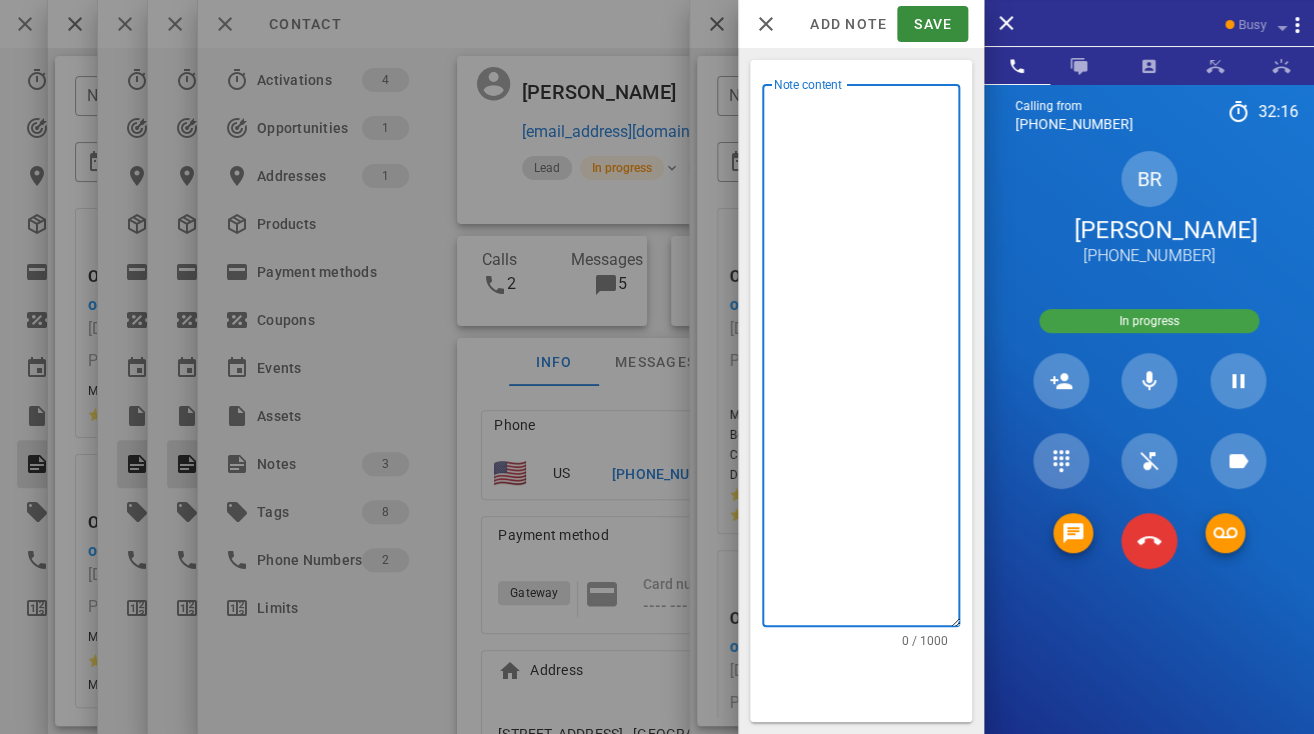click on "Note content" at bounding box center (867, 360) 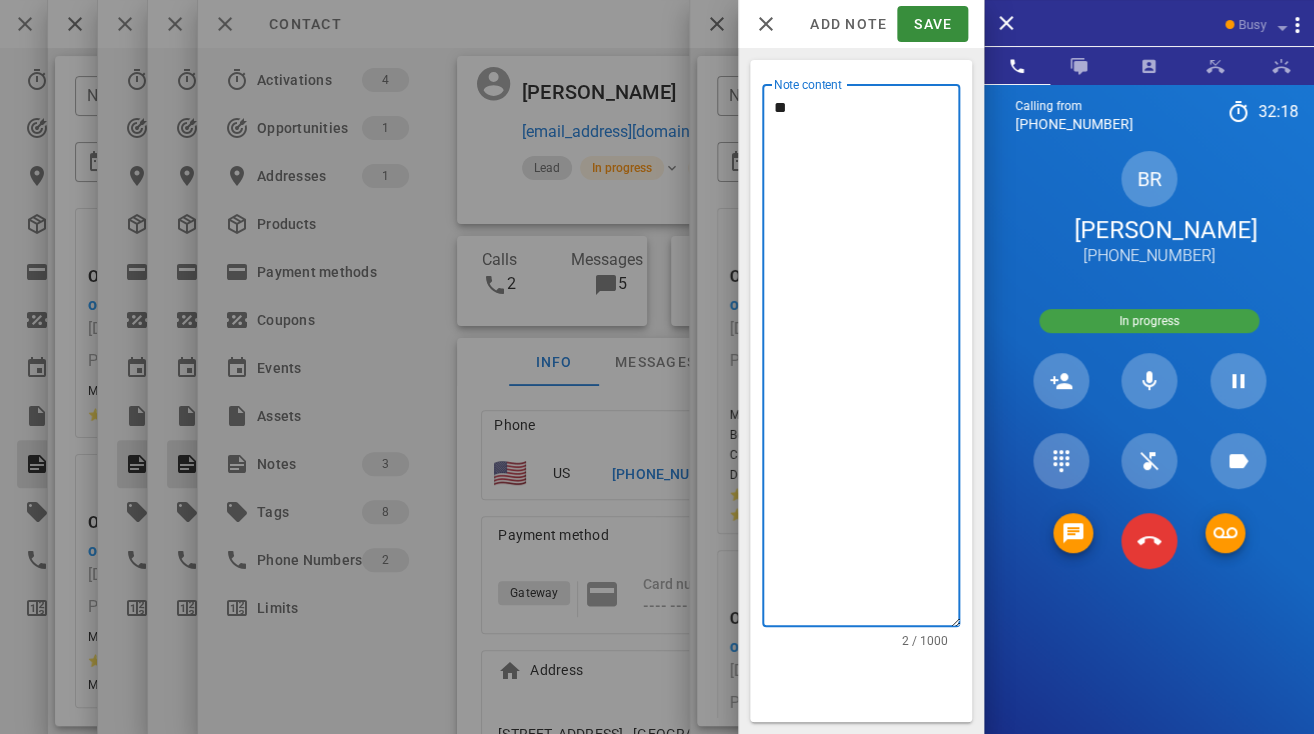type on "*" 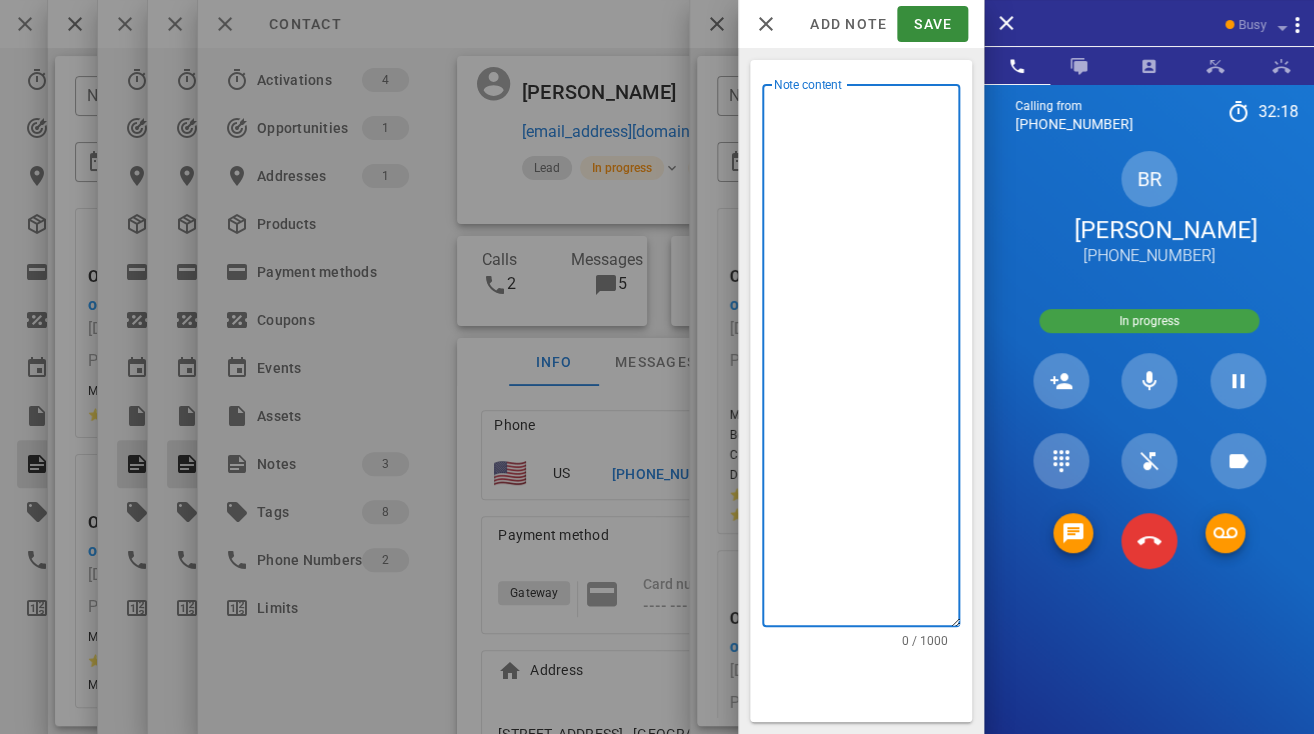 type on "*" 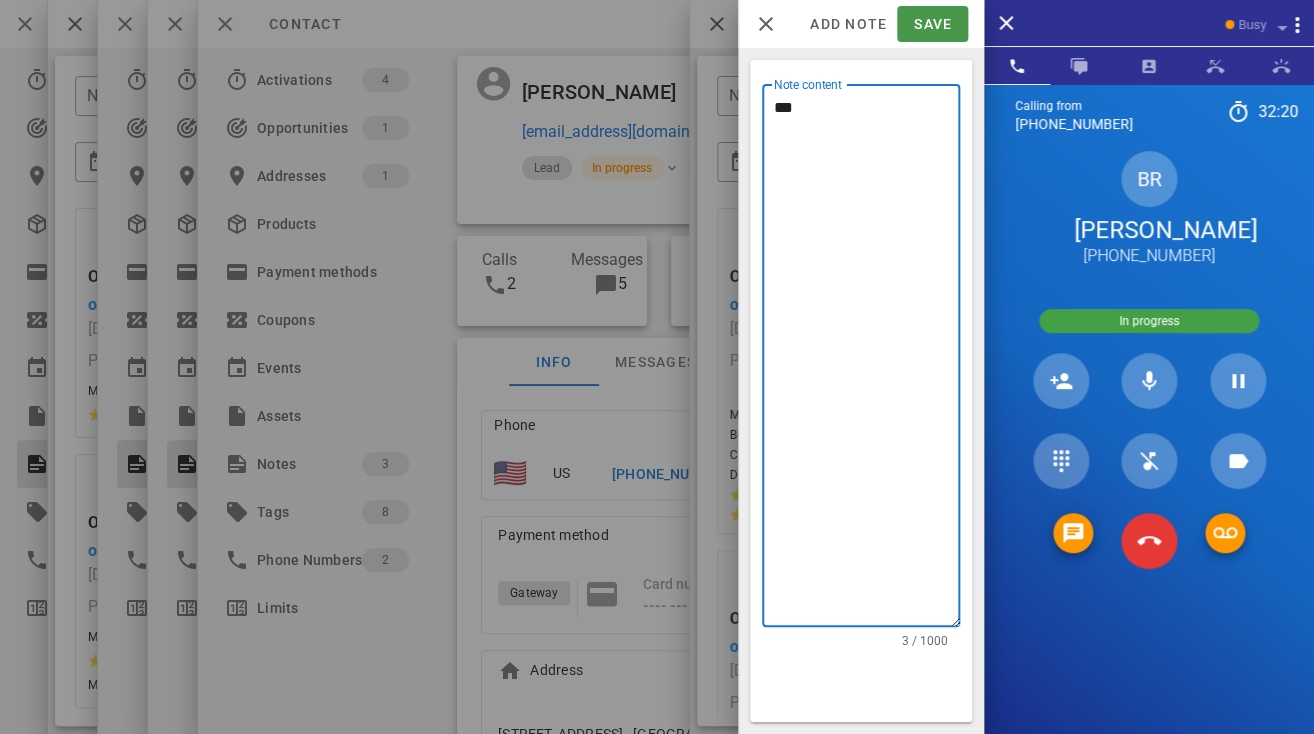 type on "***" 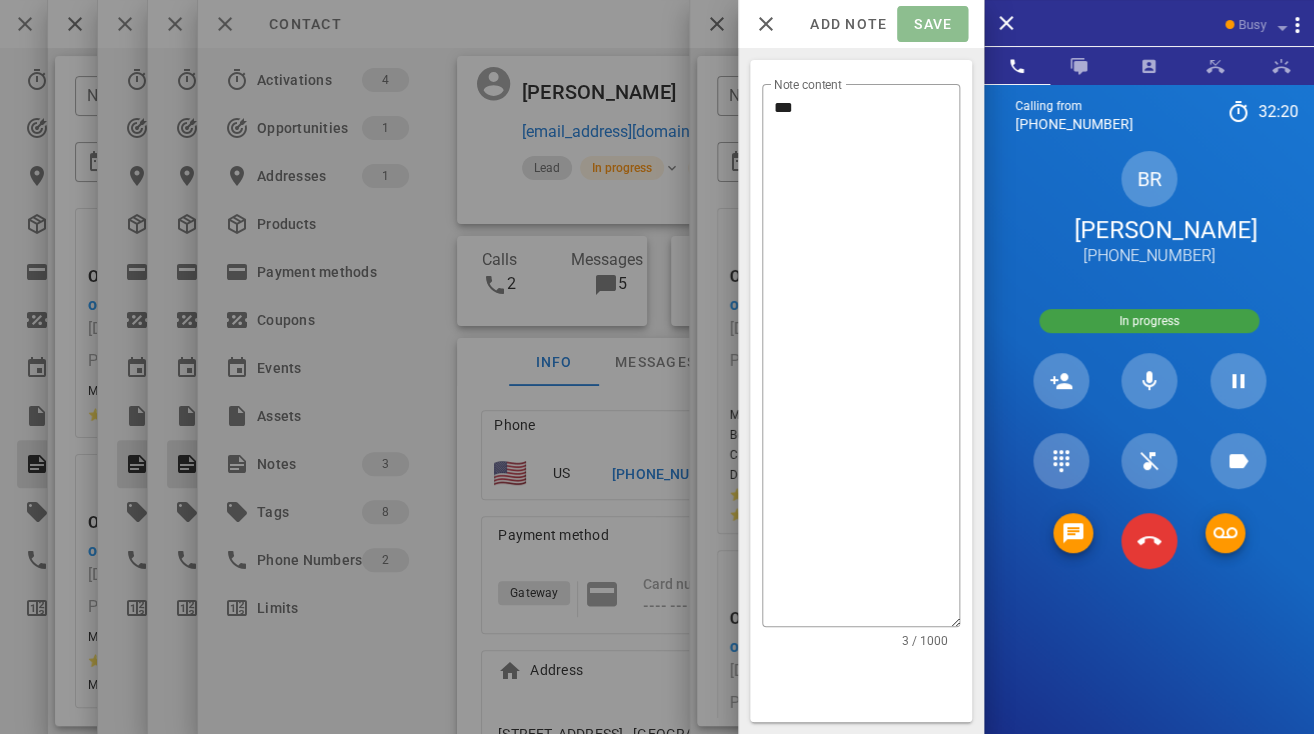 click on "Save" at bounding box center (932, 24) 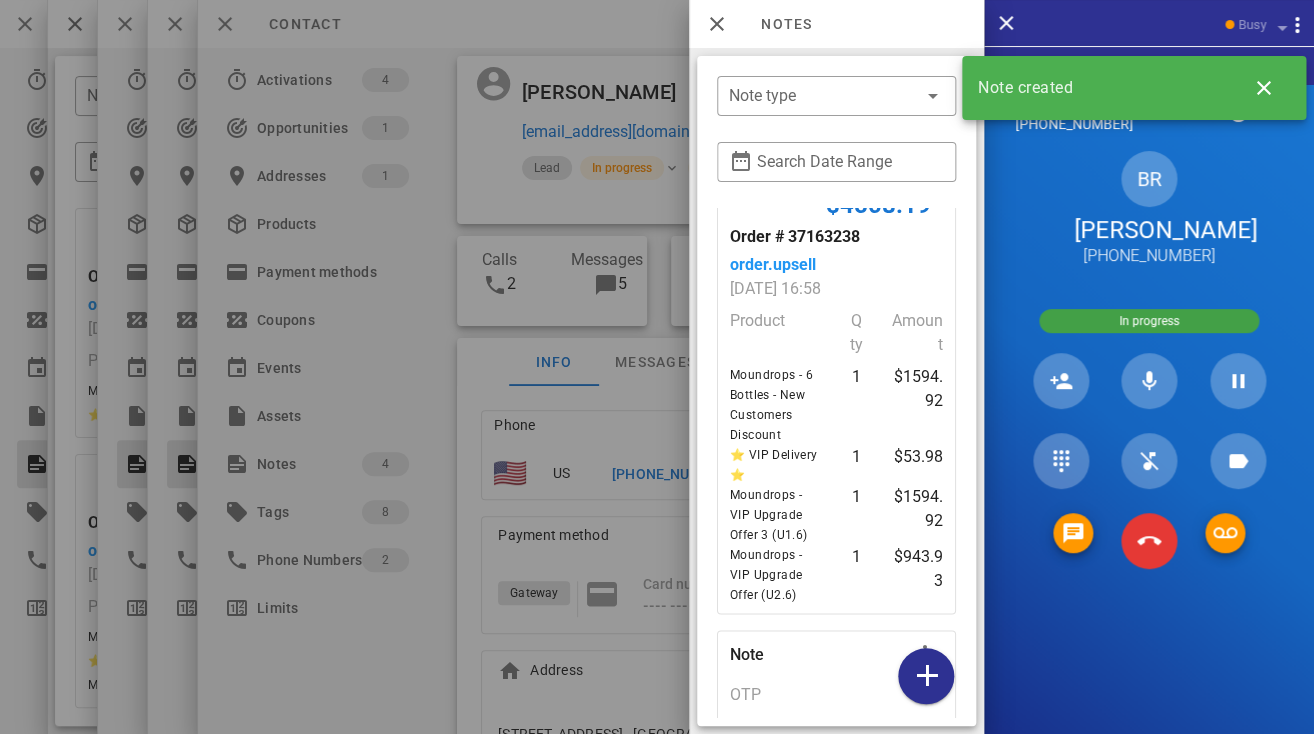 scroll, scrollTop: 876, scrollLeft: 0, axis: vertical 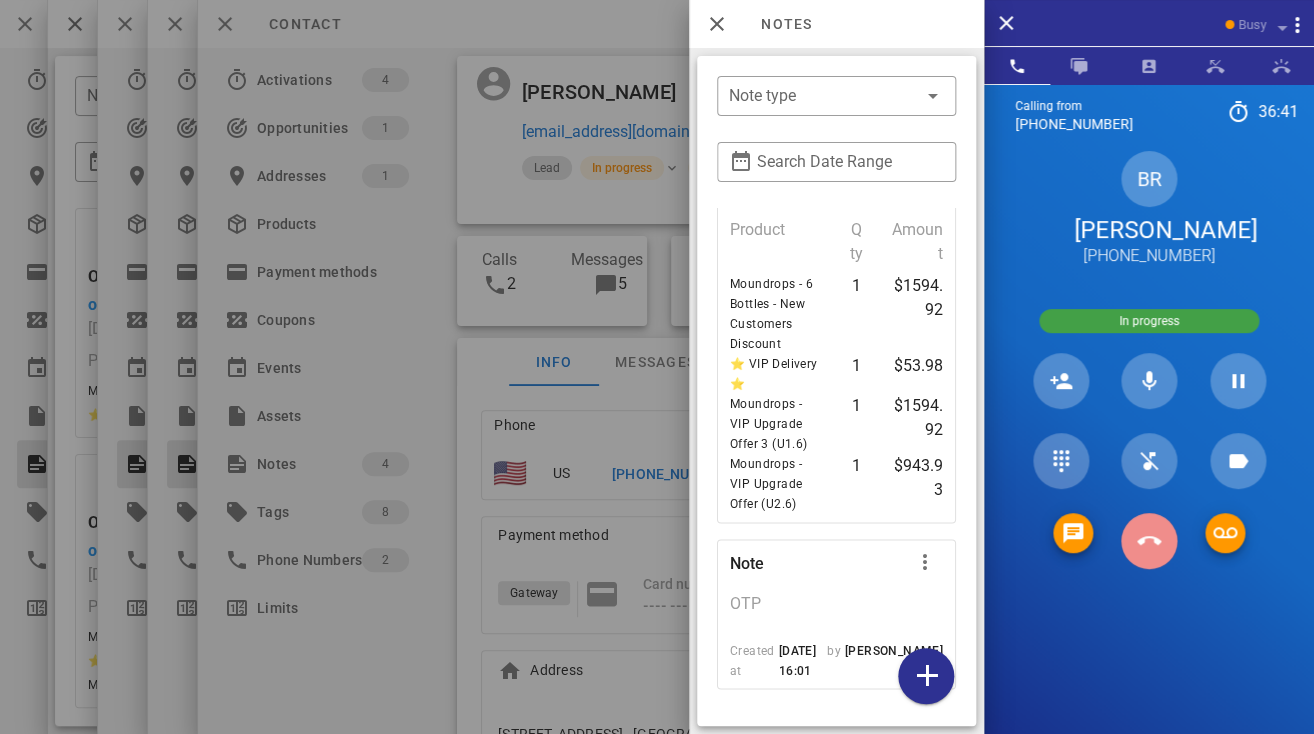 click at bounding box center [1149, 541] 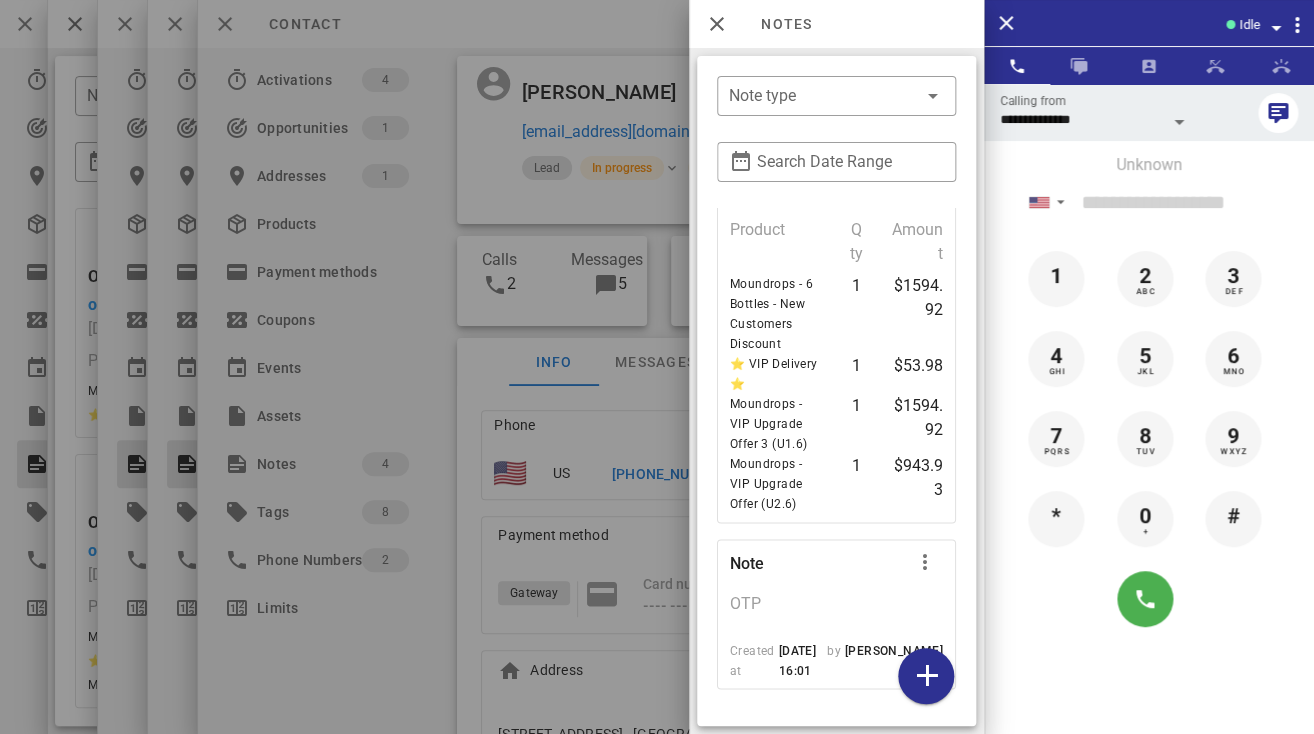 click at bounding box center [657, 367] 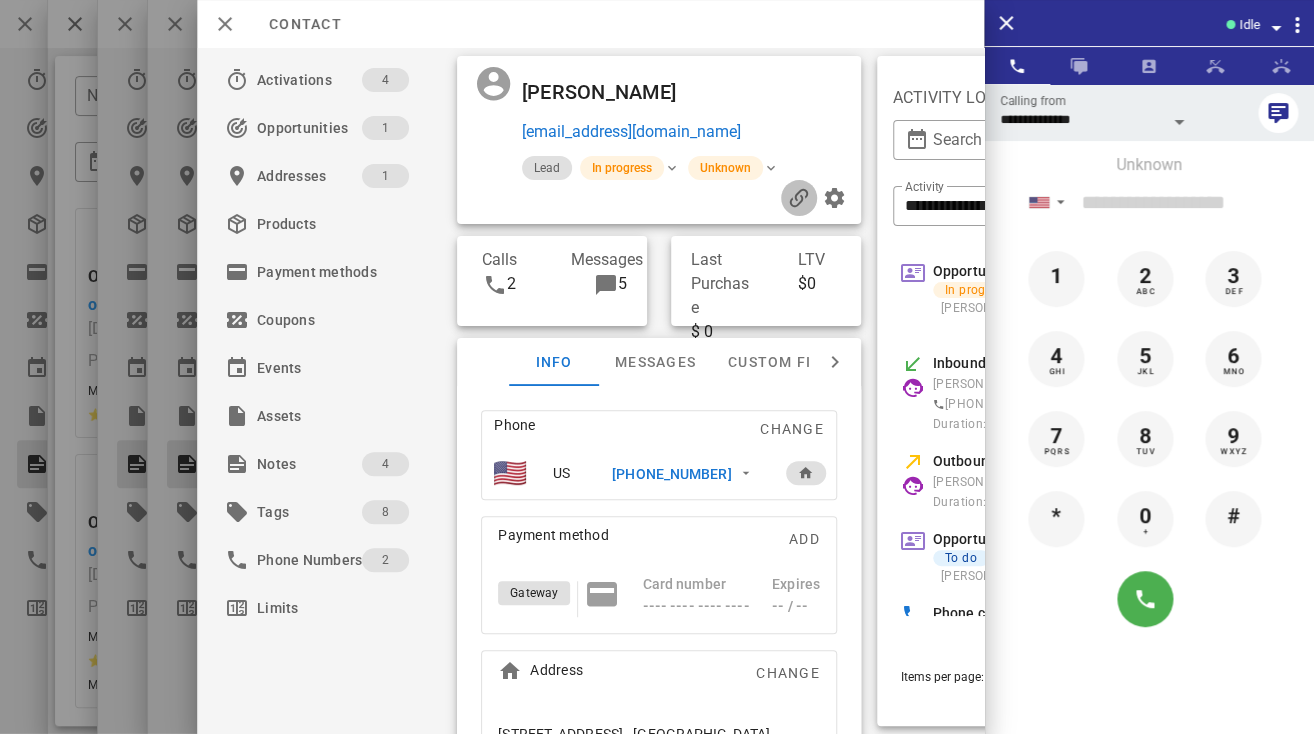 click at bounding box center [799, 198] 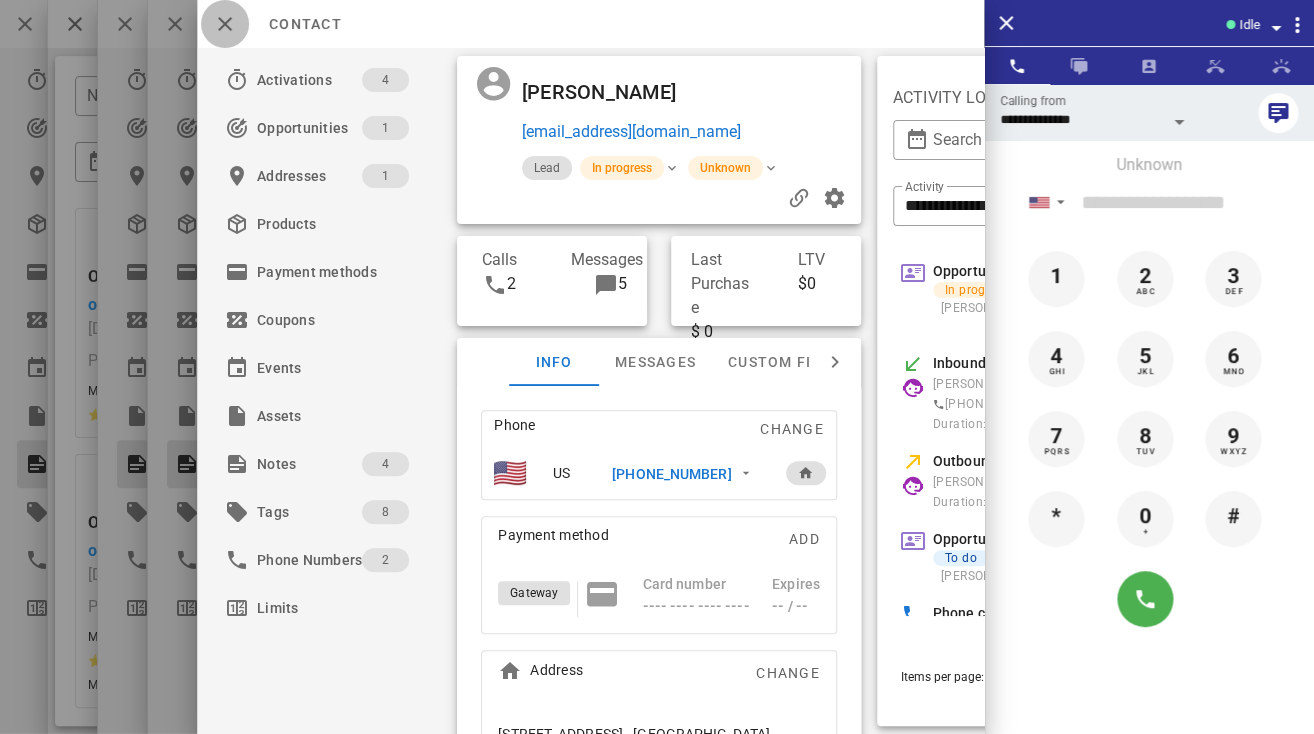 click at bounding box center (225, 24) 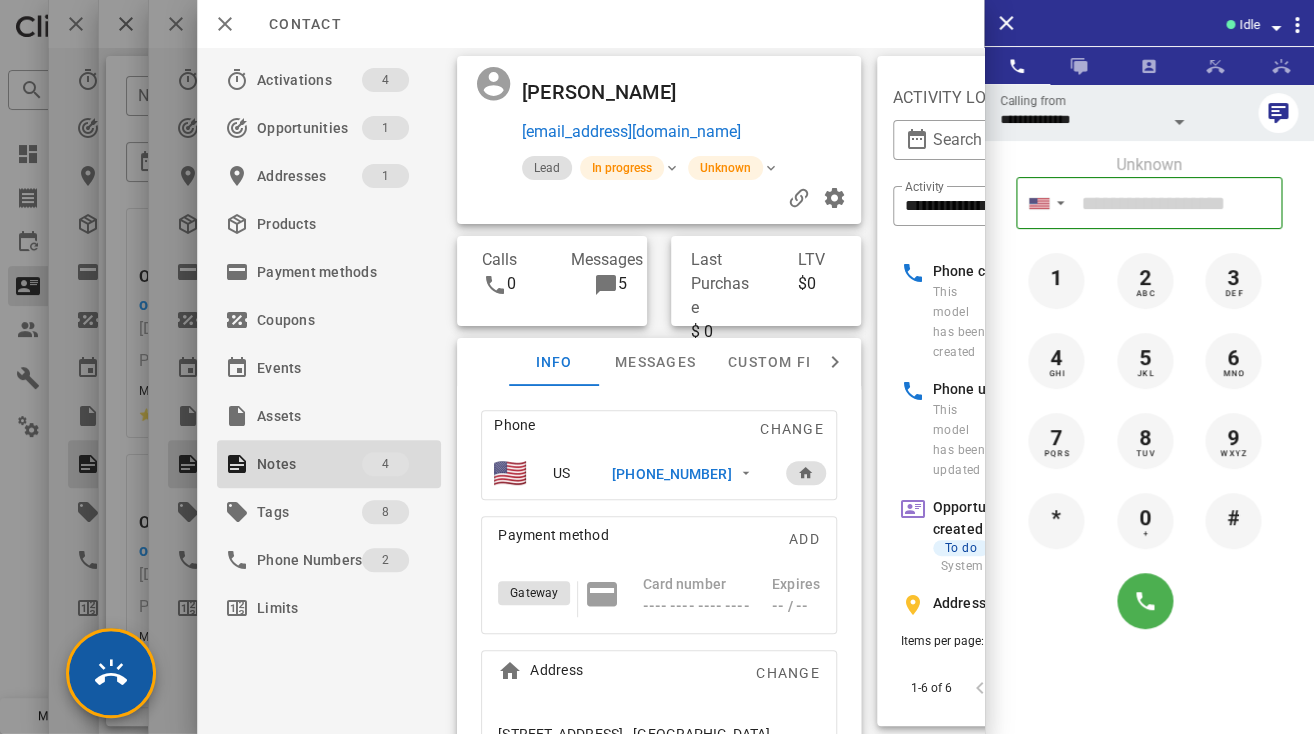 click at bounding box center [111, 673] 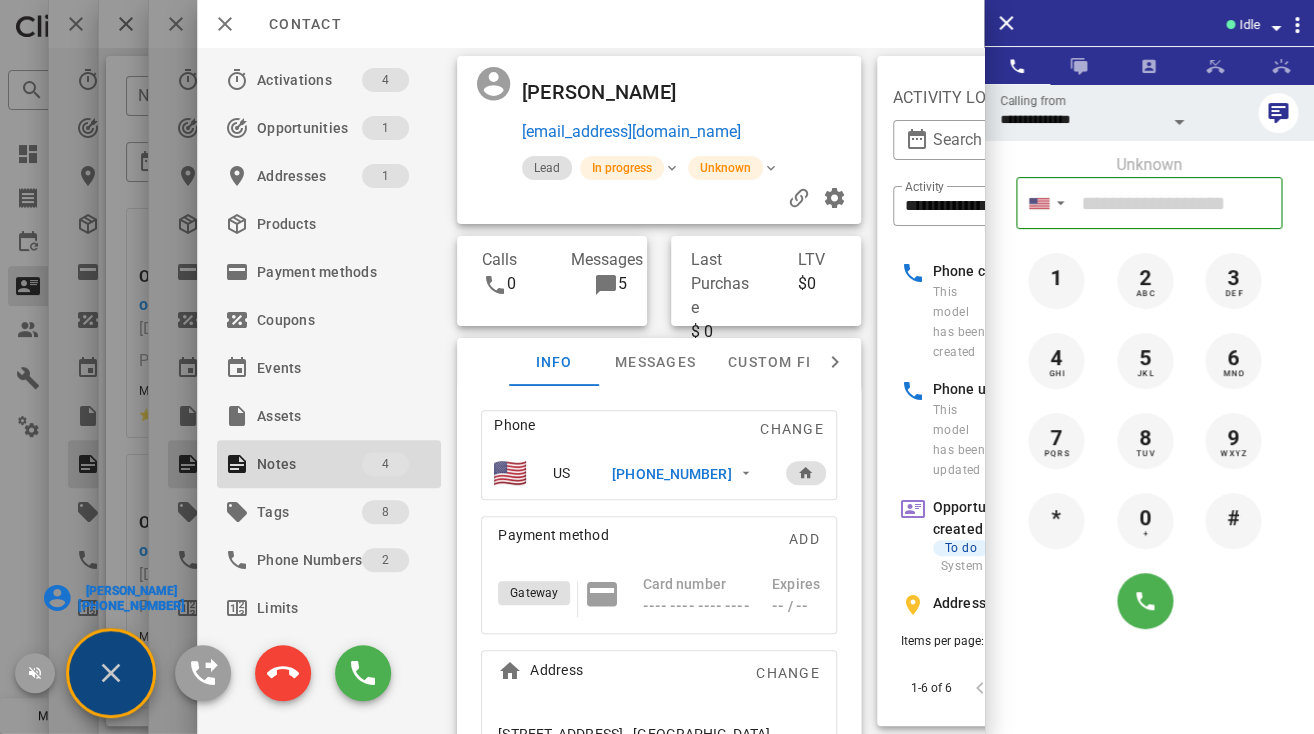 click on "[PERSON_NAME]" at bounding box center (131, 591) 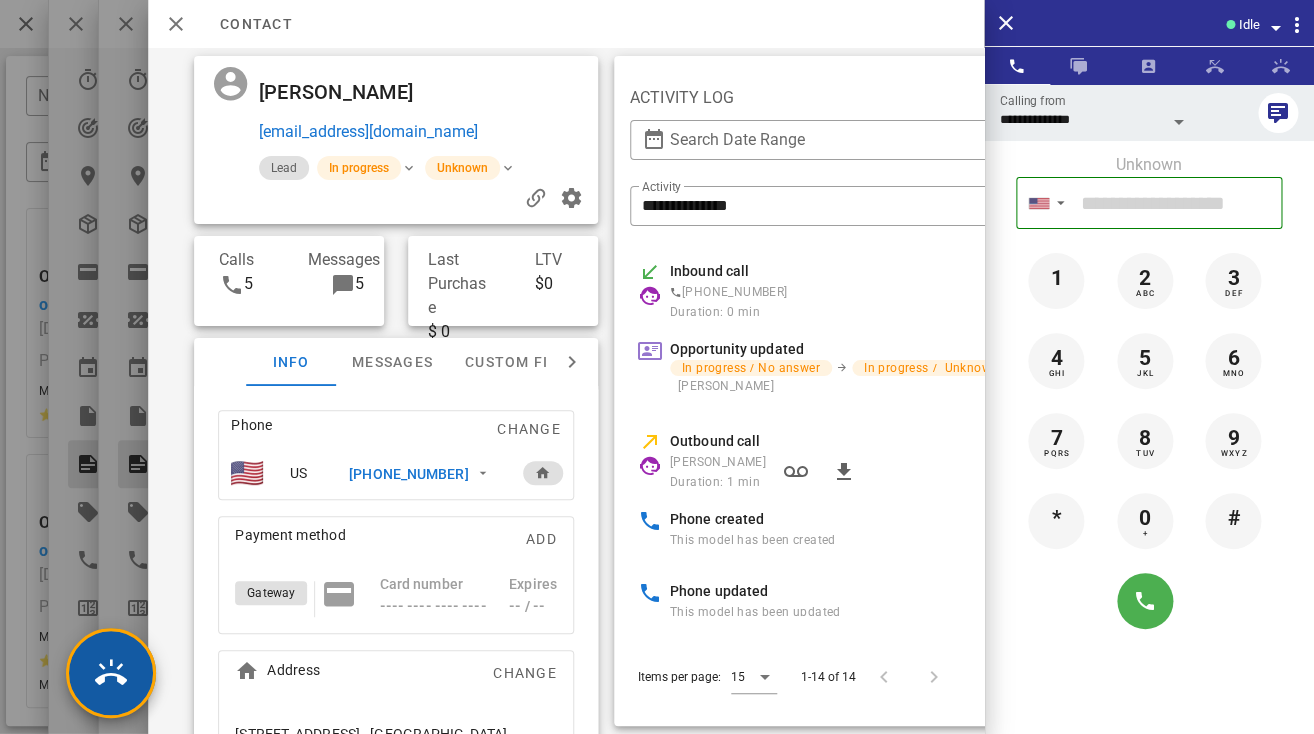 scroll, scrollTop: 0, scrollLeft: 0, axis: both 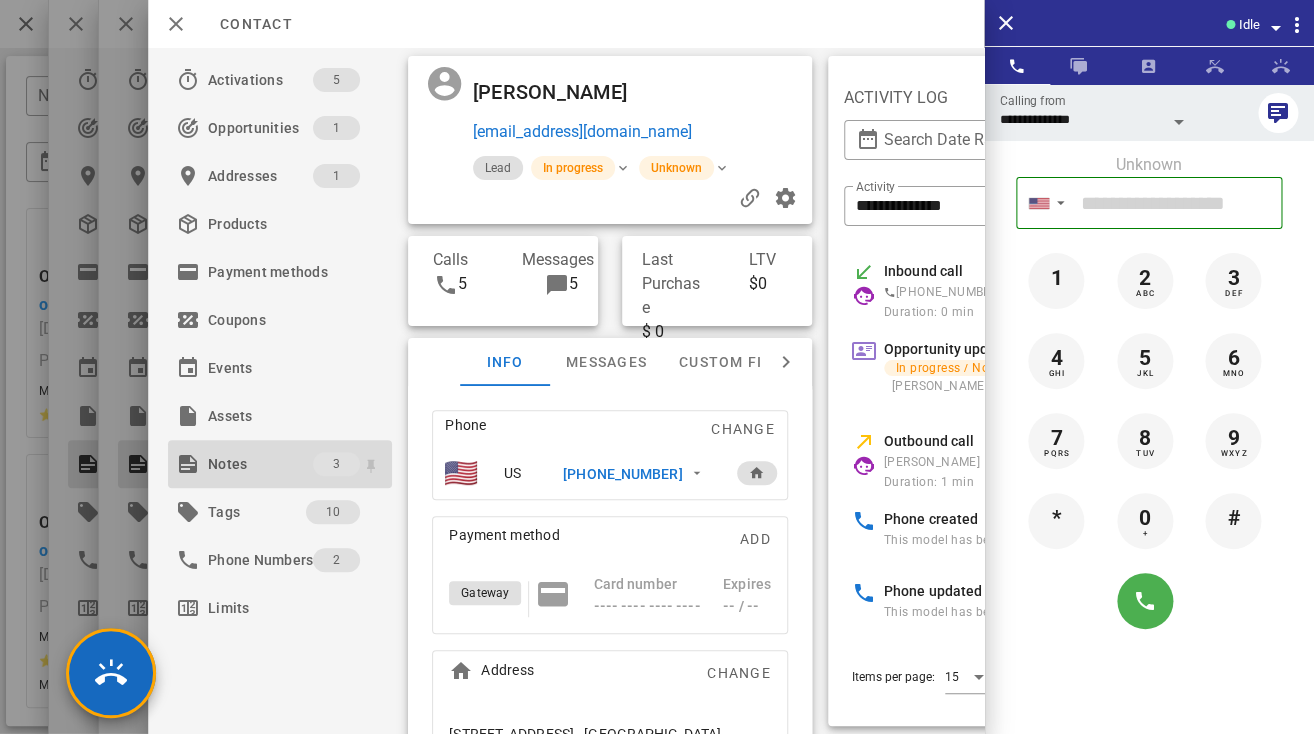 click on "Notes" at bounding box center (260, 464) 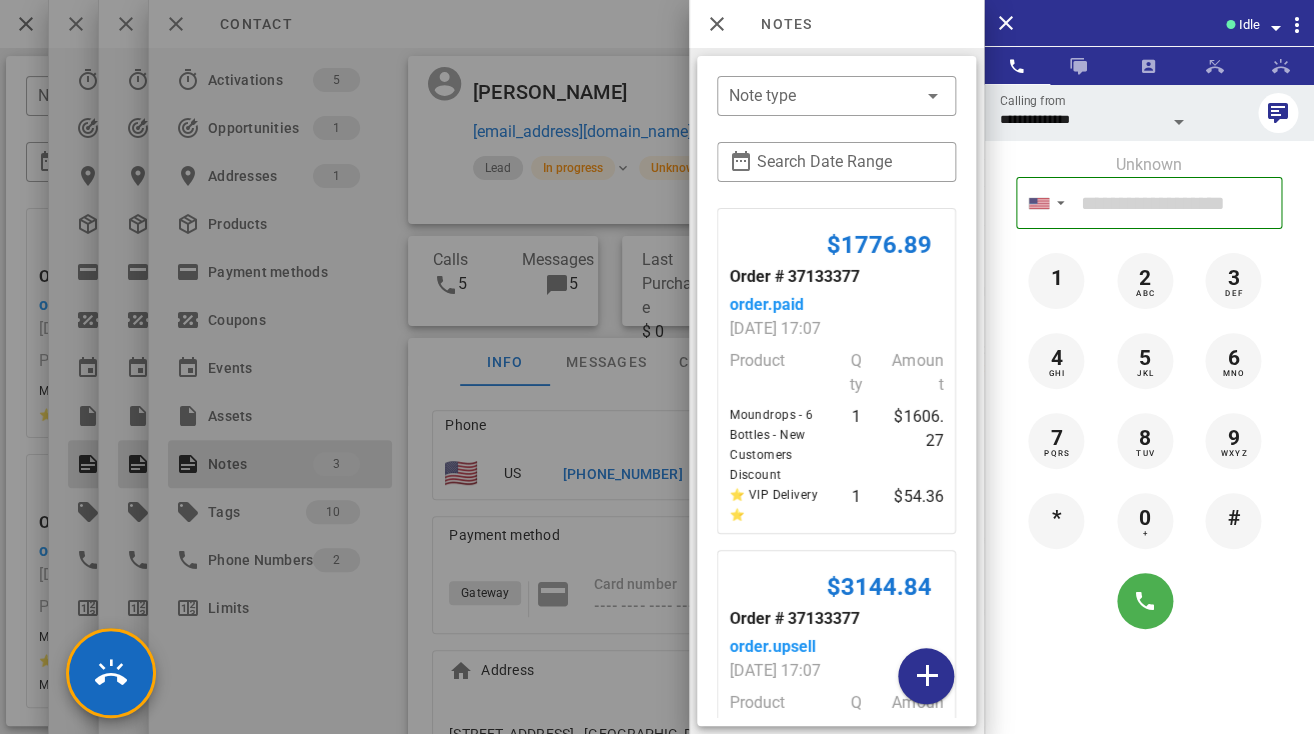 scroll, scrollTop: 710, scrollLeft: 0, axis: vertical 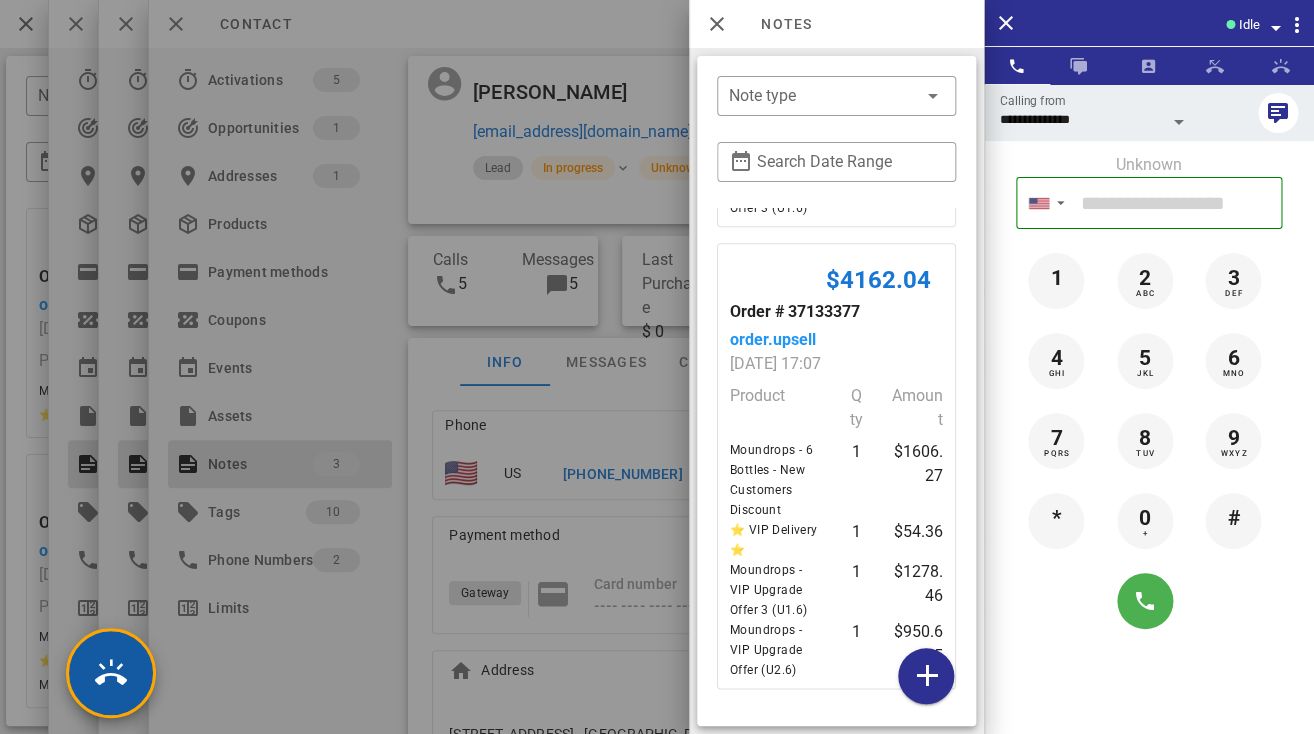 click at bounding box center (111, 673) 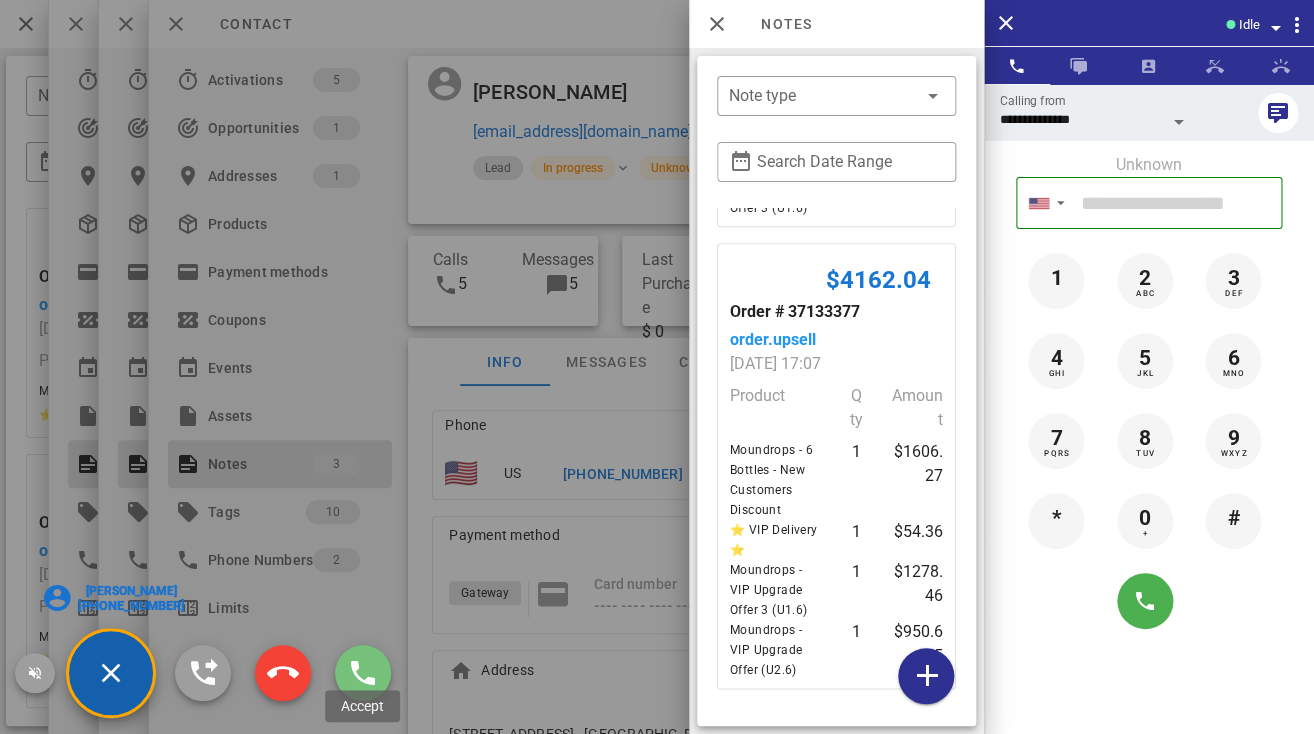 click at bounding box center (363, 673) 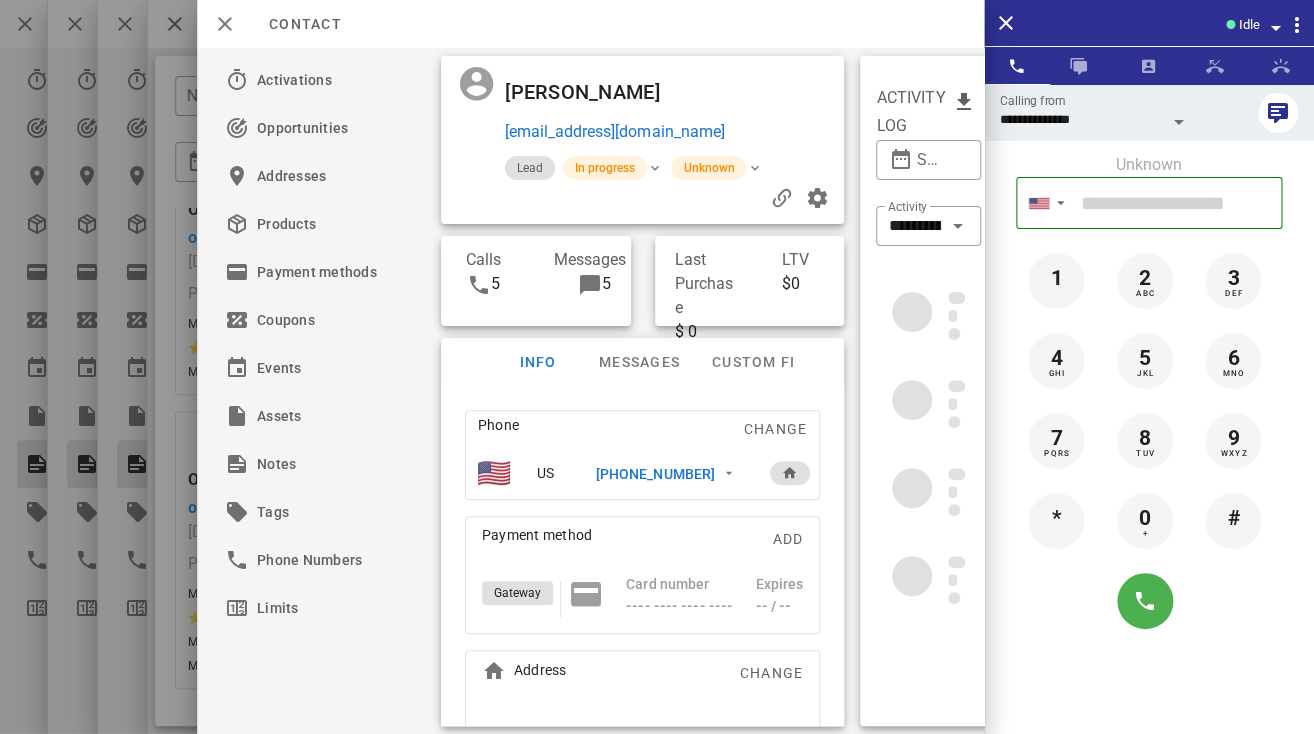 scroll, scrollTop: 314, scrollLeft: 0, axis: vertical 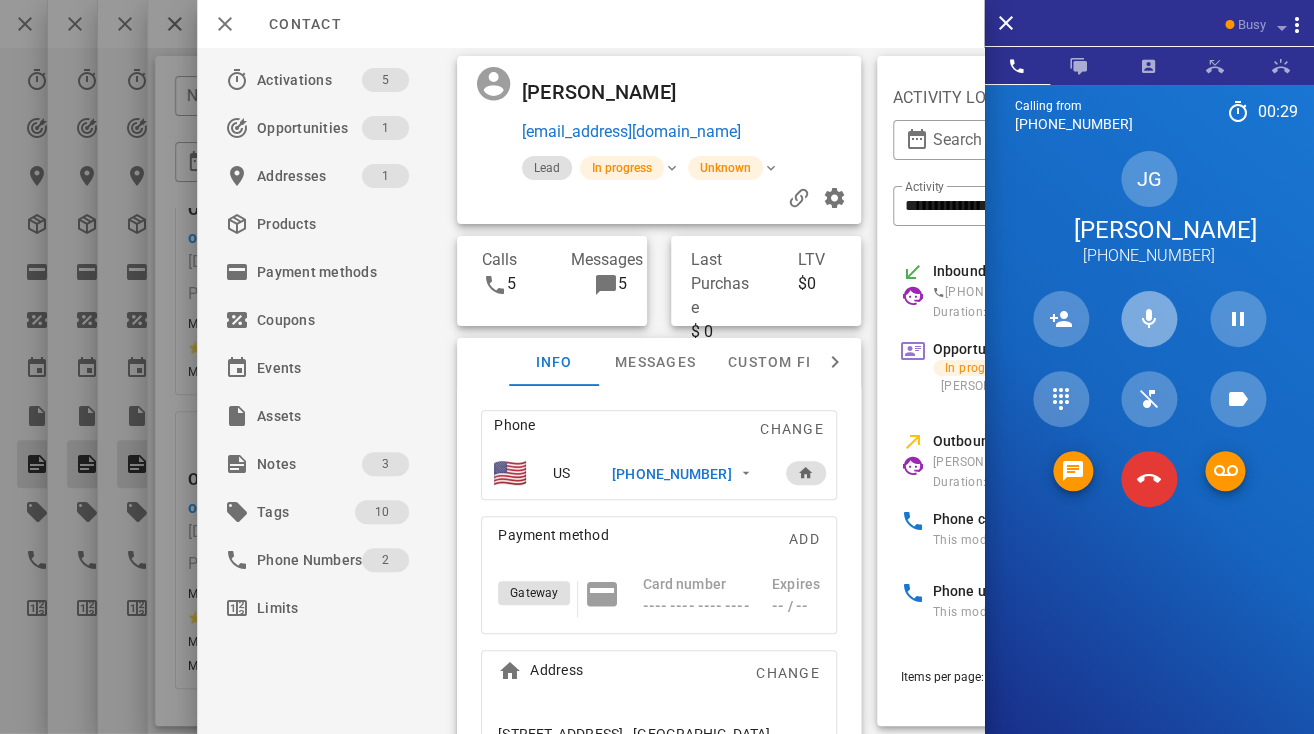 click at bounding box center [1149, 319] 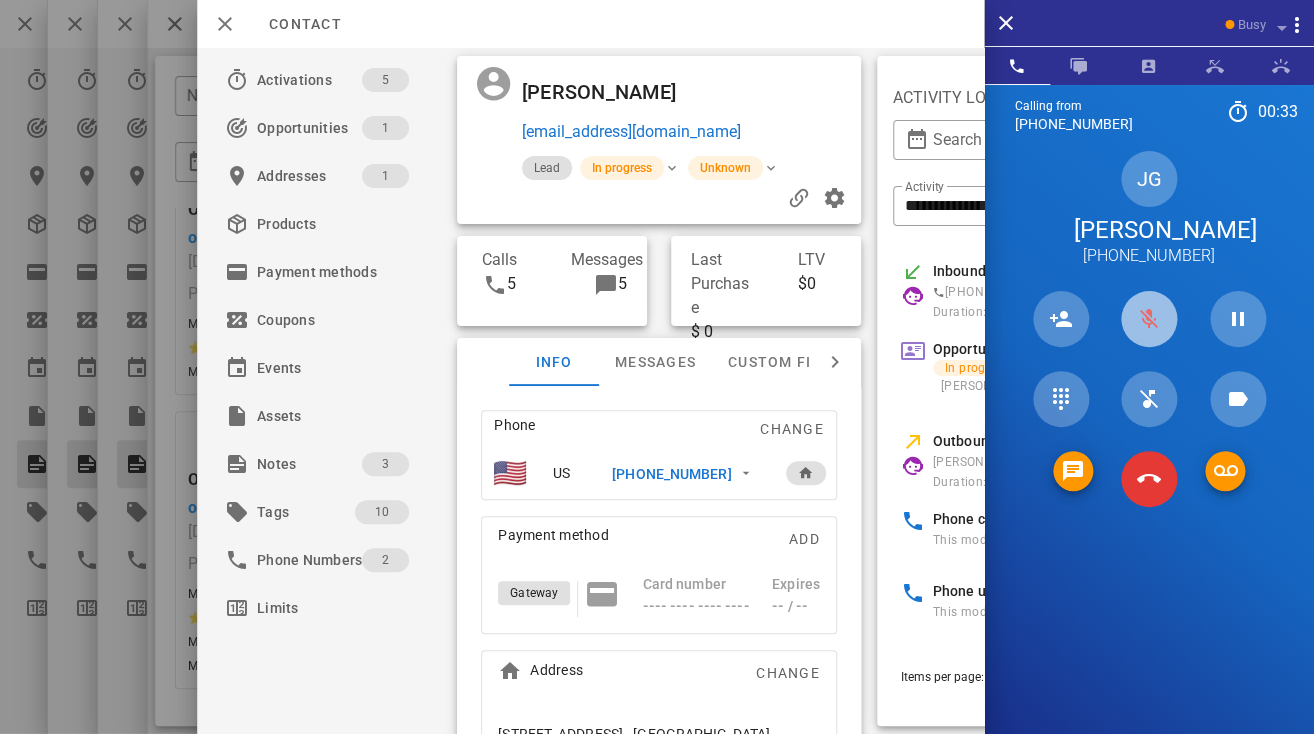 click at bounding box center [1149, 319] 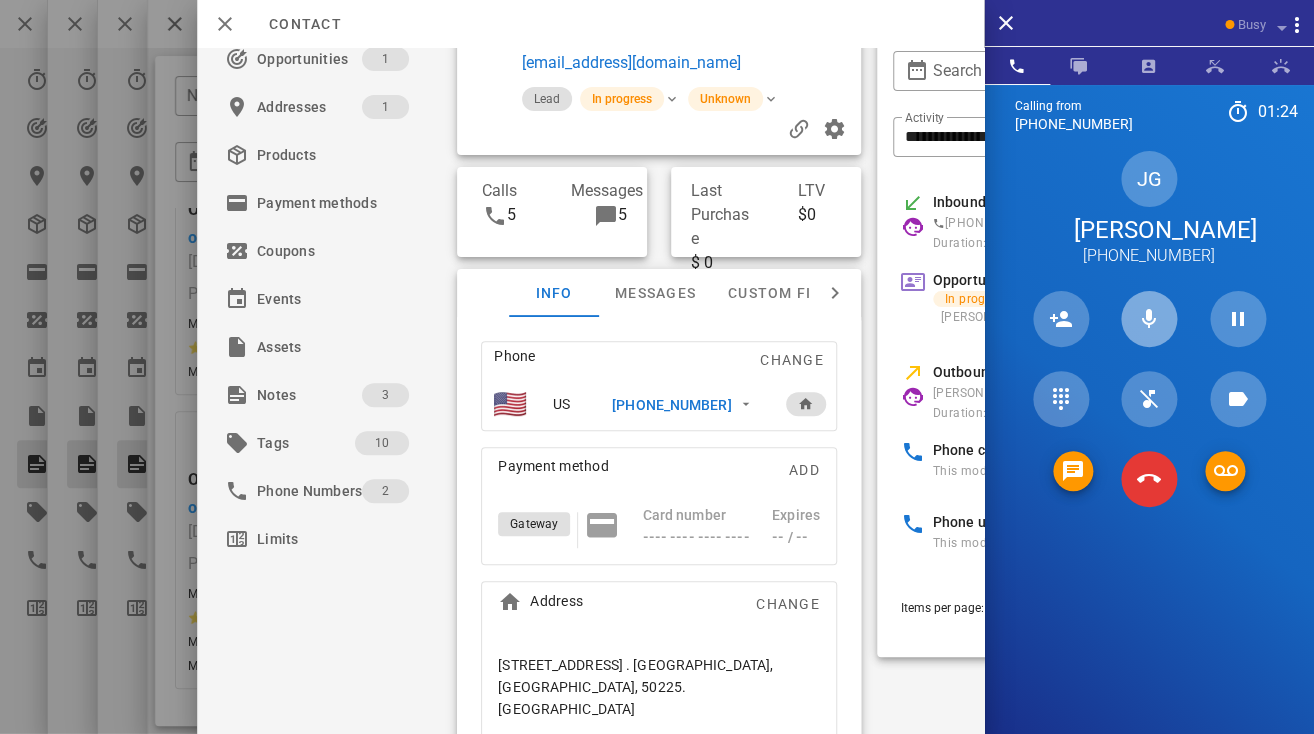scroll, scrollTop: 0, scrollLeft: 0, axis: both 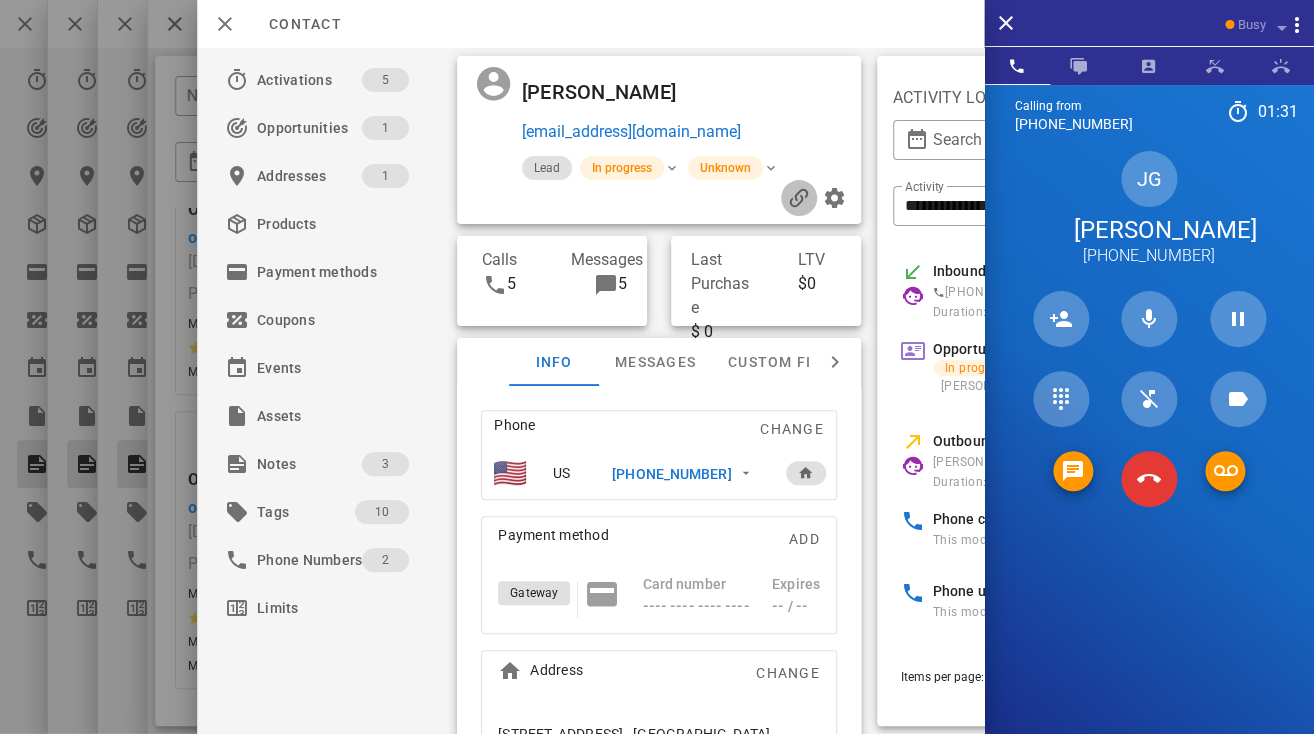 click at bounding box center (799, 198) 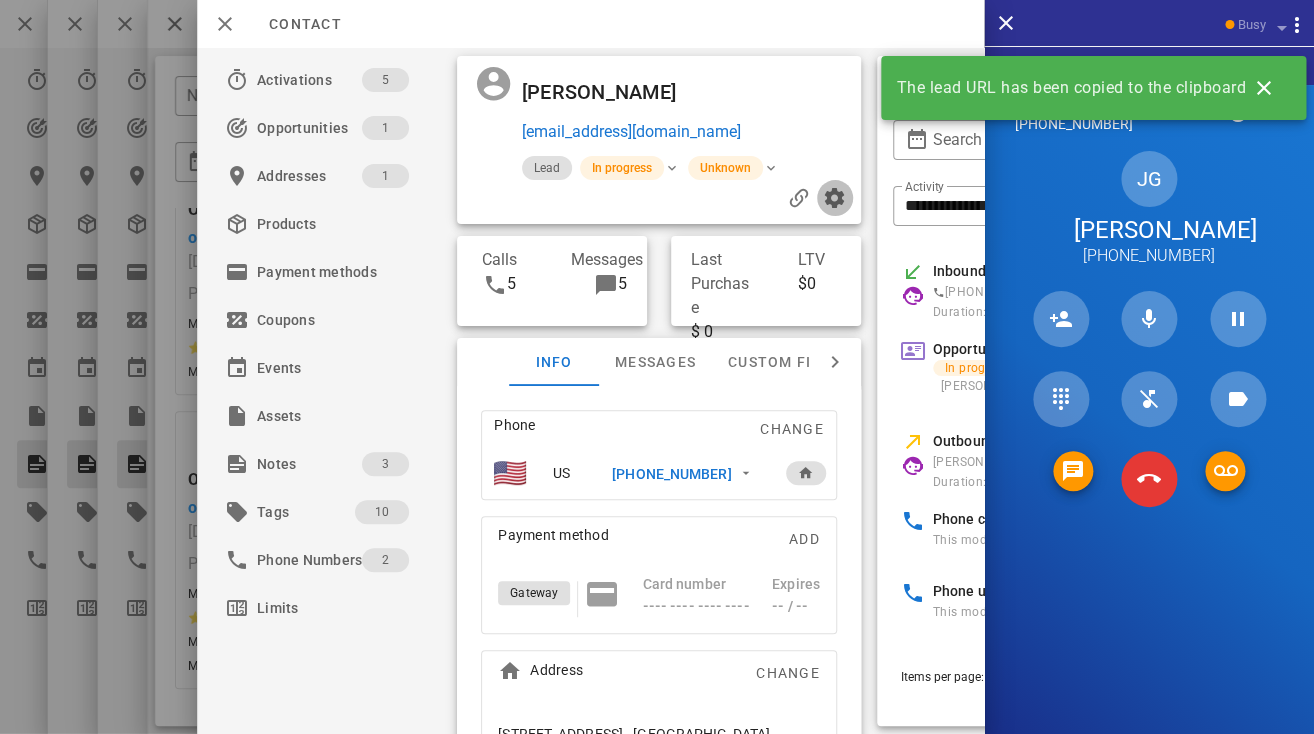 click at bounding box center (835, 198) 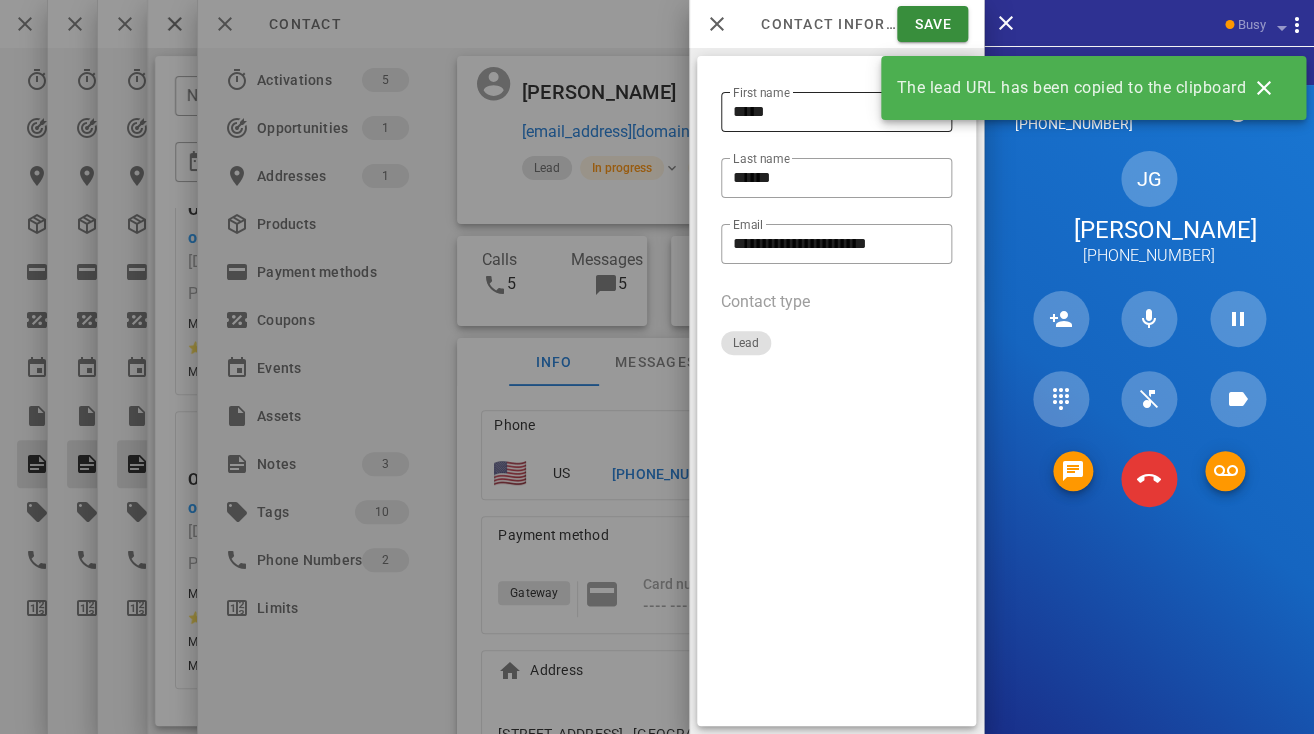 click on "*****" at bounding box center [836, 112] 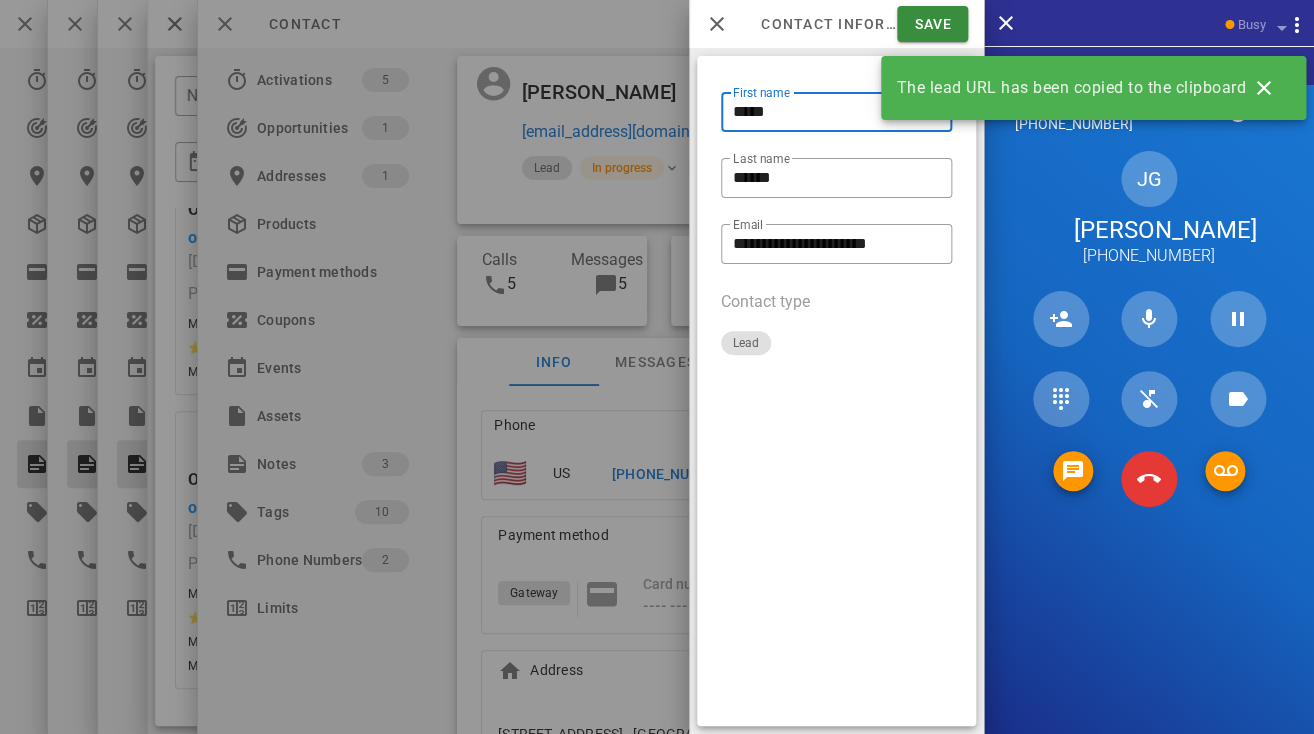click on "*****" at bounding box center (836, 112) 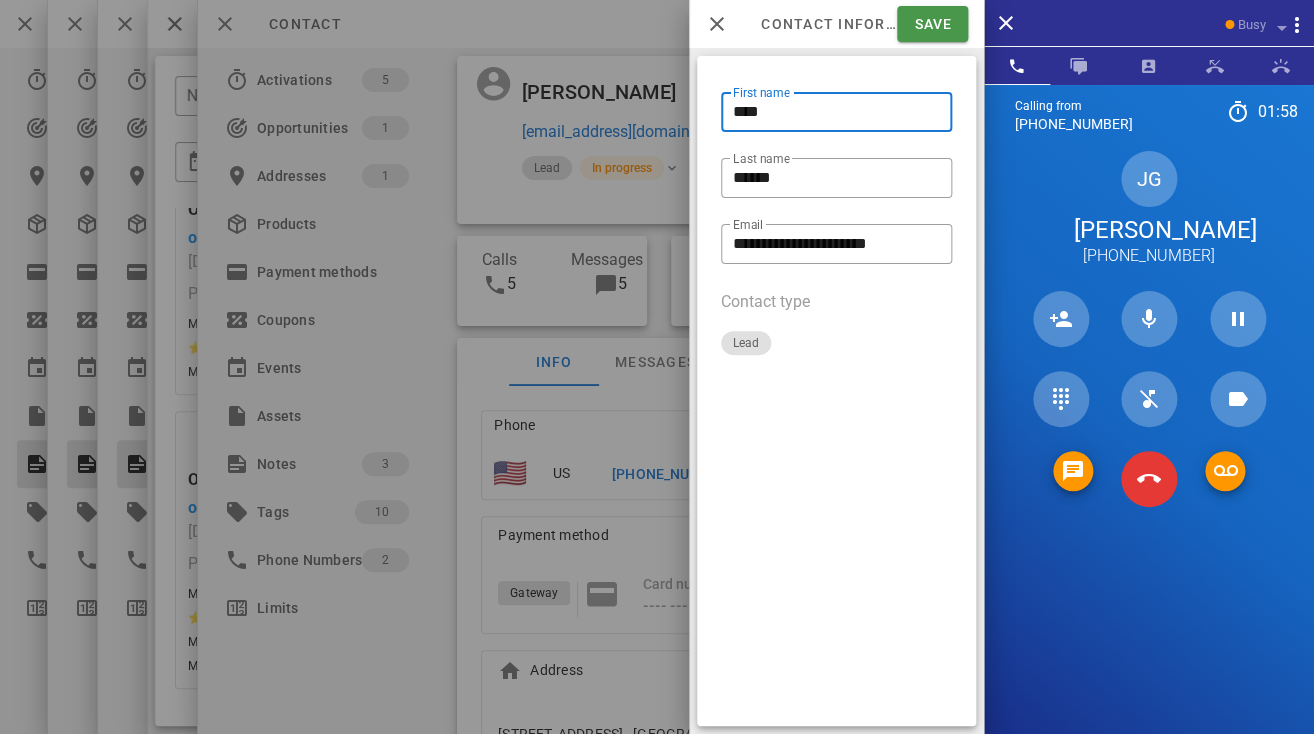 type on "****" 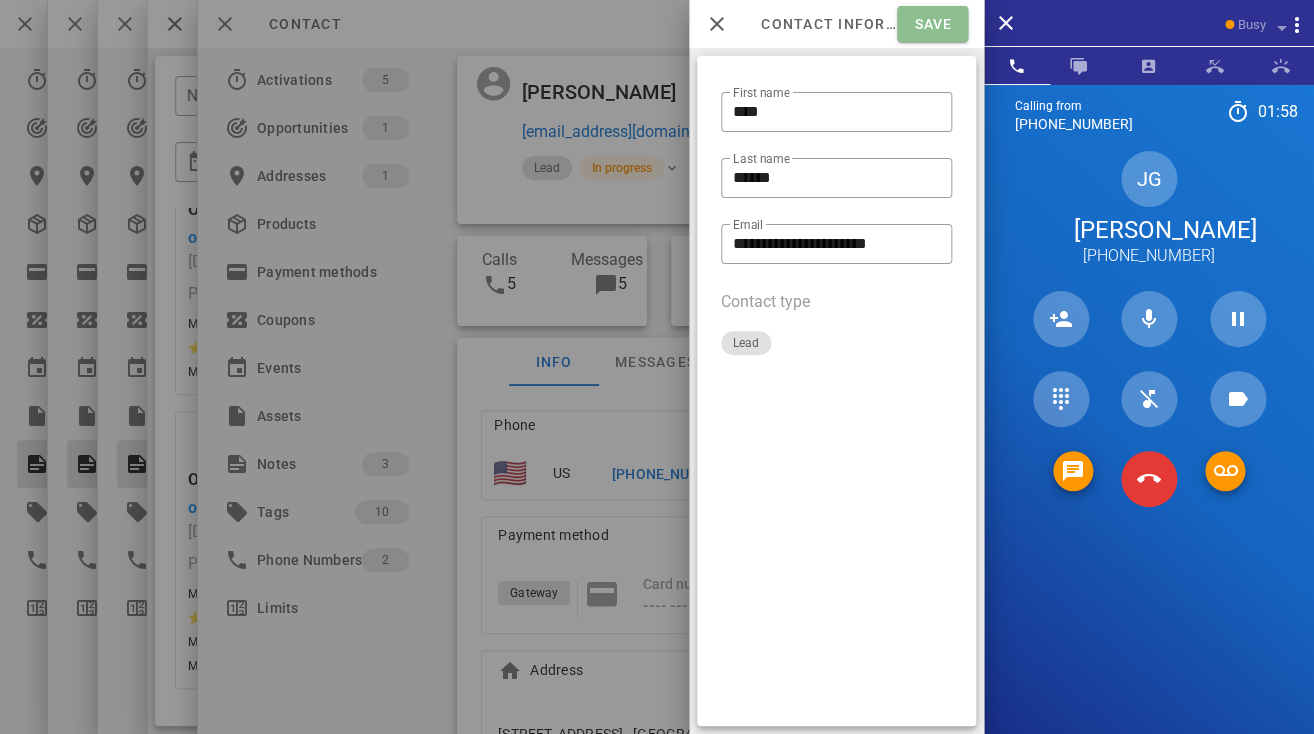 click on "Save" at bounding box center (932, 24) 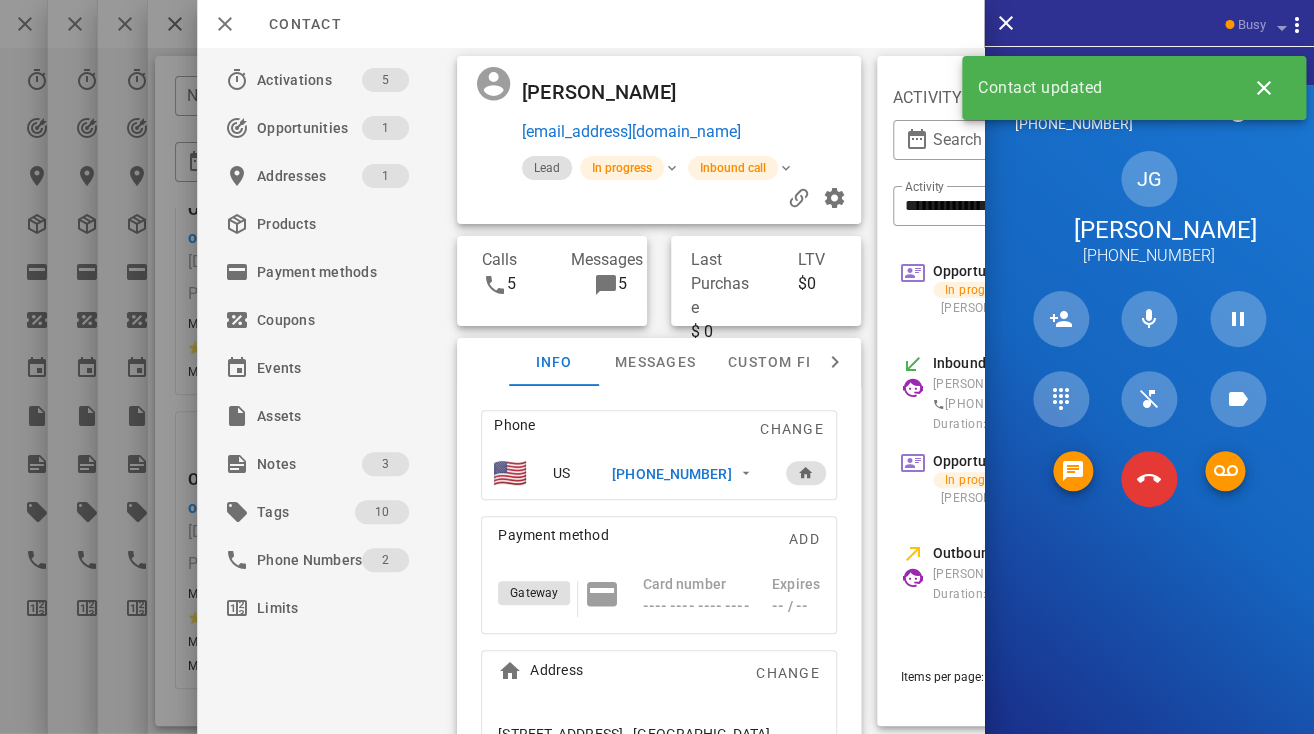 click on "Rene Gillum" at bounding box center [604, 92] 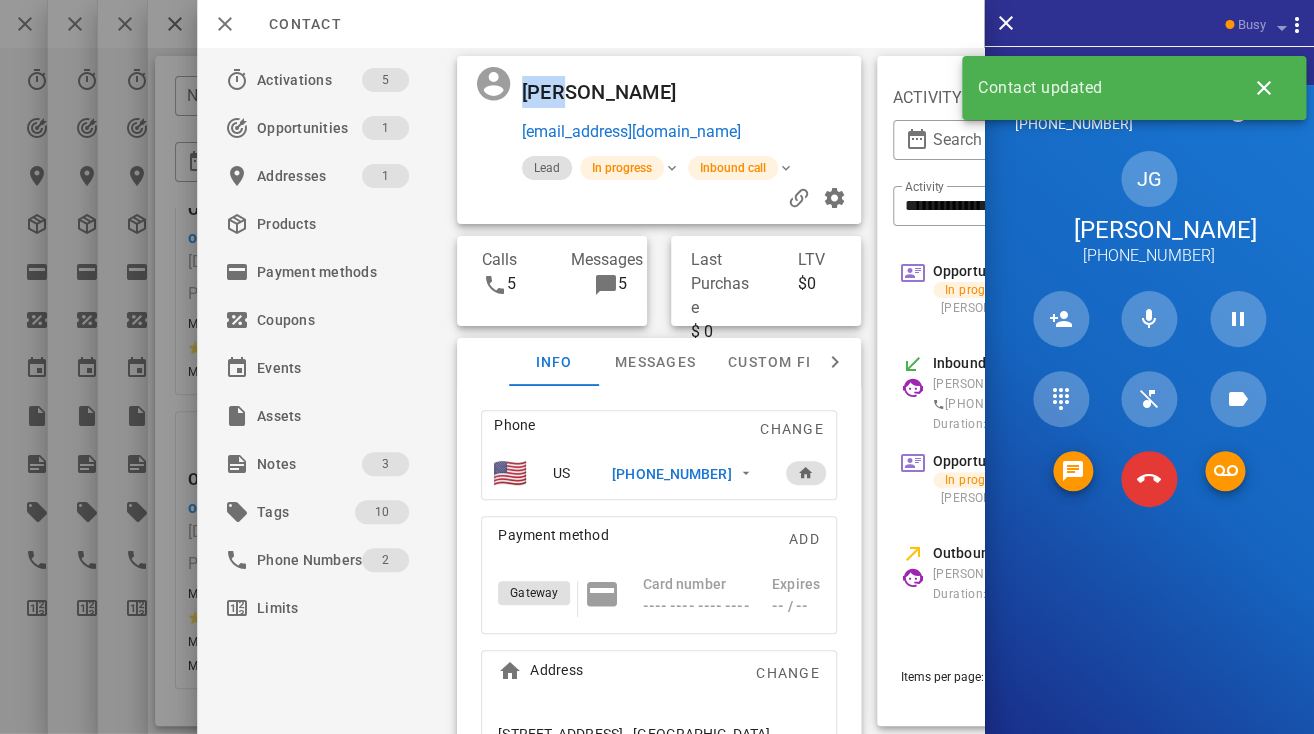click on "Rene Gillum" at bounding box center (604, 92) 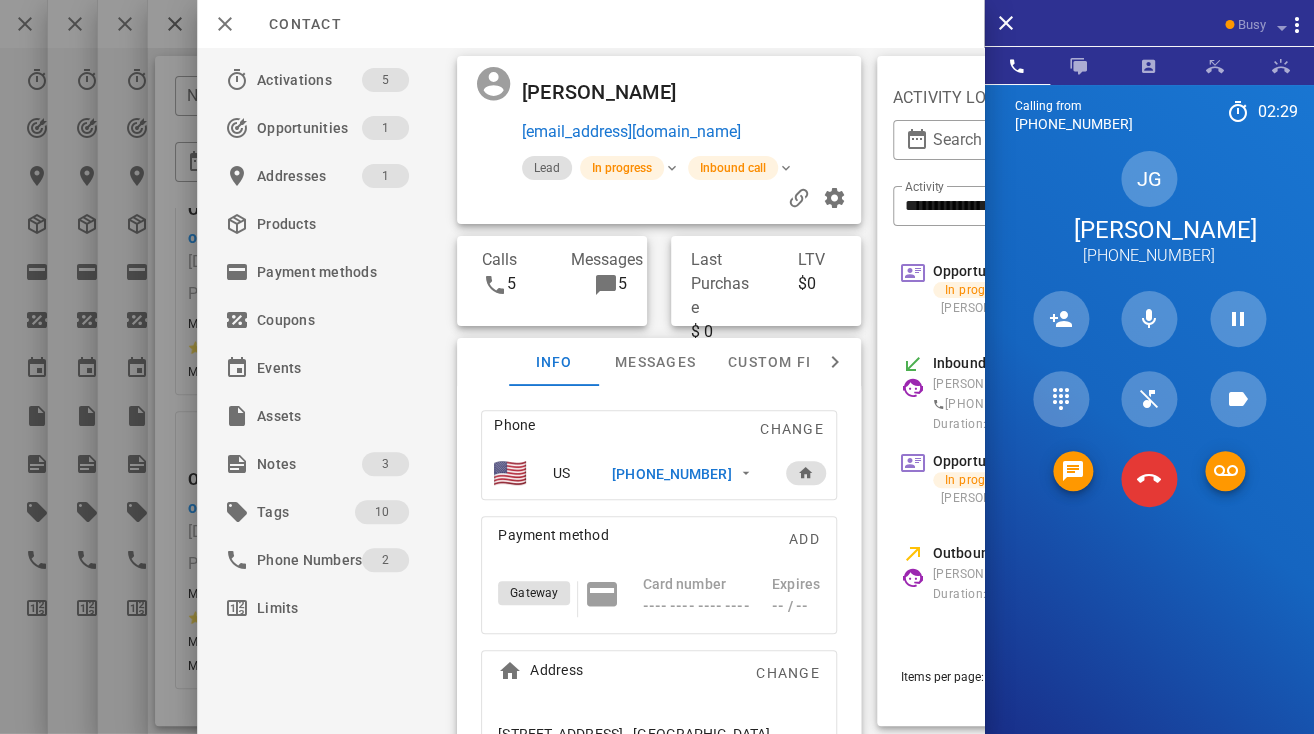 click on "Rene Gillum" at bounding box center (604, 92) 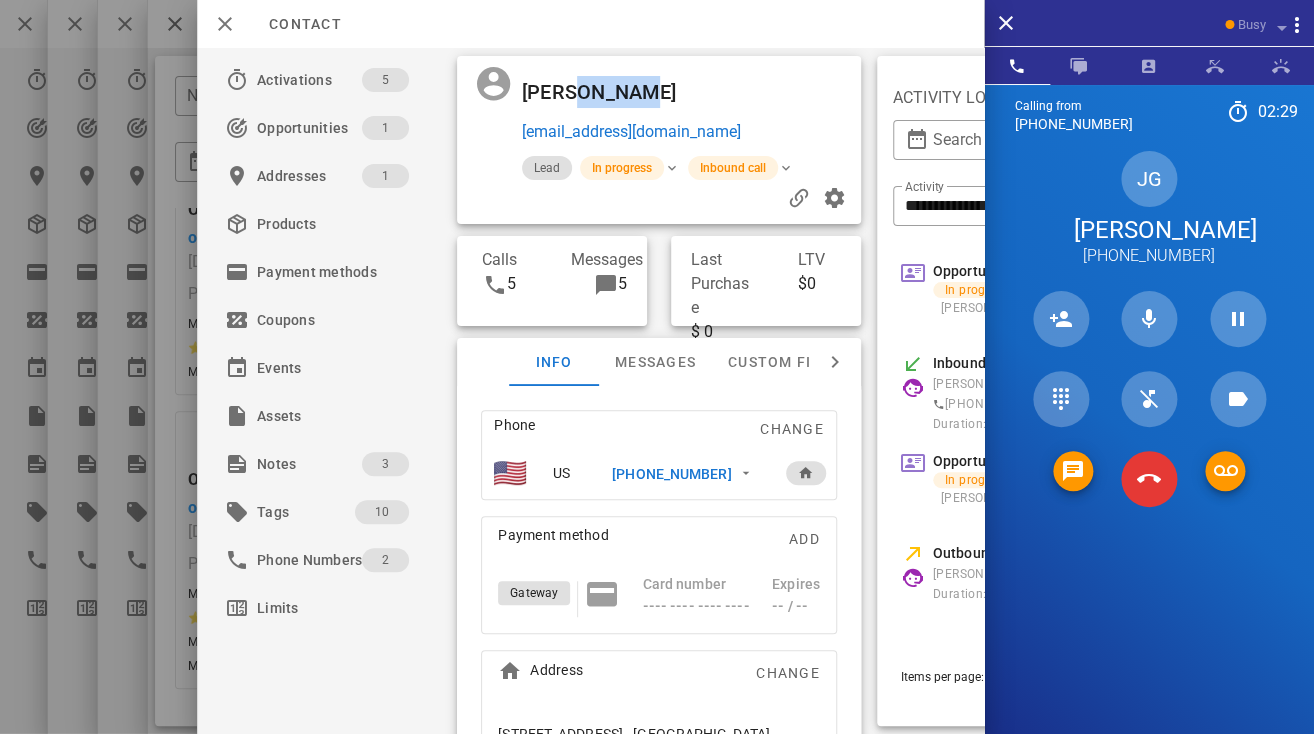 click on "Rene Gillum" at bounding box center [604, 92] 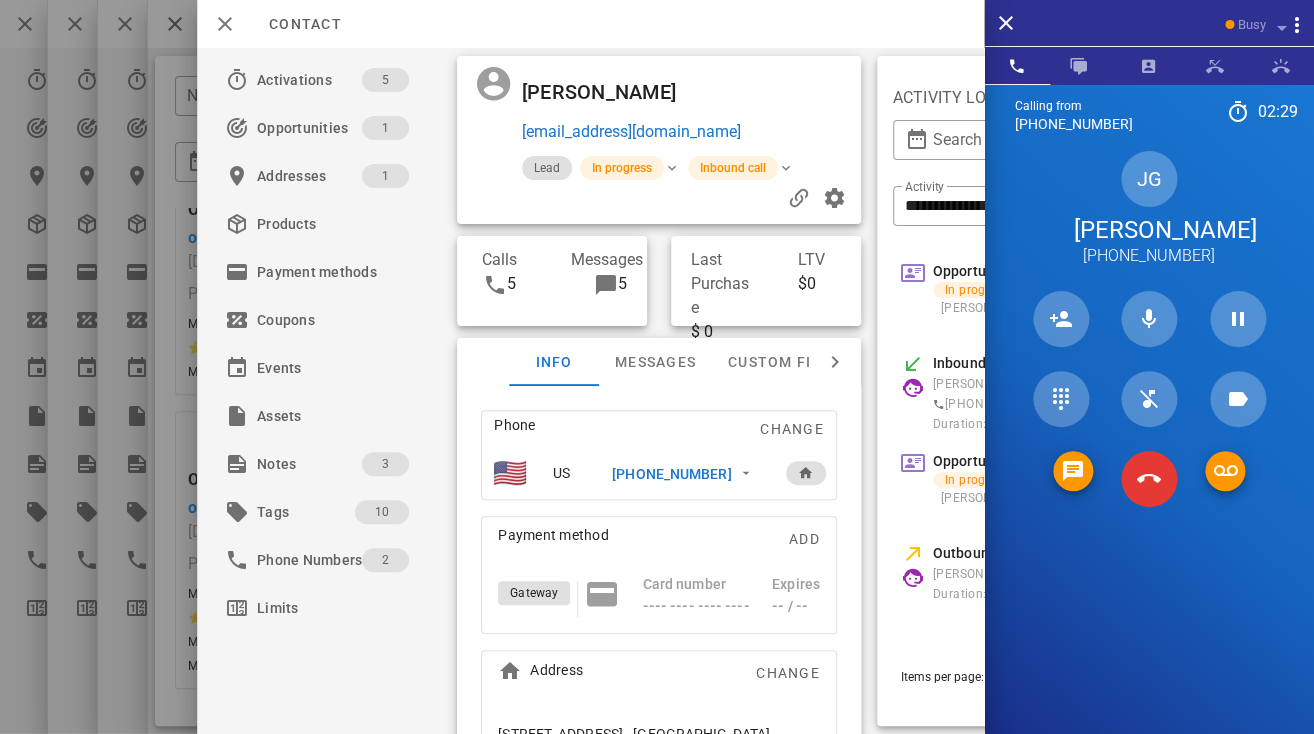 click on "Rene Gillum" at bounding box center (604, 92) 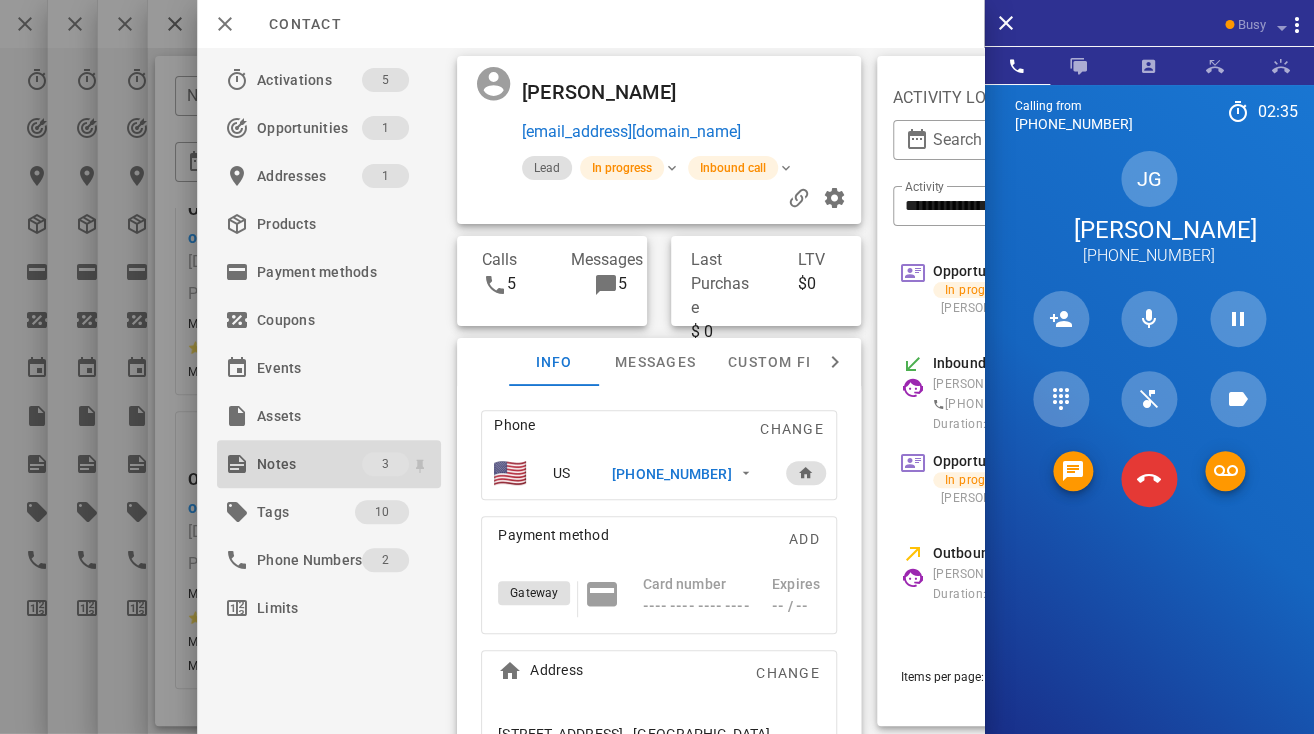 click on "Notes" at bounding box center (309, 464) 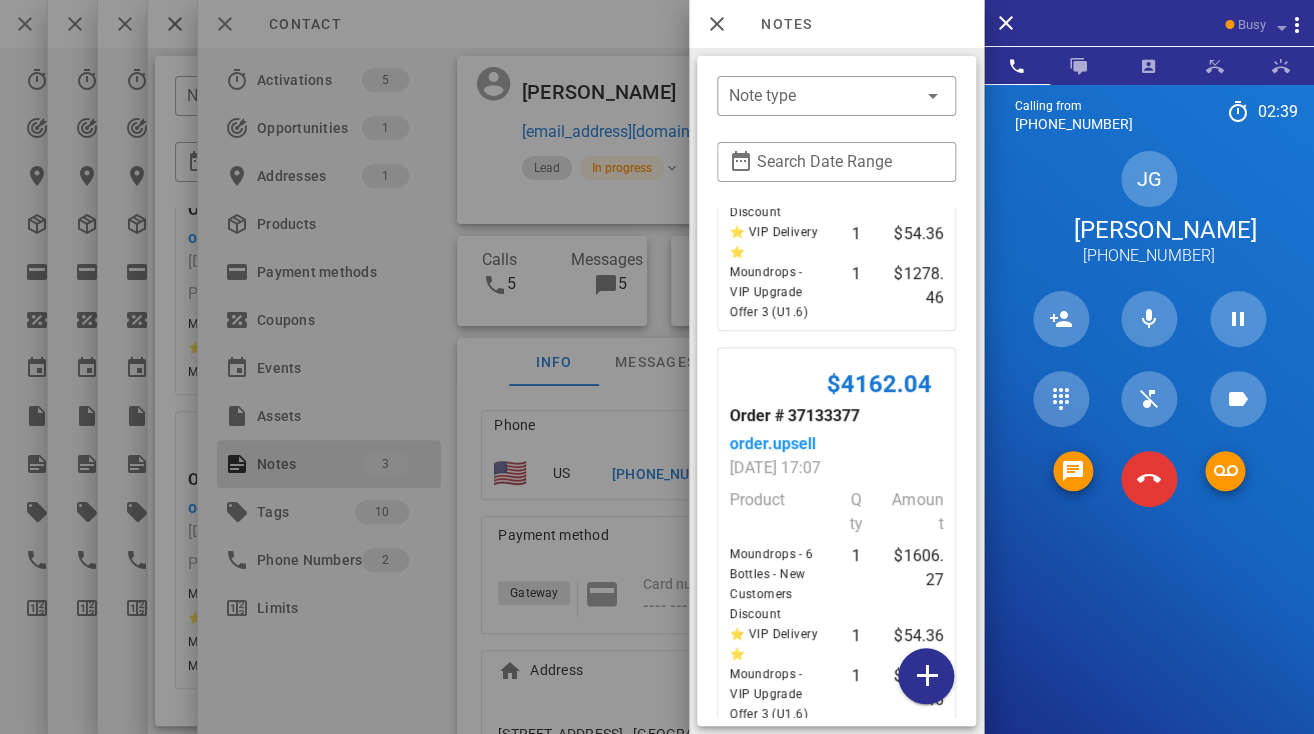 scroll, scrollTop: 710, scrollLeft: 0, axis: vertical 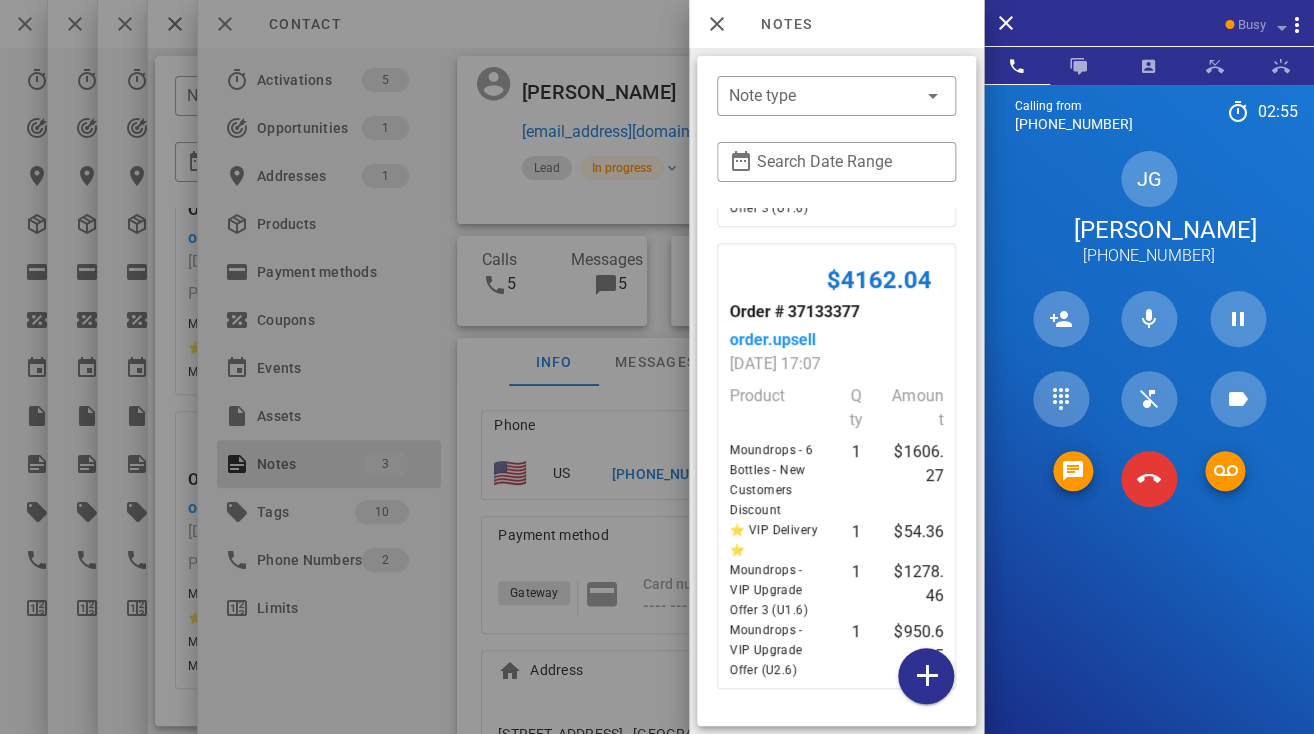 click at bounding box center [657, 367] 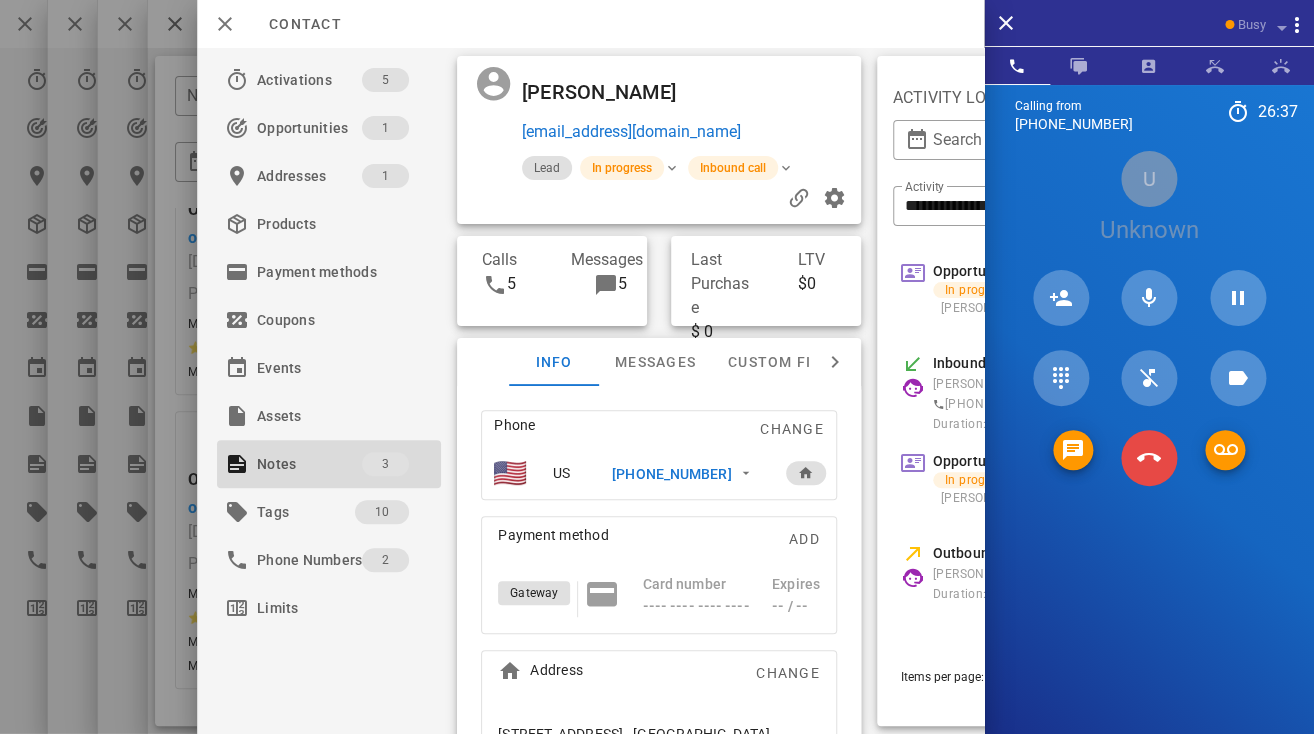 click at bounding box center [1149, 458] 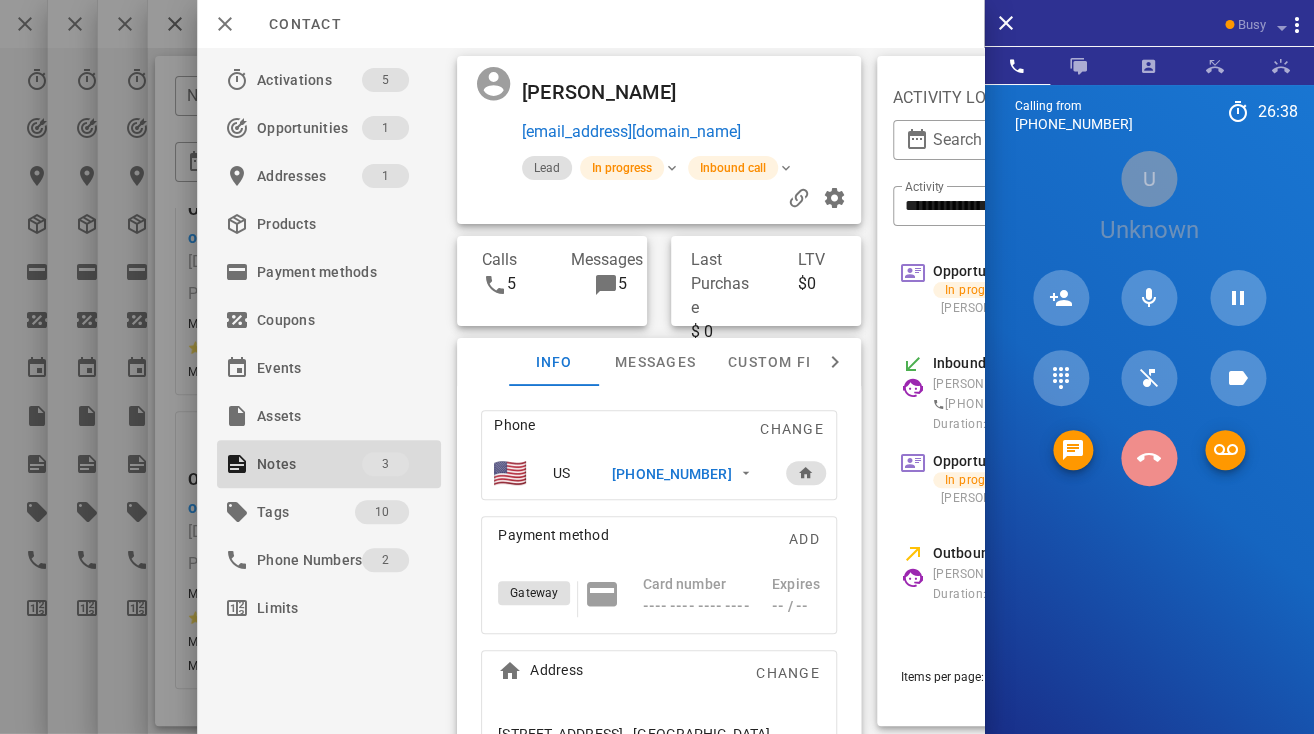 click at bounding box center [1149, 458] 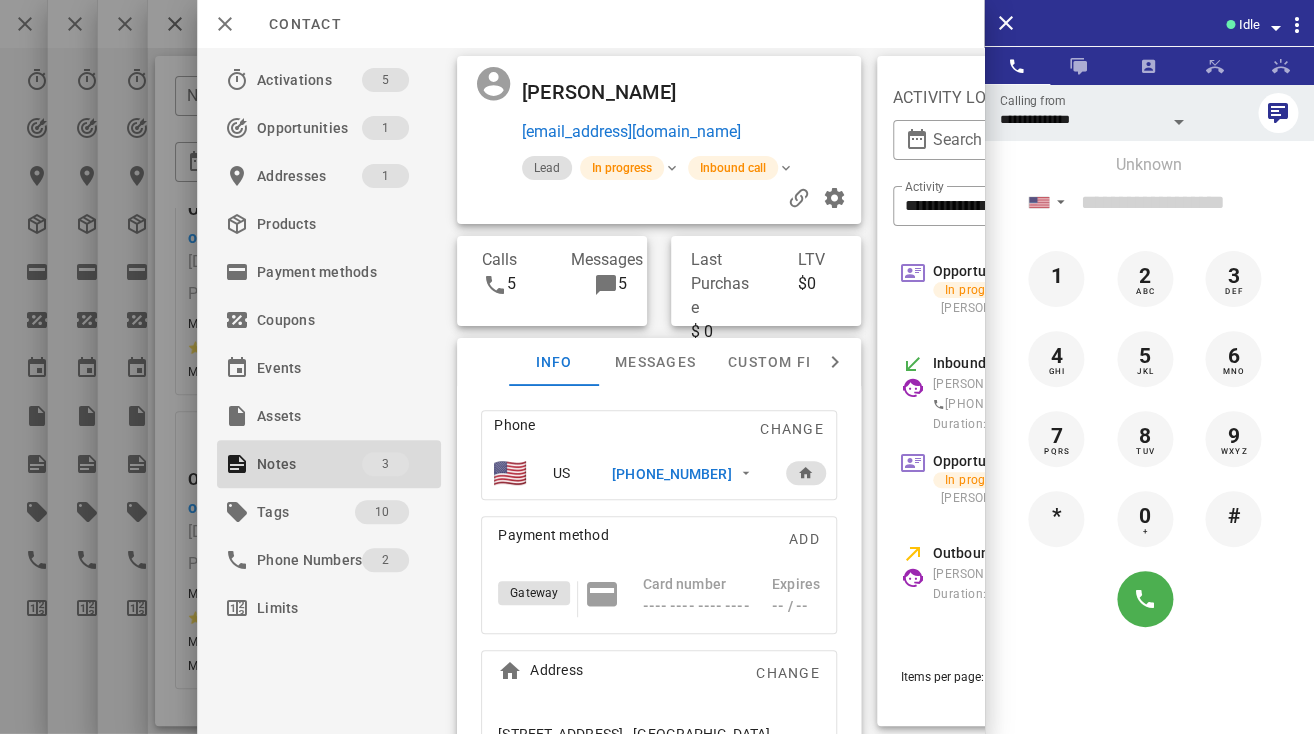 click at bounding box center [781, 92] 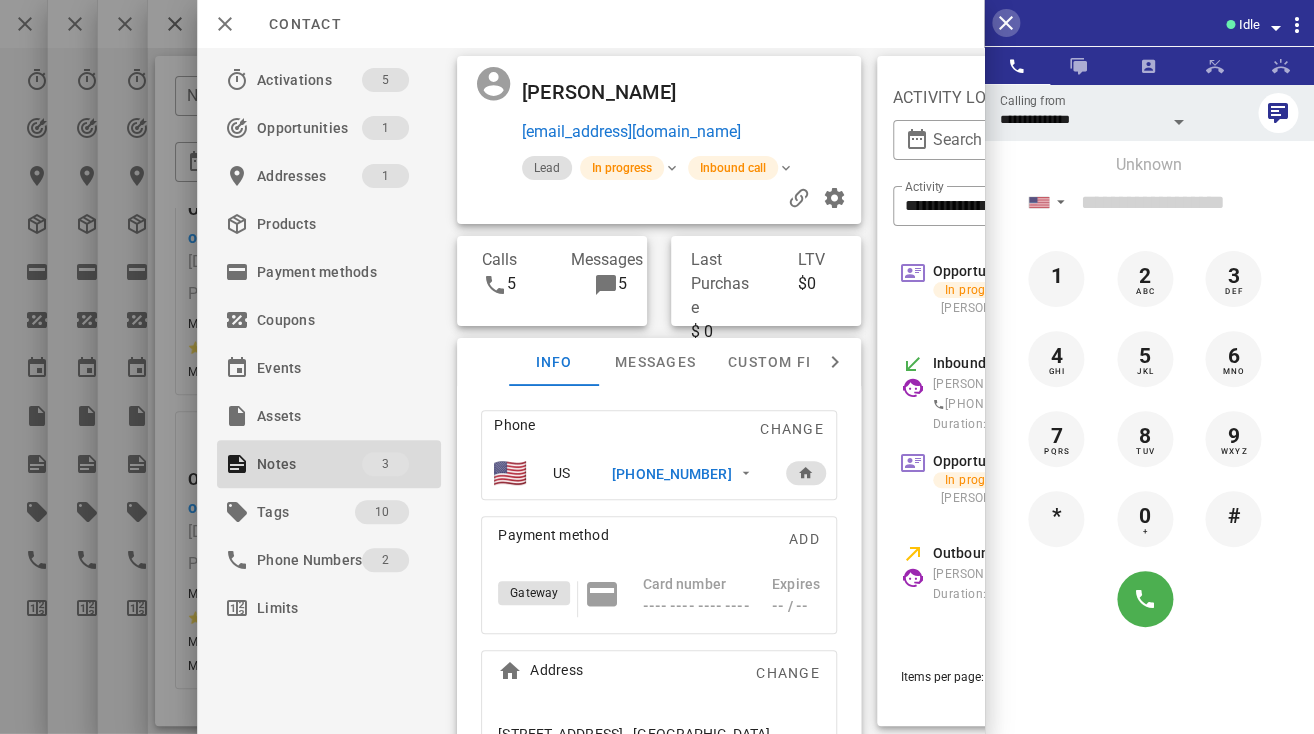 click at bounding box center [1006, 23] 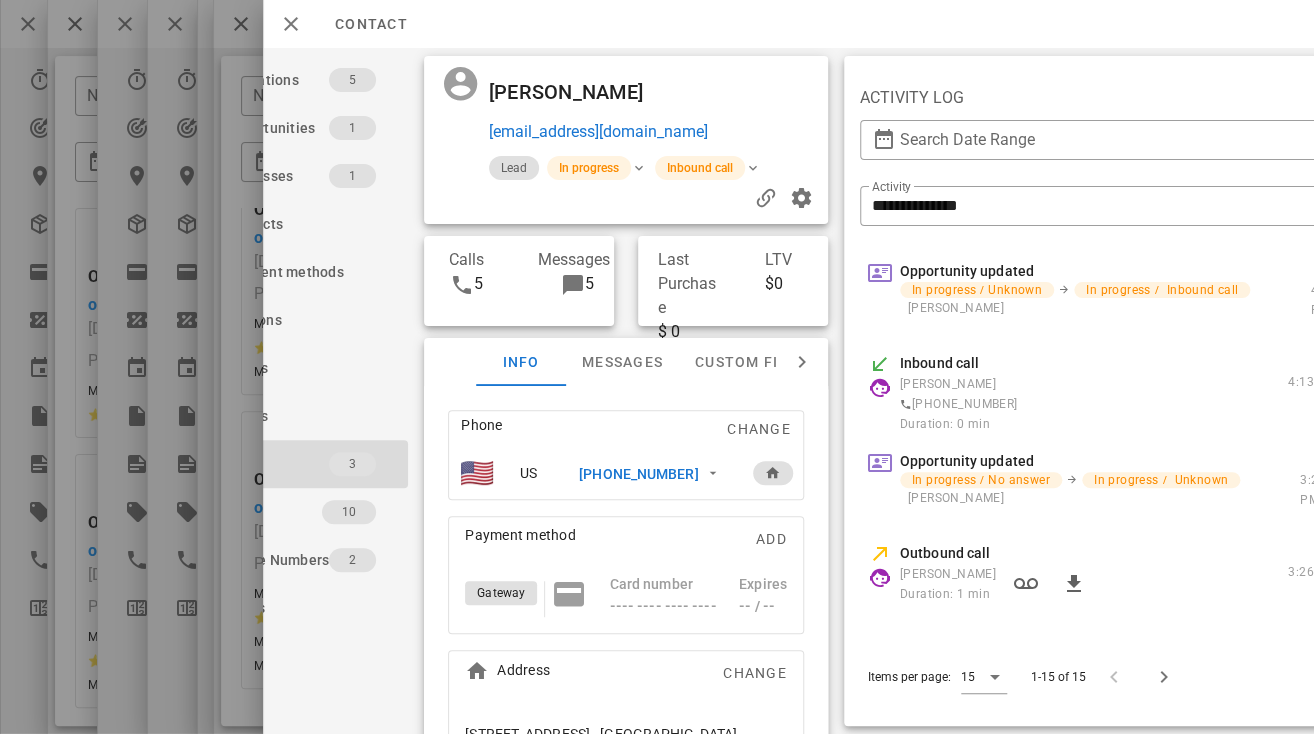 scroll, scrollTop: 0, scrollLeft: 0, axis: both 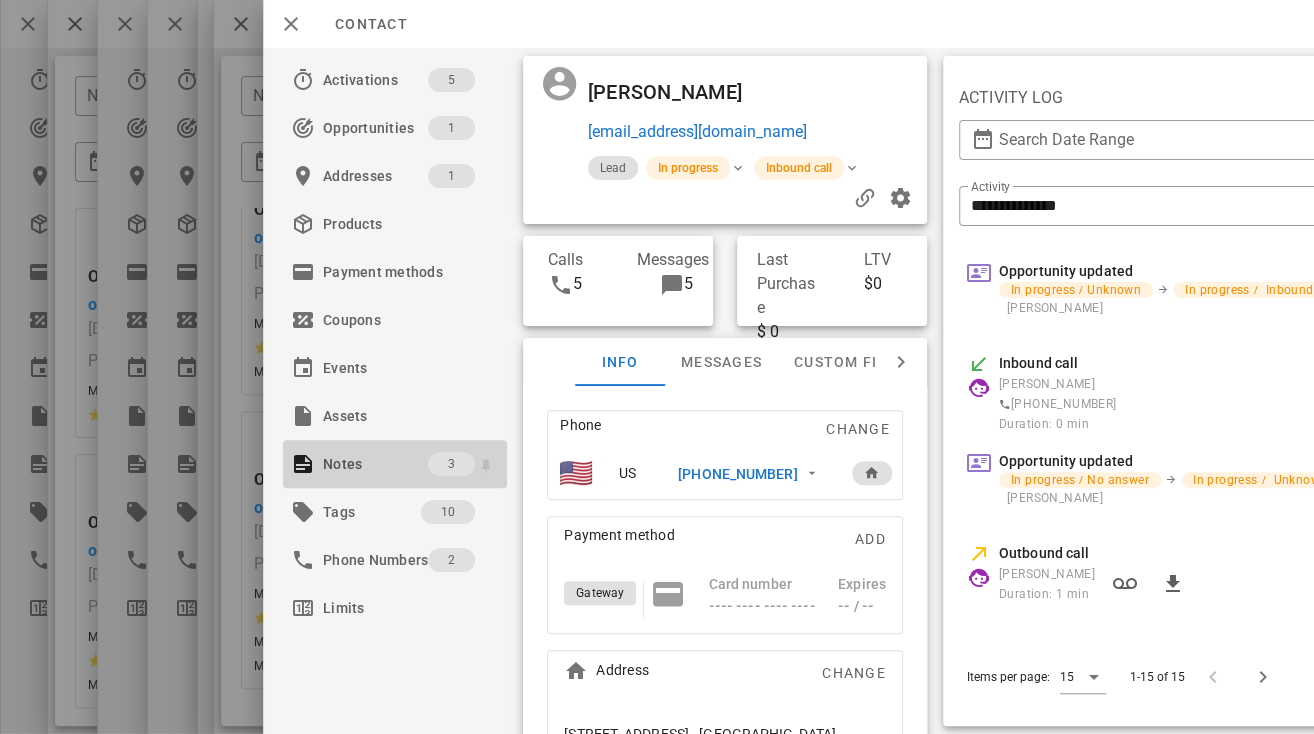click on "Notes" at bounding box center [375, 464] 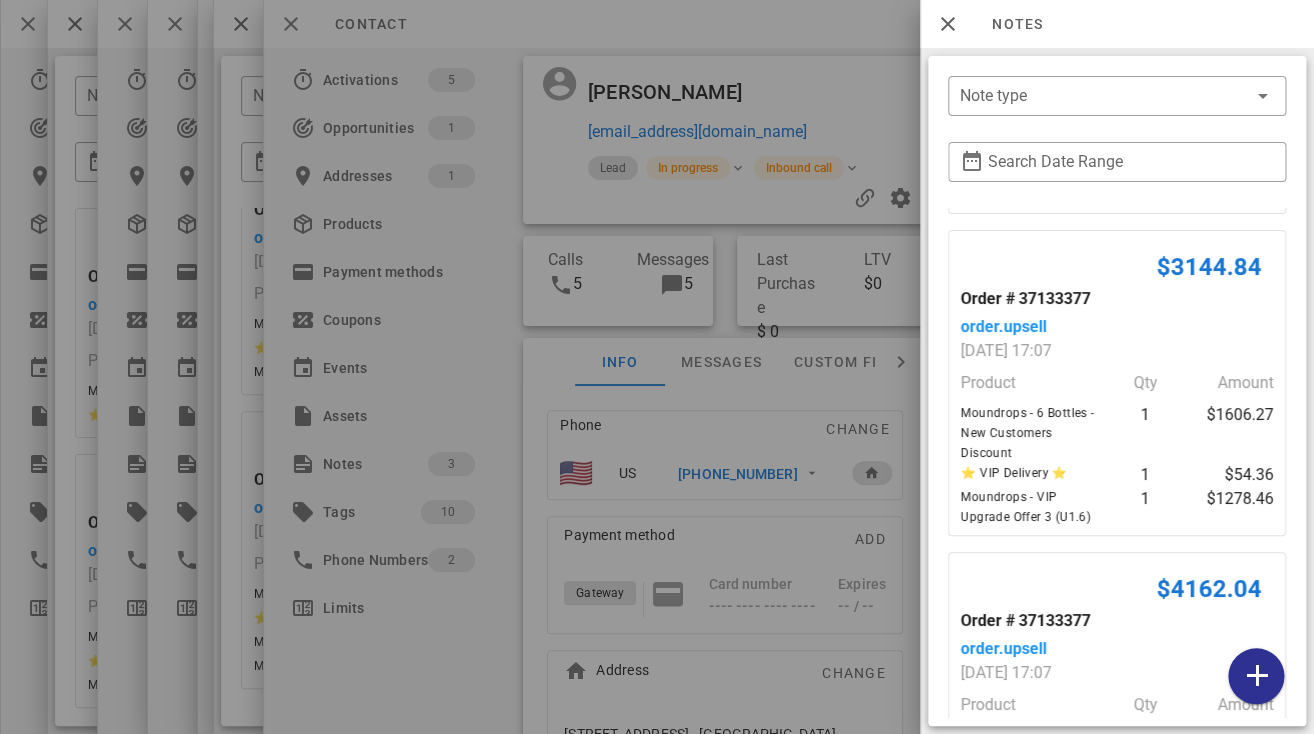 scroll, scrollTop: 470, scrollLeft: 0, axis: vertical 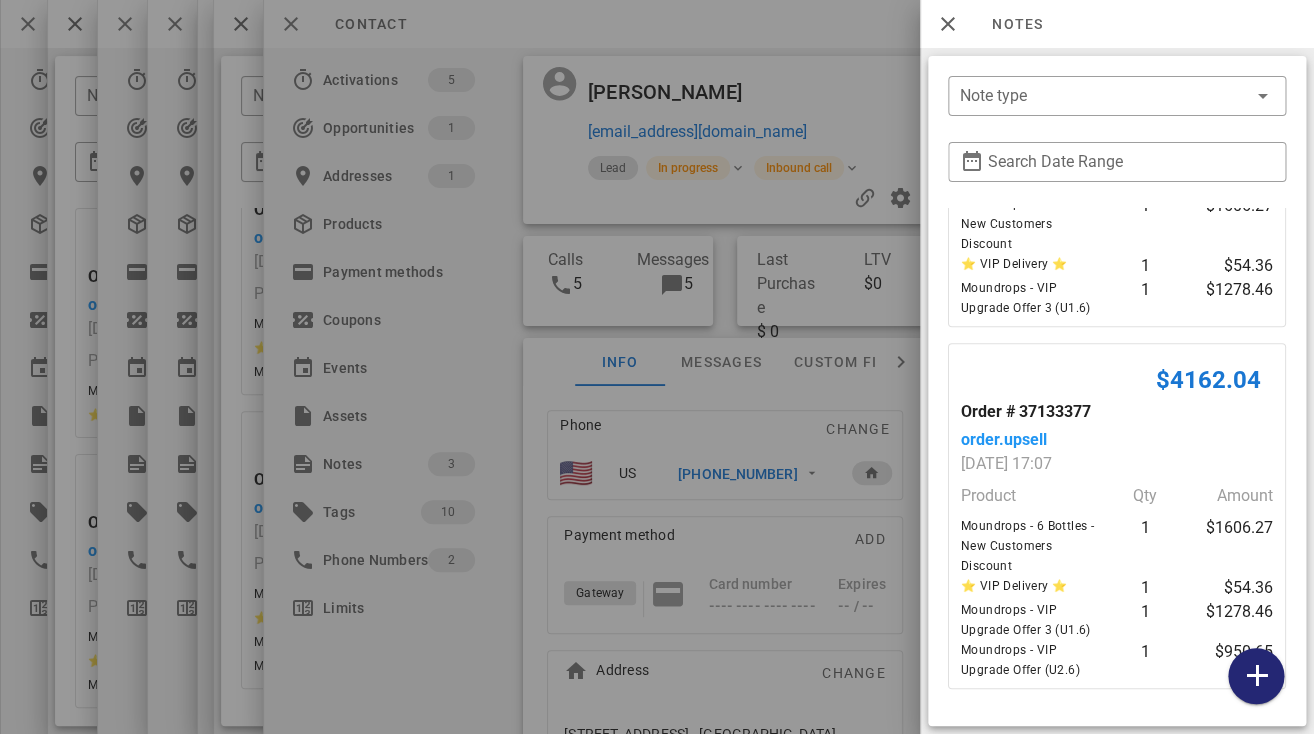 click at bounding box center (1256, 676) 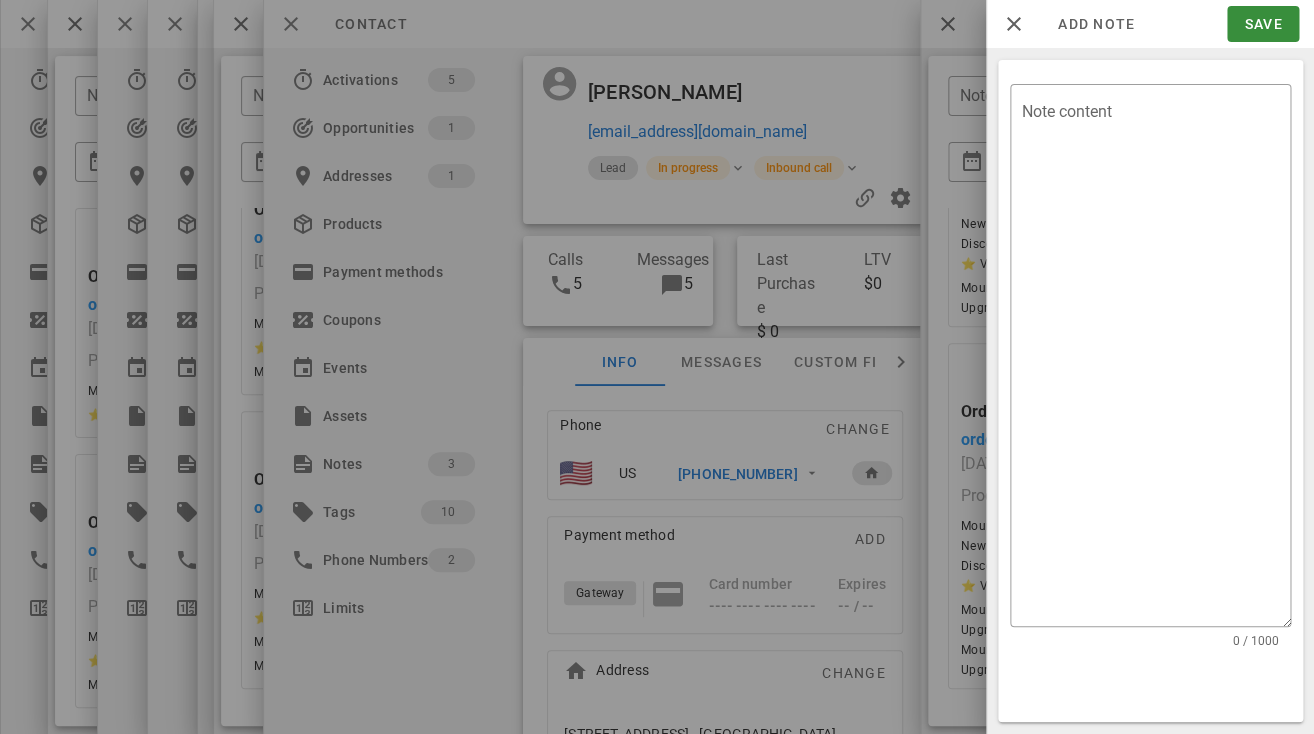 click at bounding box center [657, 367] 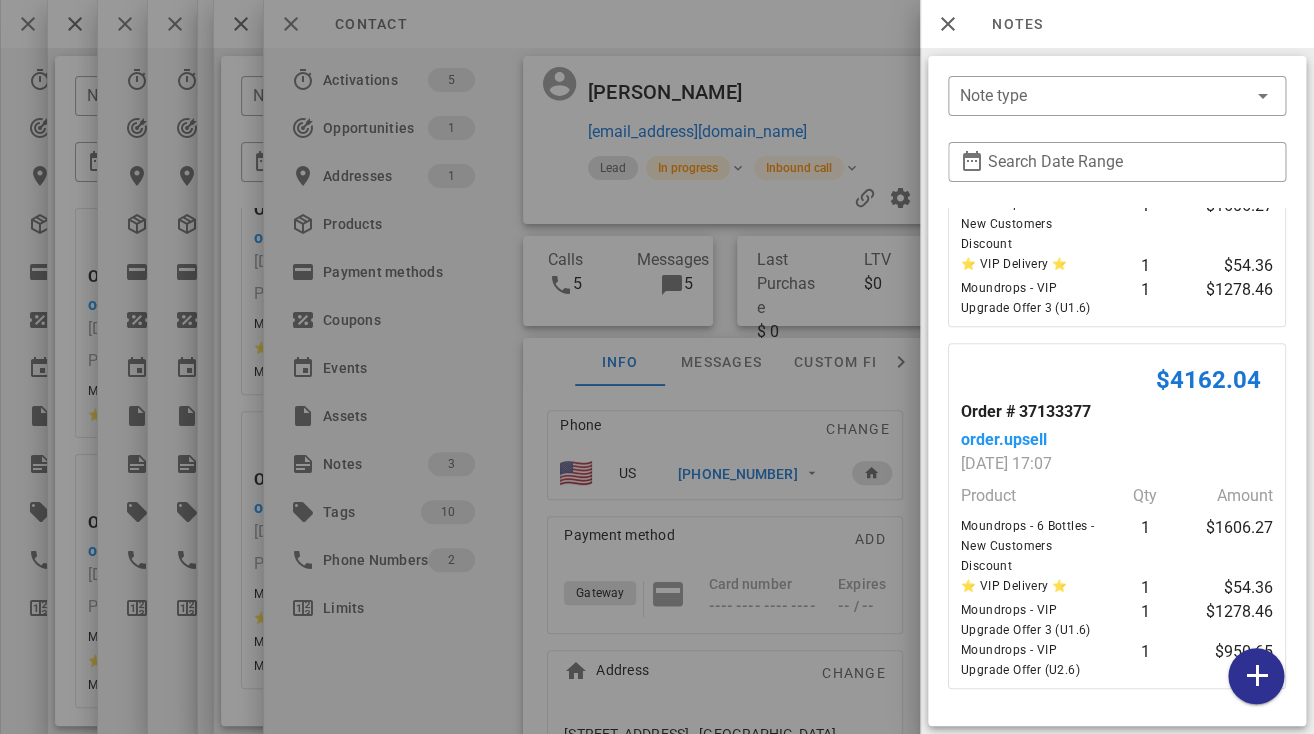 drag, startPoint x: 687, startPoint y: 155, endPoint x: 695, endPoint y: 169, distance: 16.124516 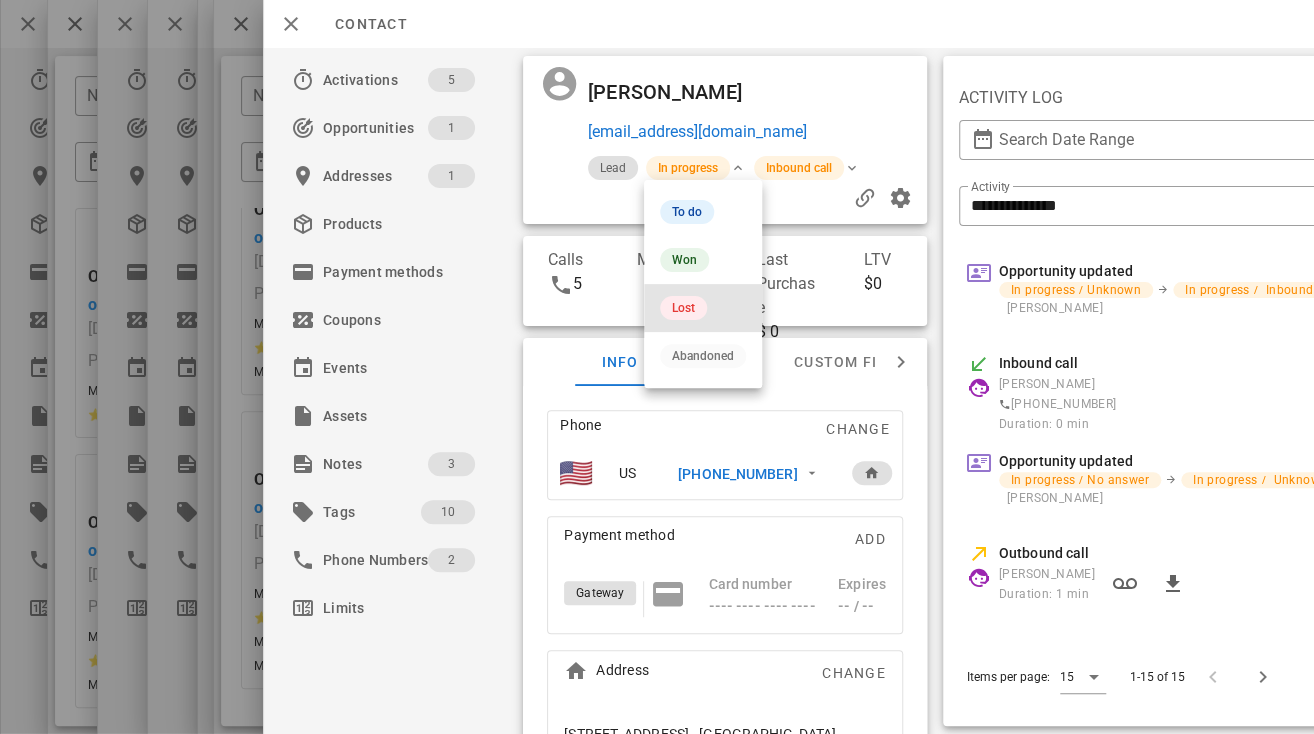 click on "Lost" at bounding box center (683, 308) 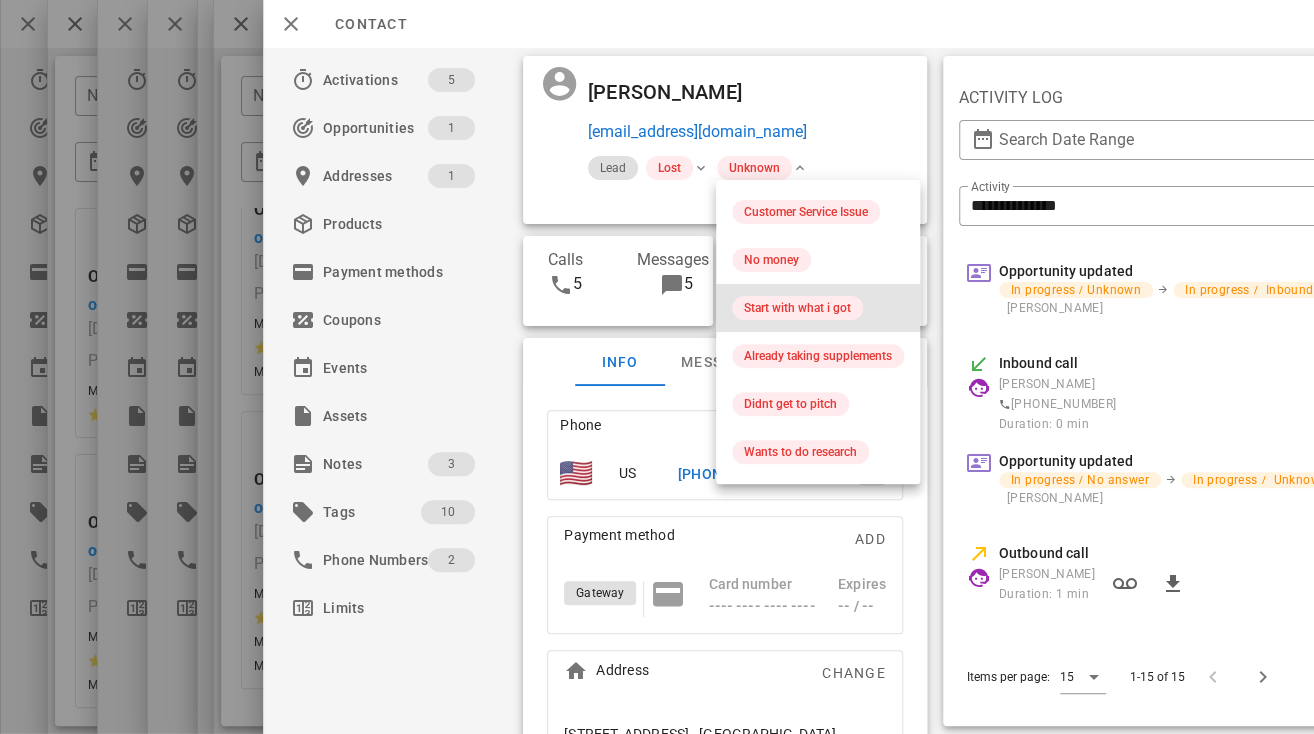 click on "Start with what i got" at bounding box center (797, 308) 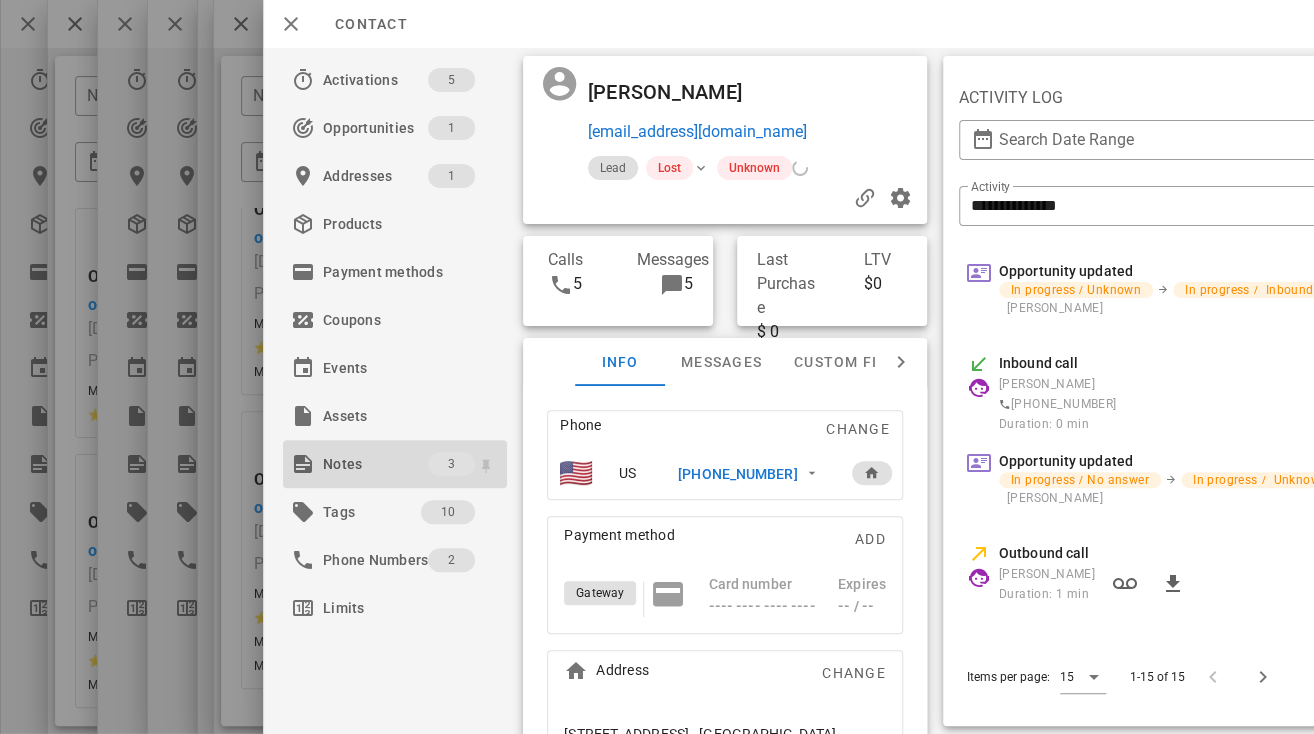 click on "Notes" at bounding box center [375, 464] 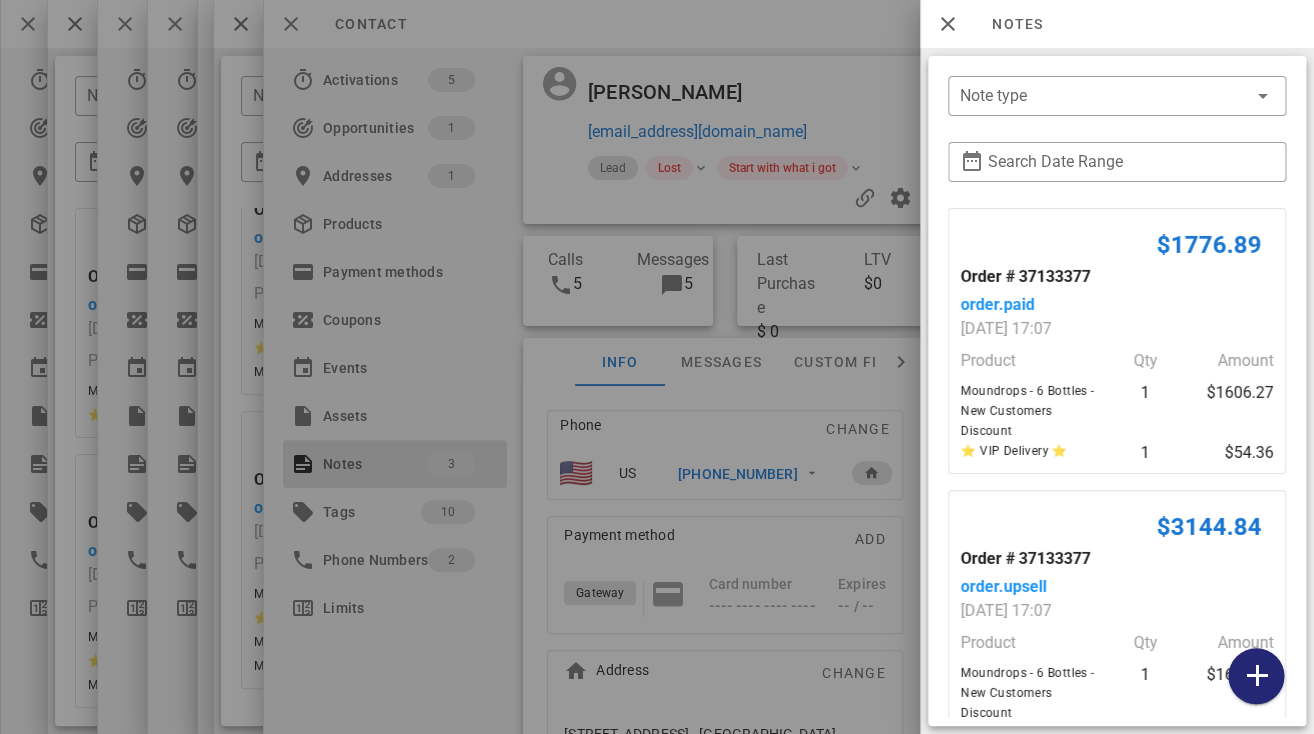 click at bounding box center [1256, 676] 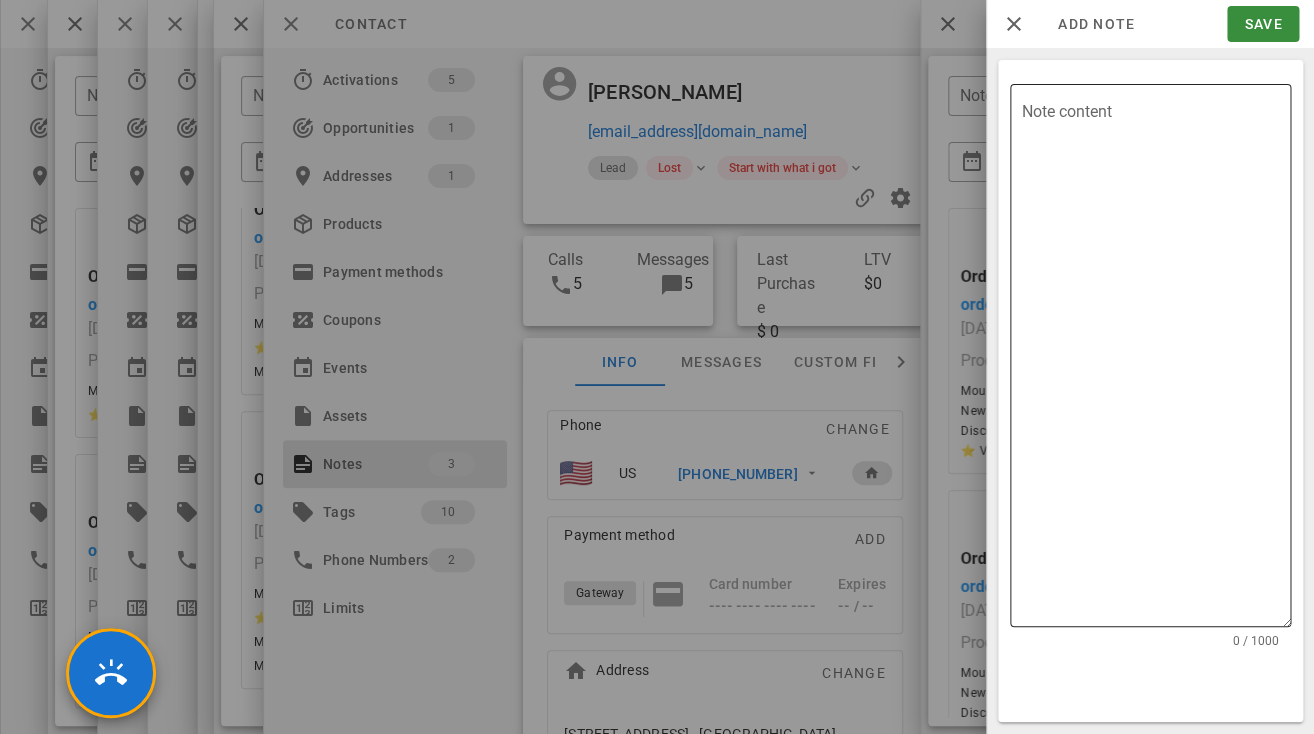 click on "Note content" at bounding box center [1156, 360] 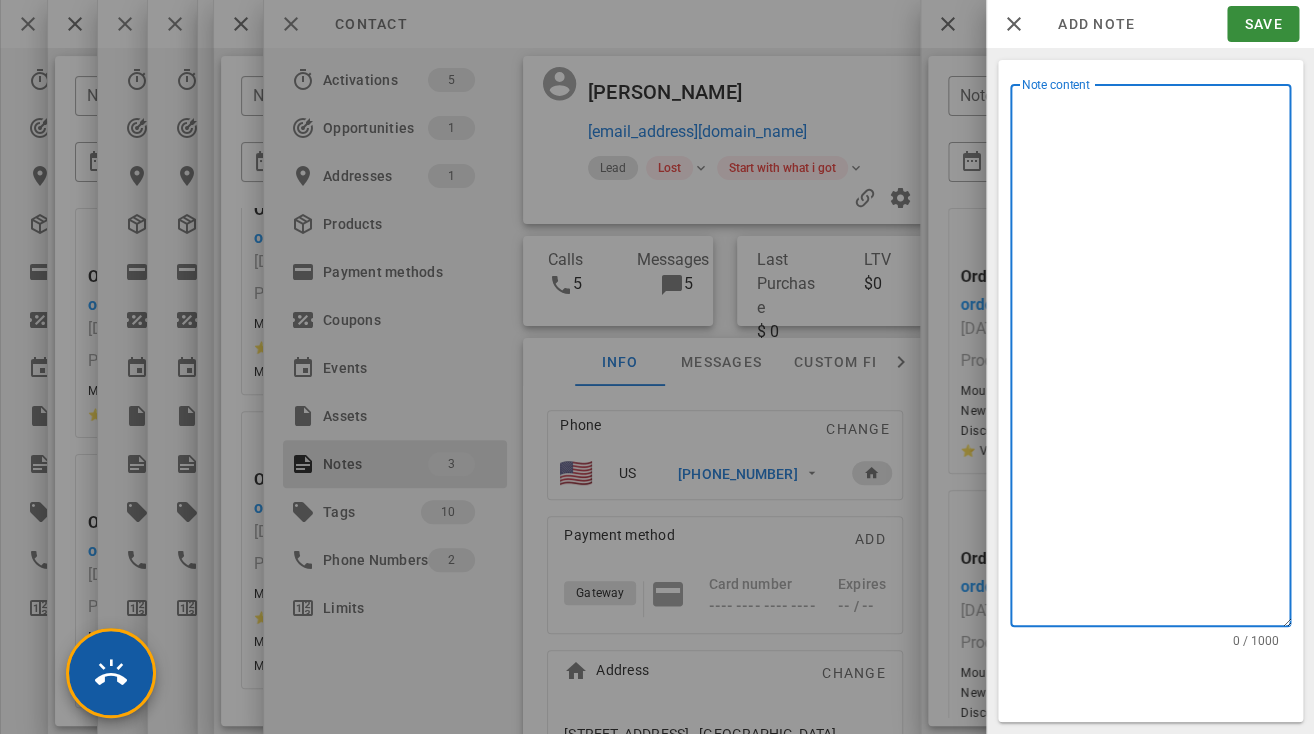 click at bounding box center [111, 673] 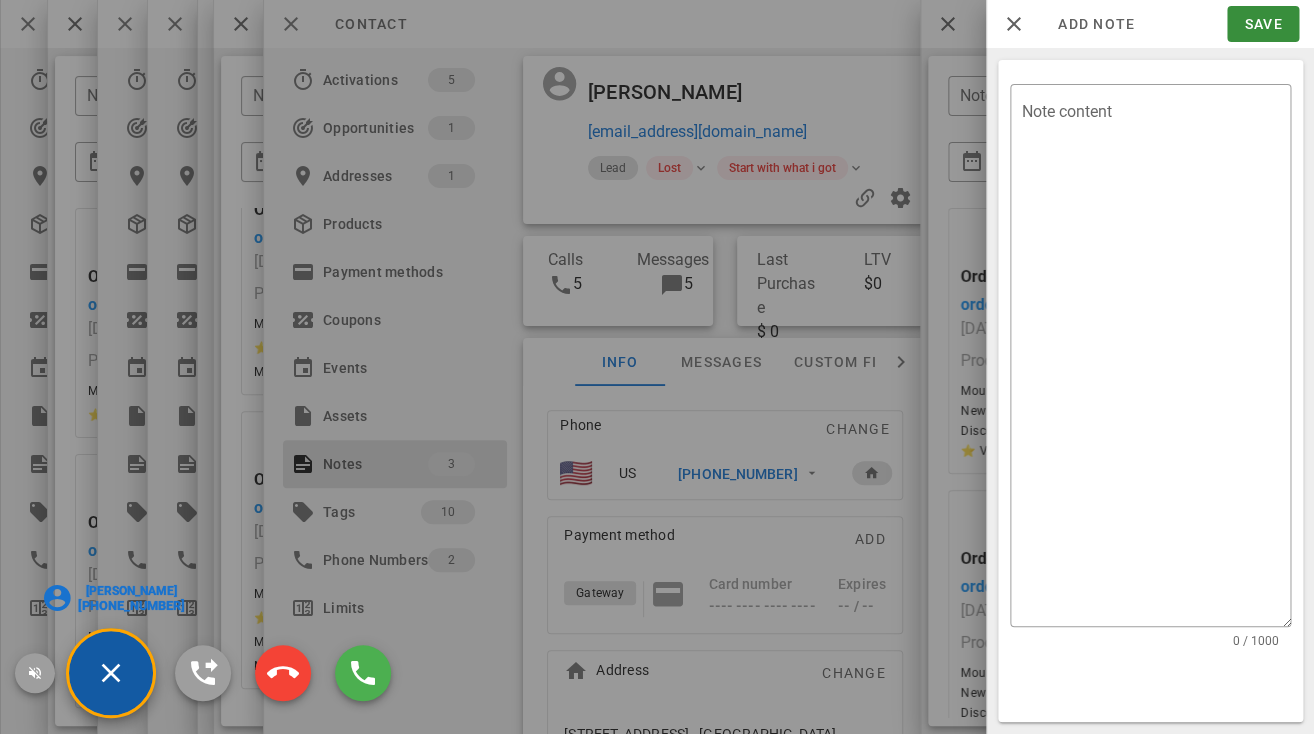 click on "Mary Link" at bounding box center [131, 591] 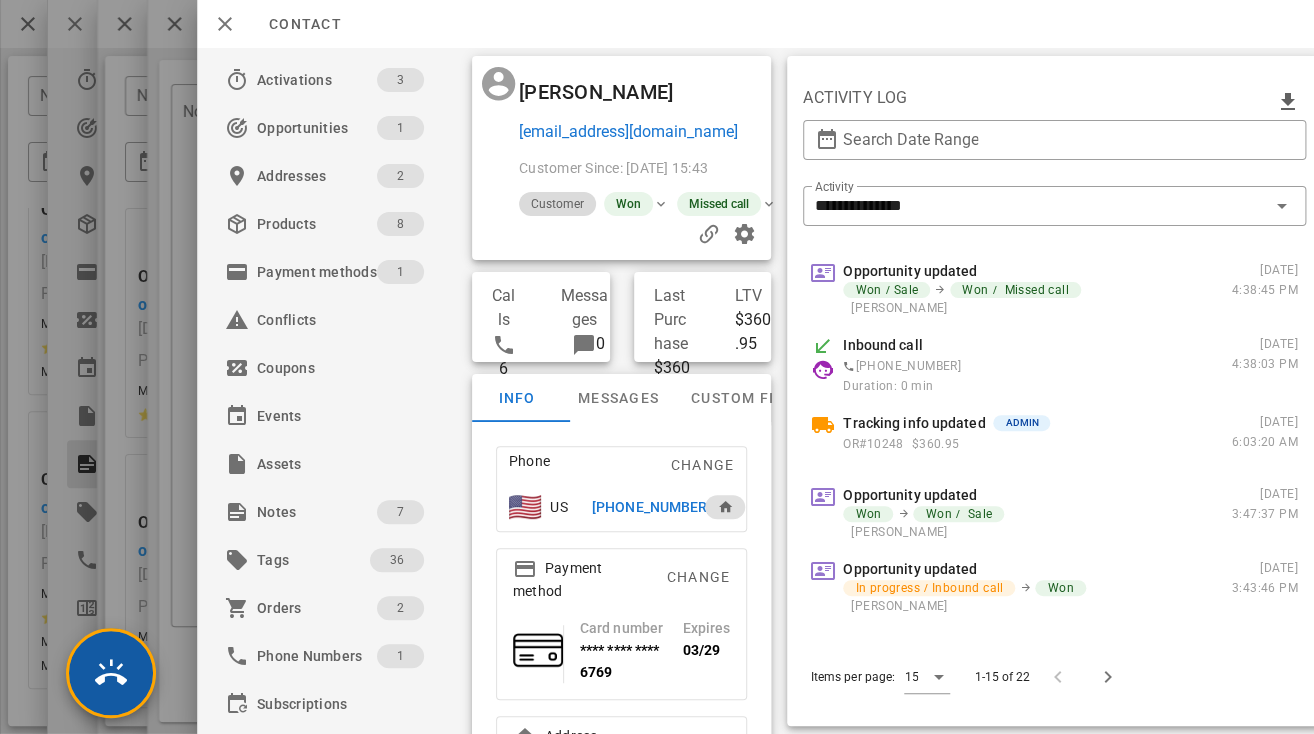 type 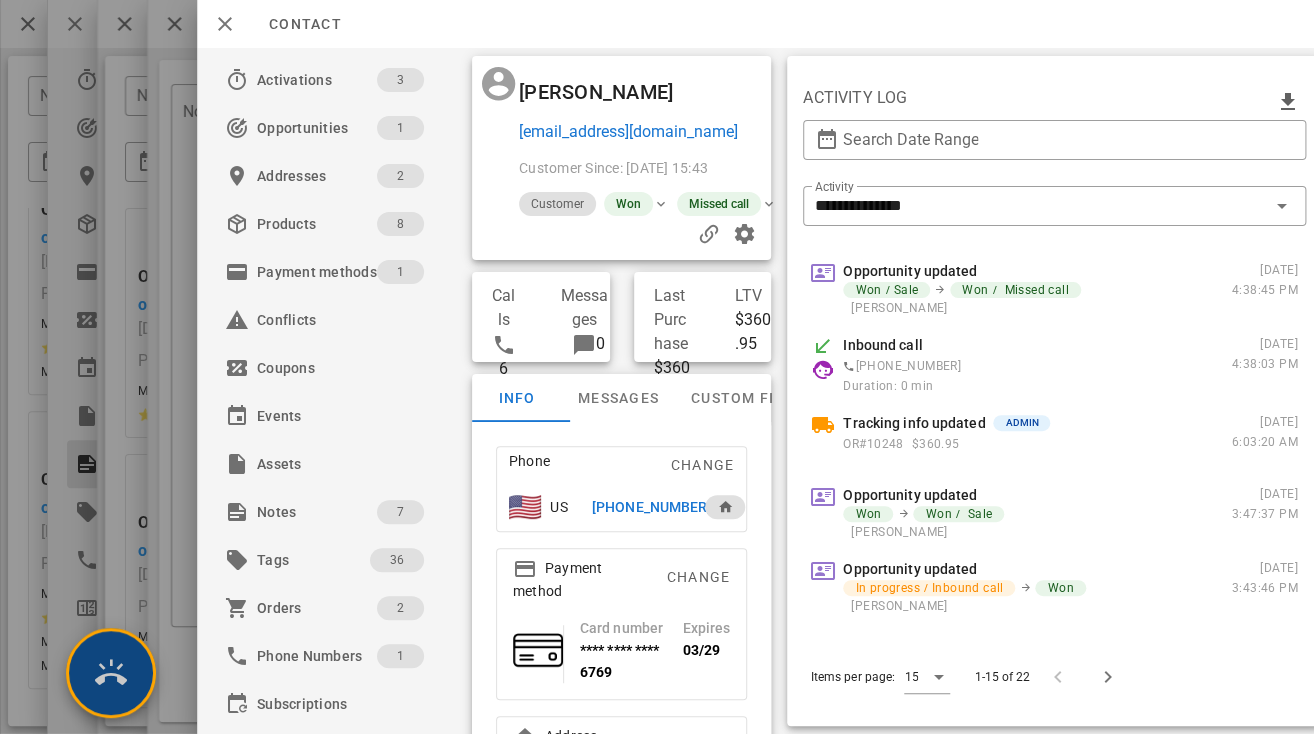 click at bounding box center (111, 673) 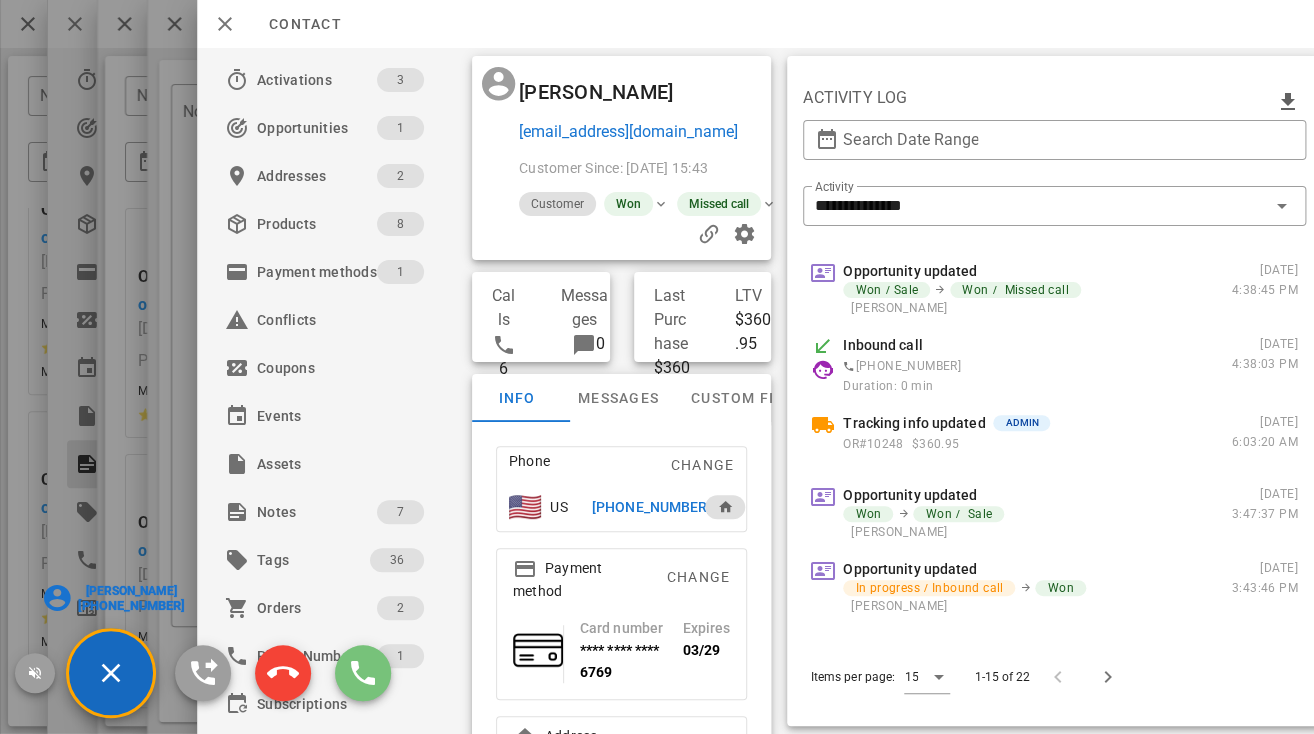 click at bounding box center (363, 673) 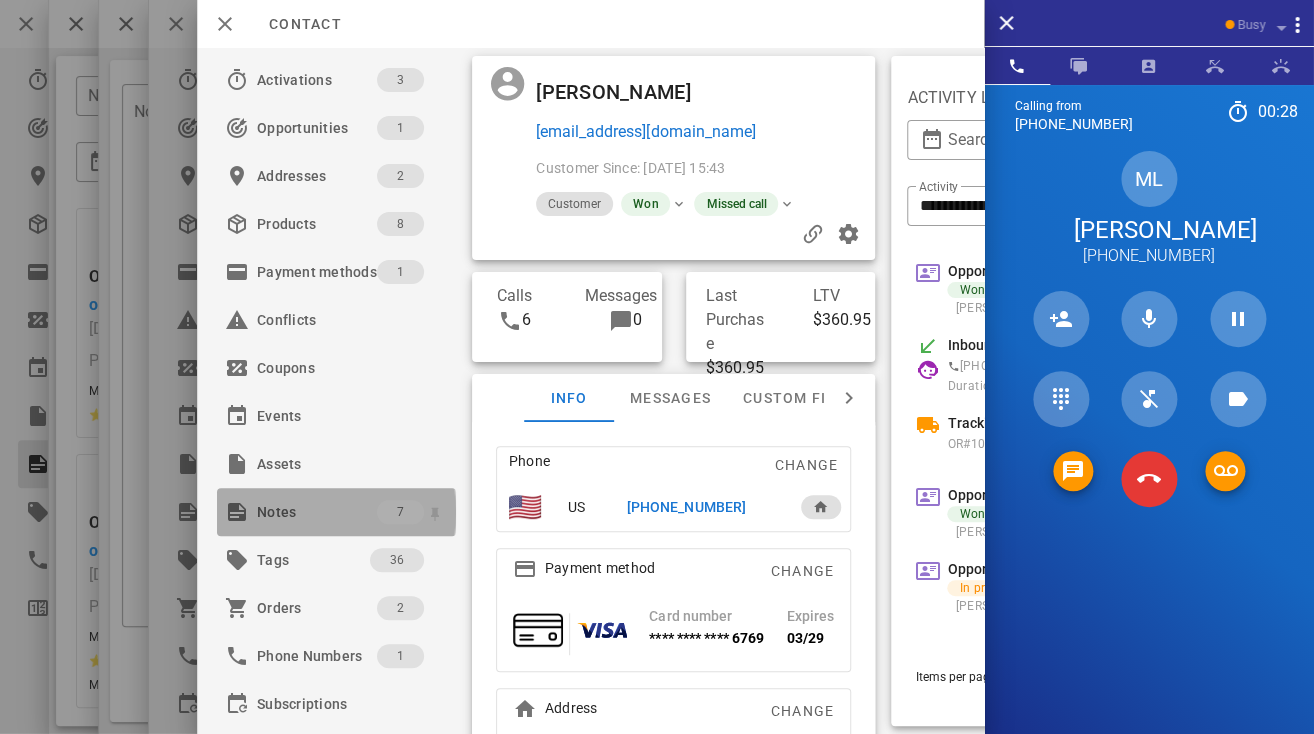 click on "Notes" at bounding box center [317, 512] 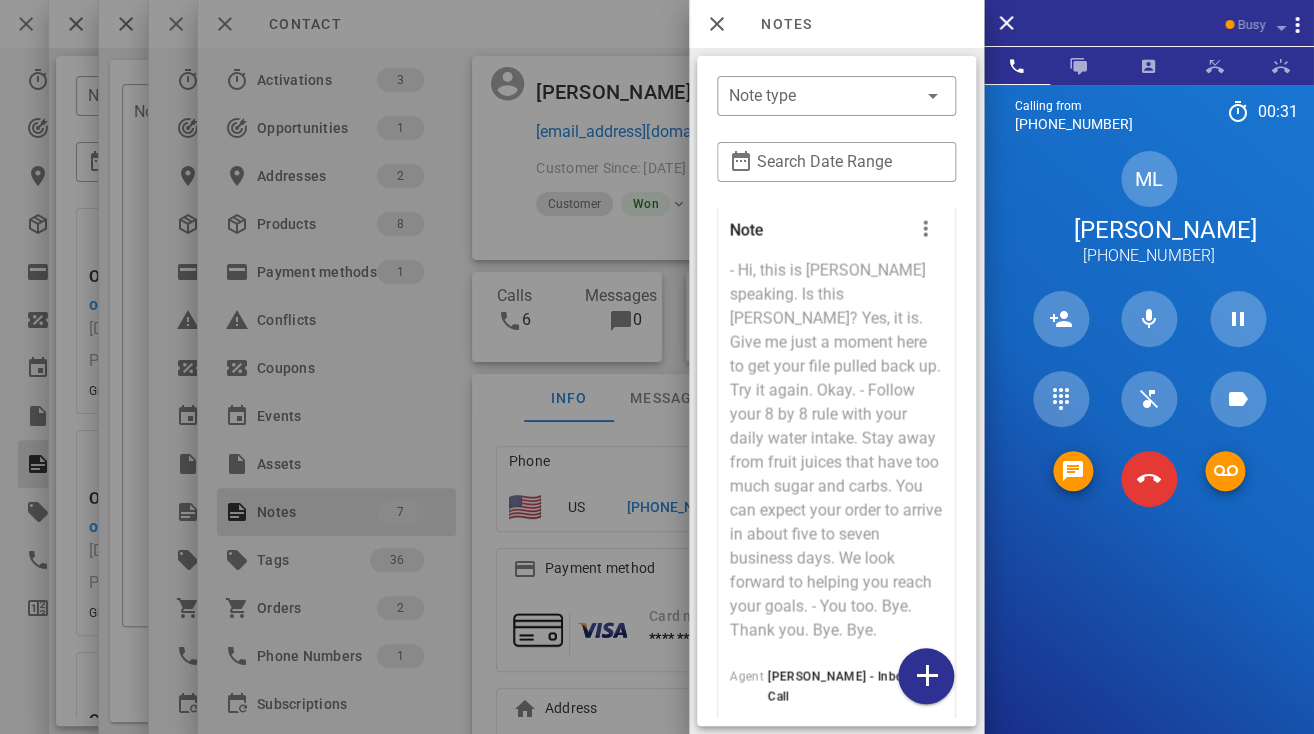 scroll, scrollTop: 1551, scrollLeft: 0, axis: vertical 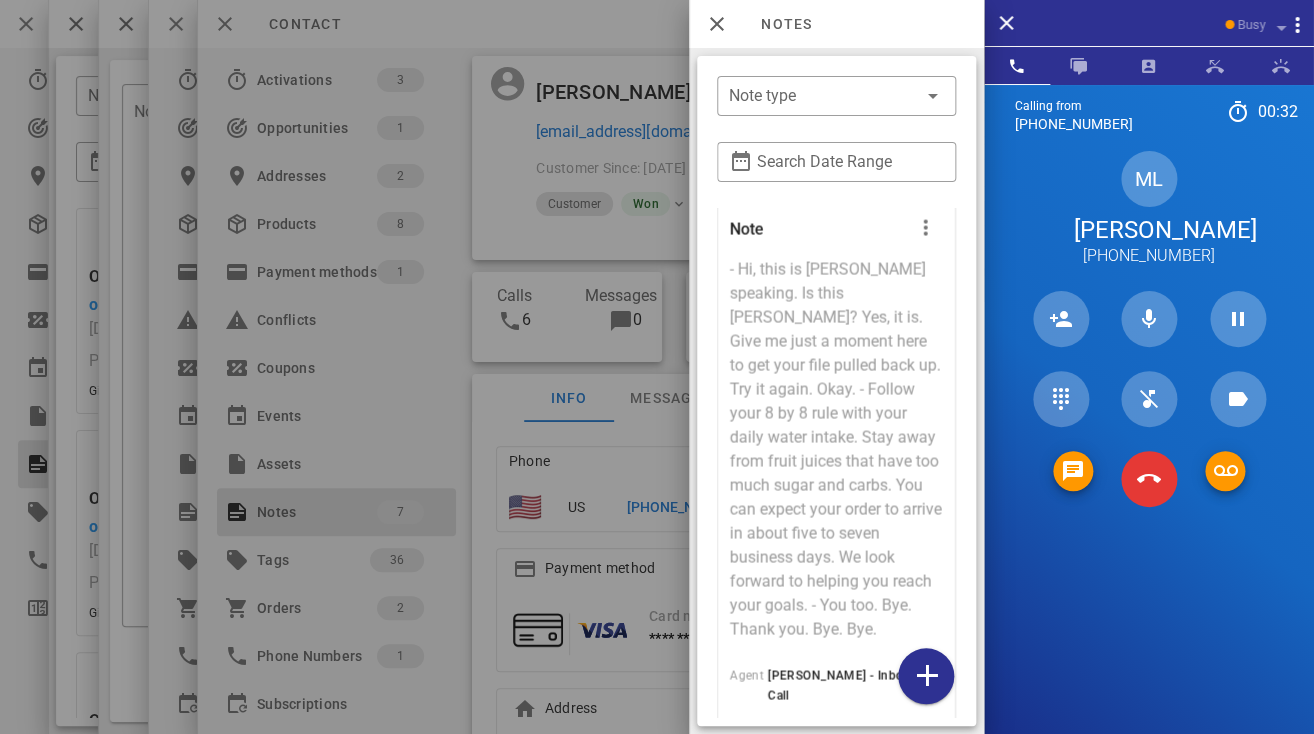 click at bounding box center [657, 367] 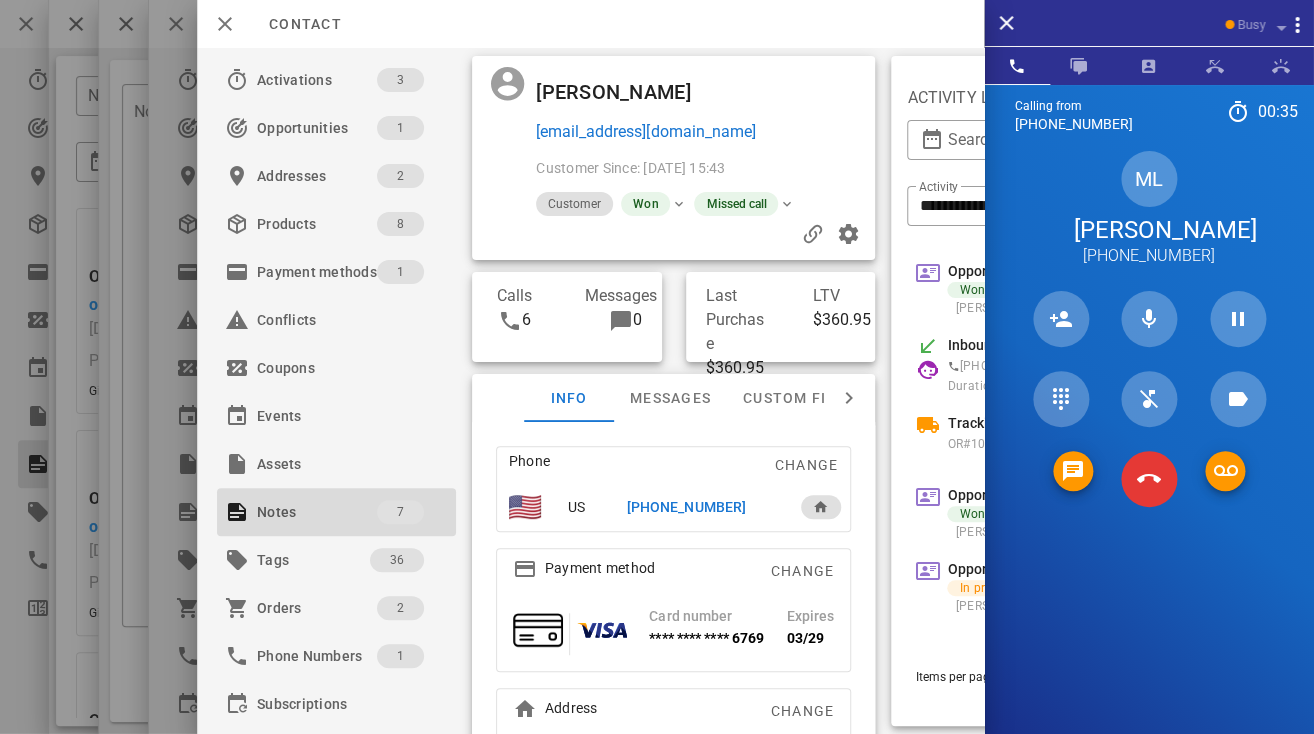 scroll, scrollTop: 30, scrollLeft: 0, axis: vertical 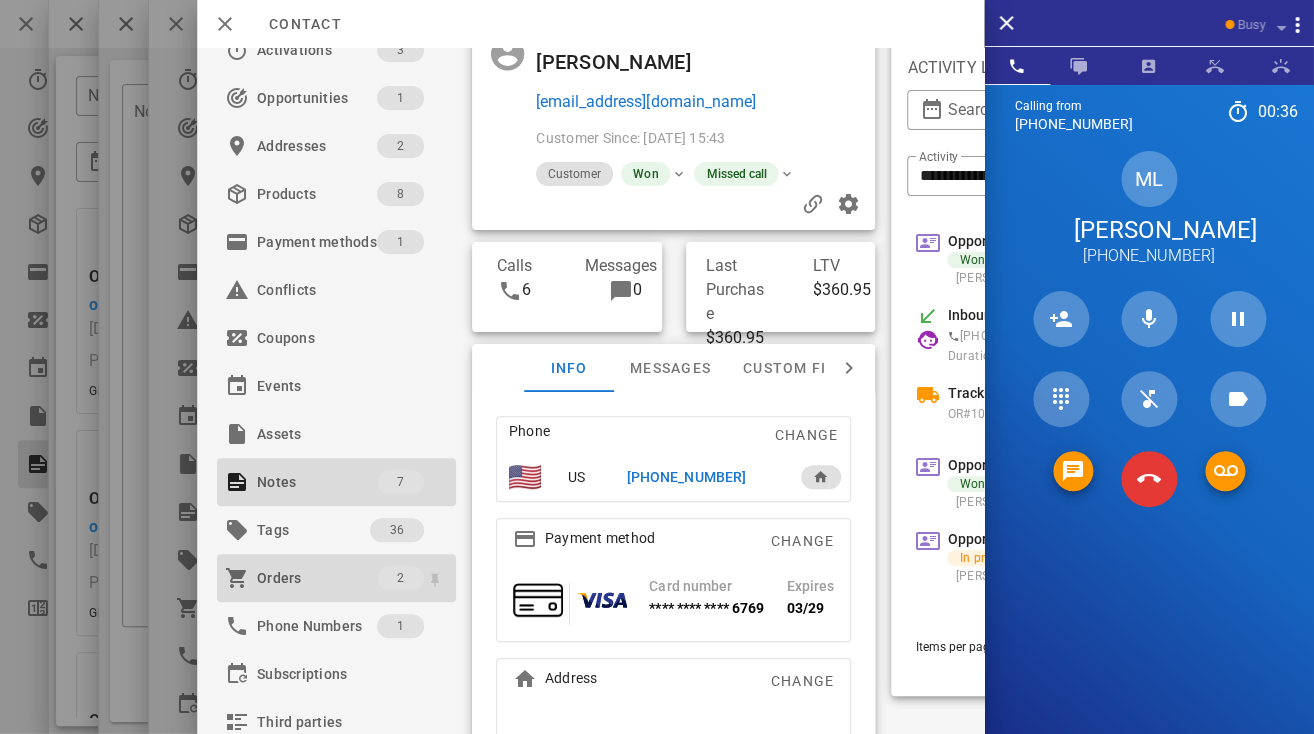 click on "Orders" at bounding box center [317, 578] 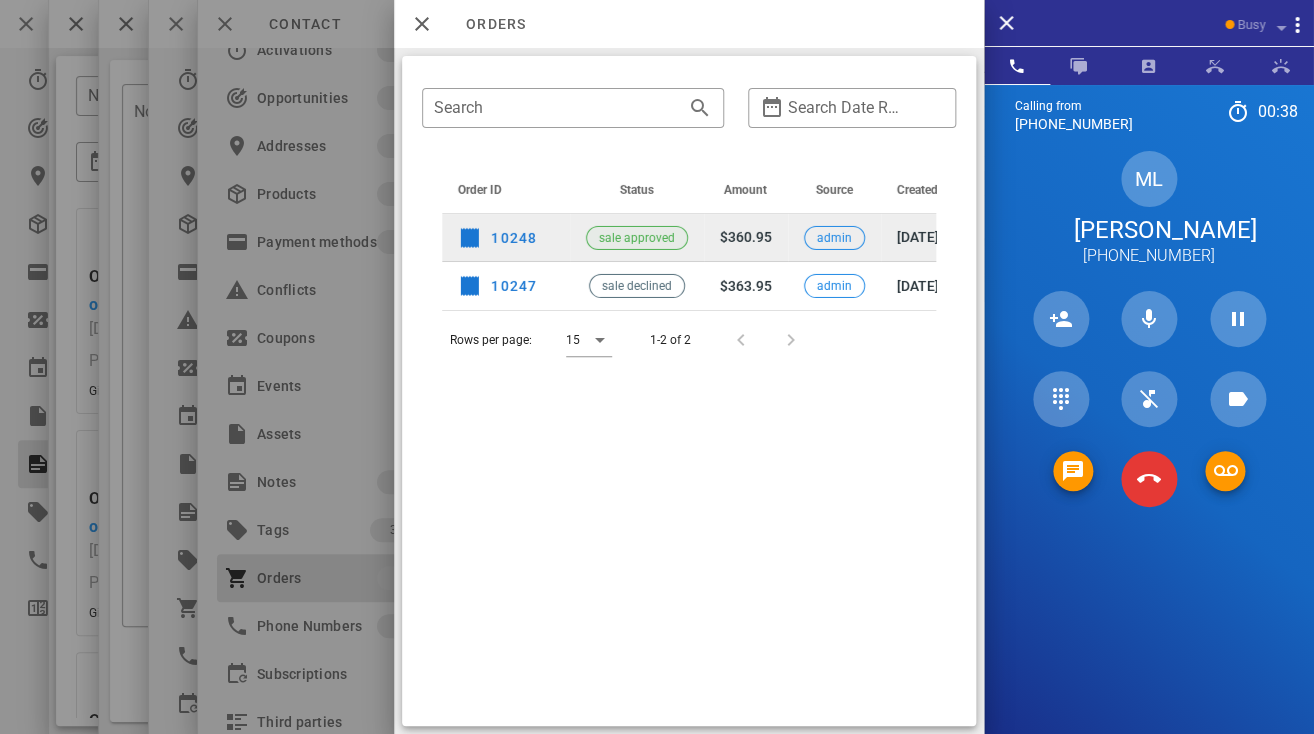 click on "sale approved" at bounding box center [636, 238] 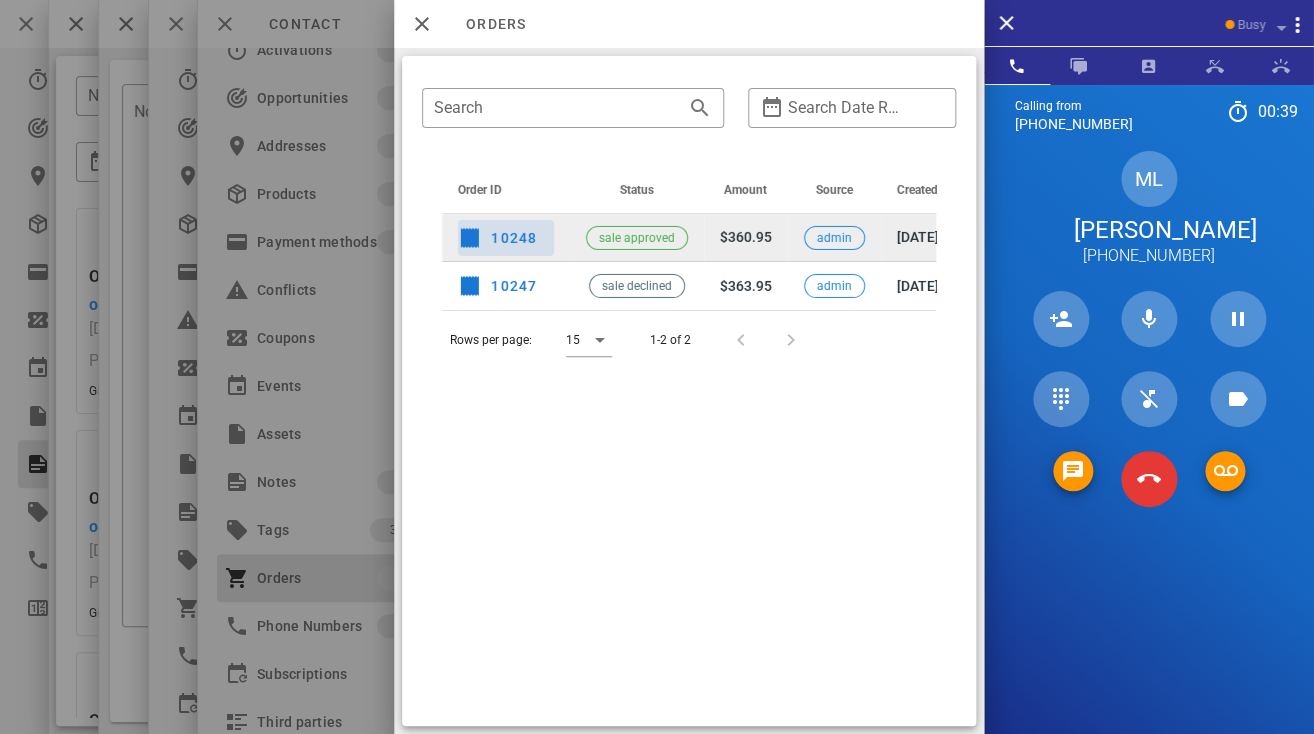 click on "10248" at bounding box center [498, 238] 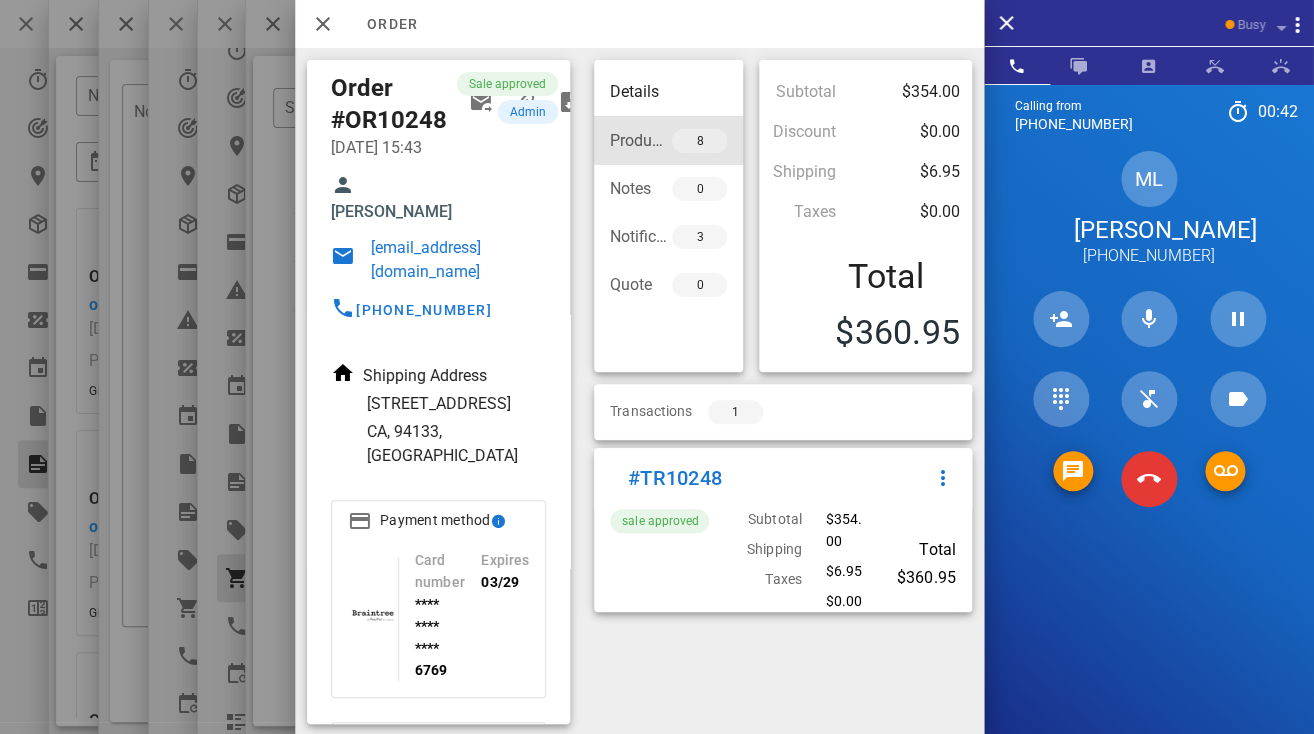 click on "8" at bounding box center (700, 141) 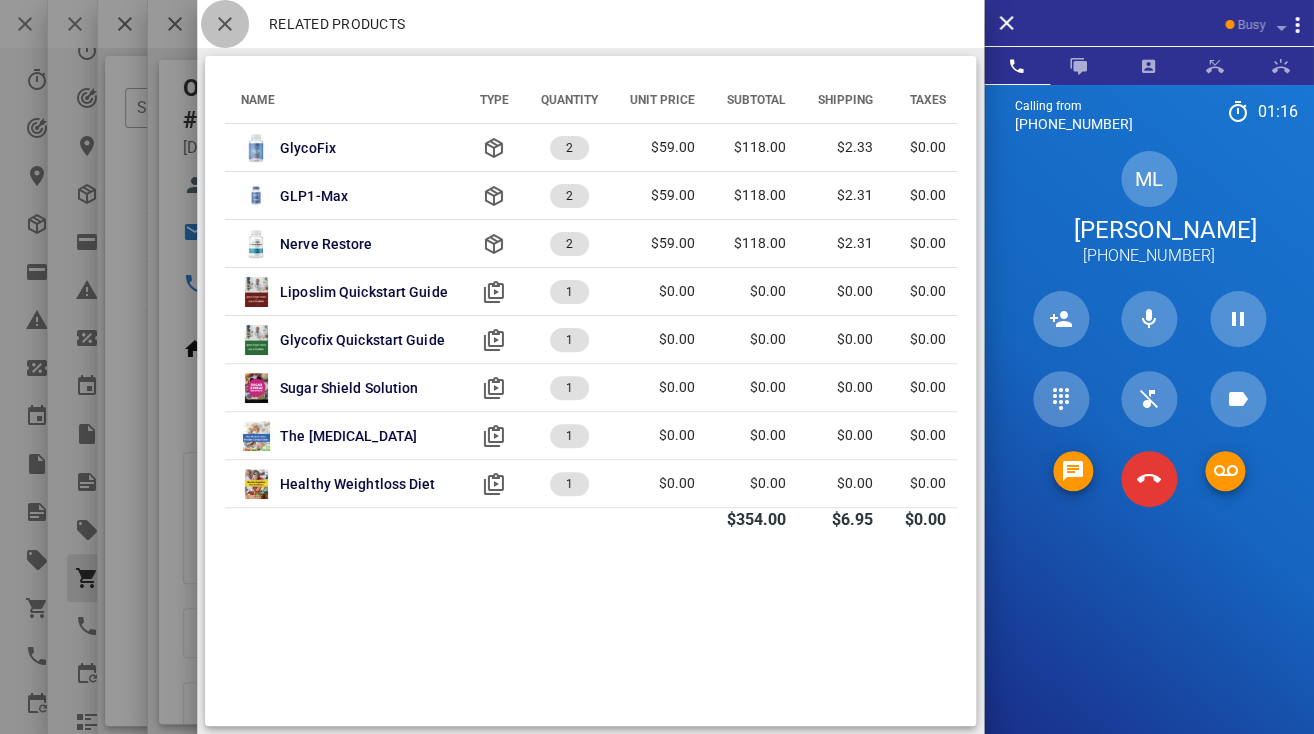 click at bounding box center (225, 24) 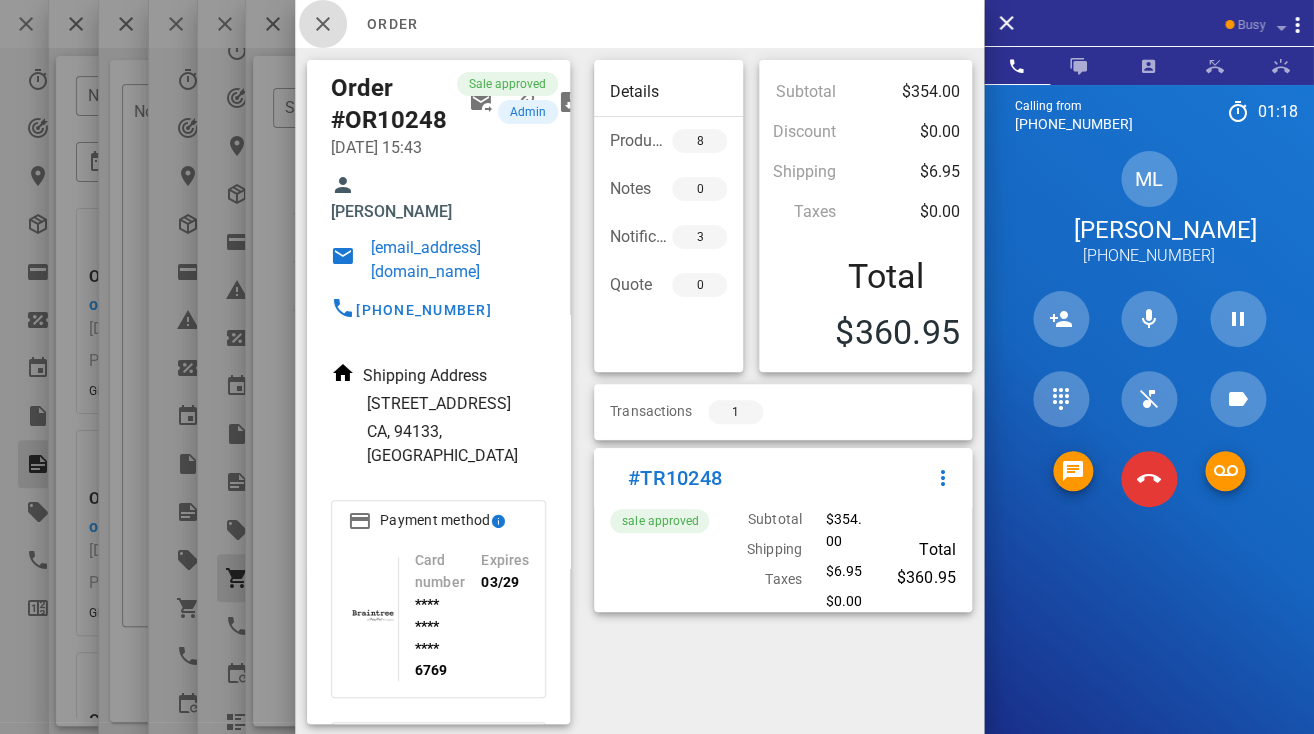 click at bounding box center [323, 24] 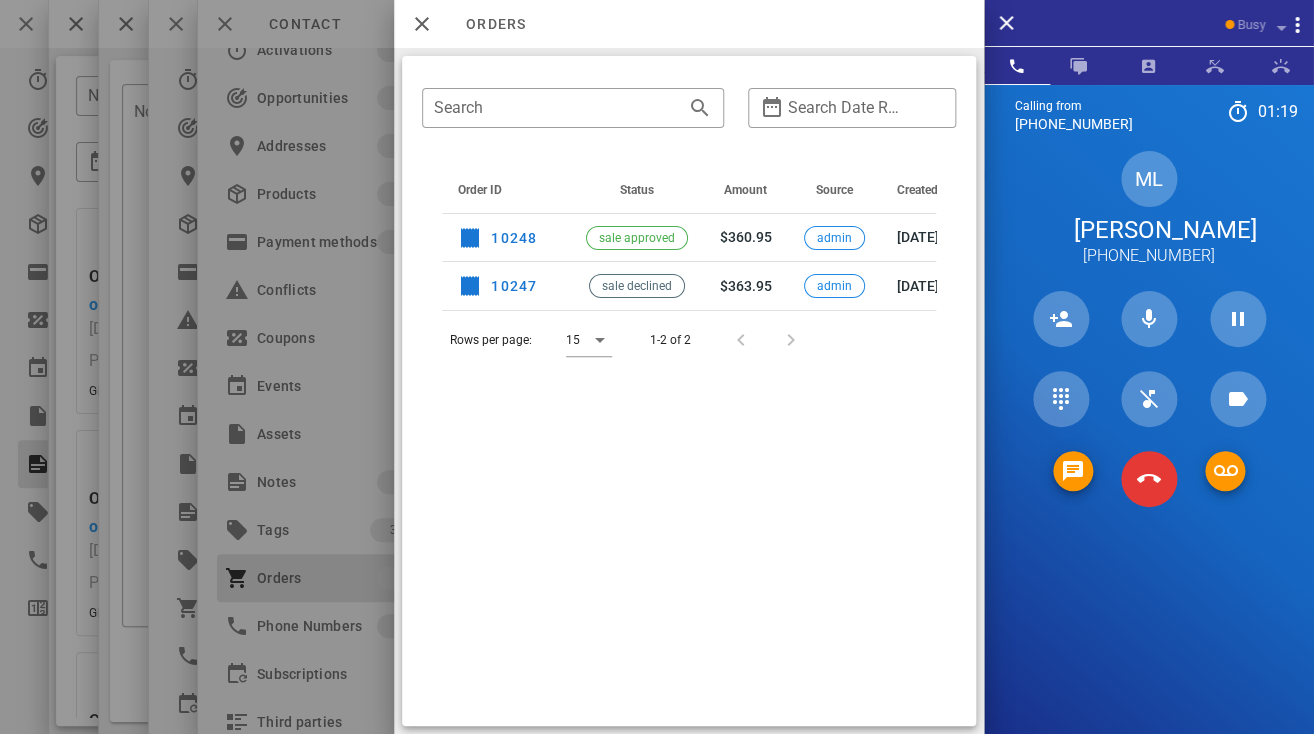 click at bounding box center [657, 367] 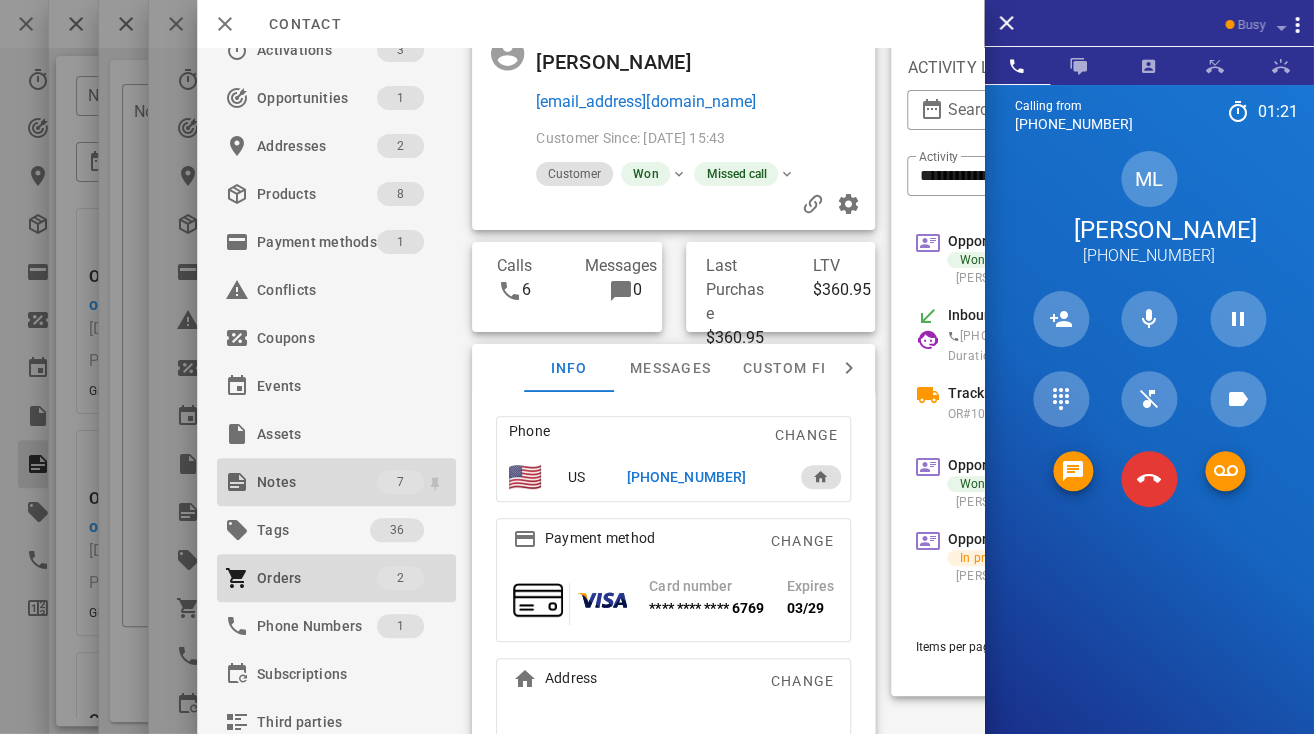 click on "Notes" at bounding box center [317, 482] 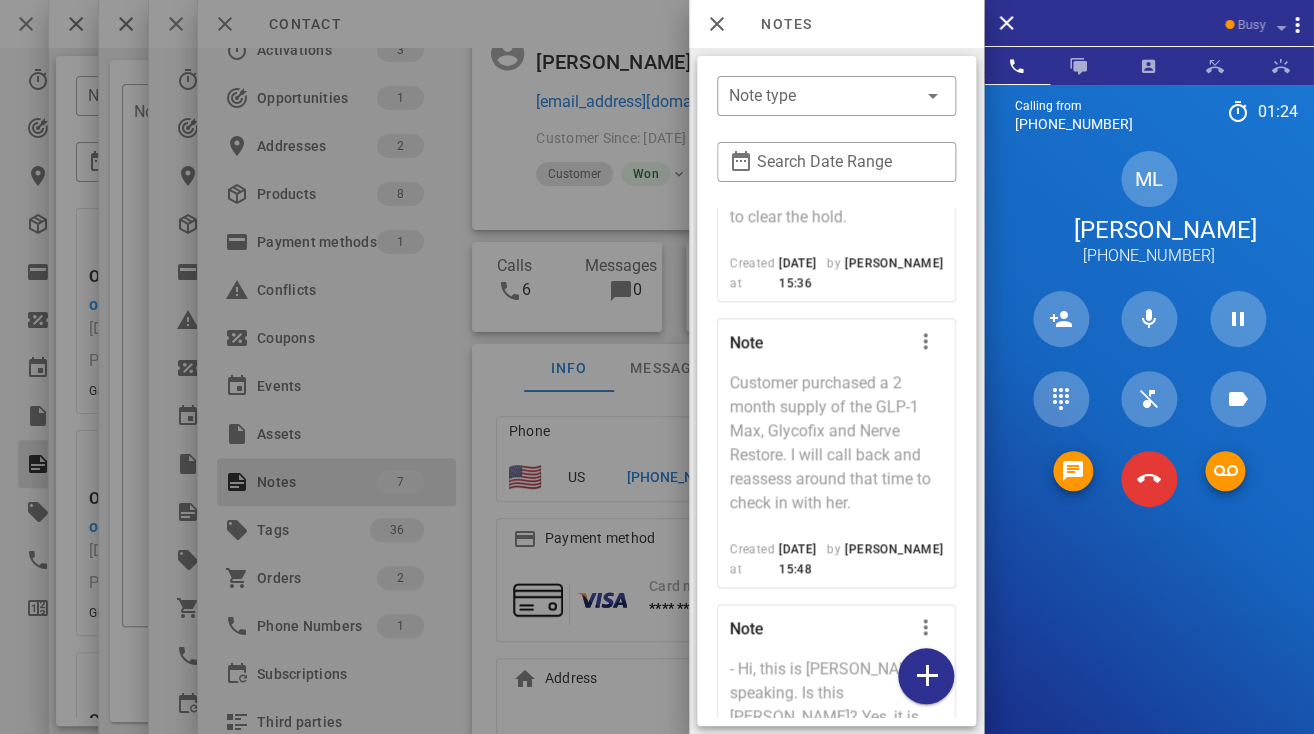 scroll, scrollTop: 1124, scrollLeft: 0, axis: vertical 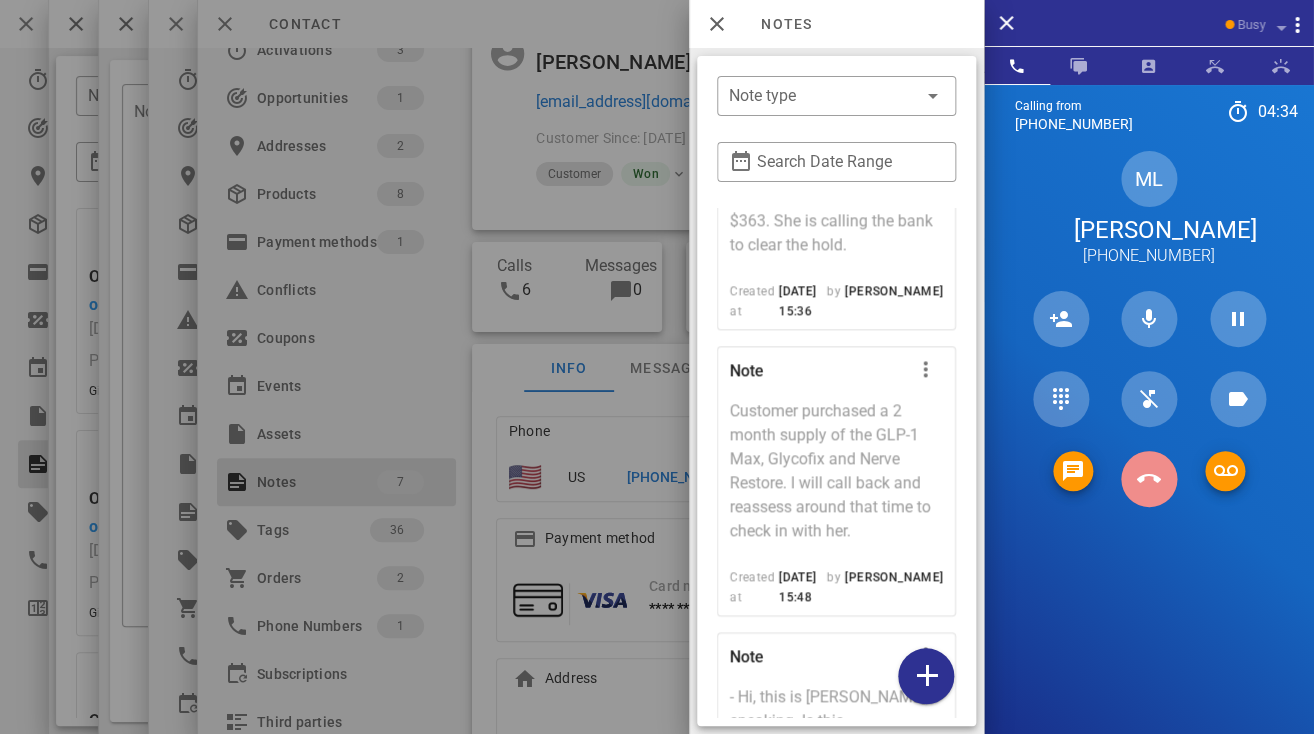 click at bounding box center (1149, 479) 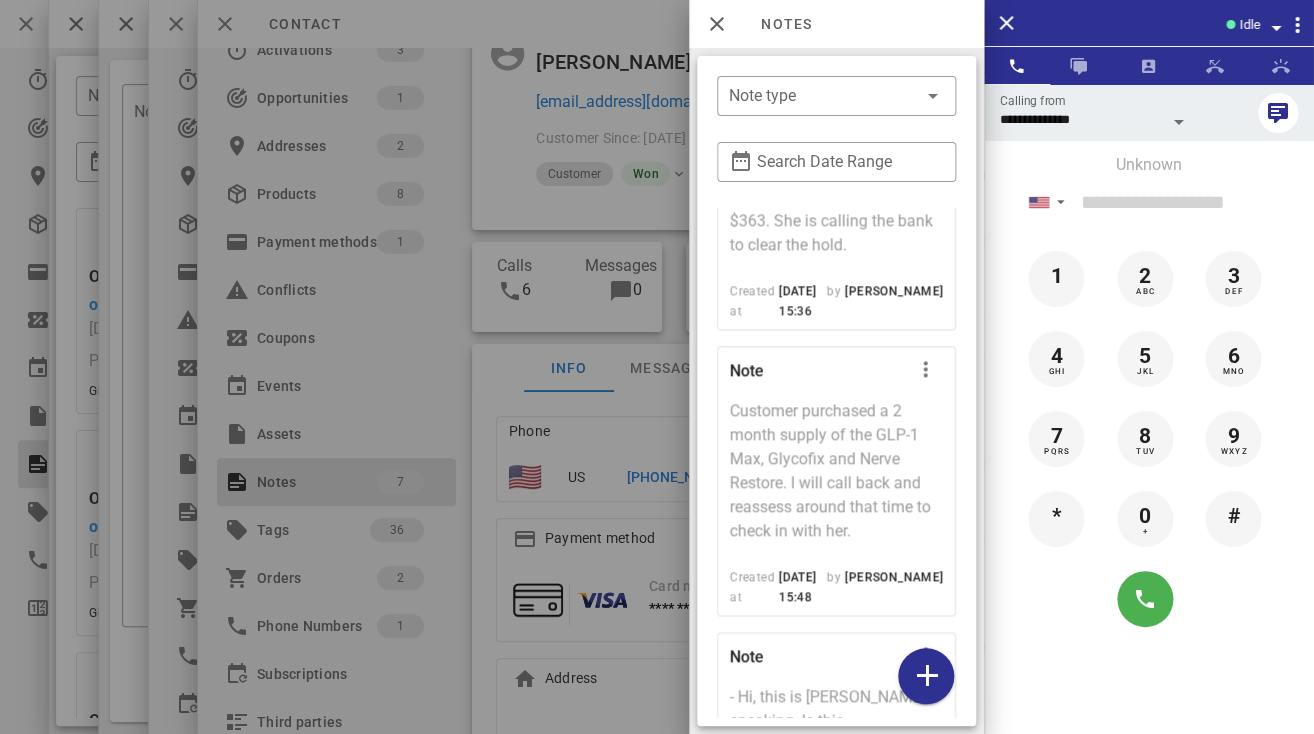 click at bounding box center (657, 367) 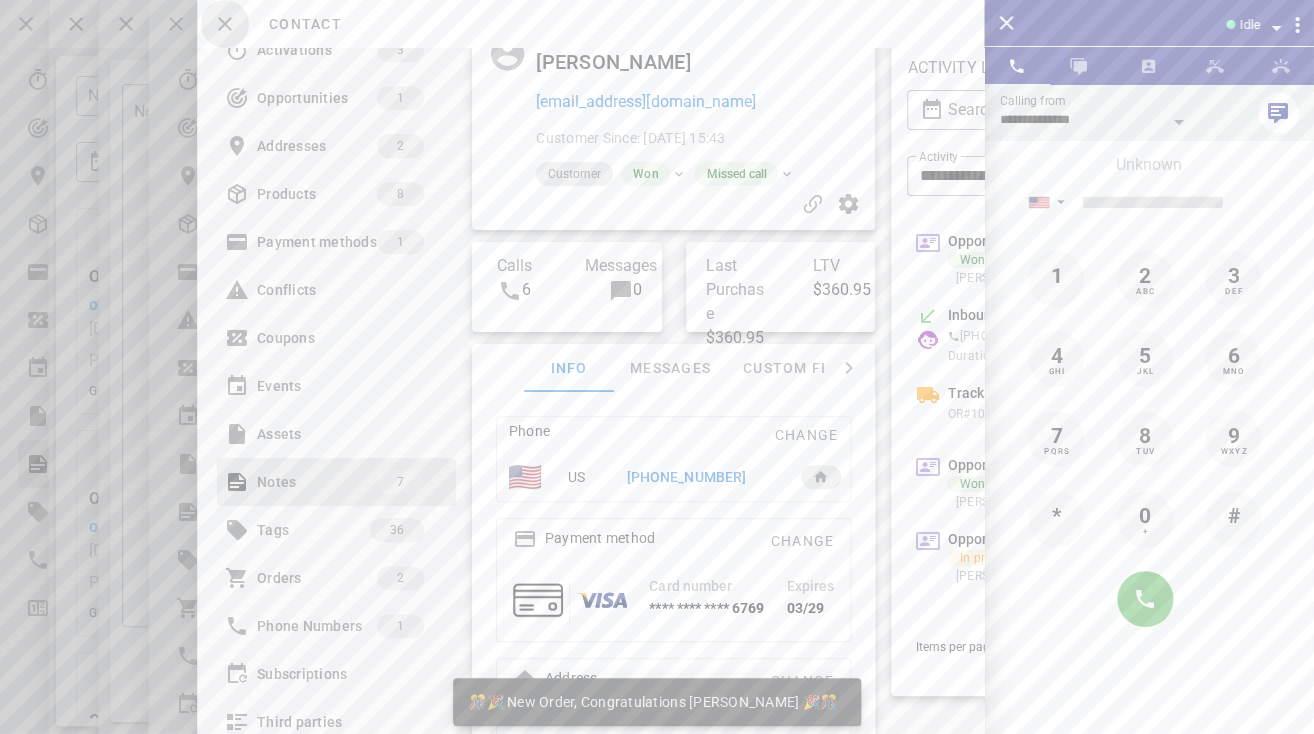 click at bounding box center (225, 24) 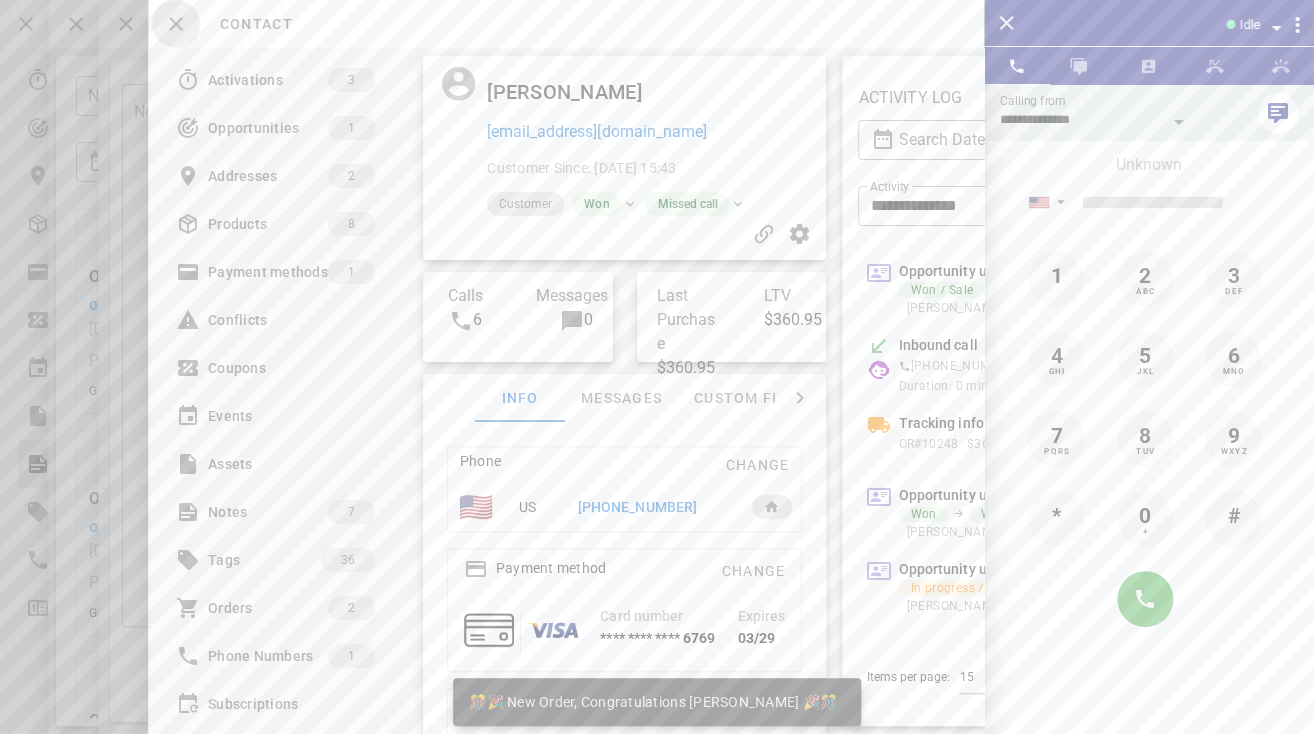 click at bounding box center [176, 24] 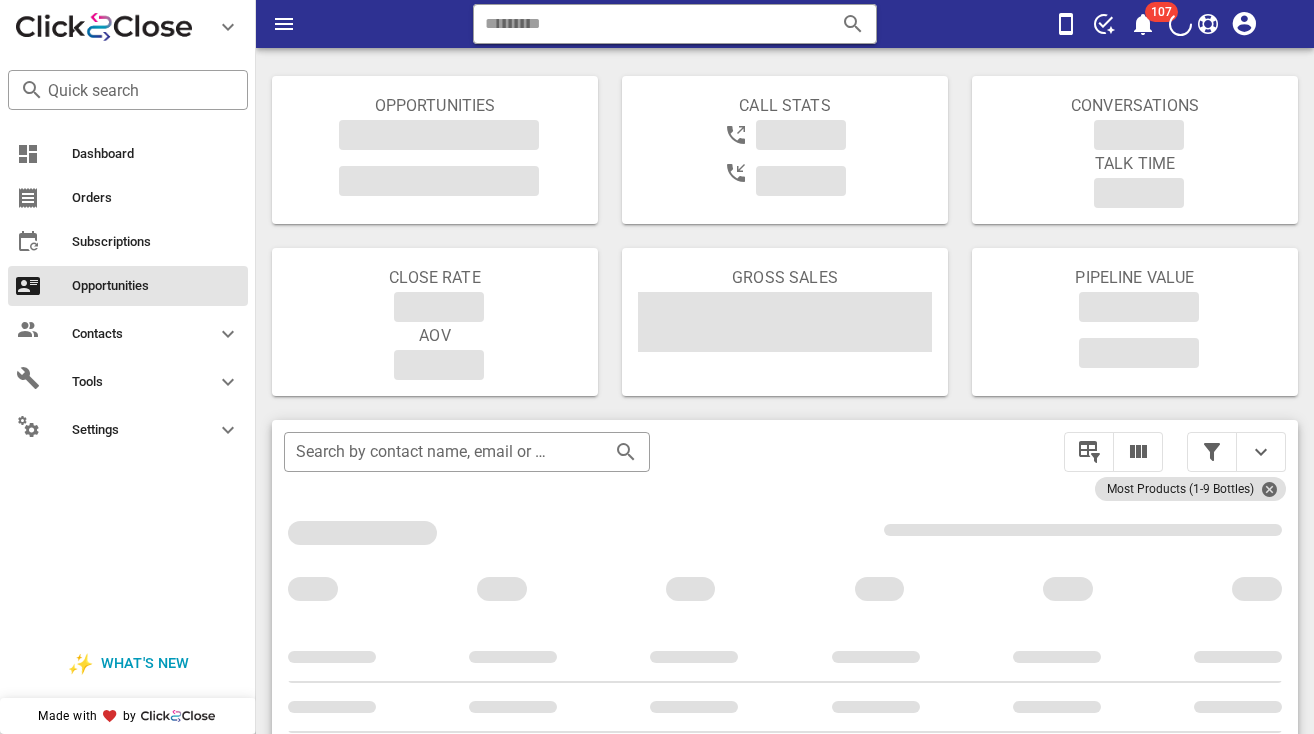 scroll, scrollTop: 356, scrollLeft: 0, axis: vertical 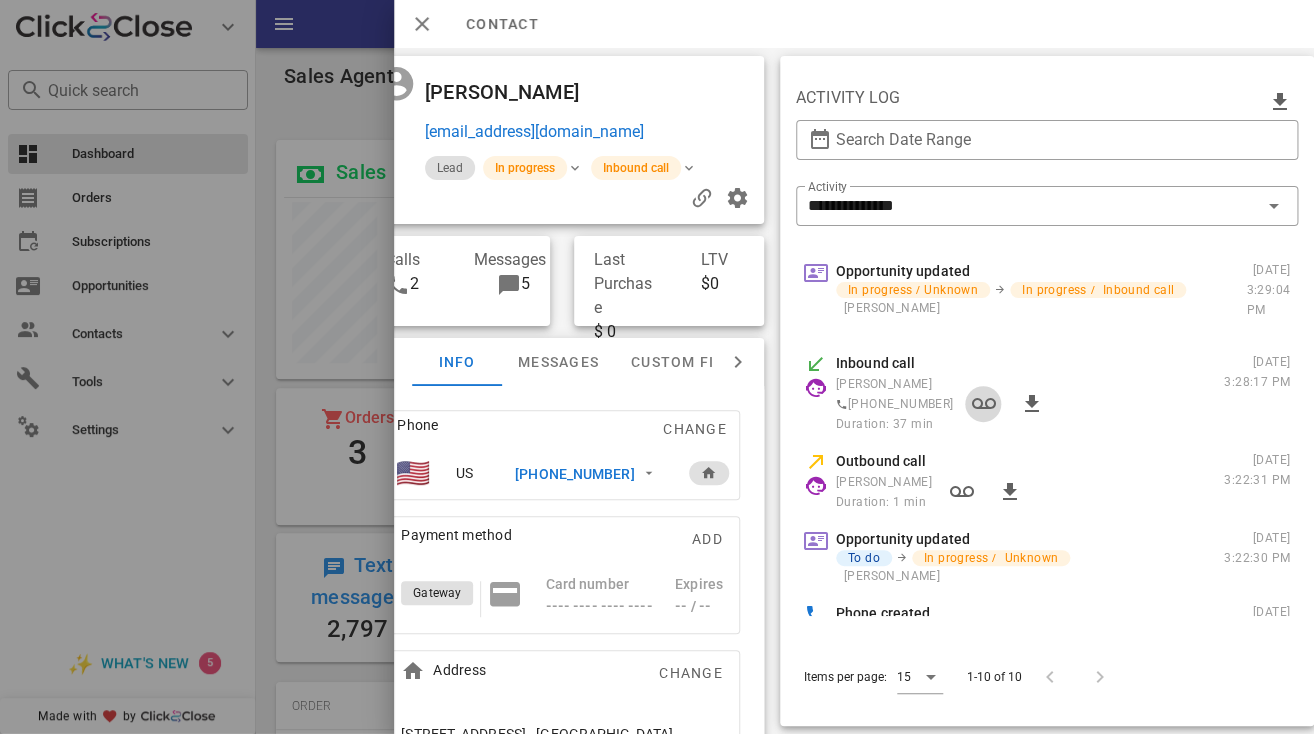 click at bounding box center [984, 404] 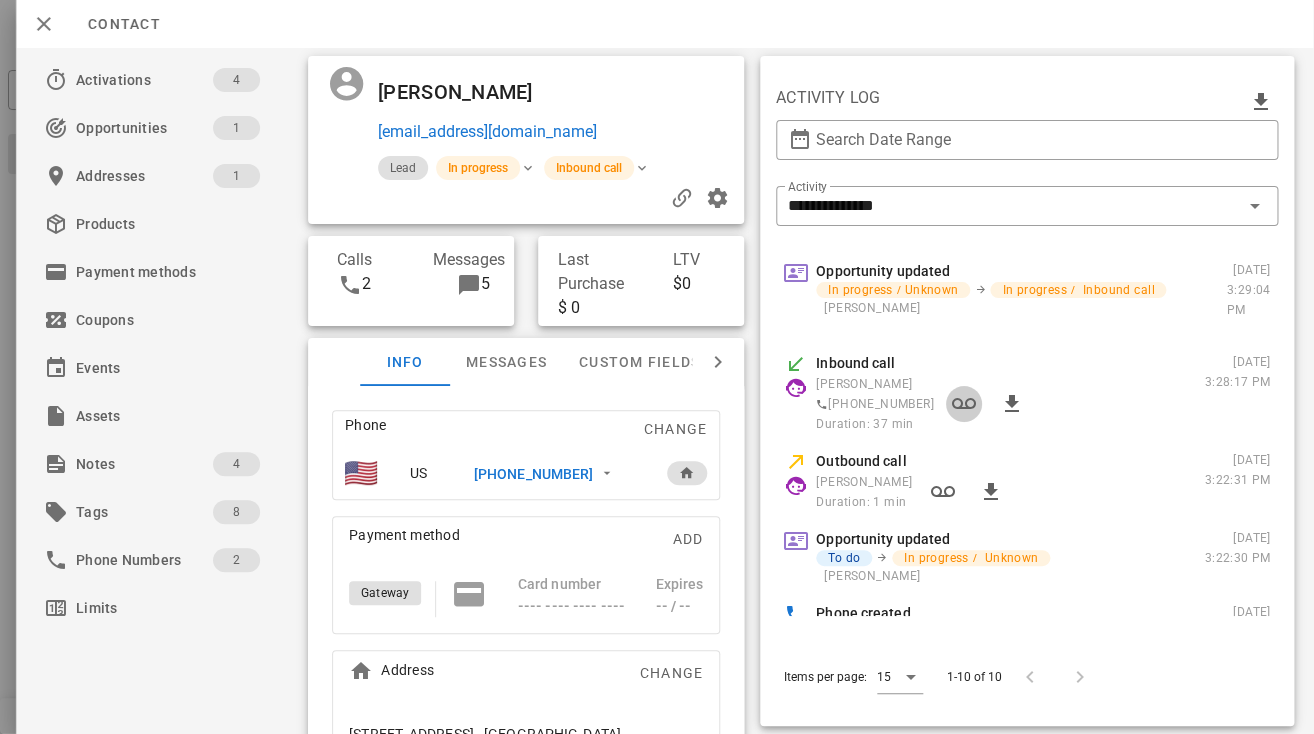 scroll, scrollTop: 0, scrollLeft: 0, axis: both 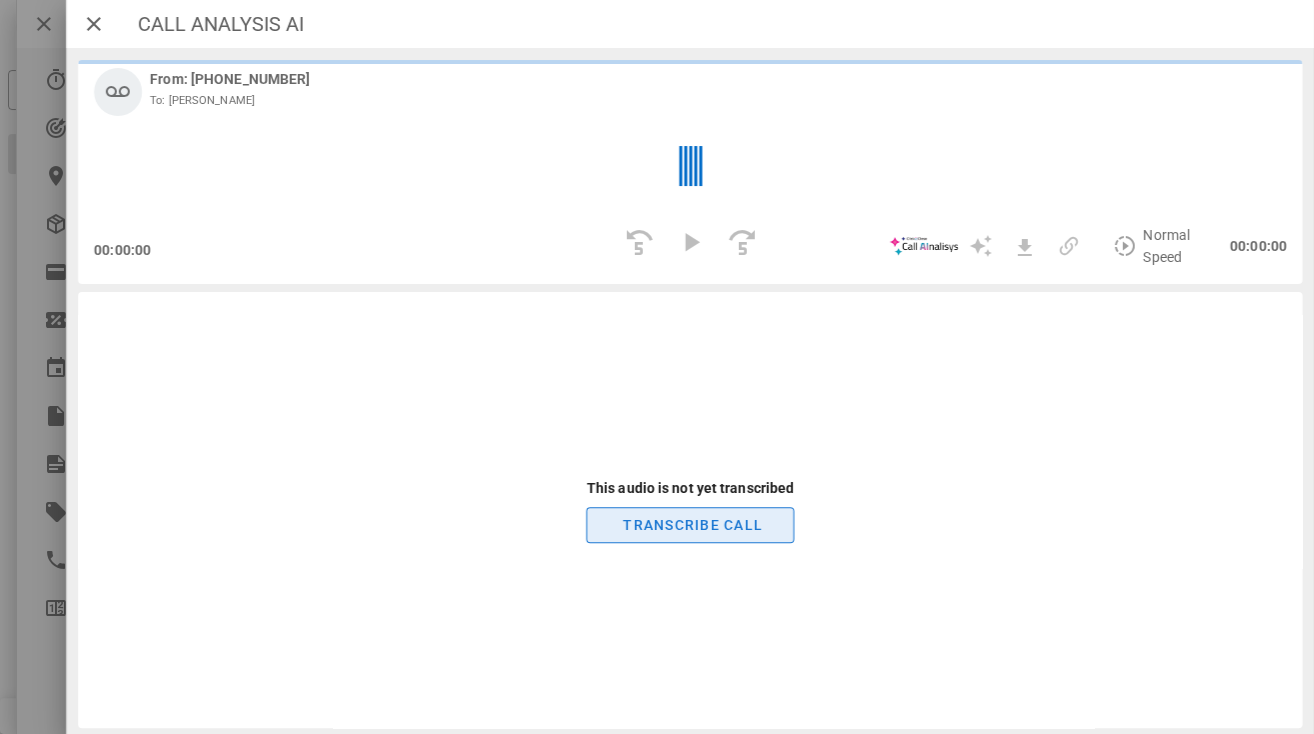 click on "TRANSCRIBE CALL" at bounding box center [691, 525] 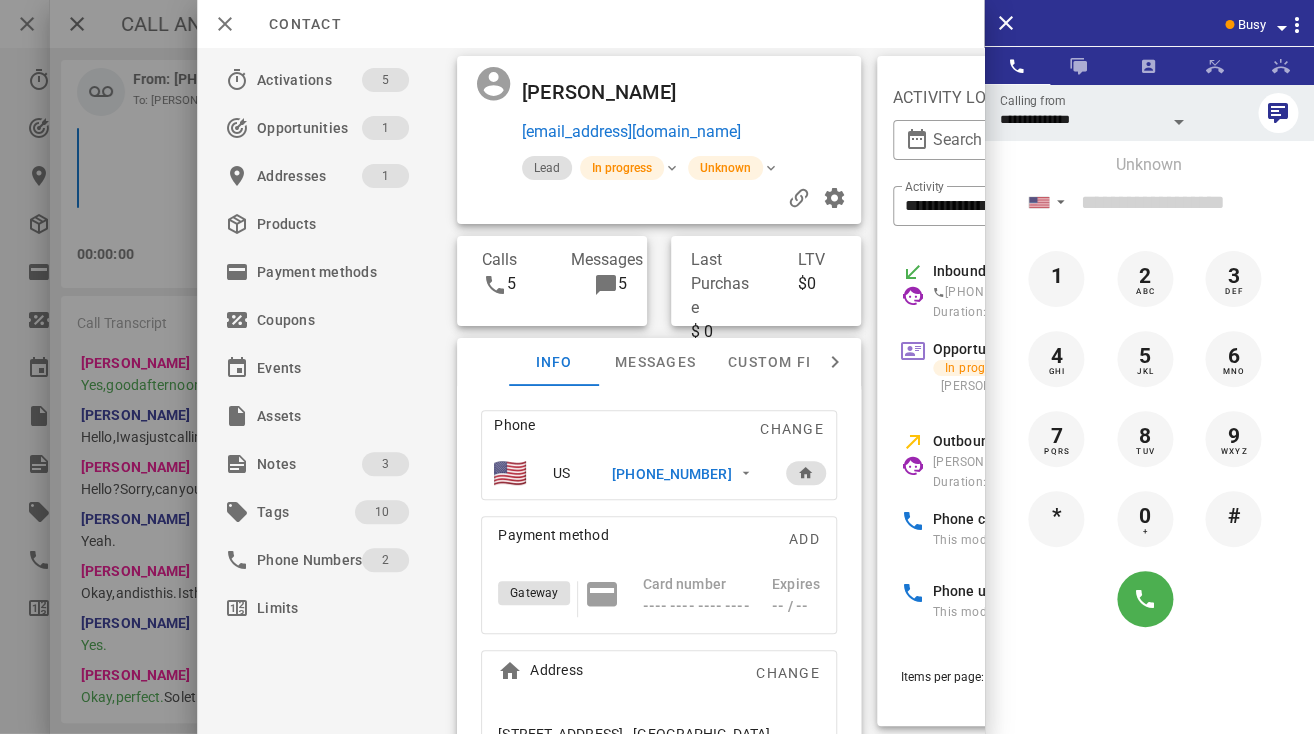 scroll, scrollTop: 999761, scrollLeft: 999667, axis: both 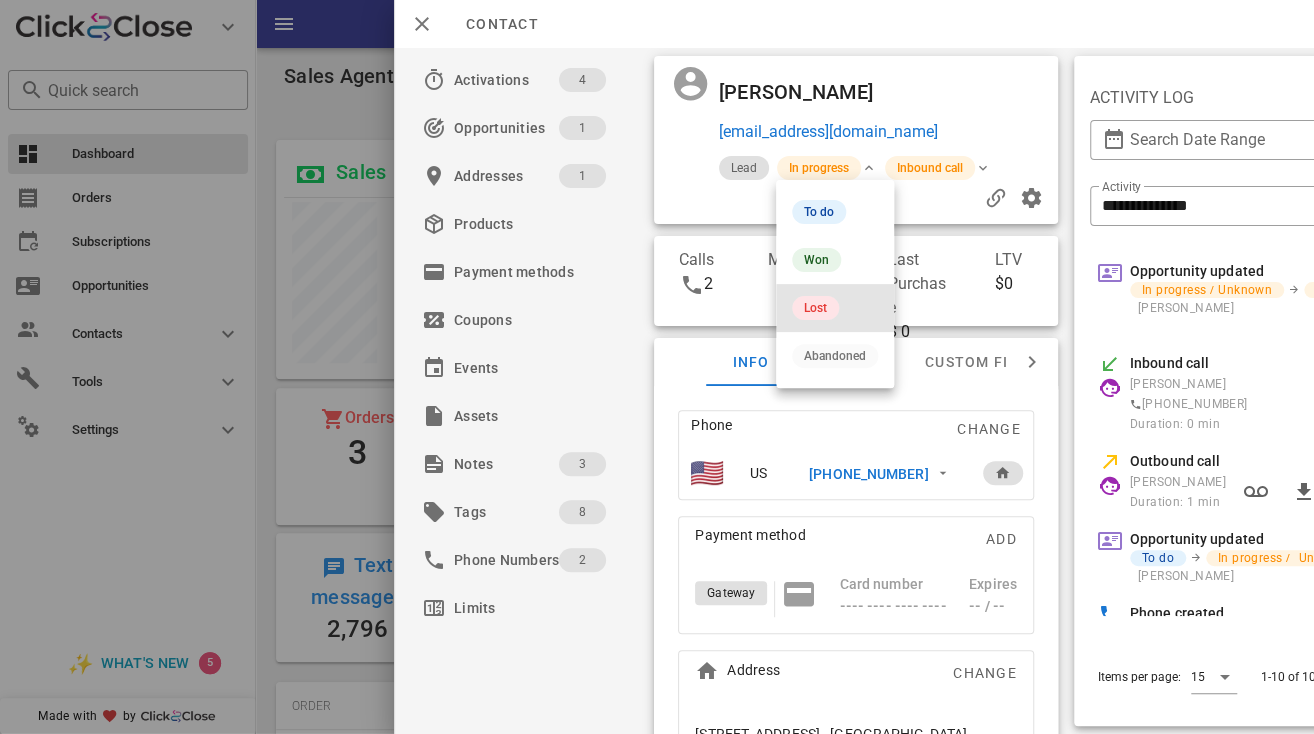click on "Lost" at bounding box center [815, 308] 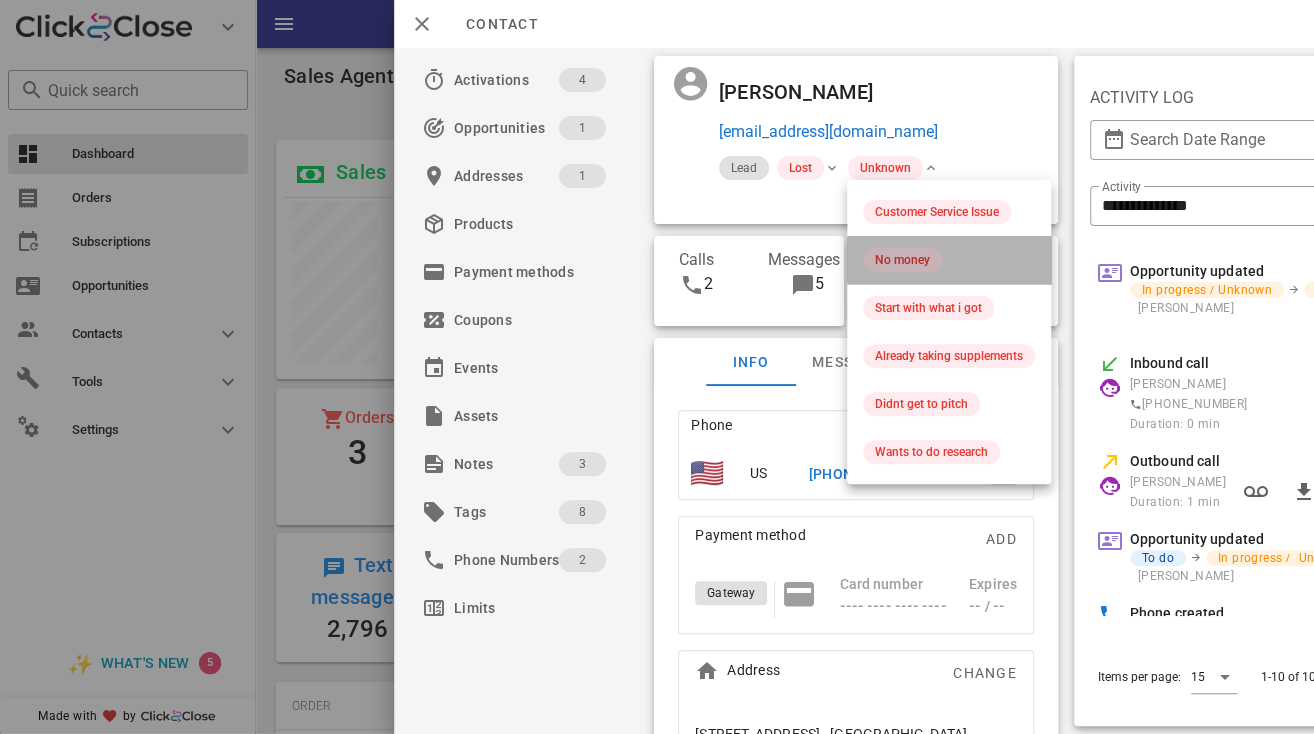 click on "No money" at bounding box center [902, 260] 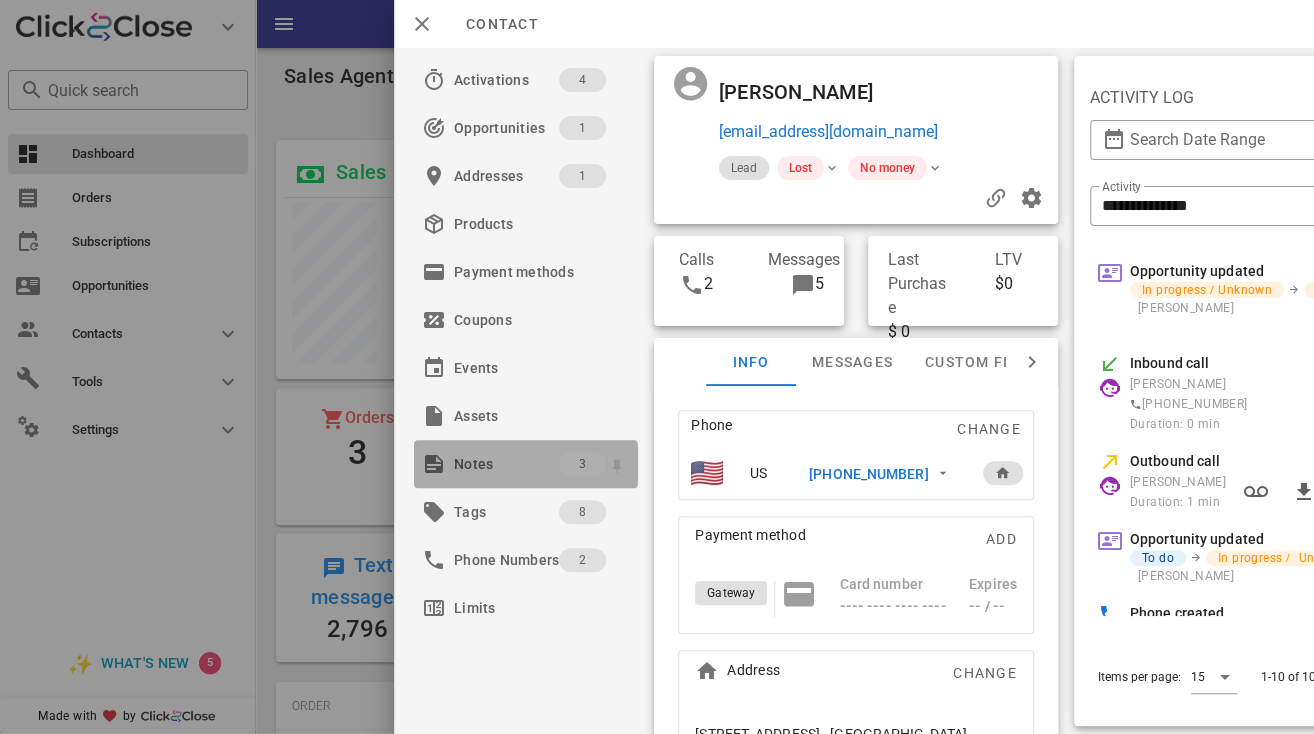 click on "Notes" at bounding box center [506, 464] 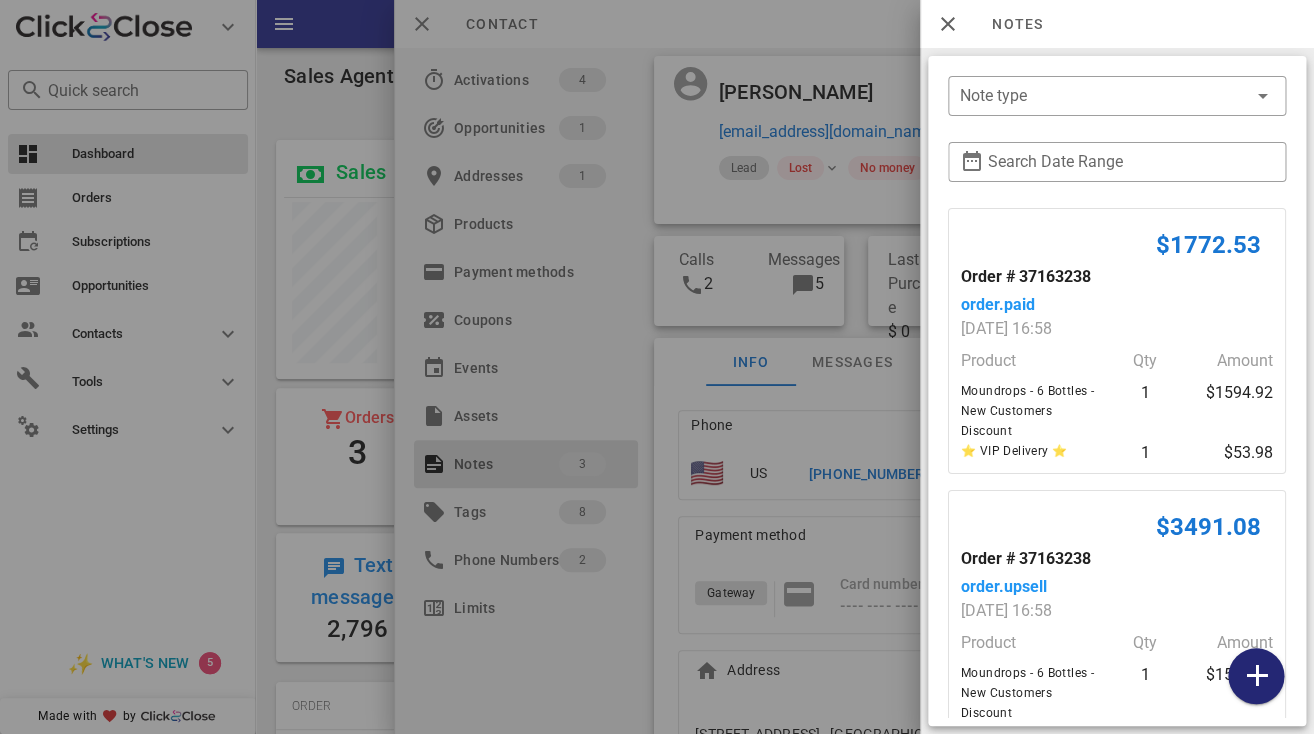 click at bounding box center (1256, 676) 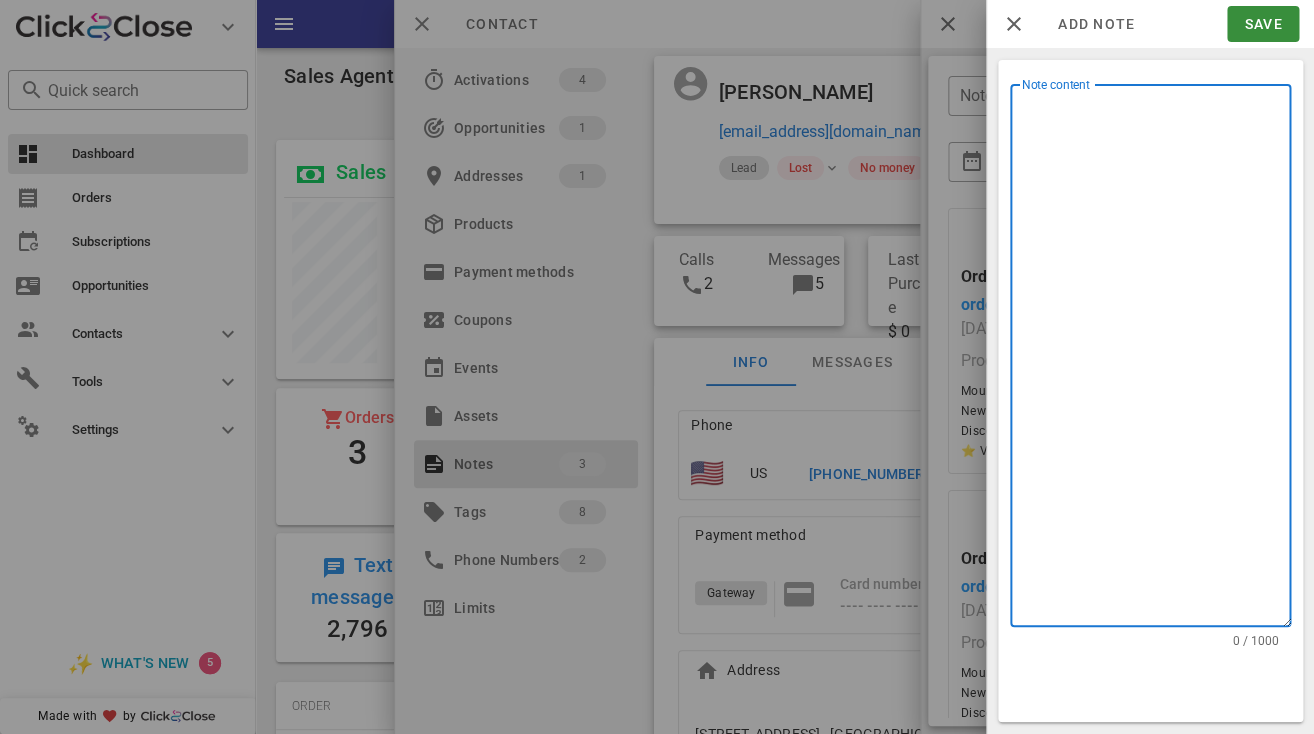 click on "Note content" at bounding box center [1156, 360] 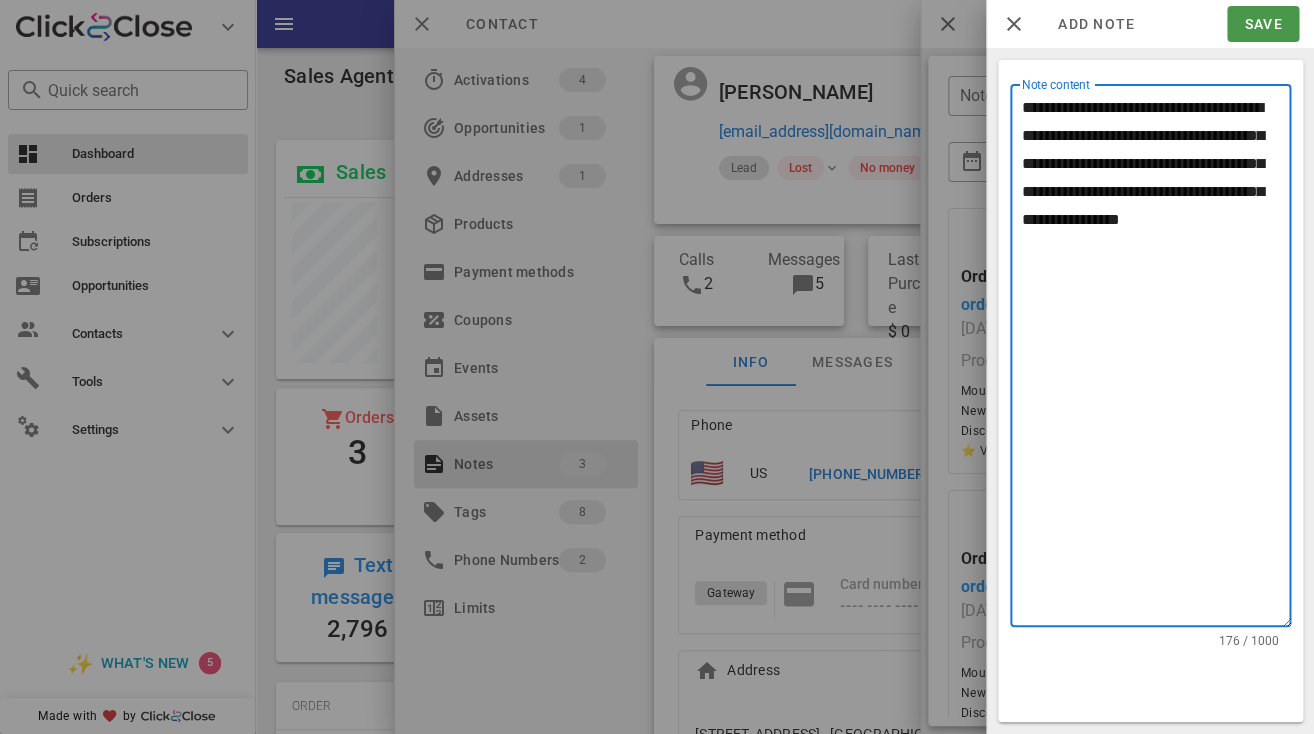 type on "**********" 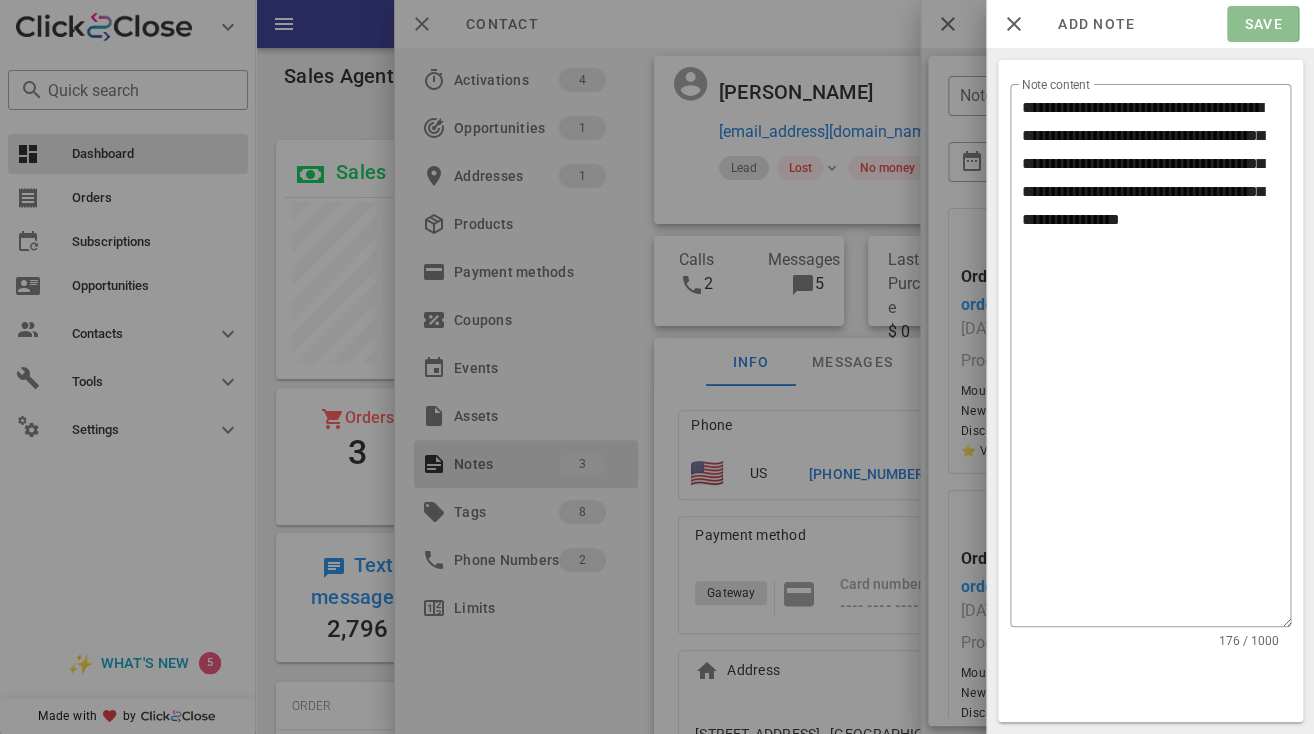 click on "Save" at bounding box center (1262, 24) 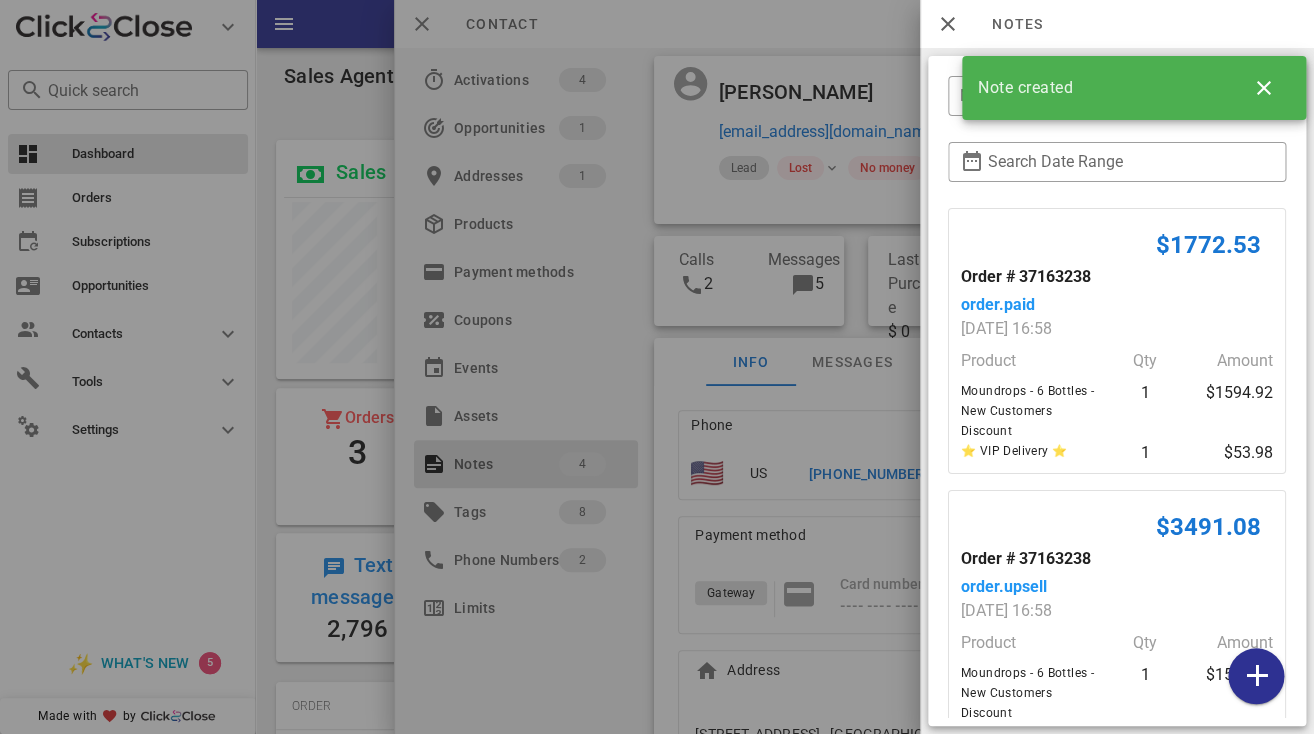click at bounding box center [657, 367] 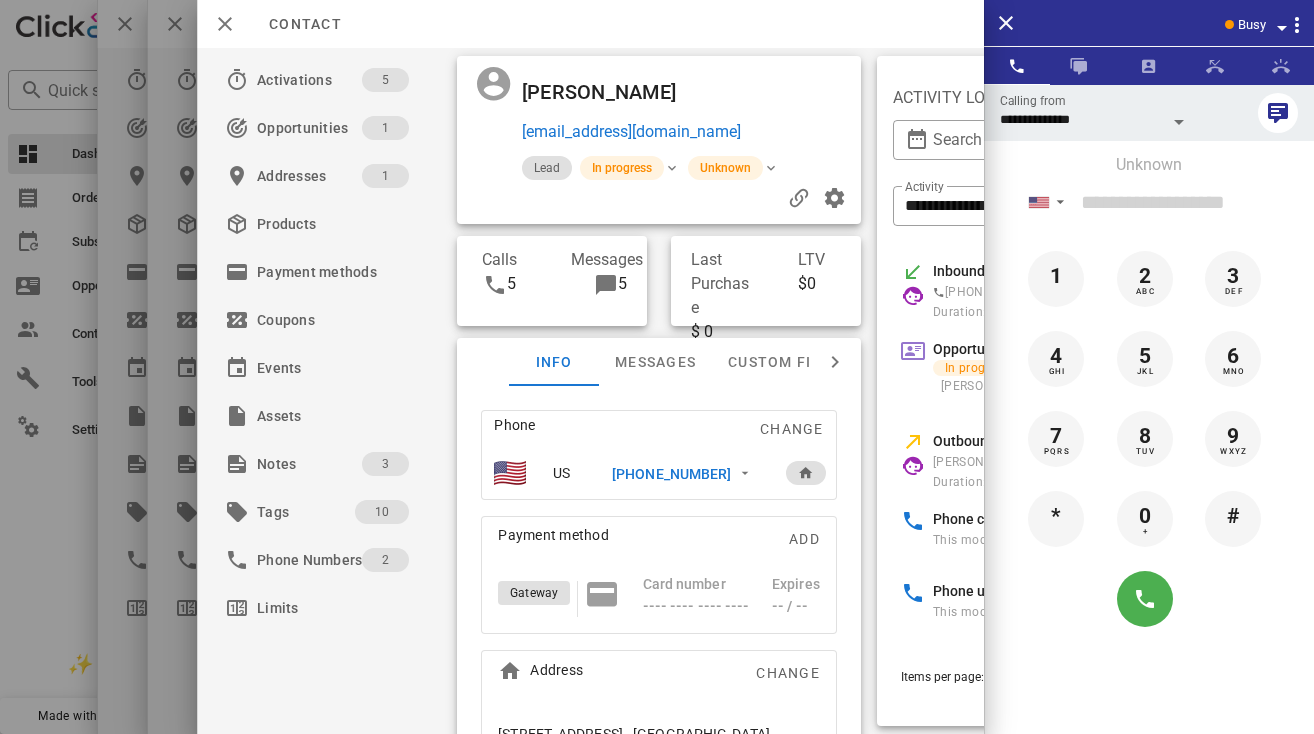 scroll, scrollTop: 0, scrollLeft: 0, axis: both 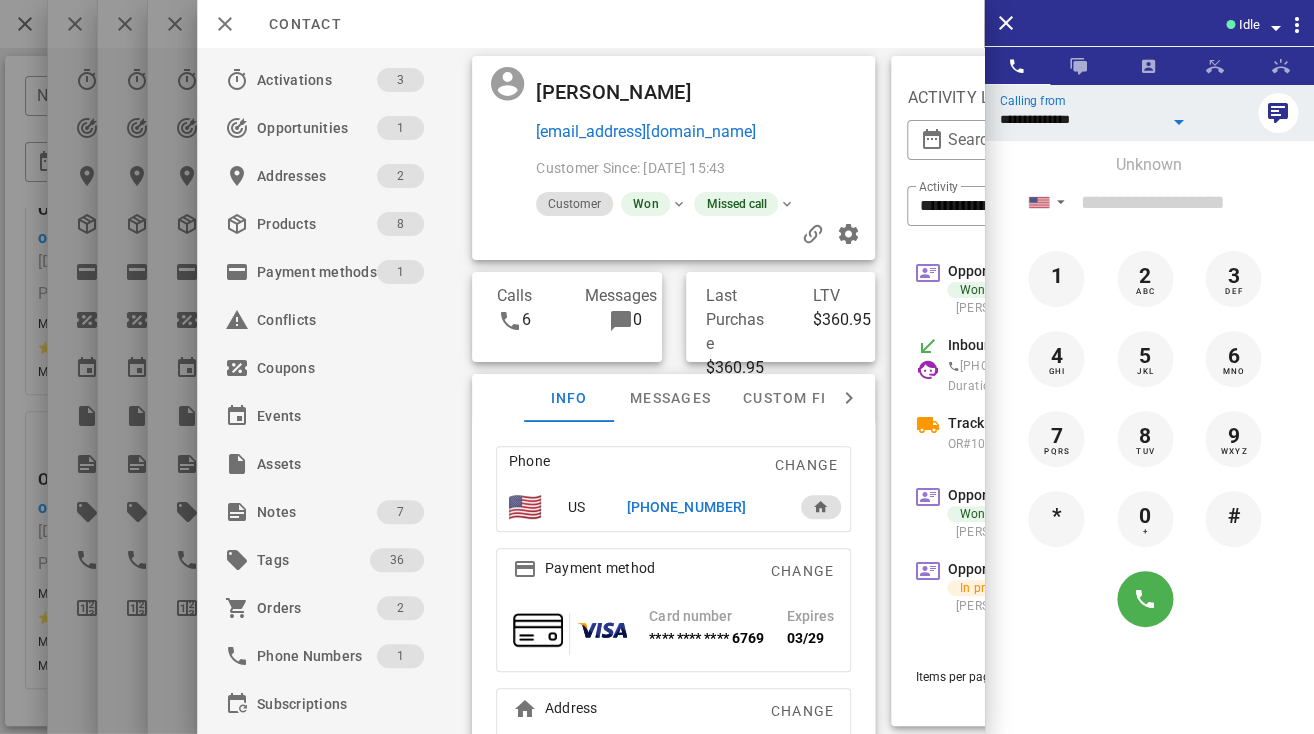 click on "**********" at bounding box center (1081, 119) 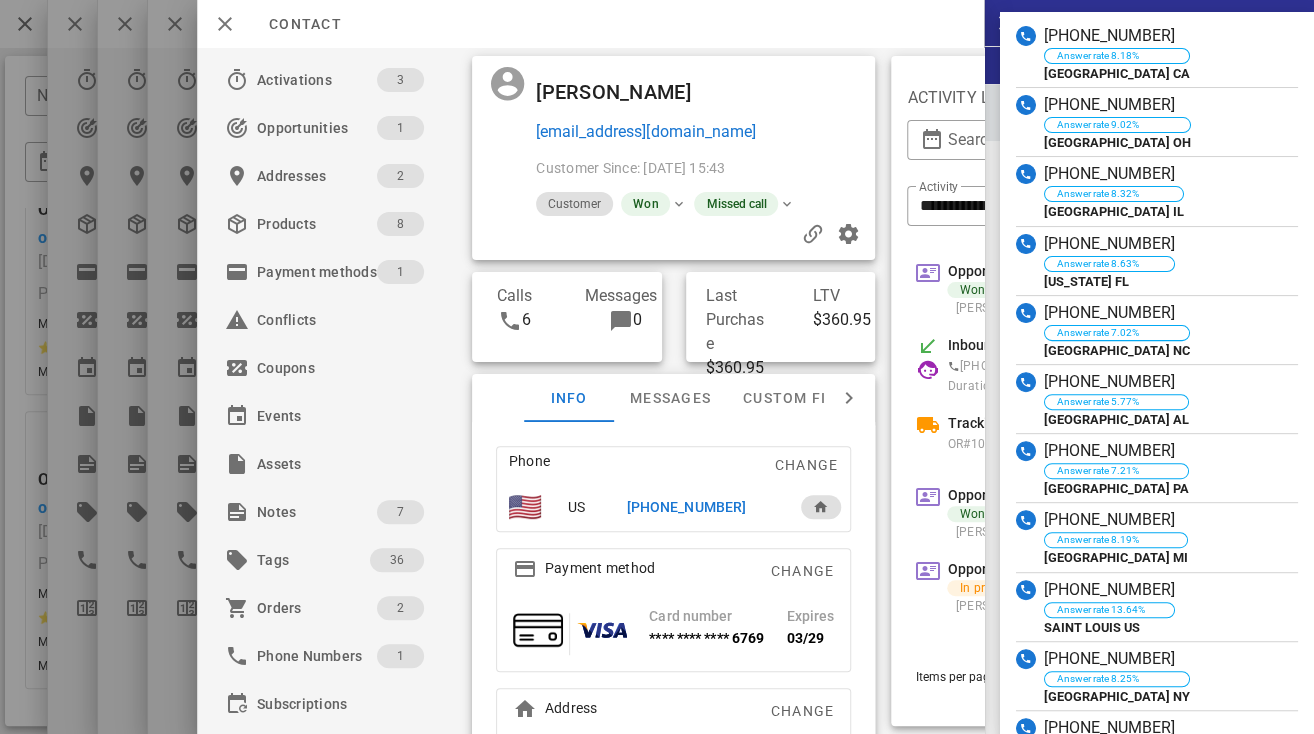 click on "Messages   0" at bounding box center [611, 317] 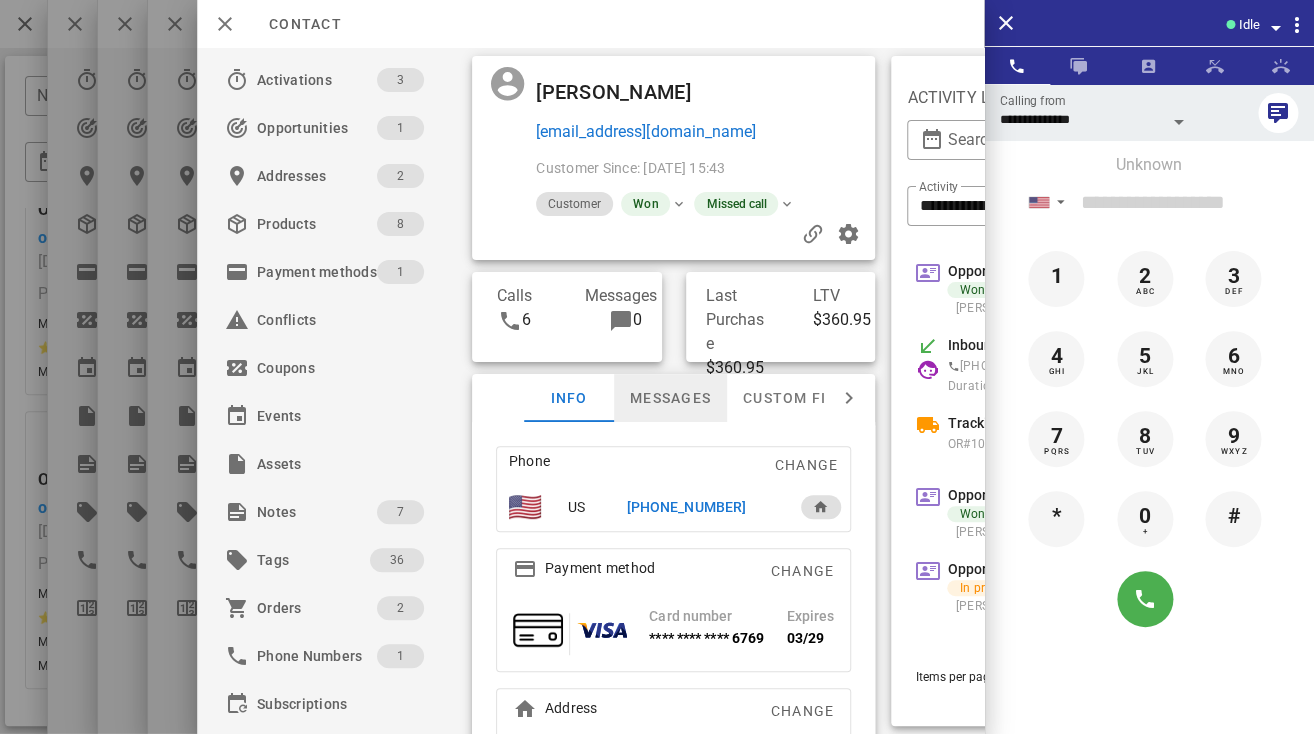 click on "Messages" at bounding box center [670, 398] 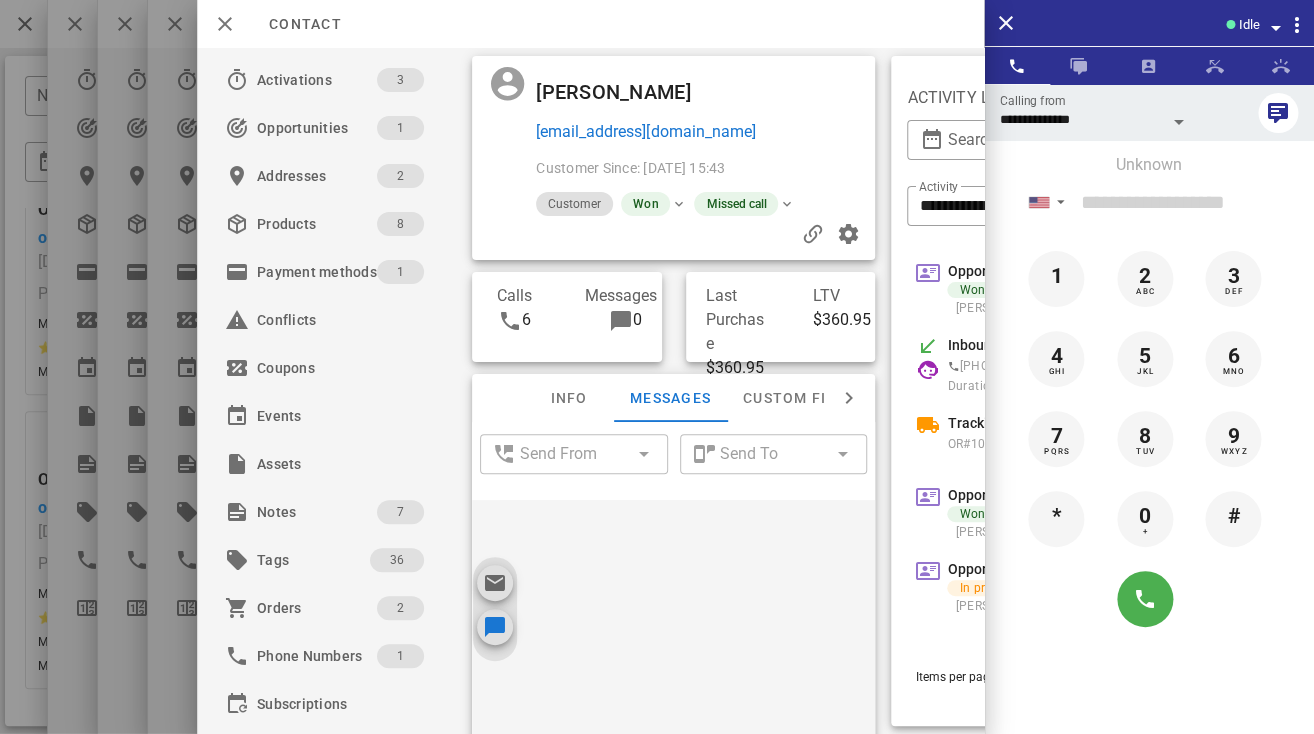 scroll, scrollTop: 664, scrollLeft: 0, axis: vertical 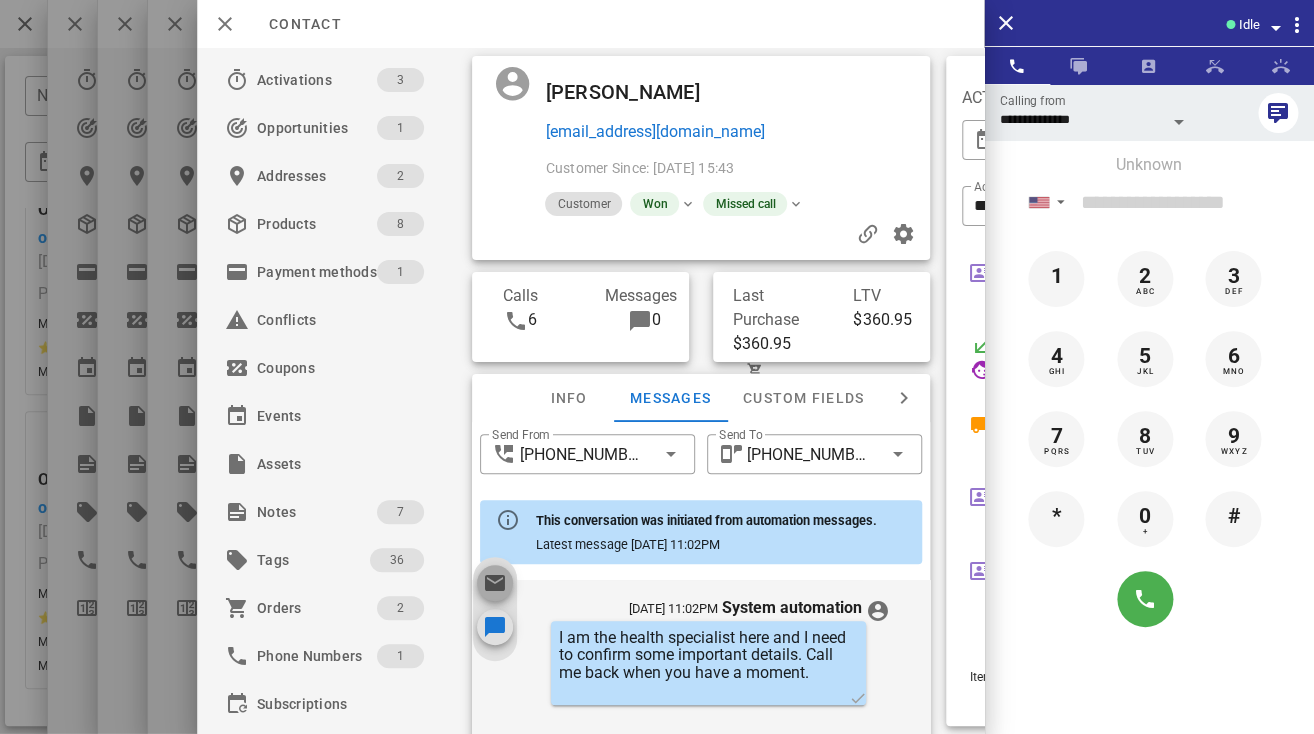 click at bounding box center (495, 583) 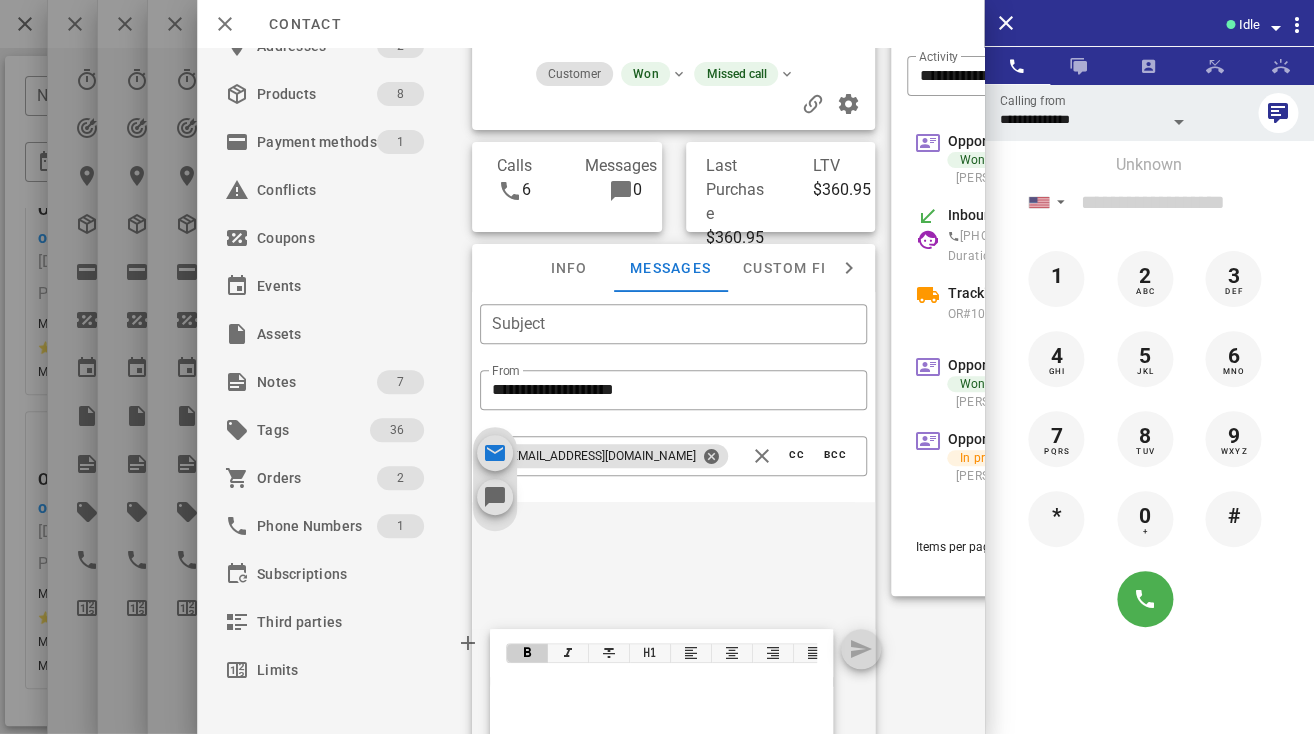scroll, scrollTop: 166, scrollLeft: 0, axis: vertical 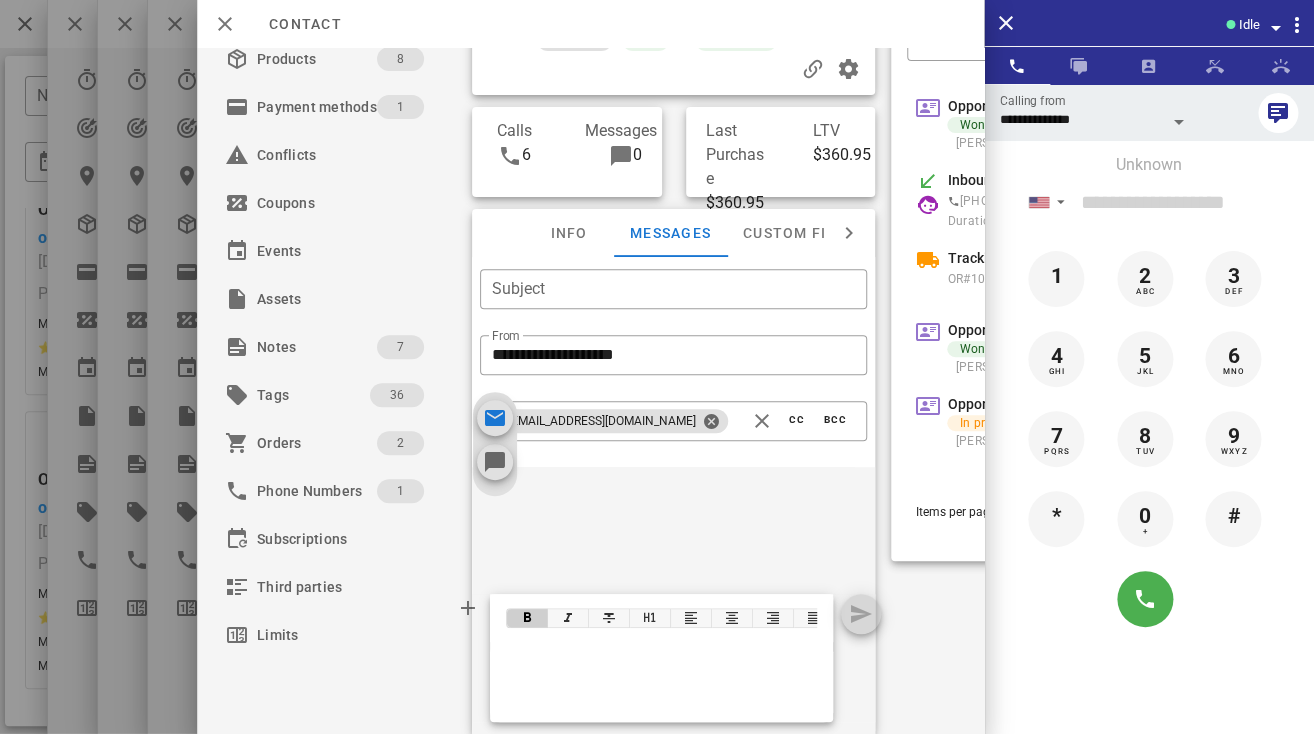 click at bounding box center [661, 682] 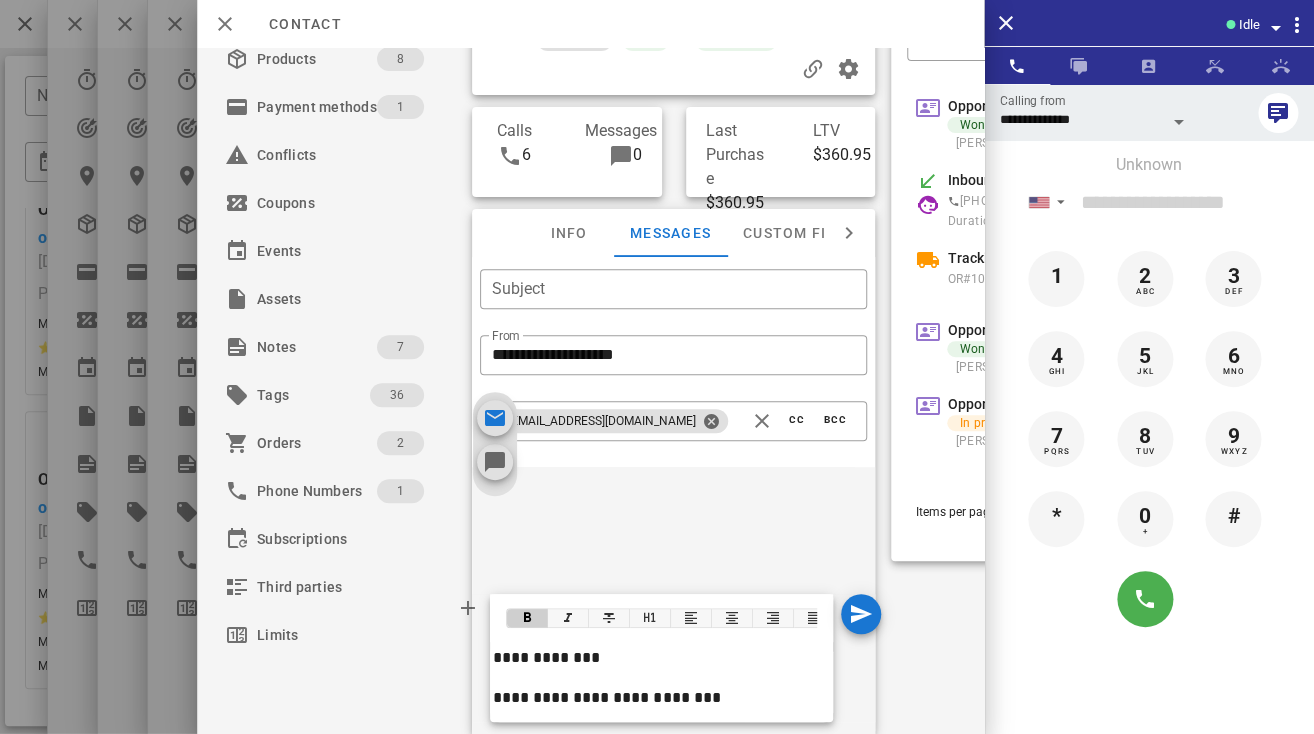 scroll, scrollTop: 1202, scrollLeft: 0, axis: vertical 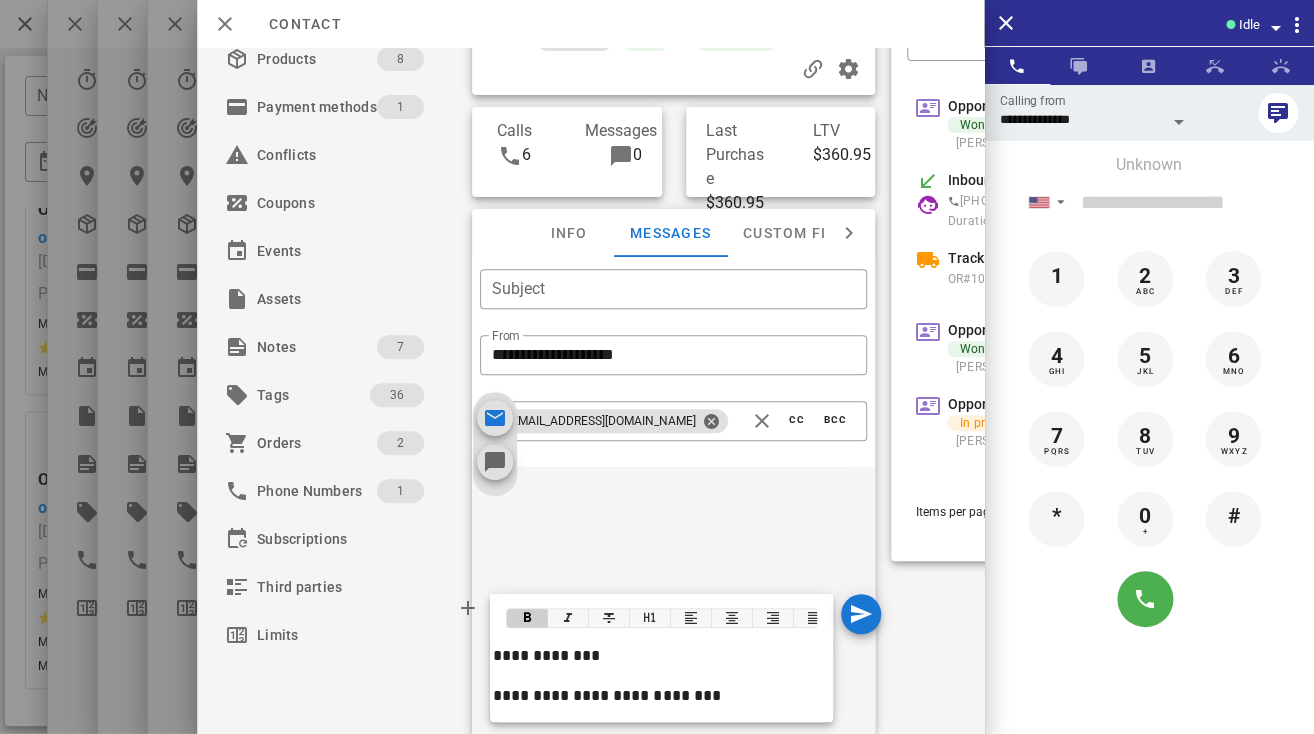 click on "**********" at bounding box center (661, 116) 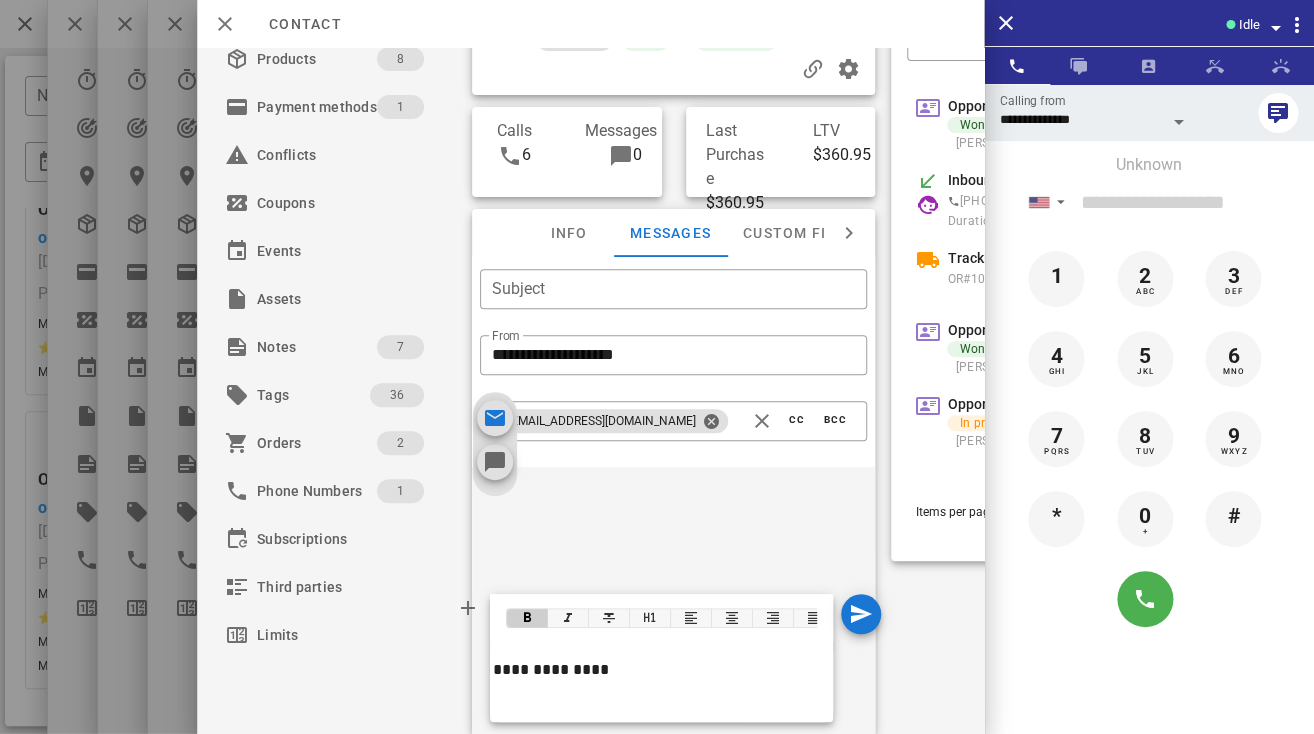 scroll, scrollTop: 1225, scrollLeft: 0, axis: vertical 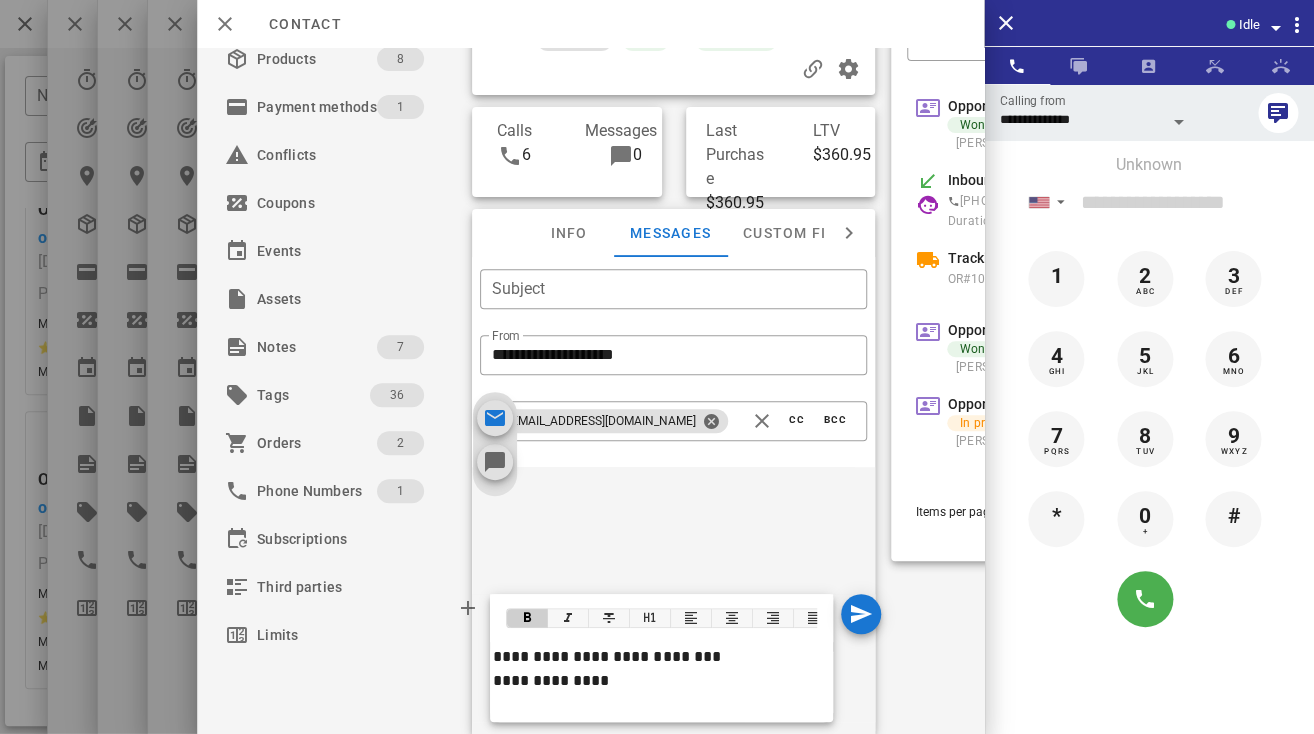 click on "**********" at bounding box center [661, 657] 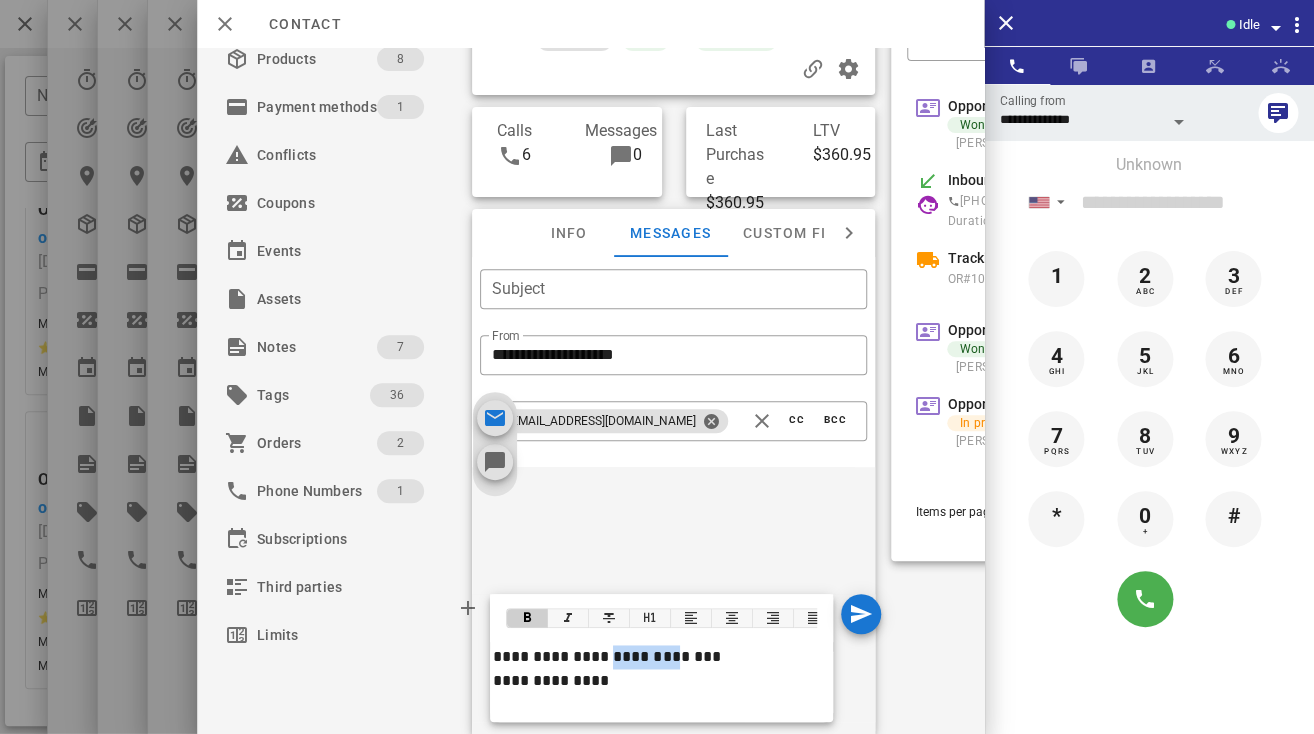 click on "**********" at bounding box center (661, 657) 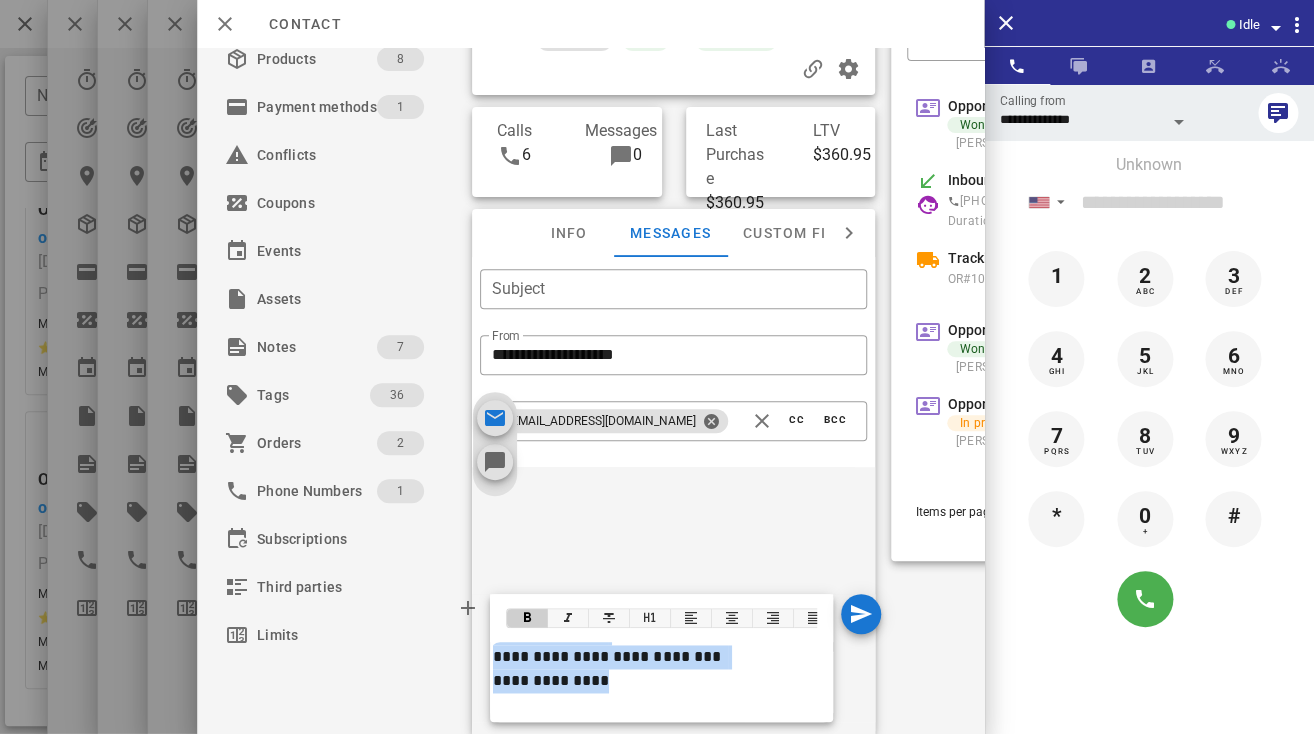 click on "**********" at bounding box center [661, 657] 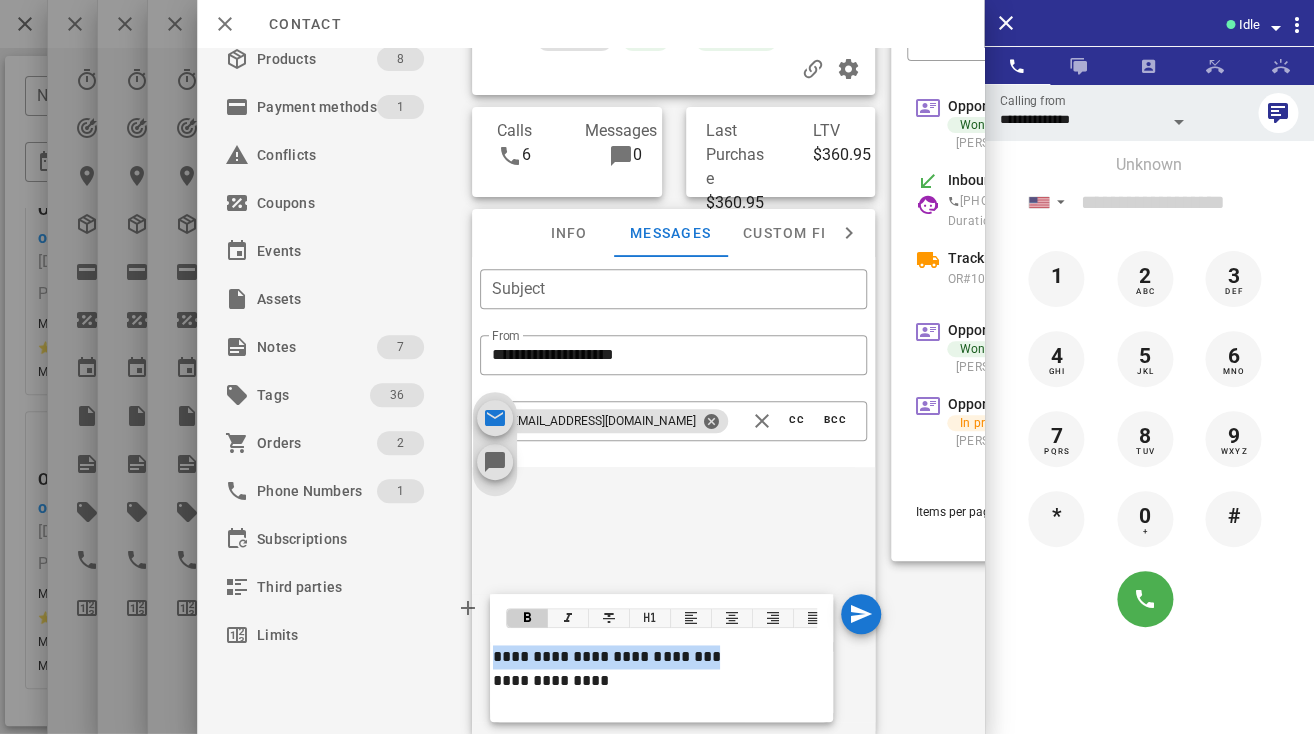 type 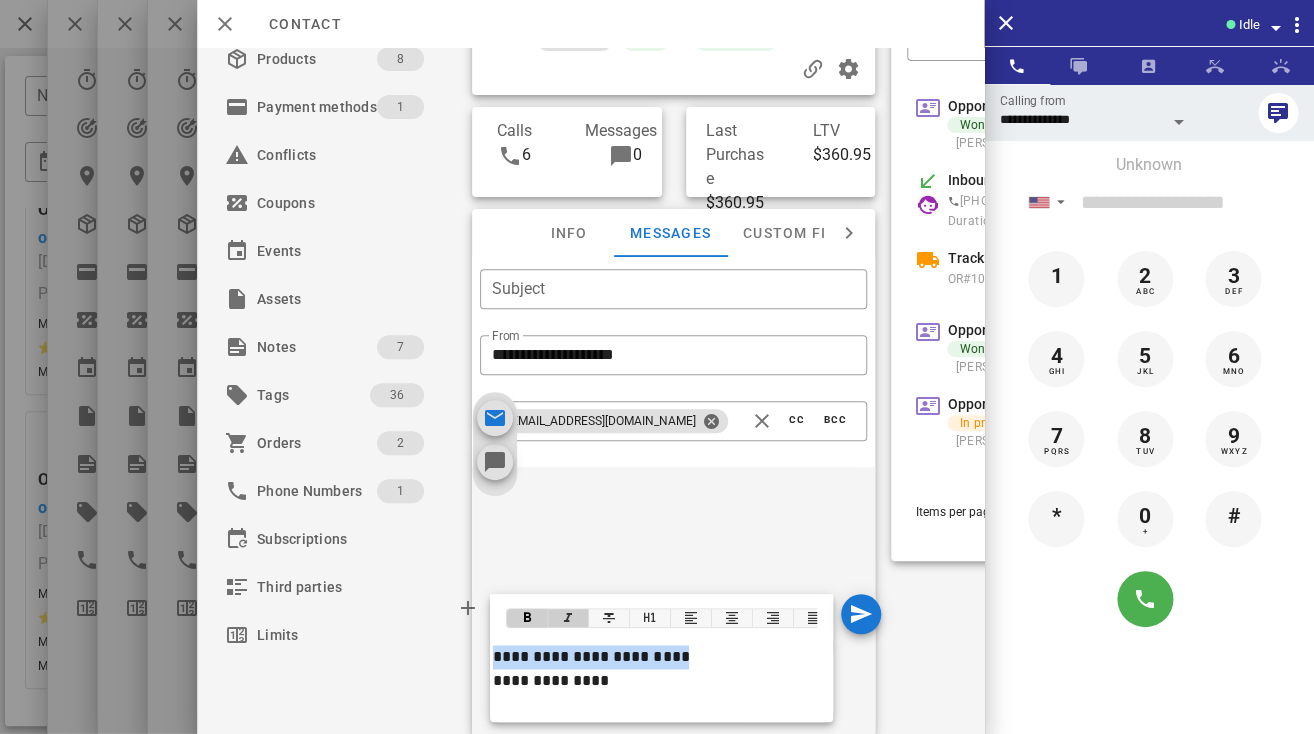 click at bounding box center [568, 618] 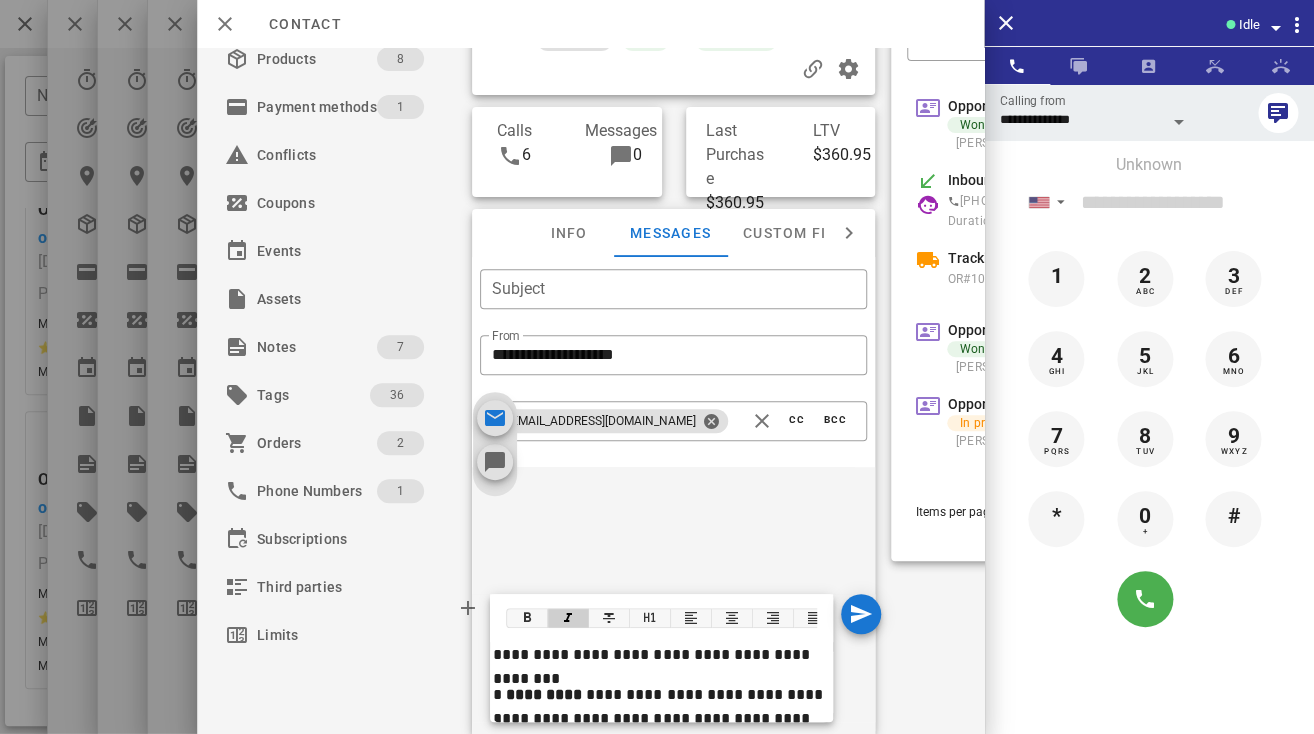 scroll, scrollTop: 280, scrollLeft: 0, axis: vertical 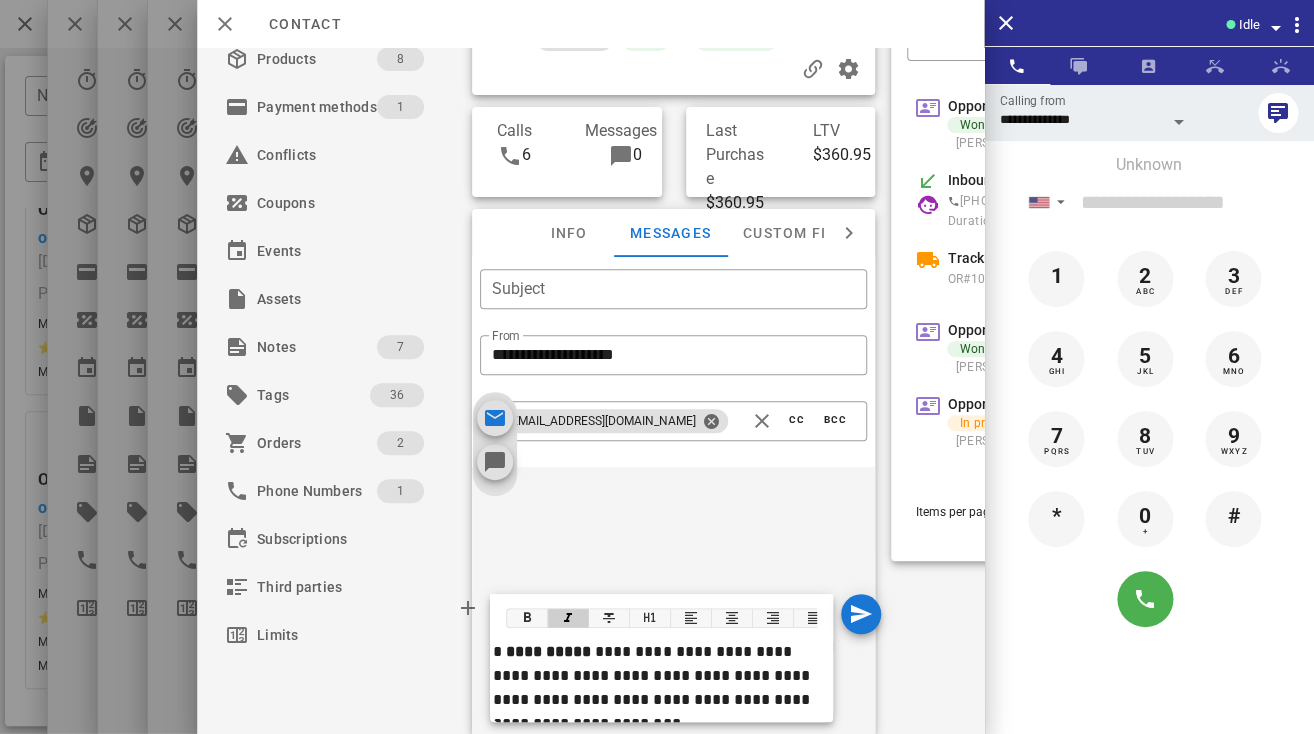 click on "**********" at bounding box center [661, 688] 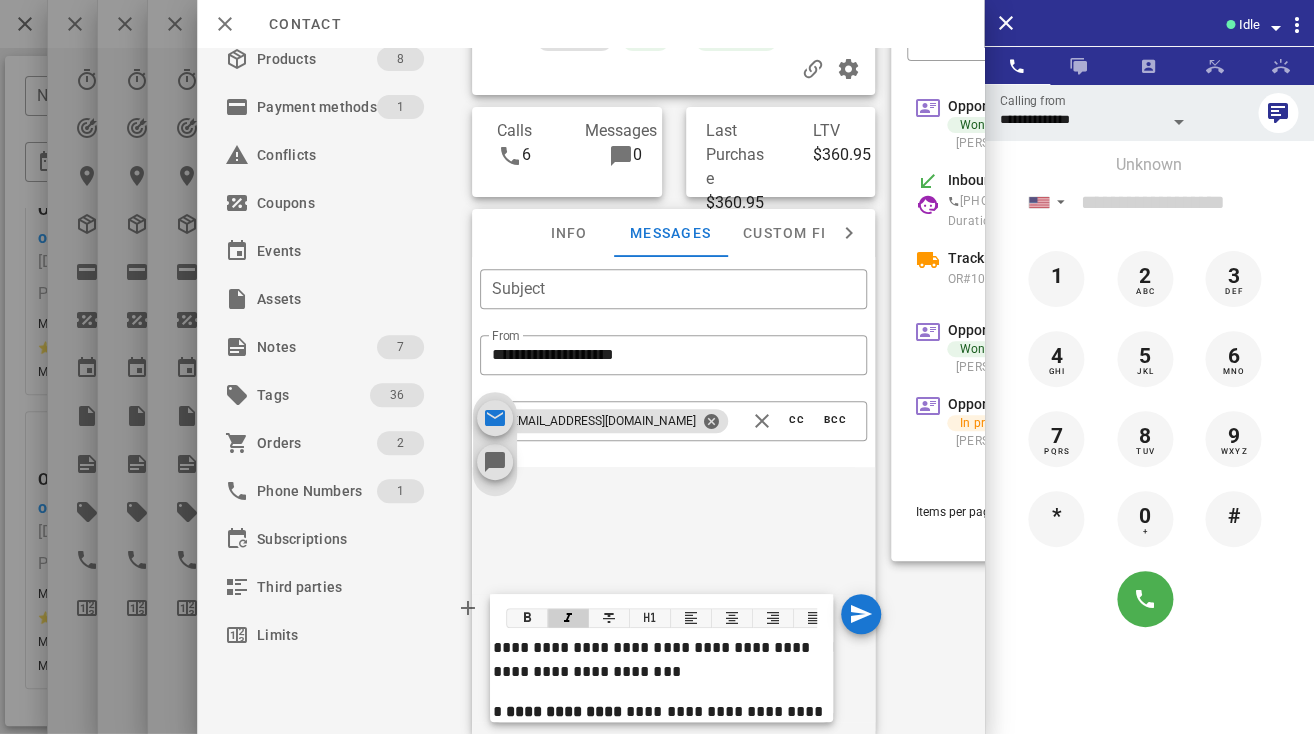 scroll, scrollTop: 541, scrollLeft: 0, axis: vertical 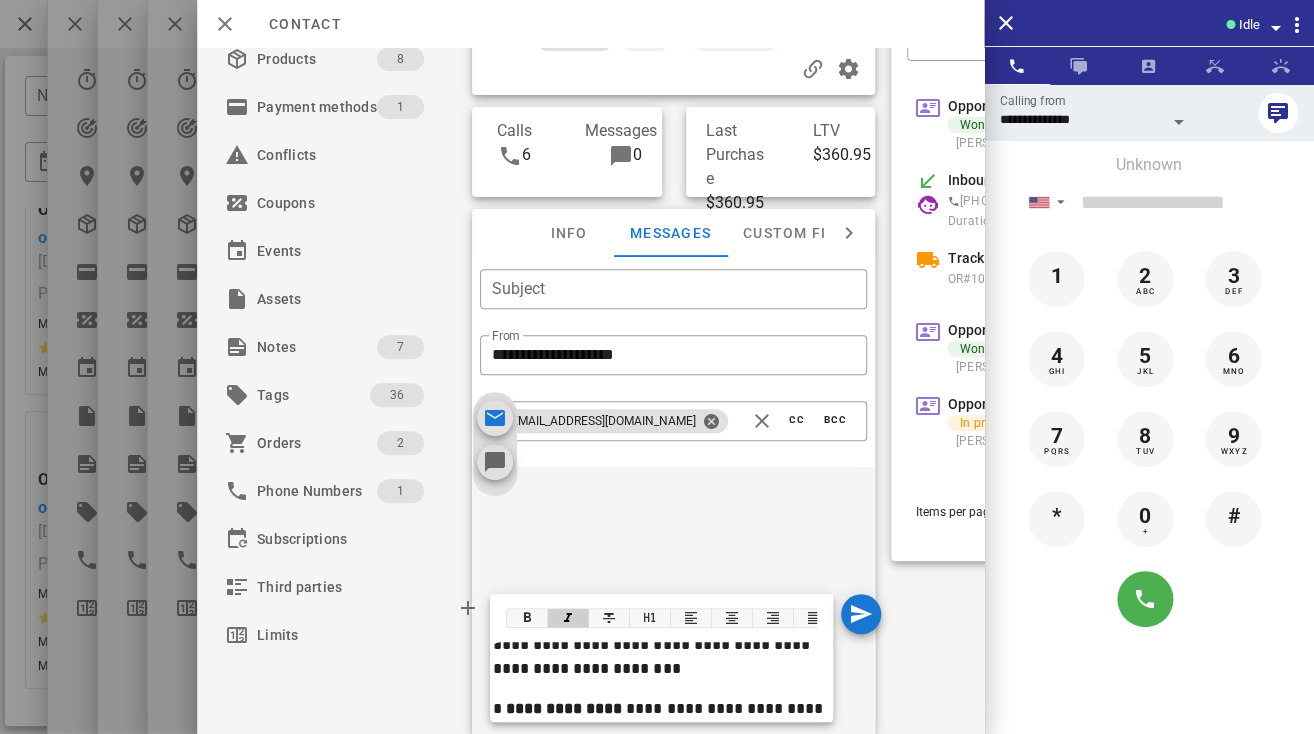 click on "**********" at bounding box center [661, 633] 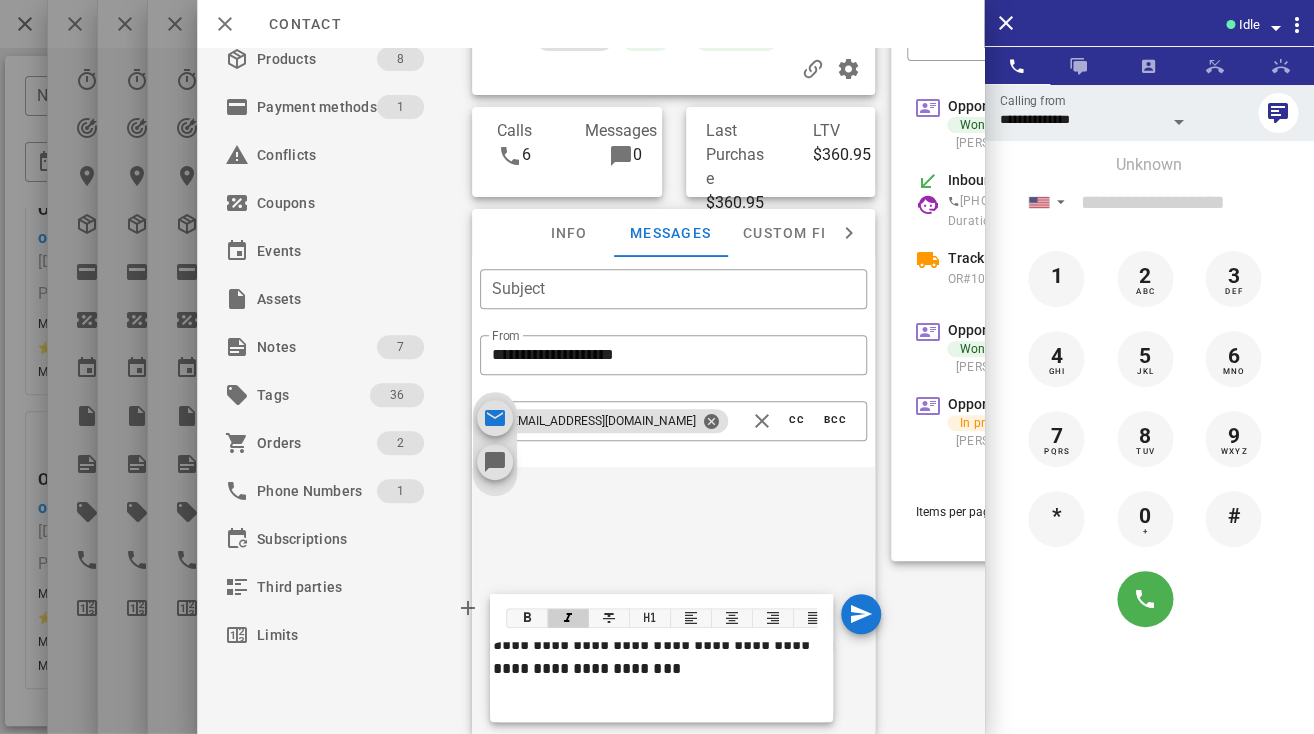 scroll, scrollTop: 167, scrollLeft: 0, axis: vertical 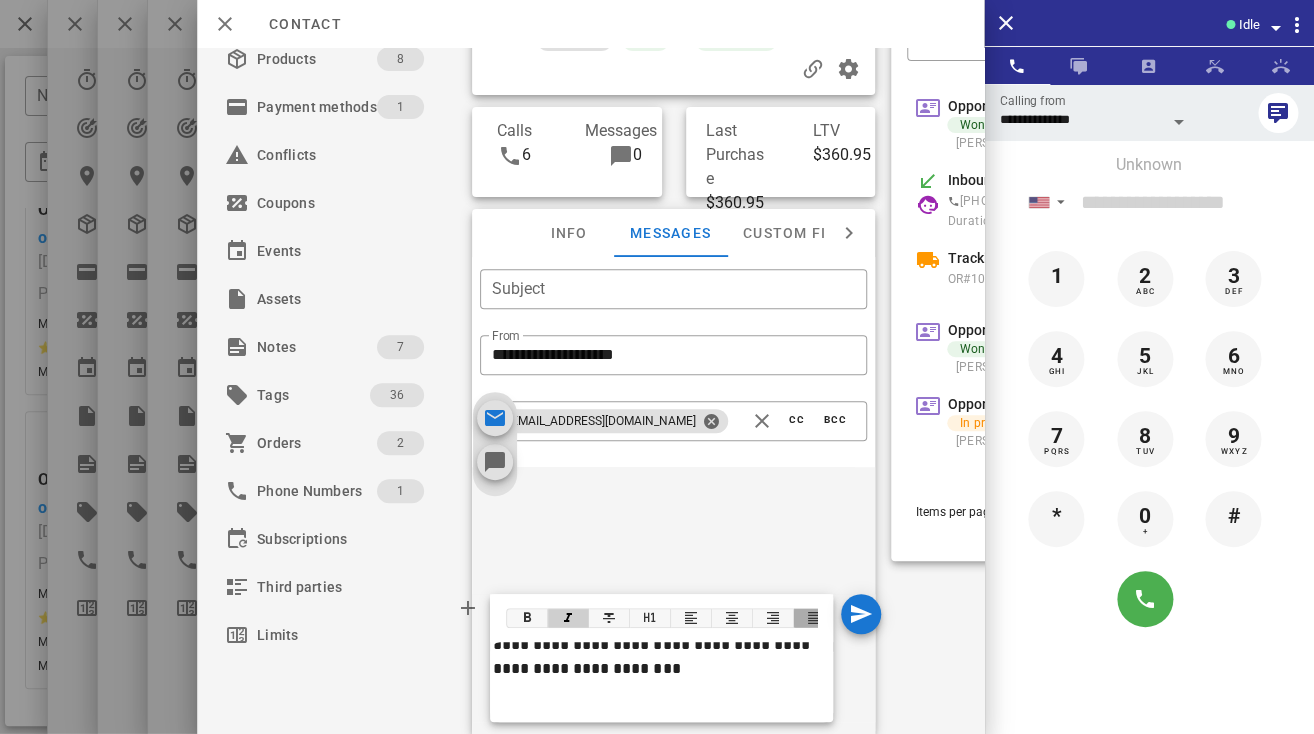 click at bounding box center [814, 618] 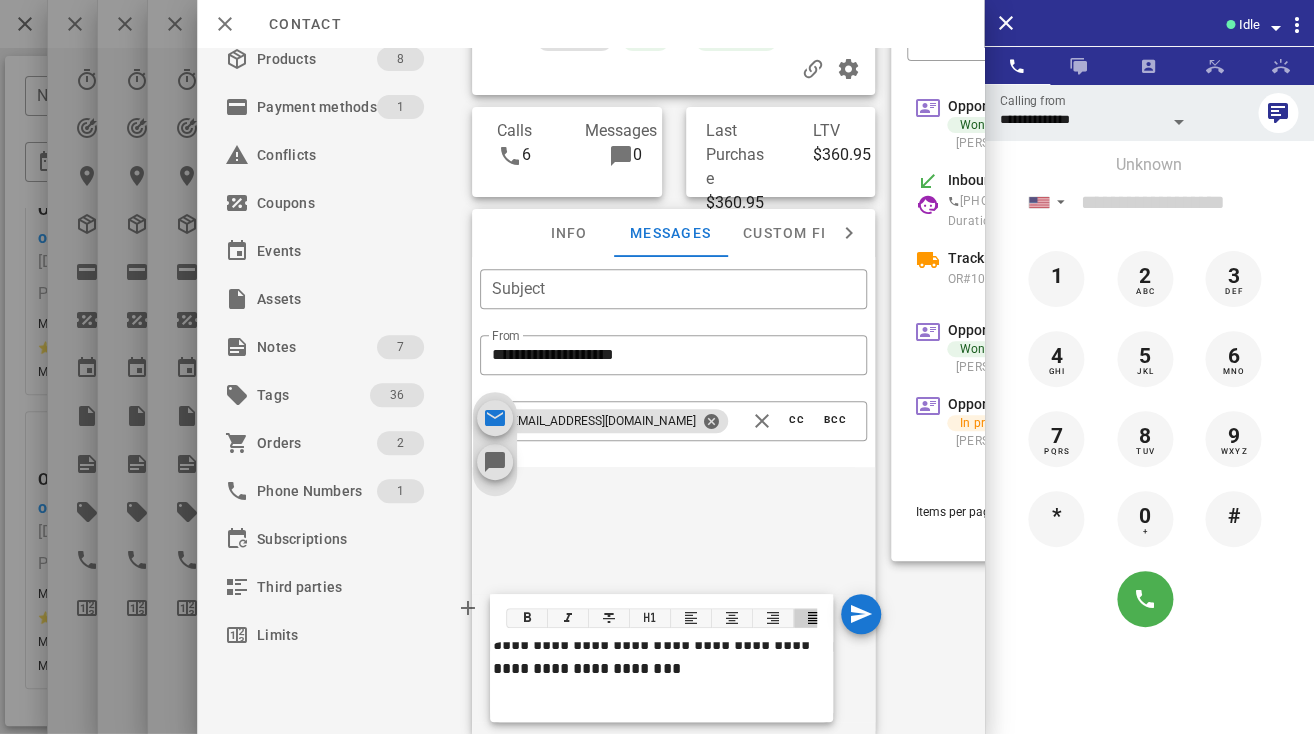 scroll, scrollTop: 376, scrollLeft: 0, axis: vertical 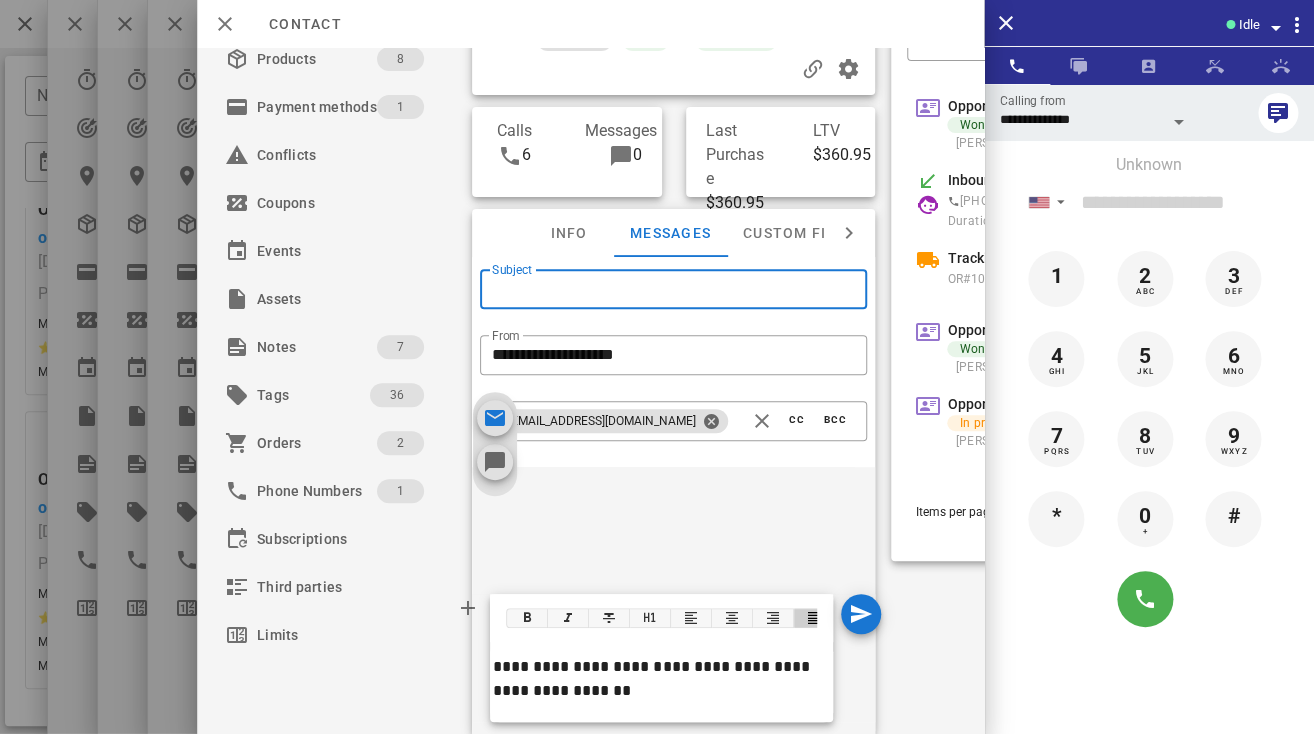click on "Subject" at bounding box center (674, 289) 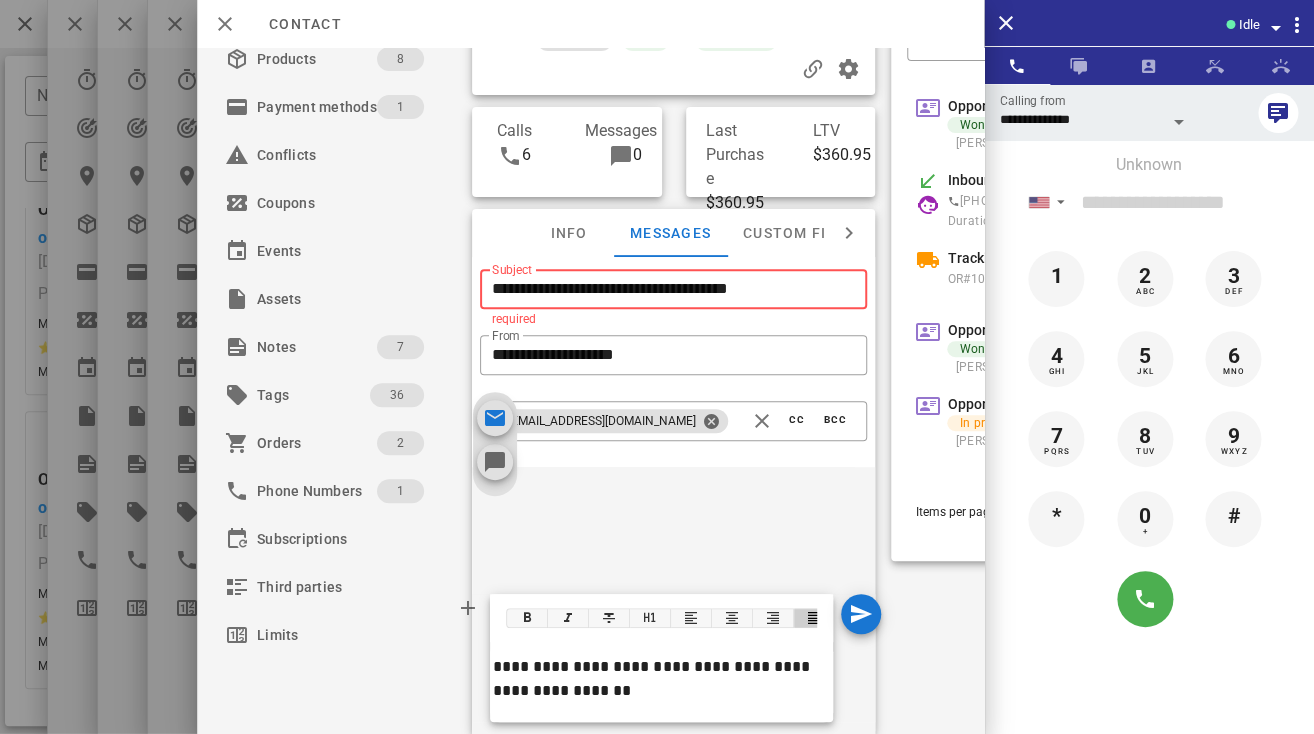 scroll, scrollTop: 1159, scrollLeft: 0, axis: vertical 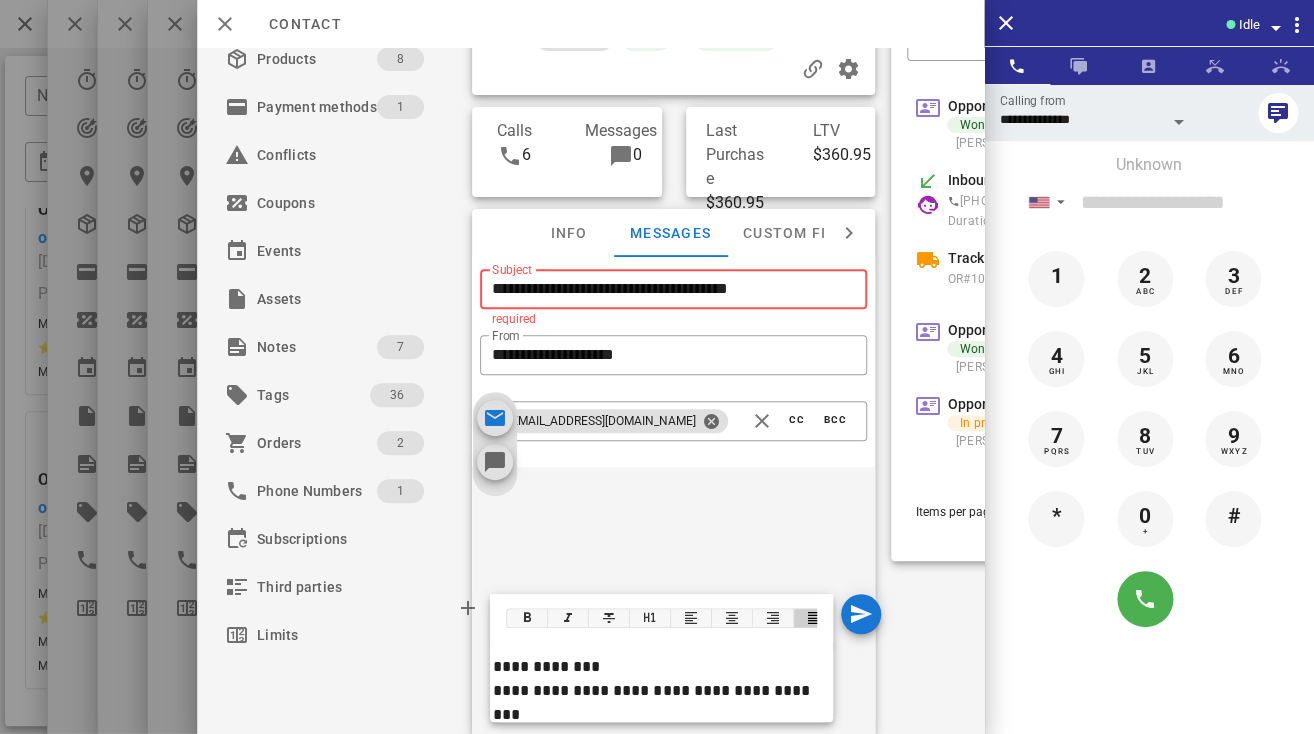 click on "**********" at bounding box center [661, 679] 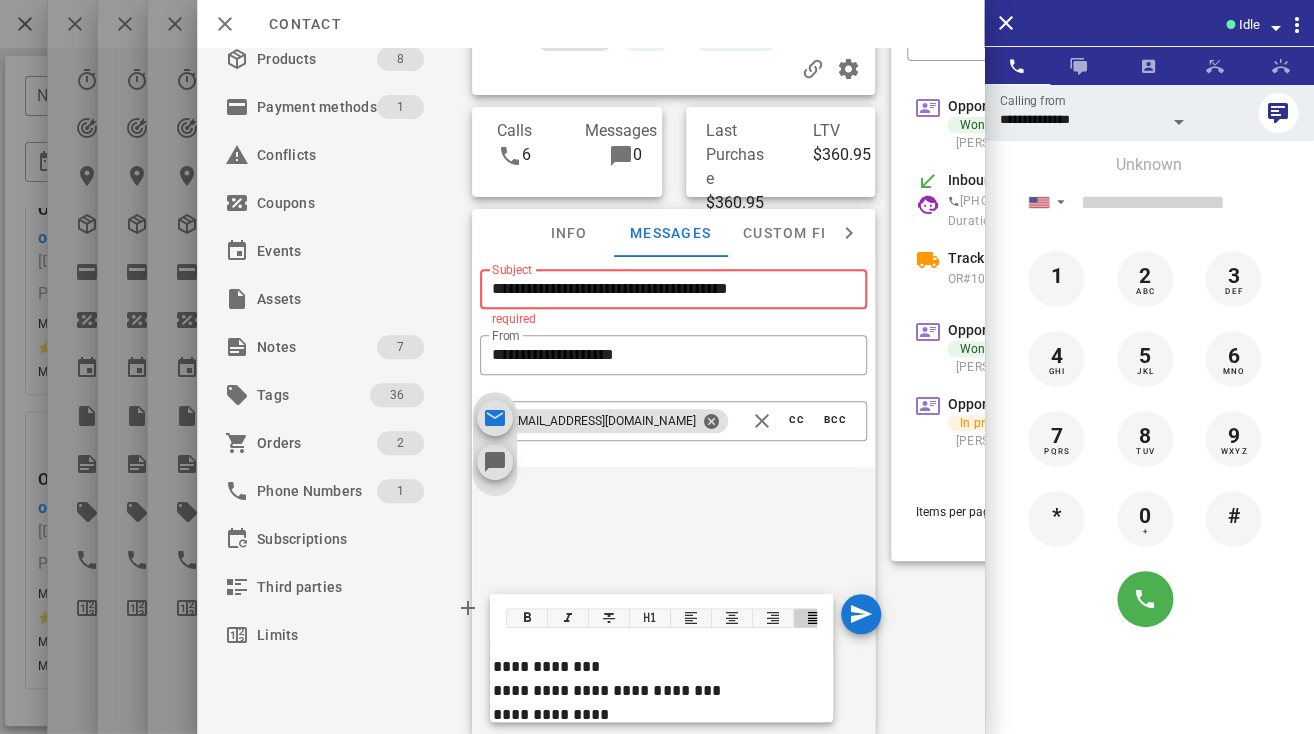 click on "**********" at bounding box center [661, 691] 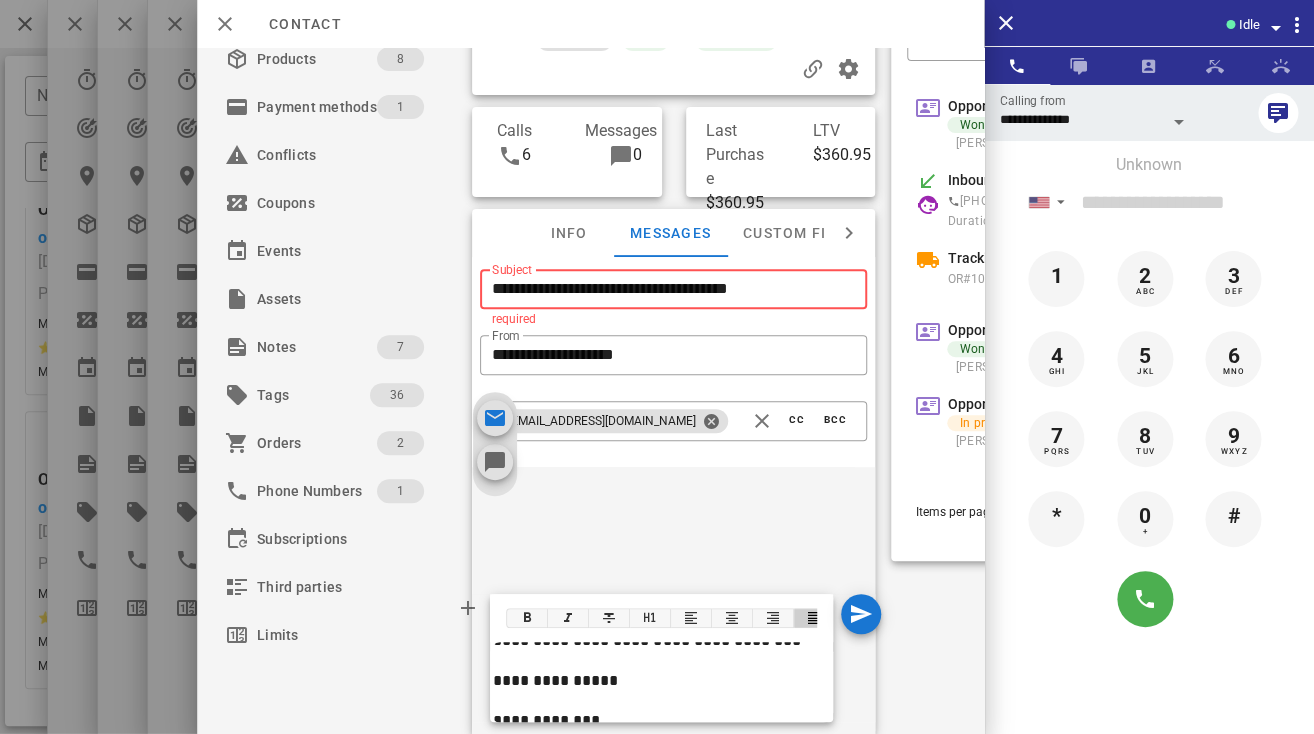 scroll, scrollTop: 1111, scrollLeft: 0, axis: vertical 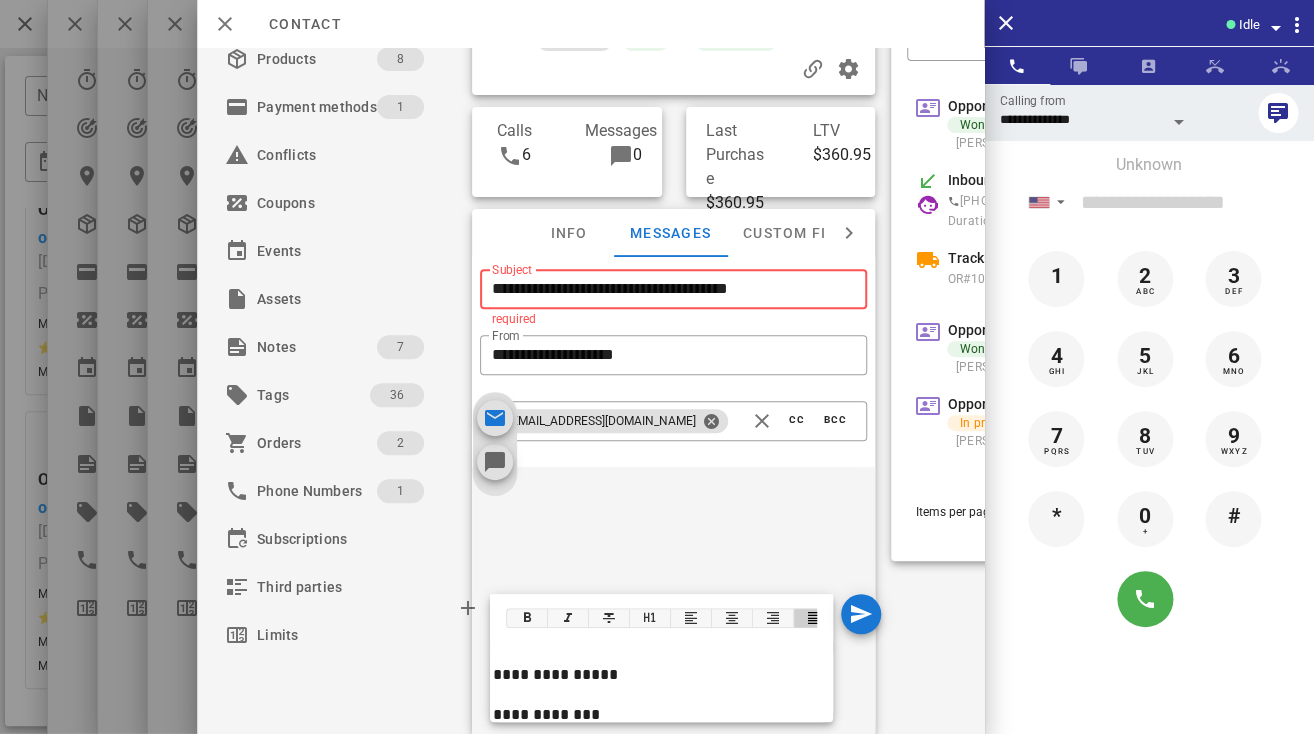 click on "**********" at bounding box center [590, 391] 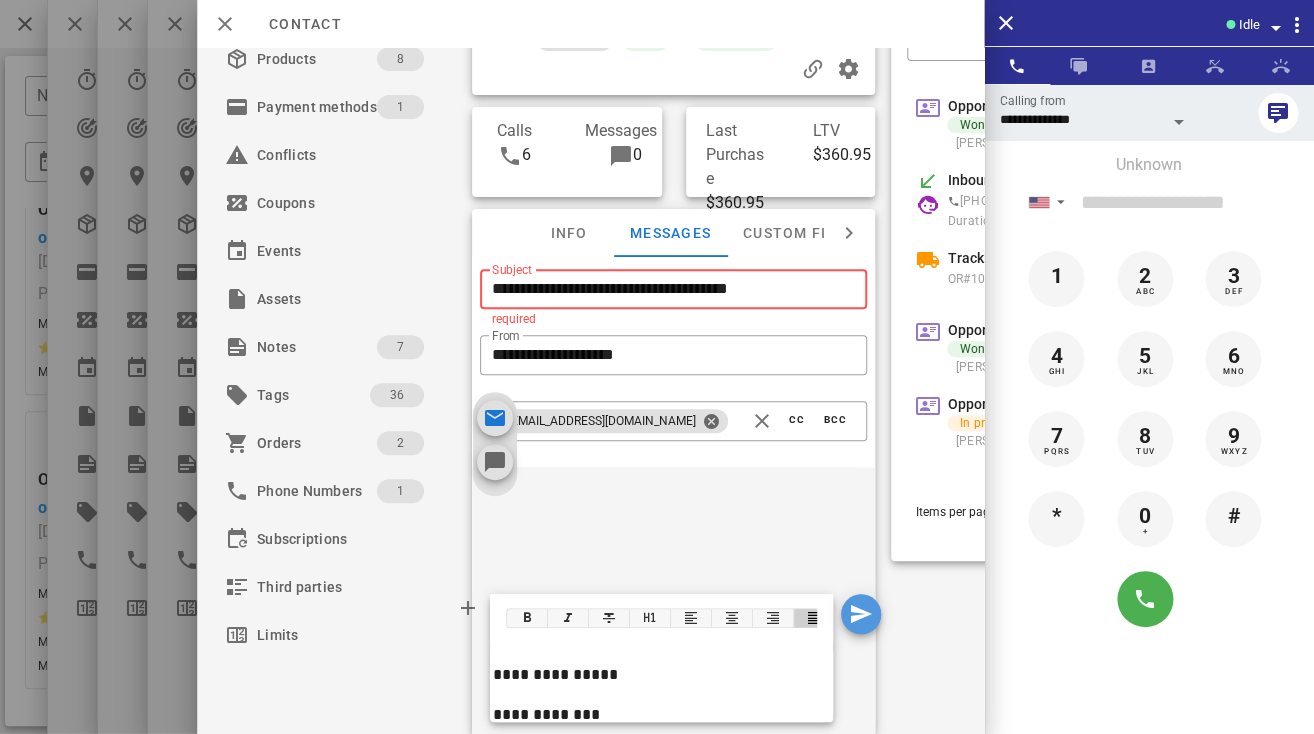 click at bounding box center (861, 614) 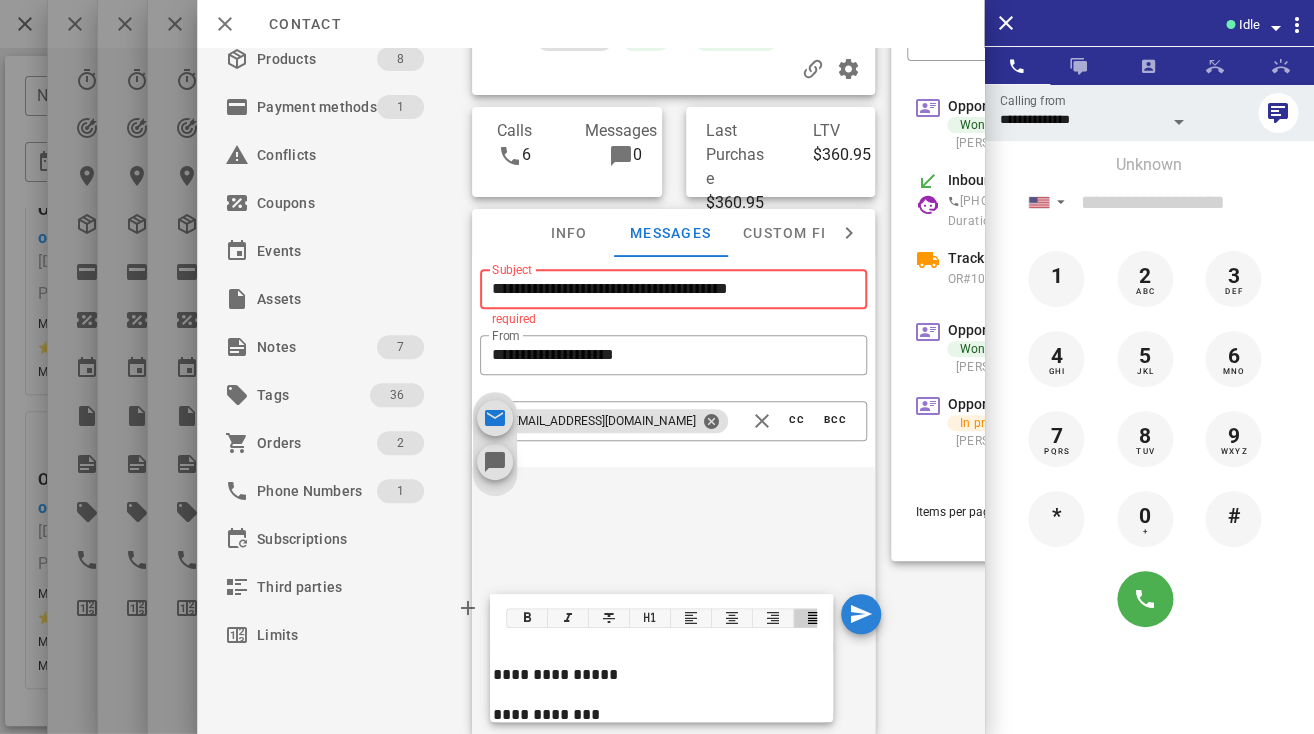 type 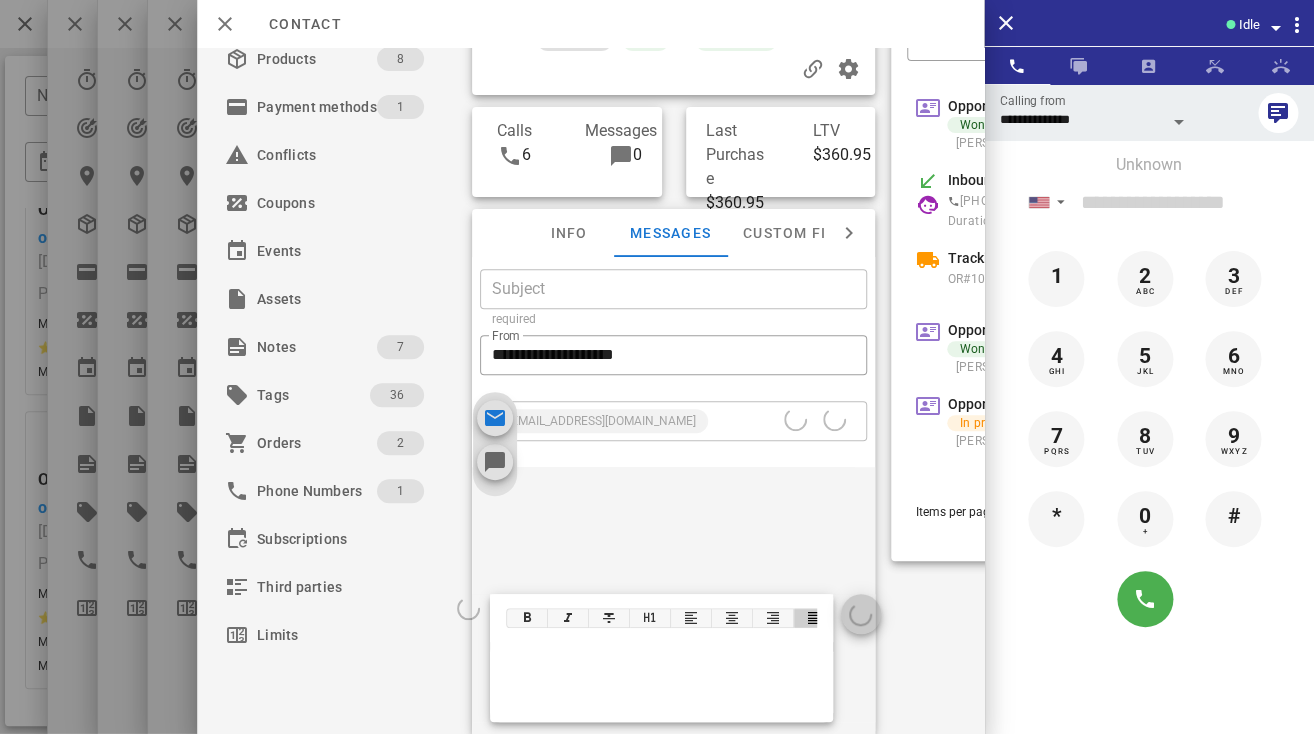 scroll, scrollTop: 0, scrollLeft: 0, axis: both 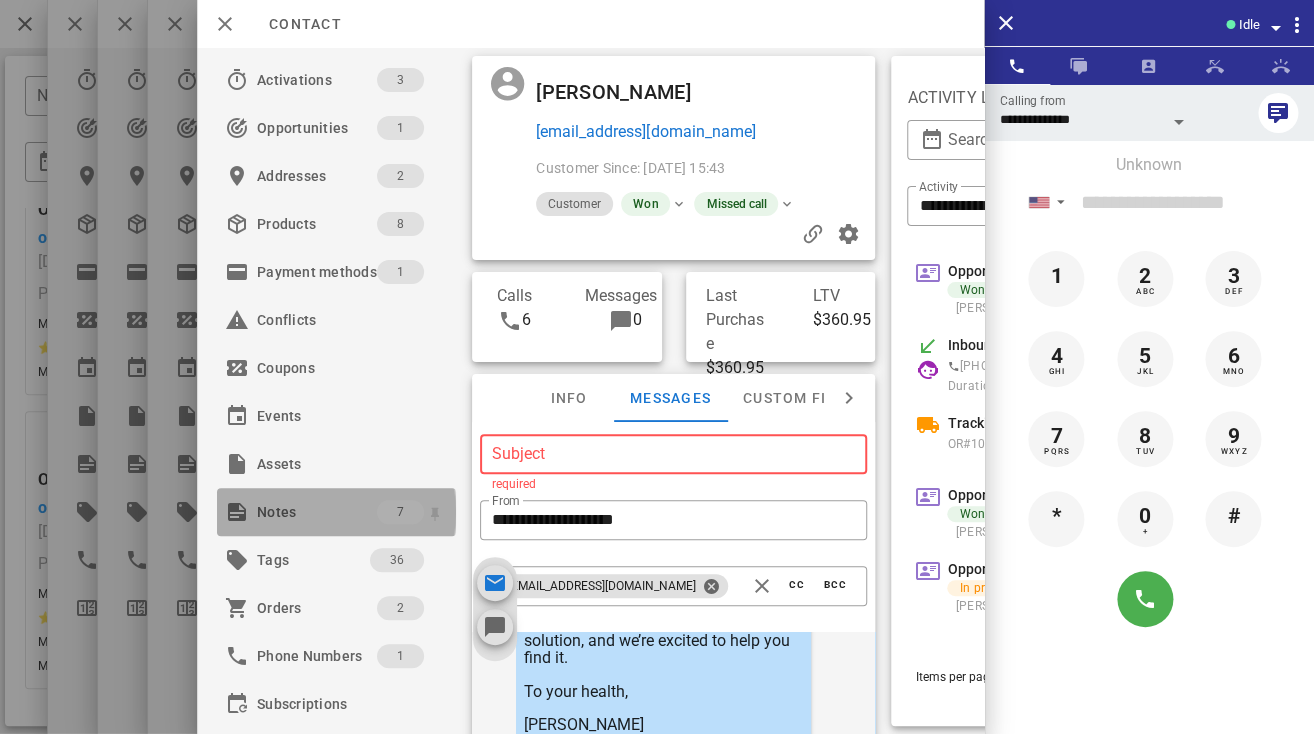 click on "Notes" at bounding box center (317, 512) 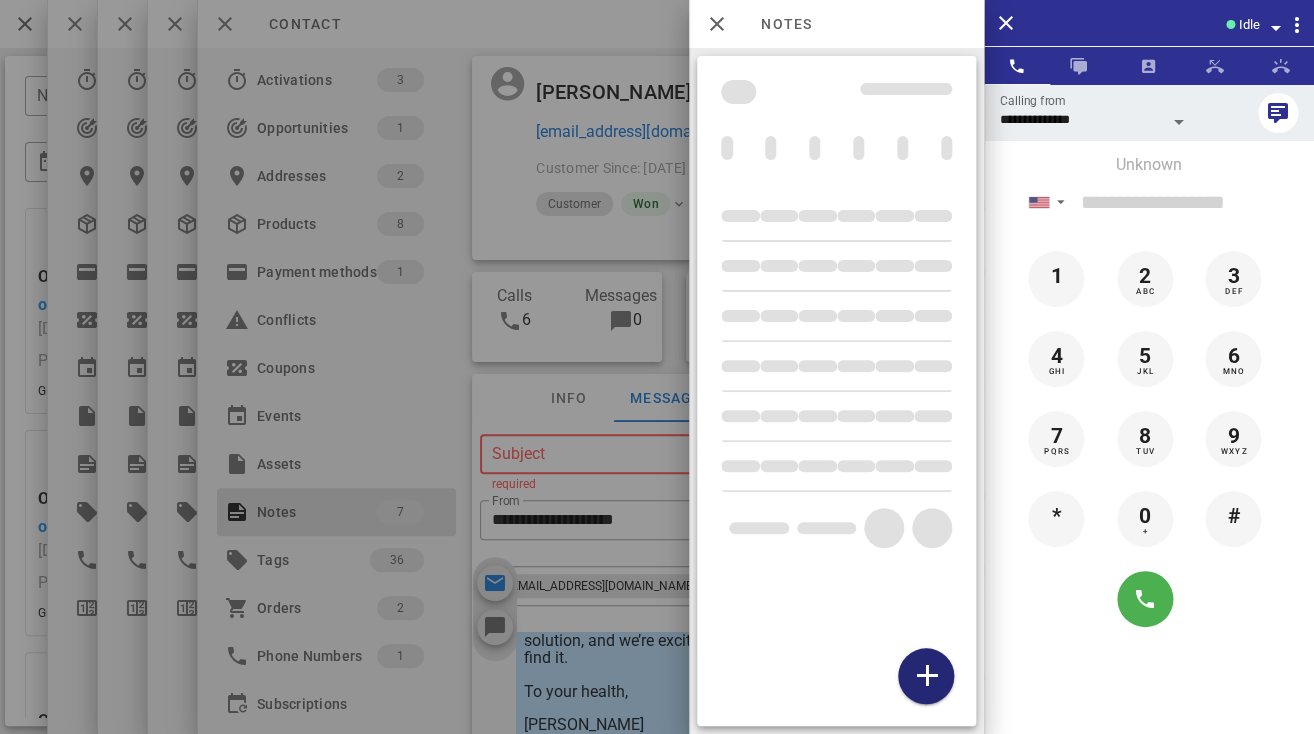 click at bounding box center [926, 676] 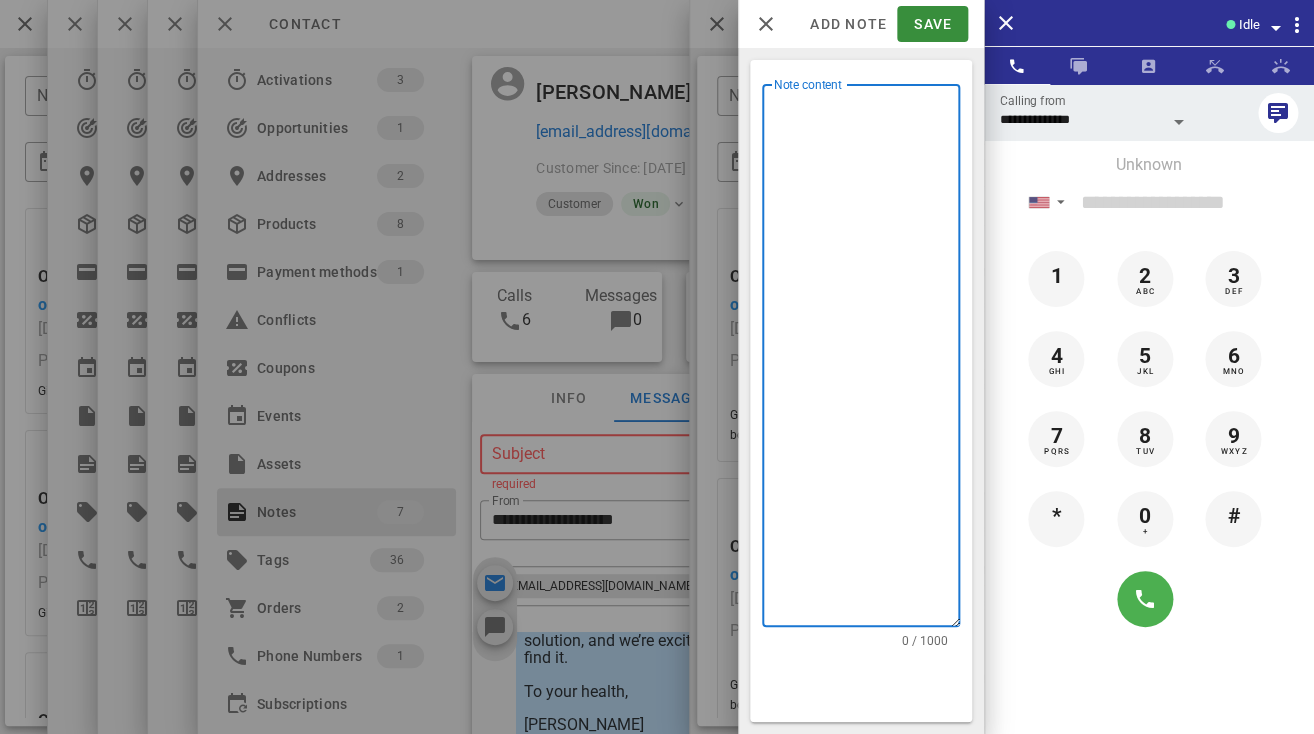 click on "Note content" at bounding box center (867, 360) 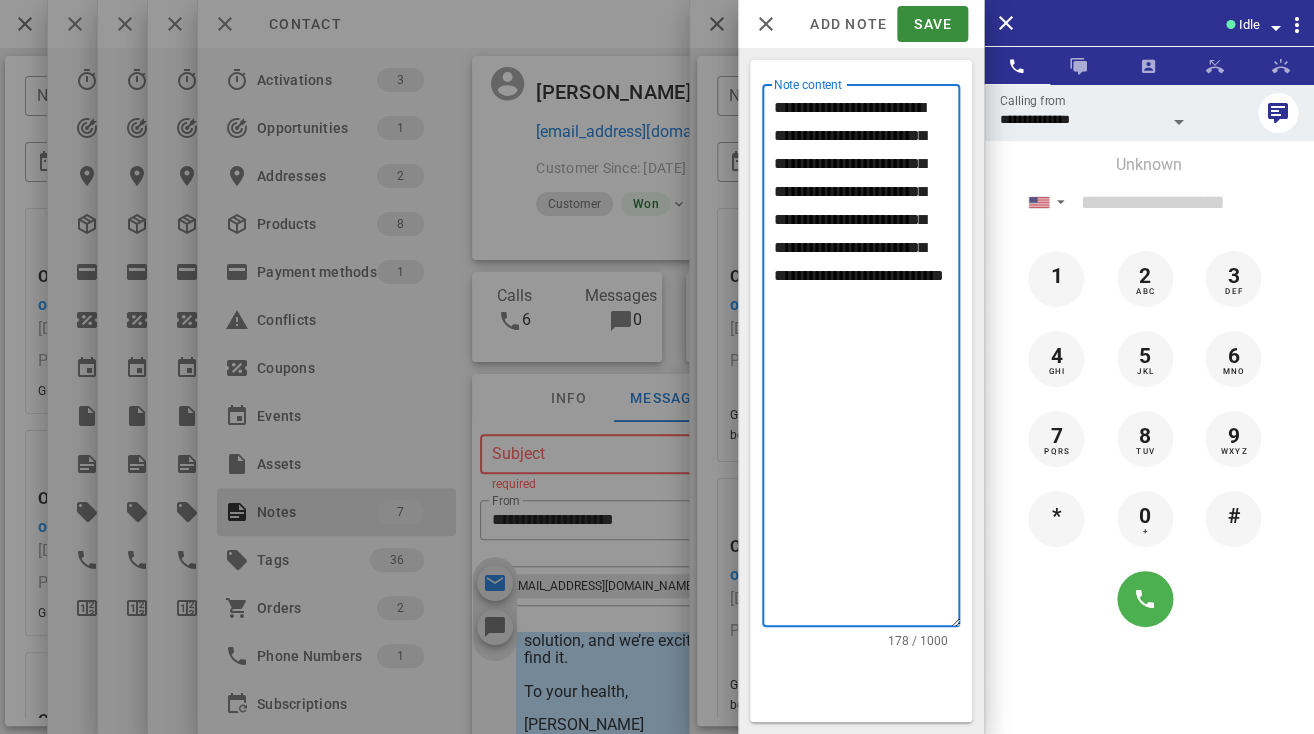 drag, startPoint x: 878, startPoint y: 612, endPoint x: 852, endPoint y: 397, distance: 216.56639 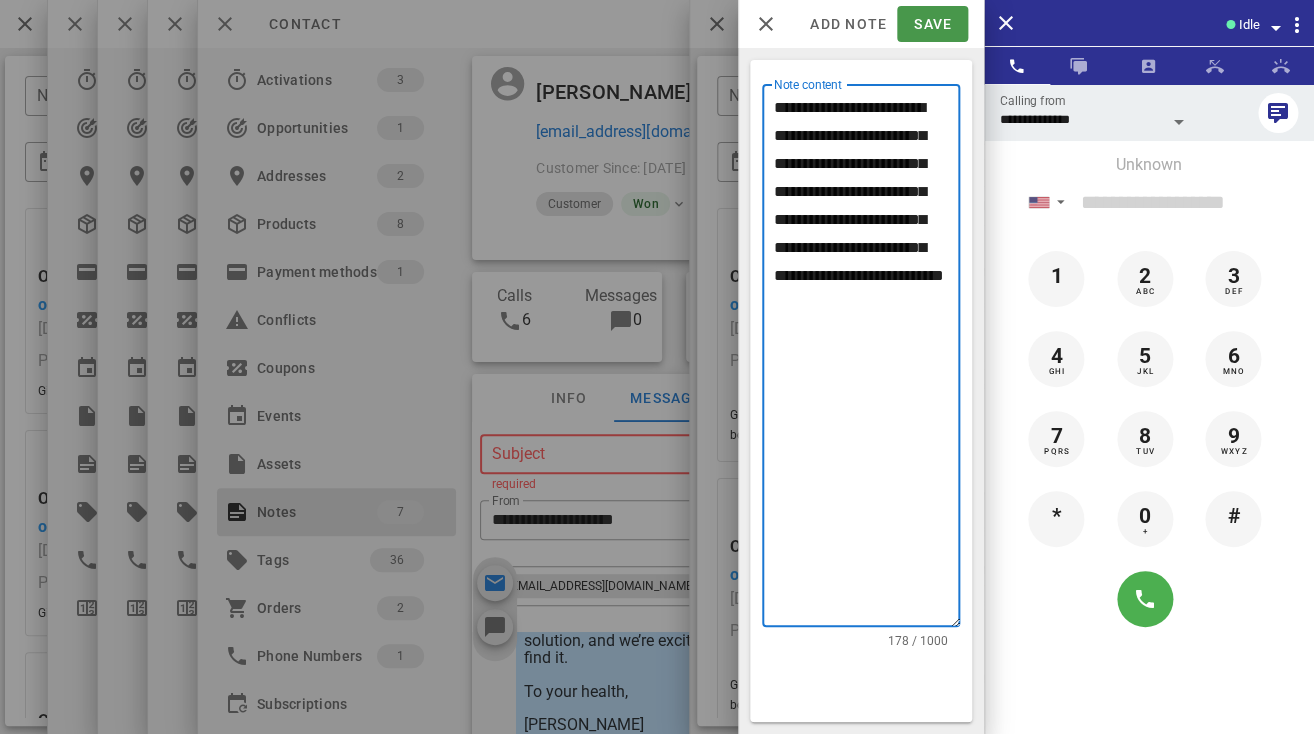 type on "**********" 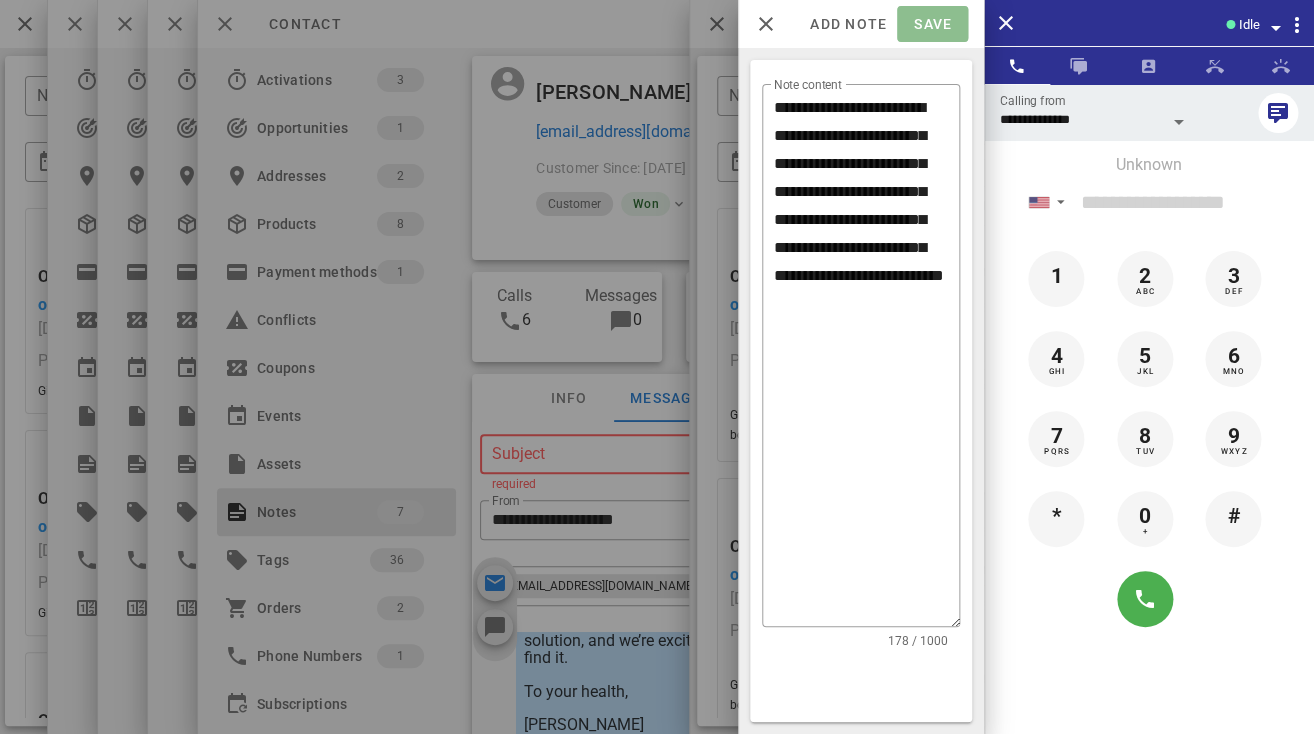 click on "Save" at bounding box center (932, 24) 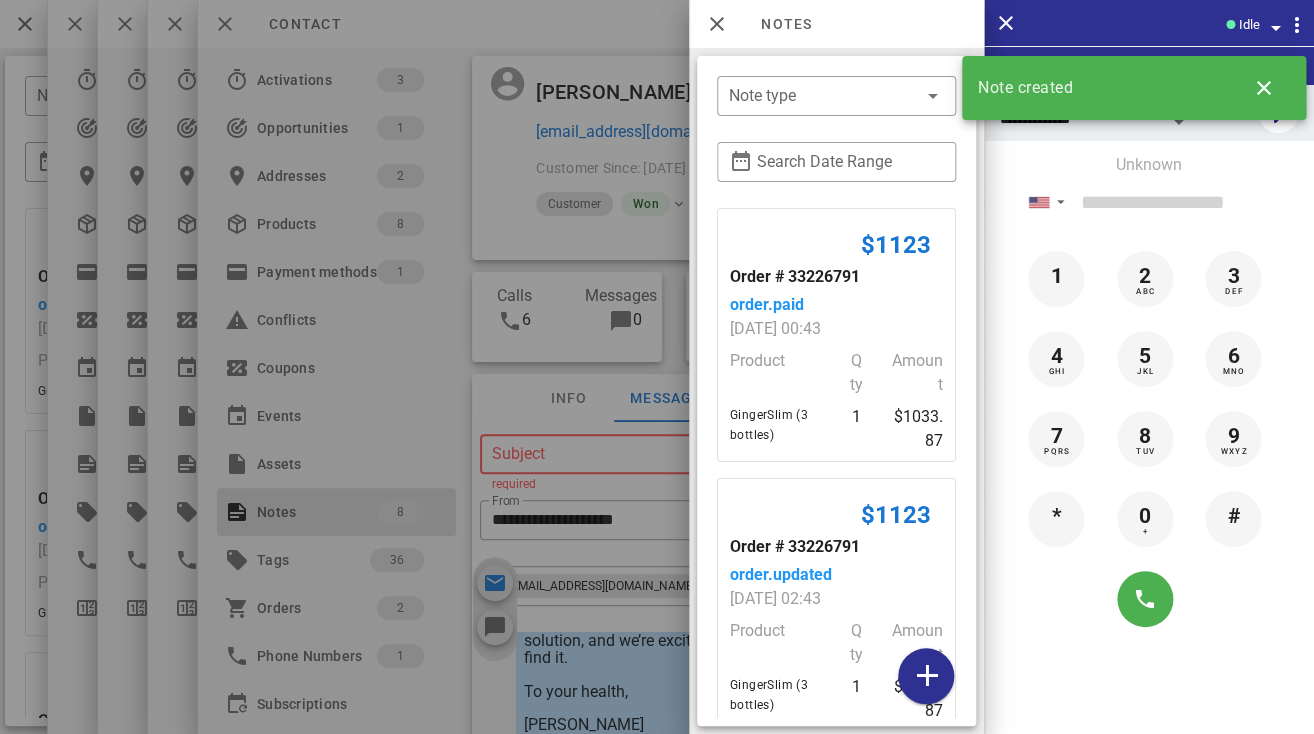 click at bounding box center [657, 367] 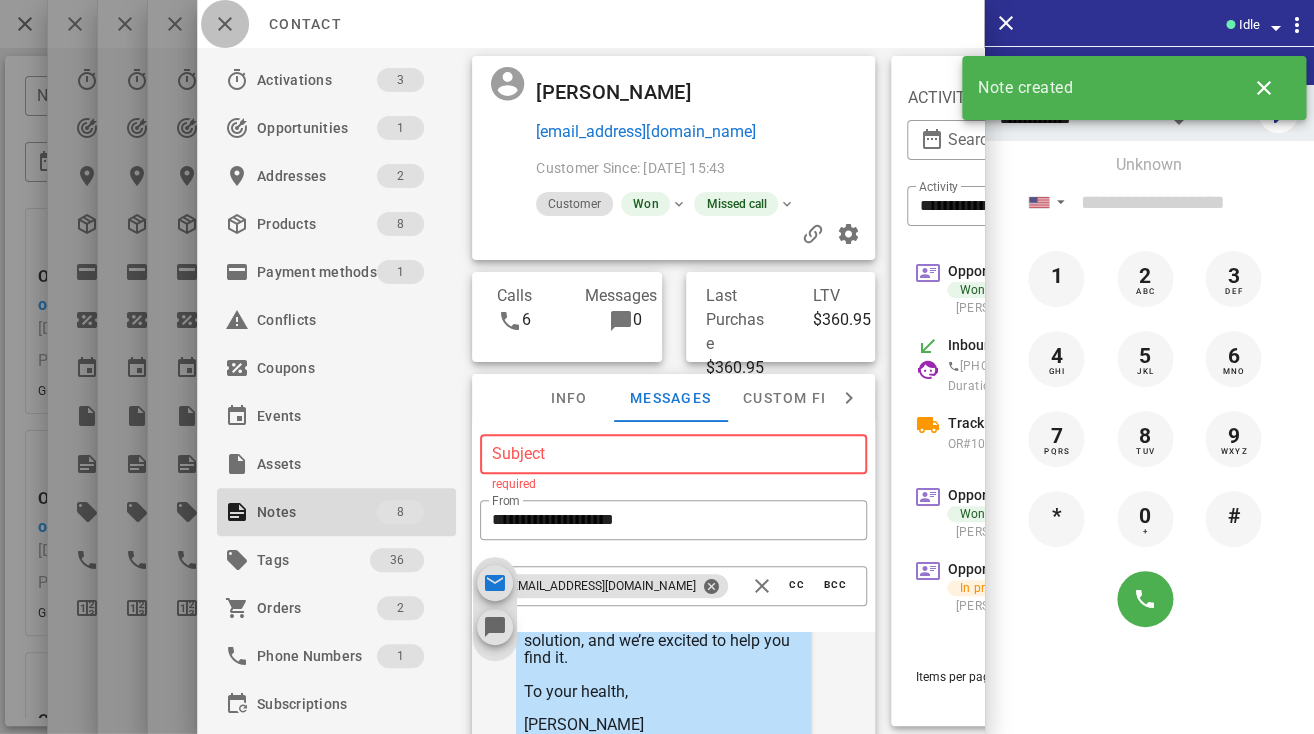 click at bounding box center [225, 24] 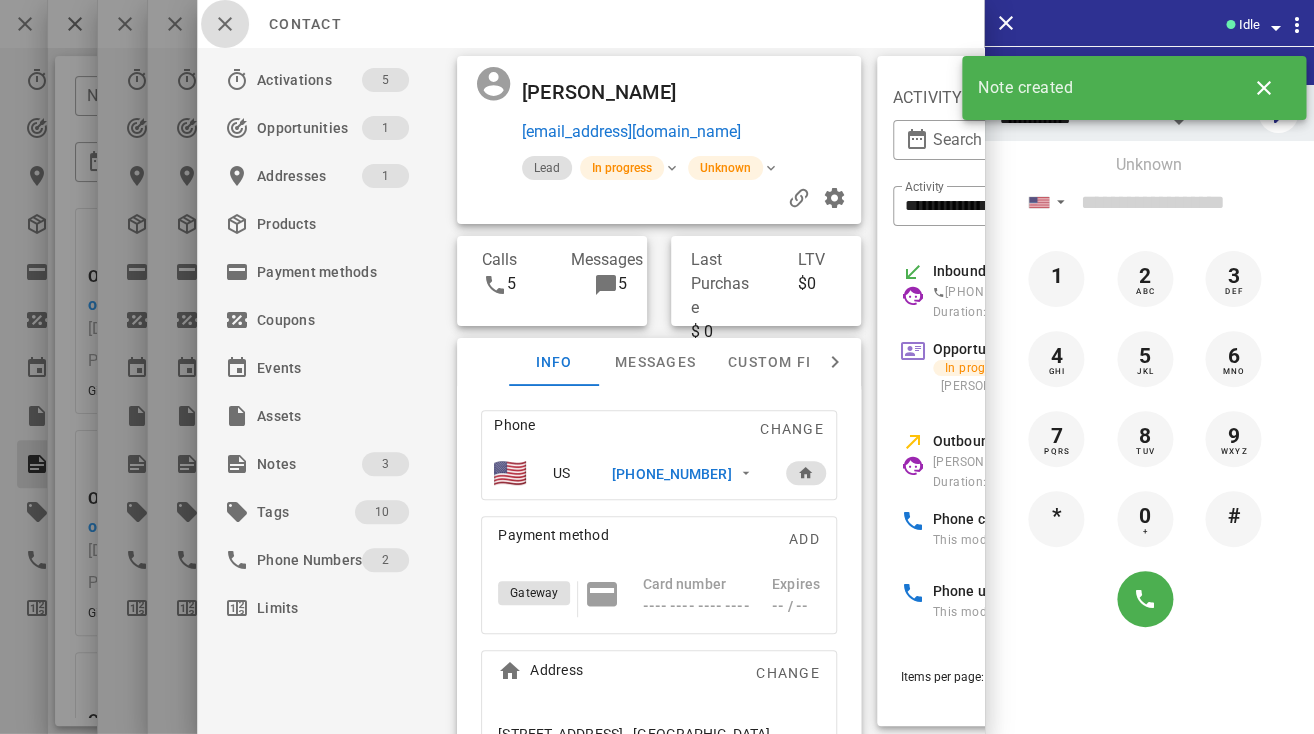click at bounding box center [225, 24] 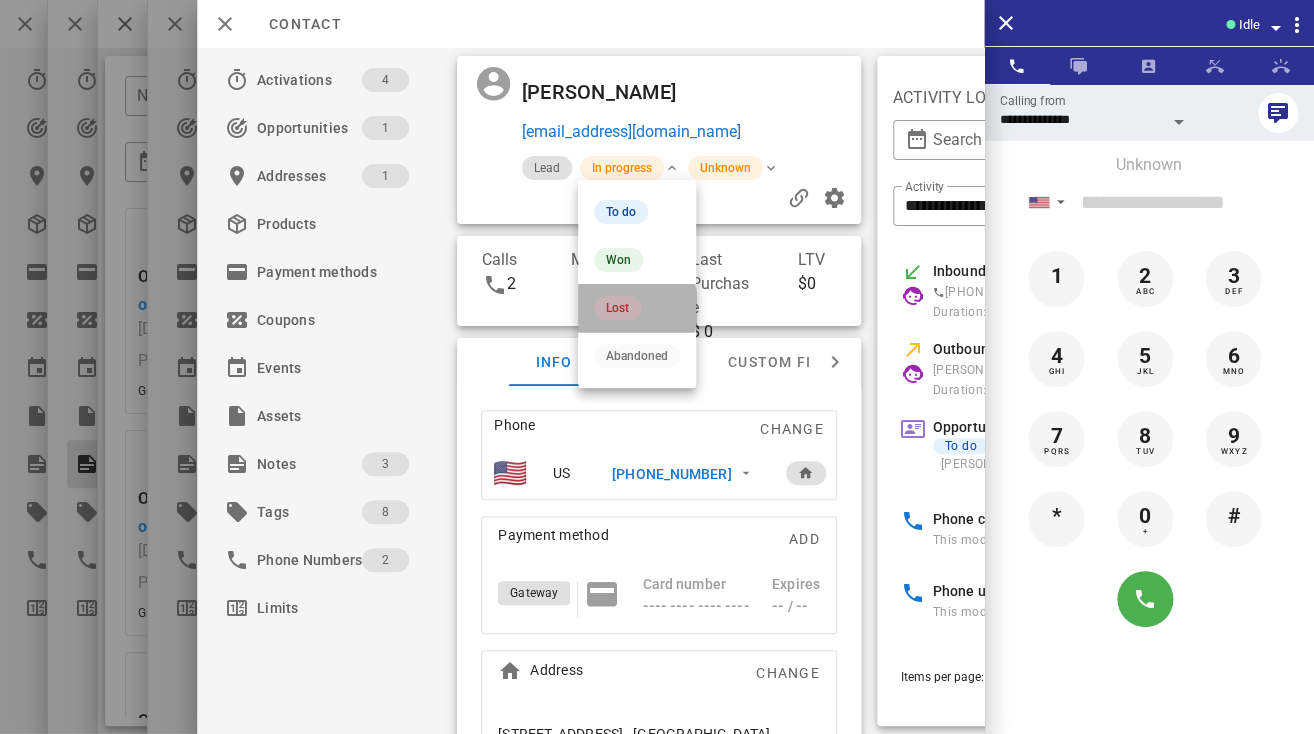 click on "Lost" at bounding box center (617, 308) 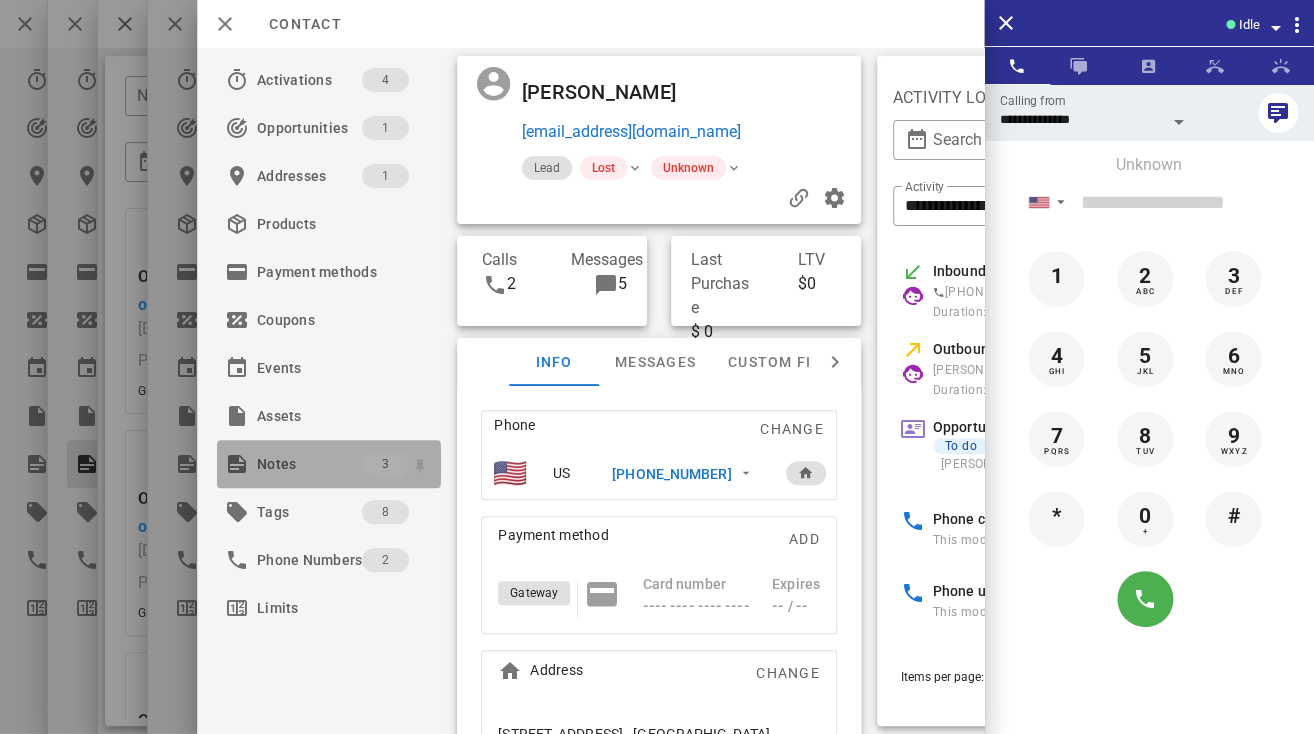click on "Notes" at bounding box center [309, 464] 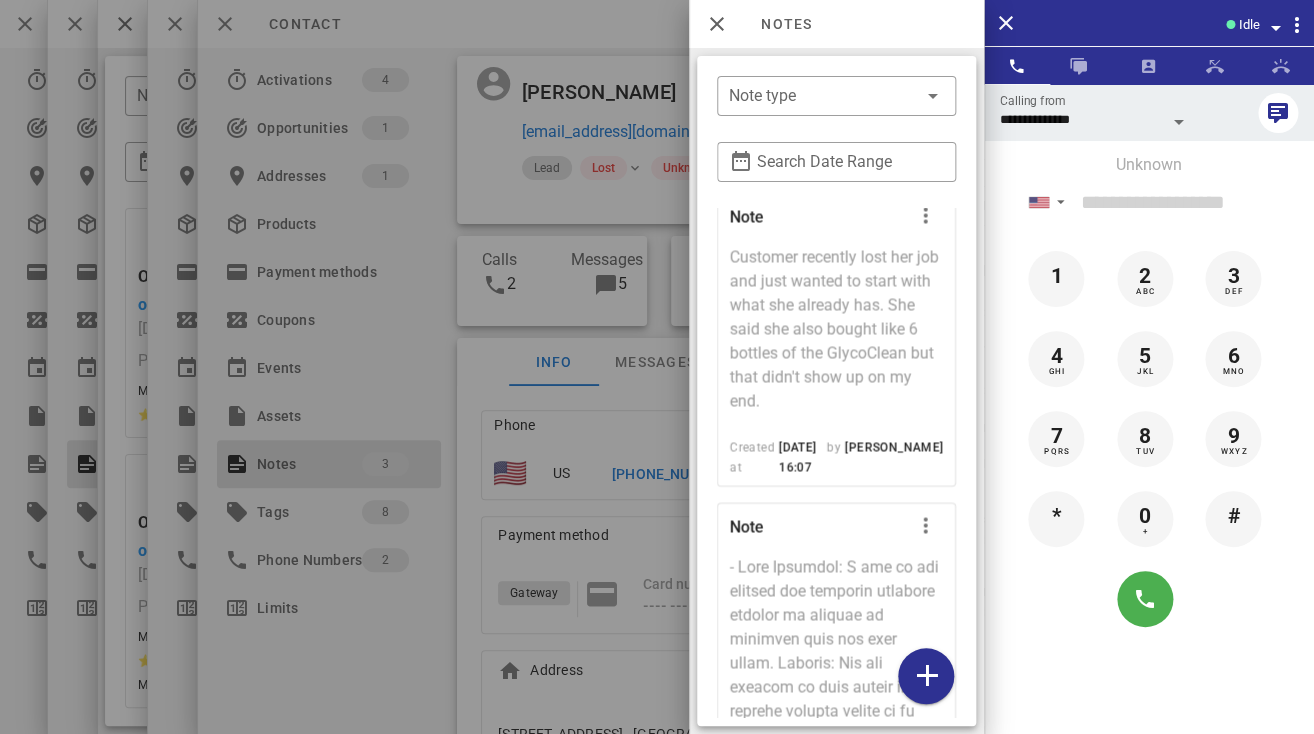 scroll, scrollTop: 1368, scrollLeft: 0, axis: vertical 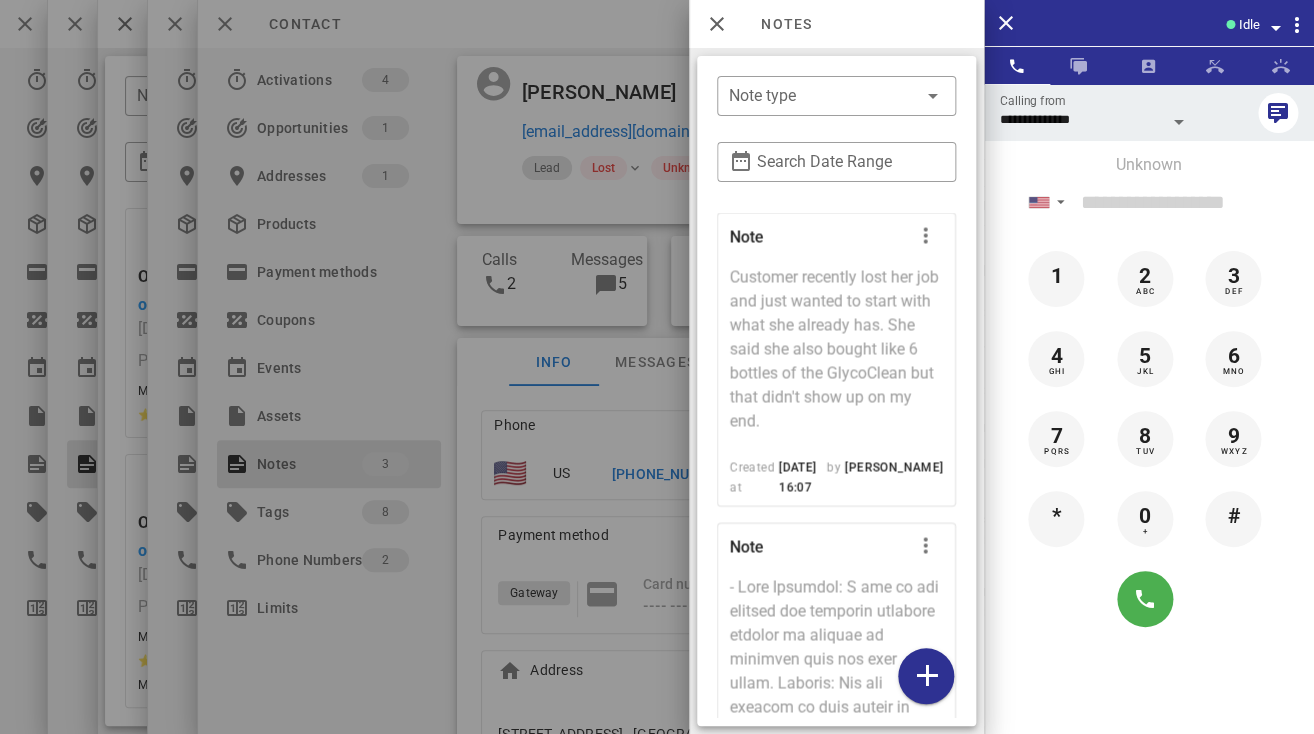 click at bounding box center [657, 367] 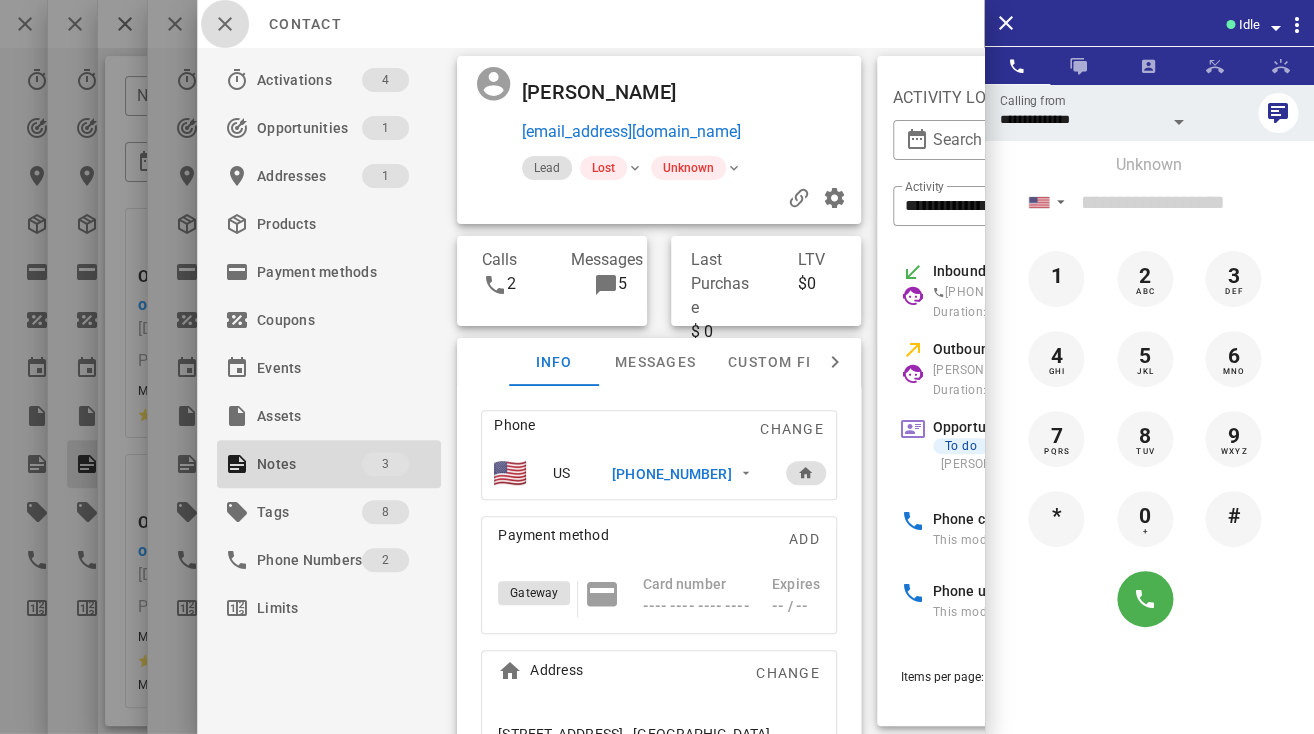 click at bounding box center (225, 24) 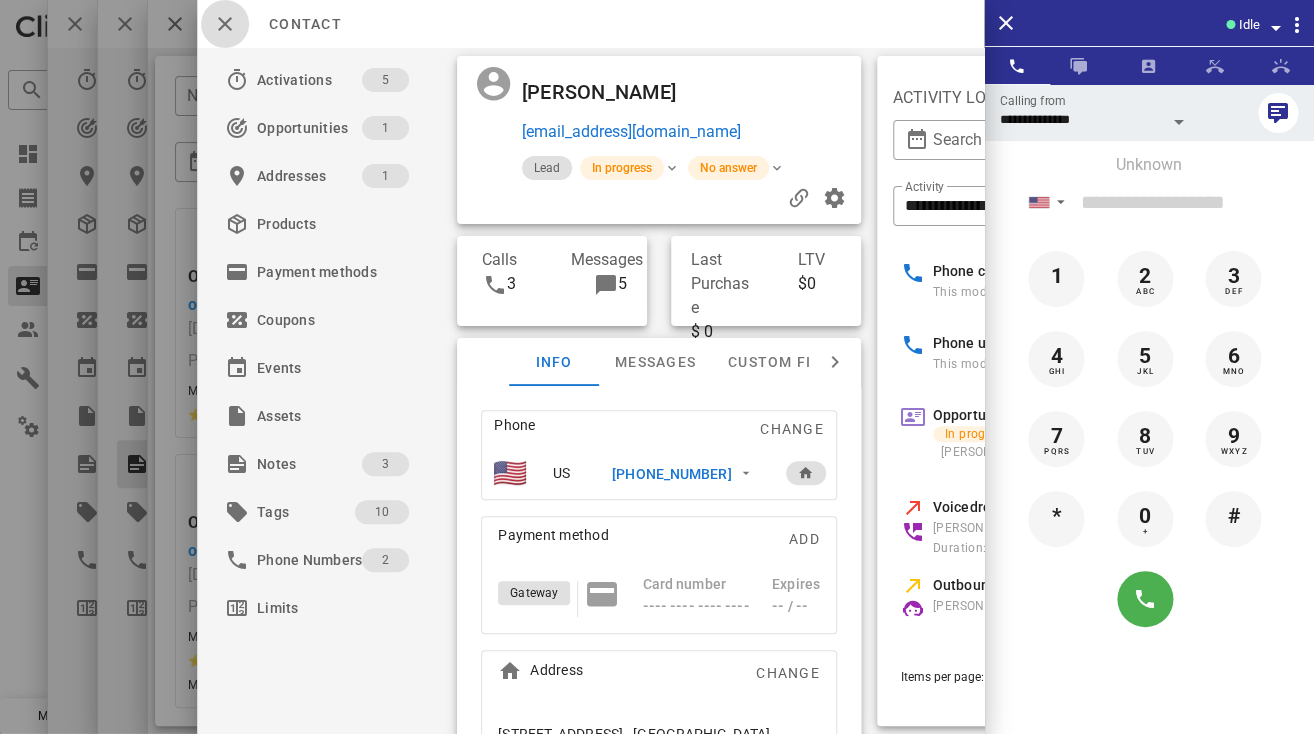 click at bounding box center [225, 24] 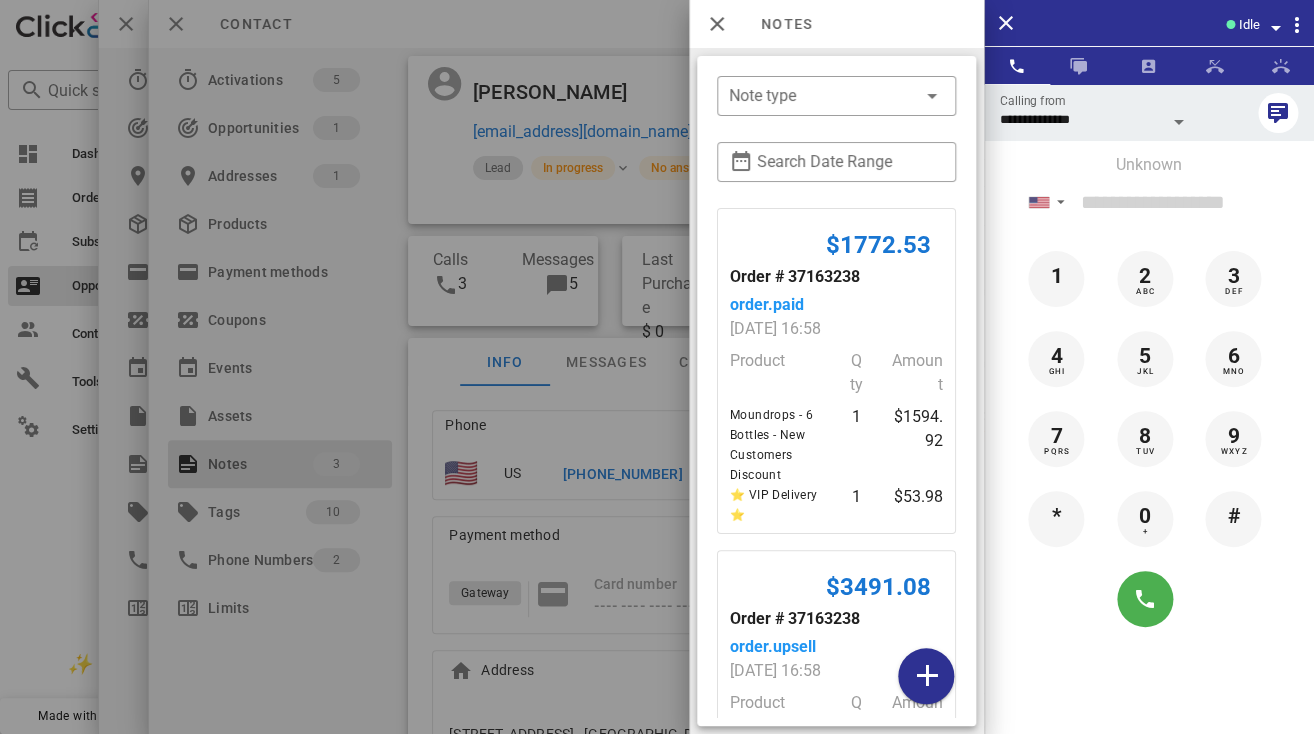click at bounding box center [657, 367] 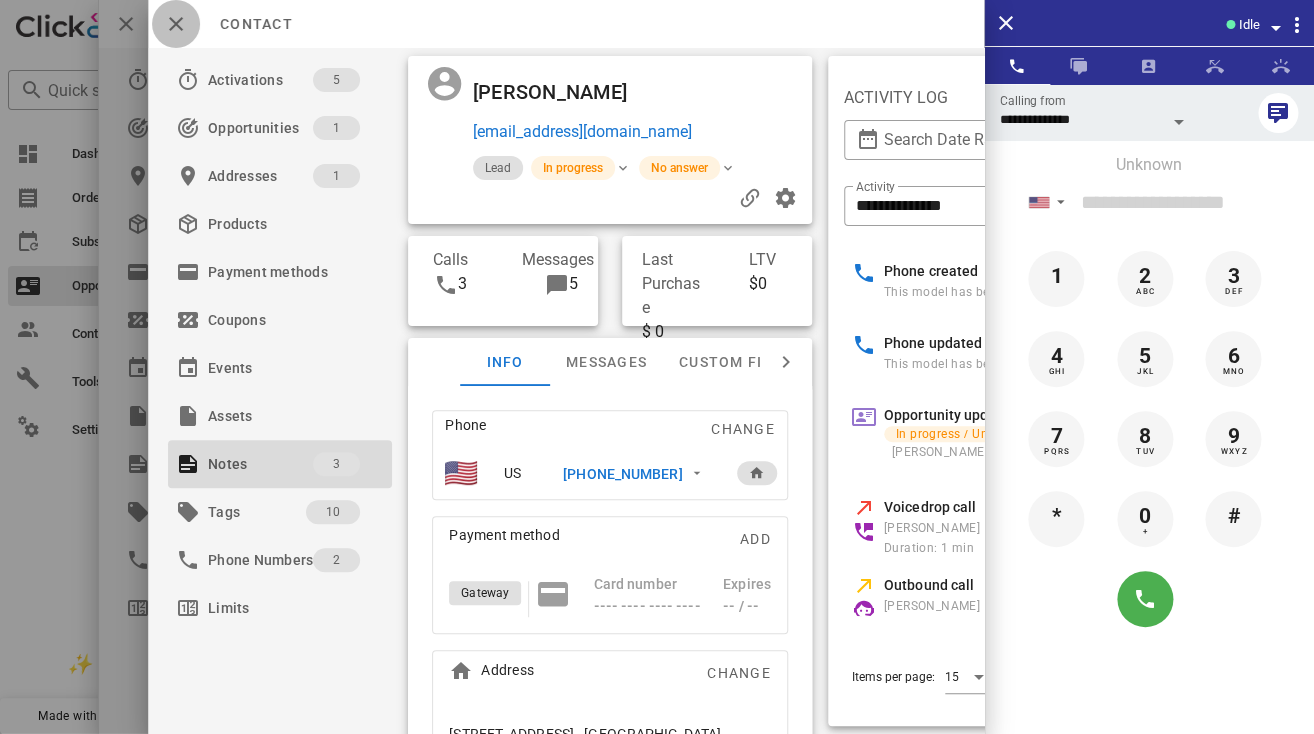 click at bounding box center (176, 24) 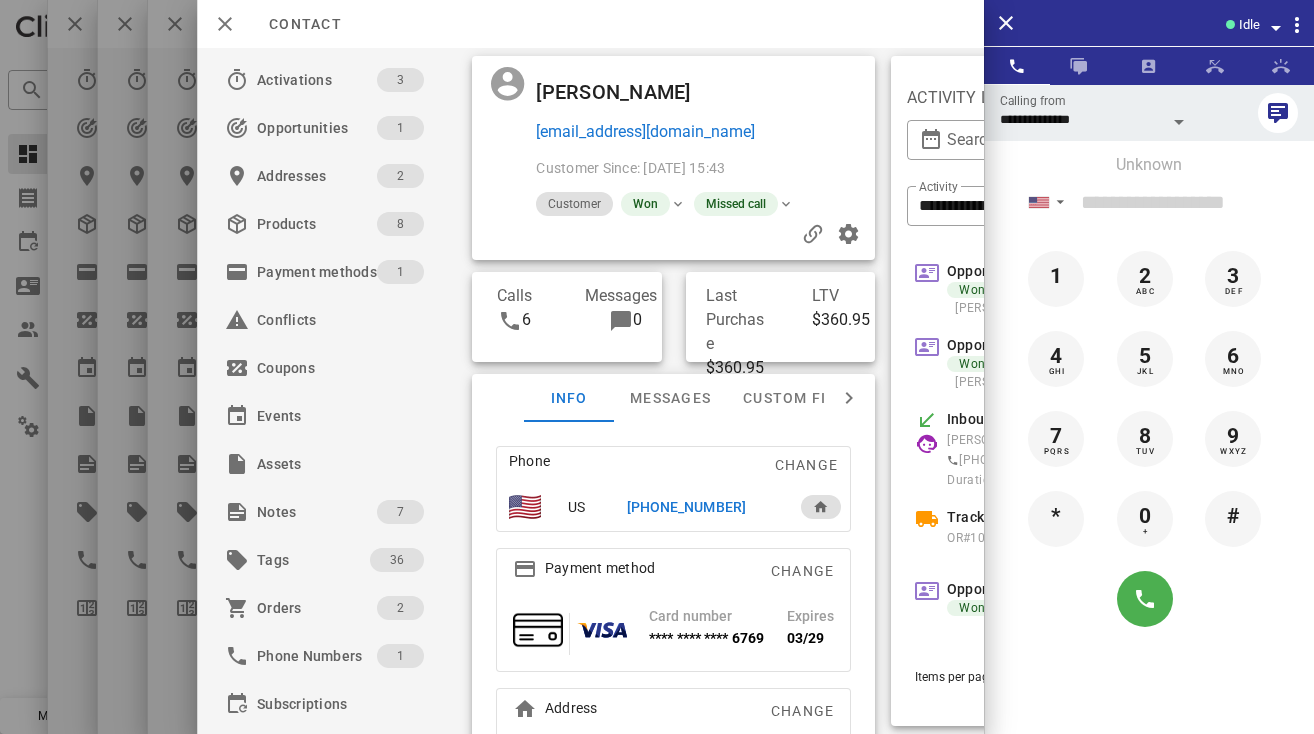 scroll, scrollTop: 0, scrollLeft: 0, axis: both 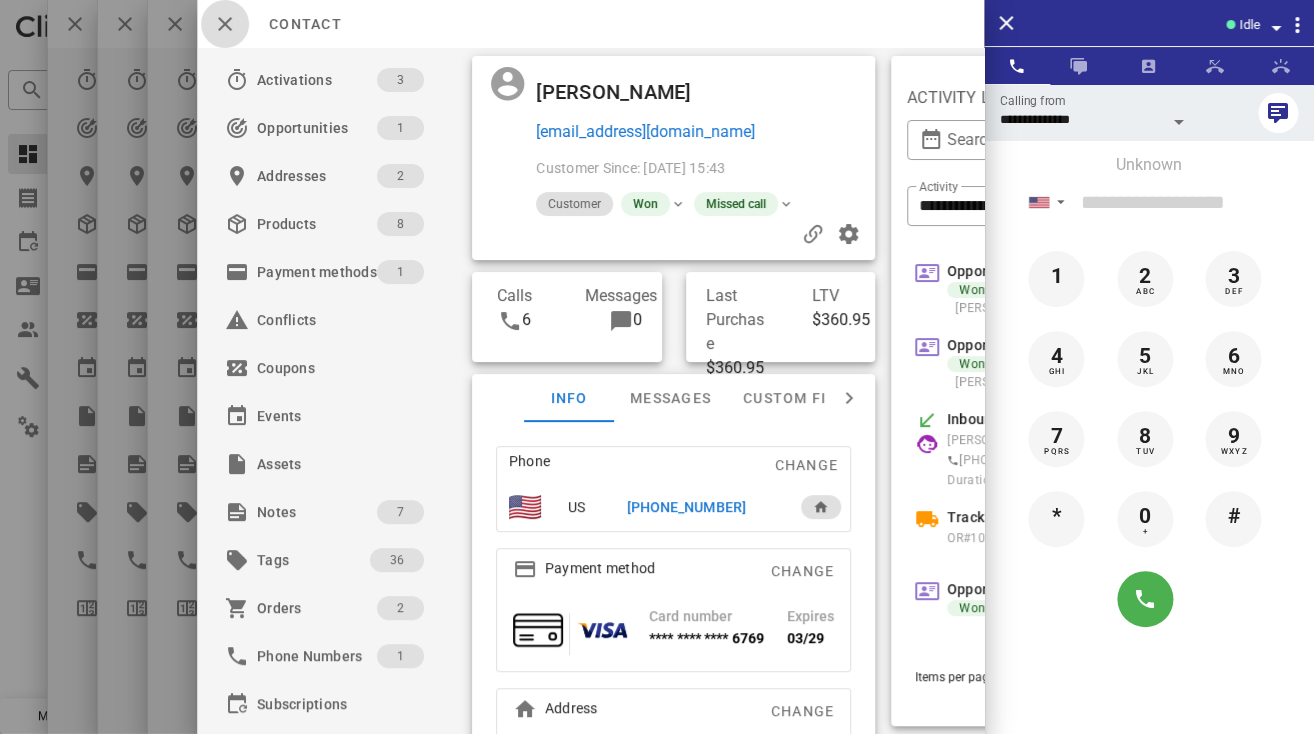 click at bounding box center [225, 24] 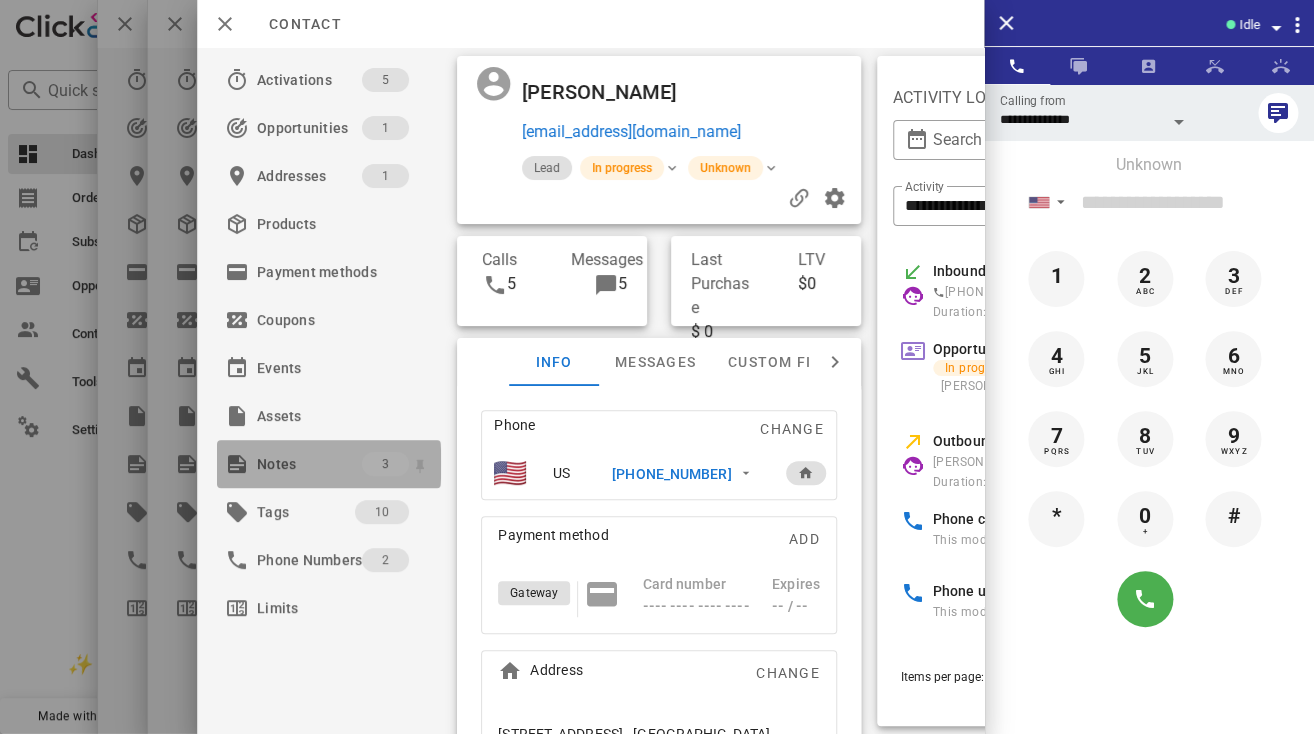 click on "Notes" 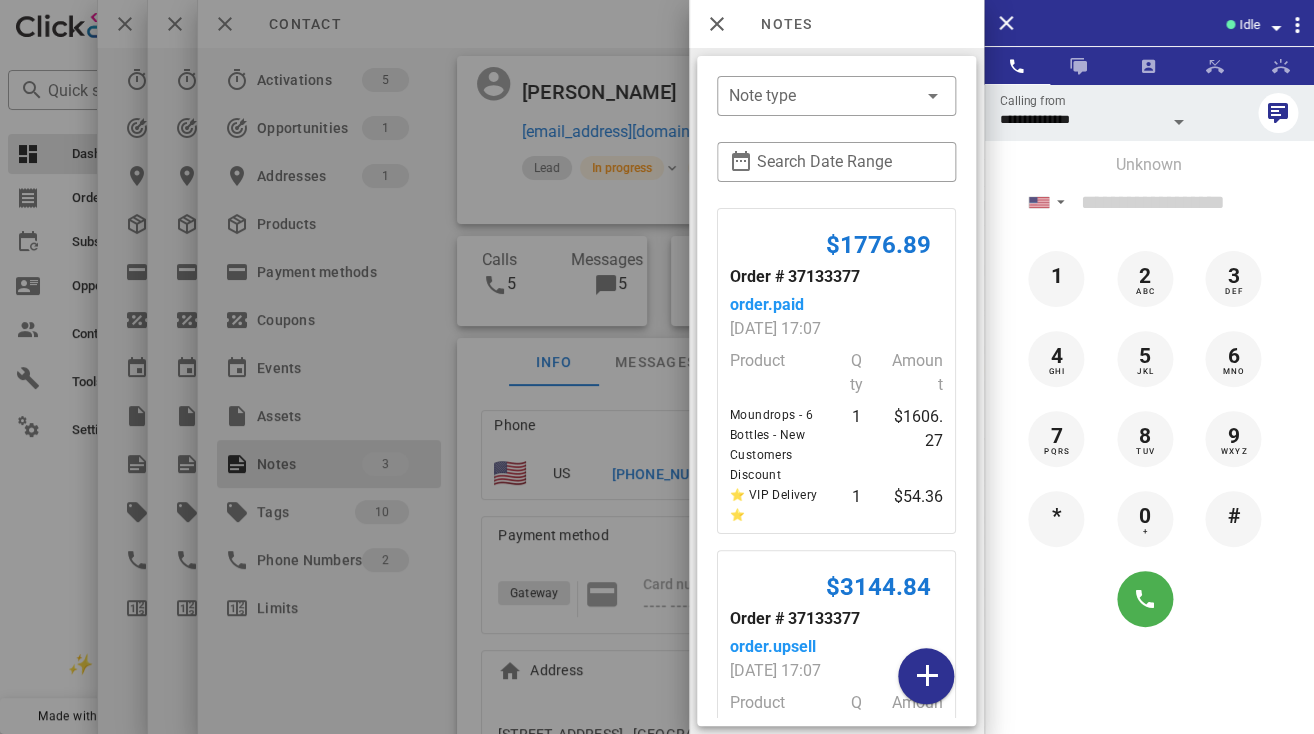 scroll, scrollTop: 710, scrollLeft: 0, axis: vertical 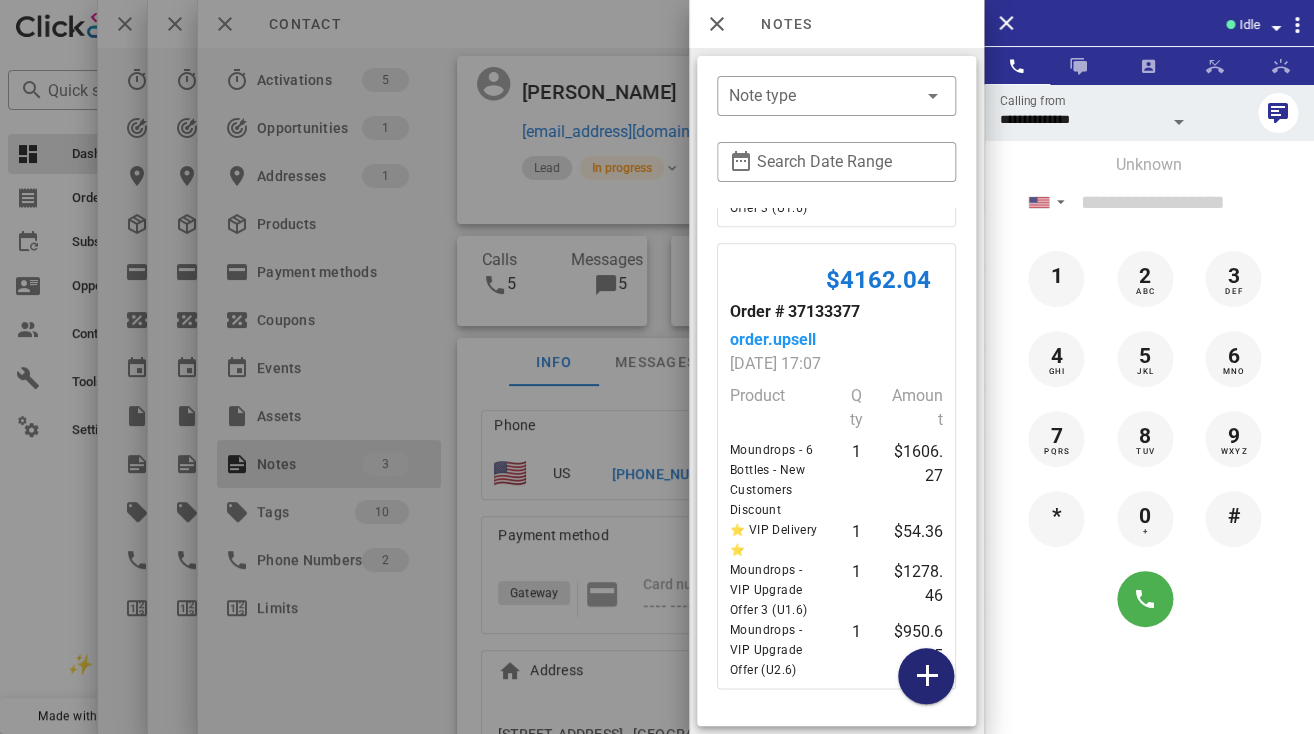 click 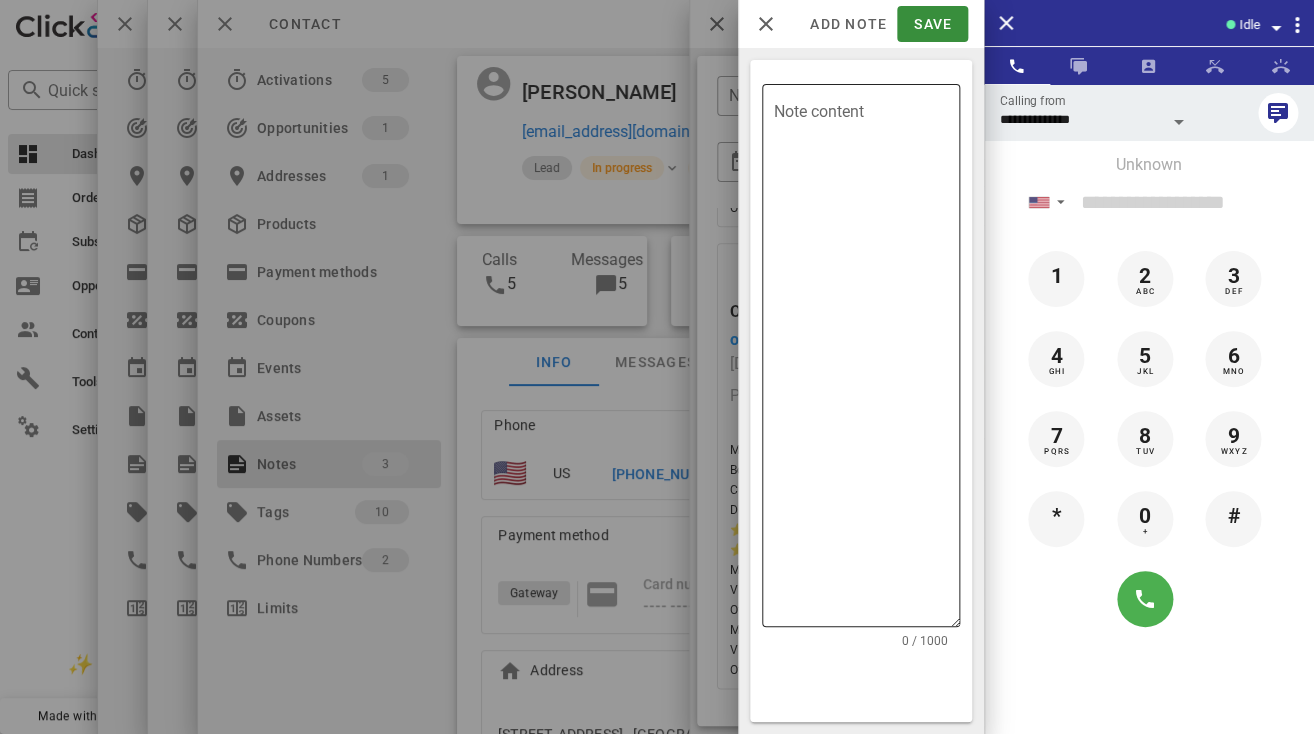 click on "Note content" 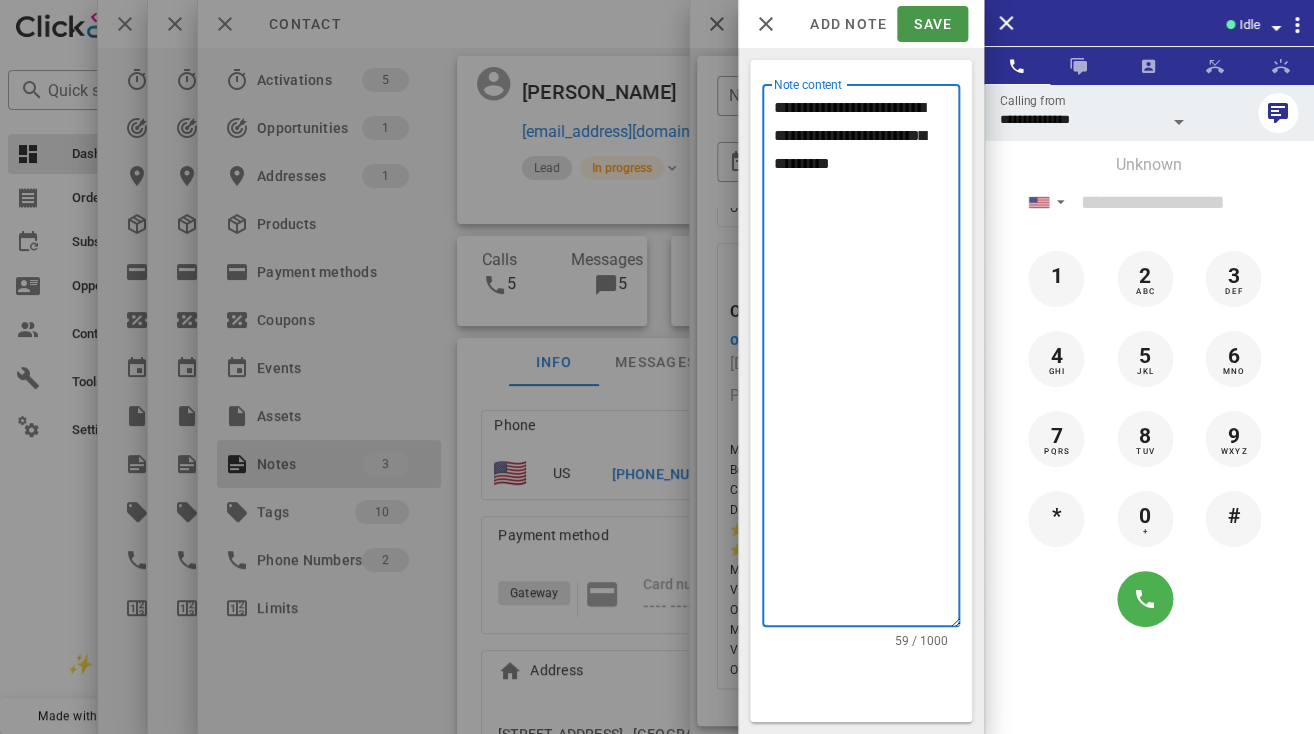 type on "**********" 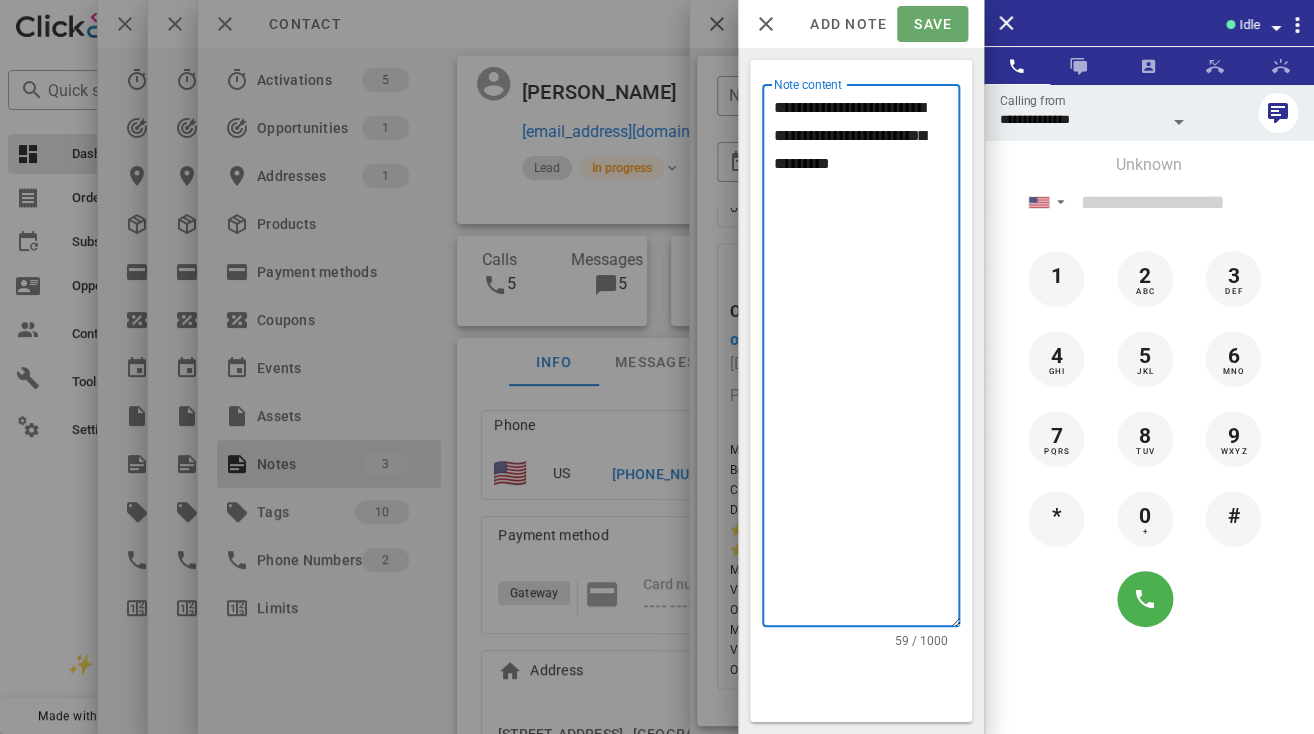 click on "Save" 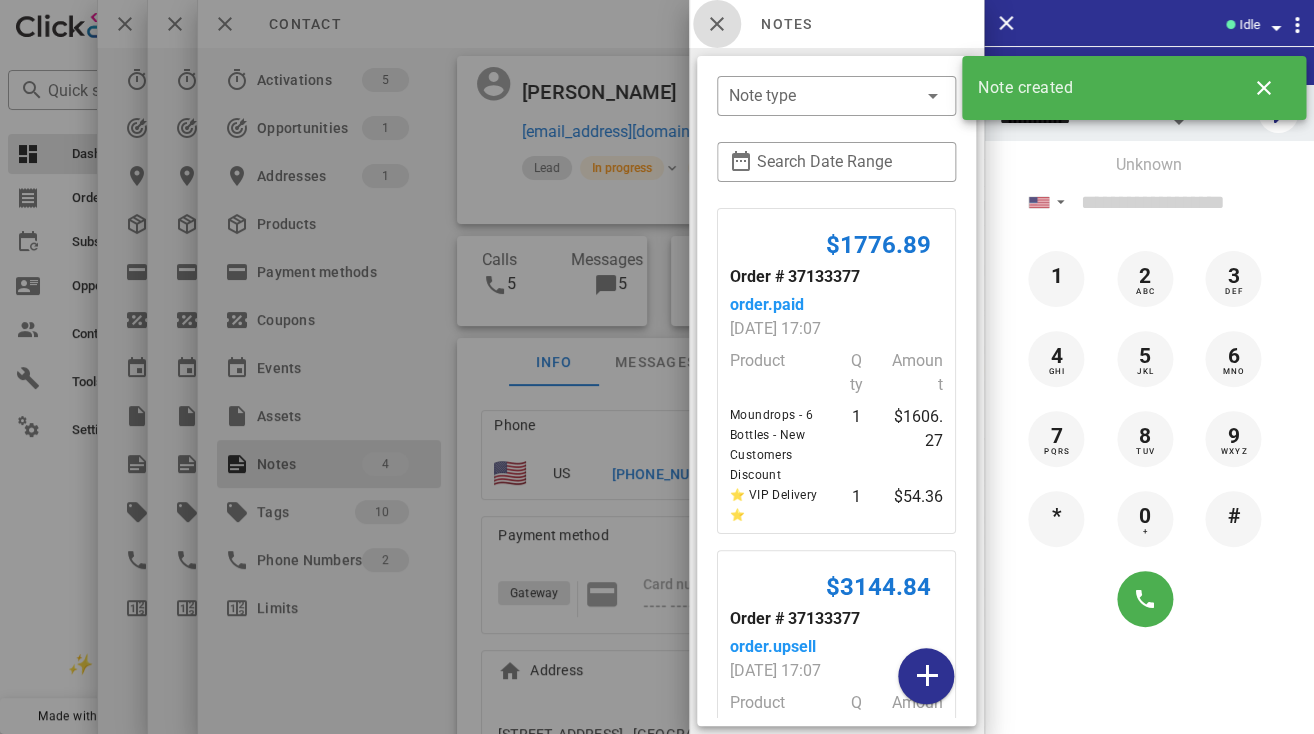 click 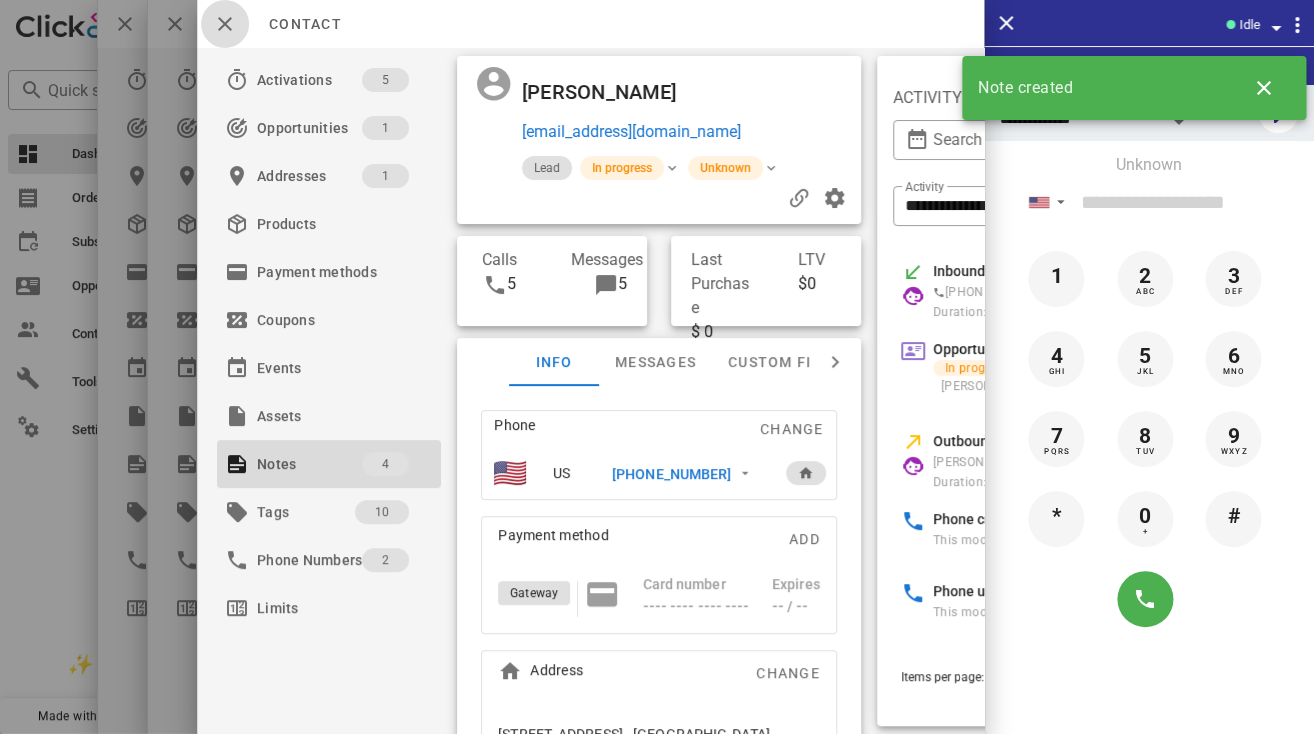 click 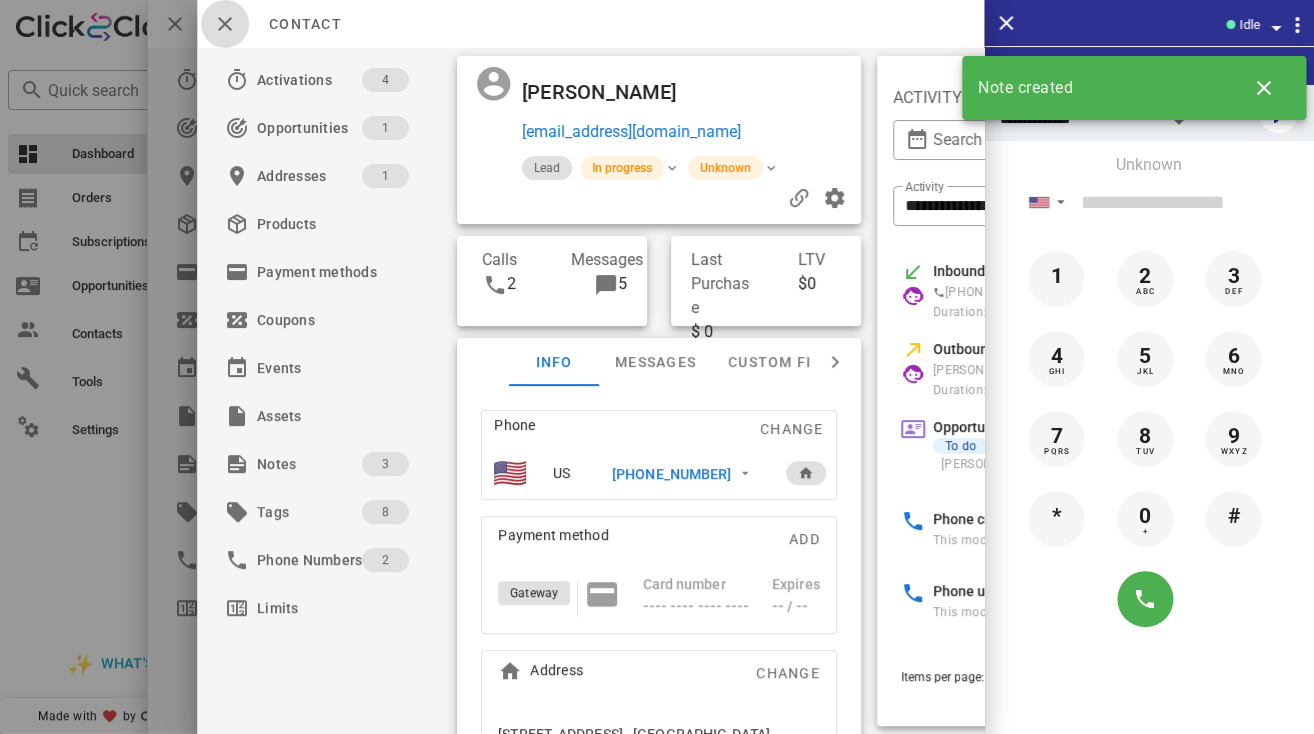 click 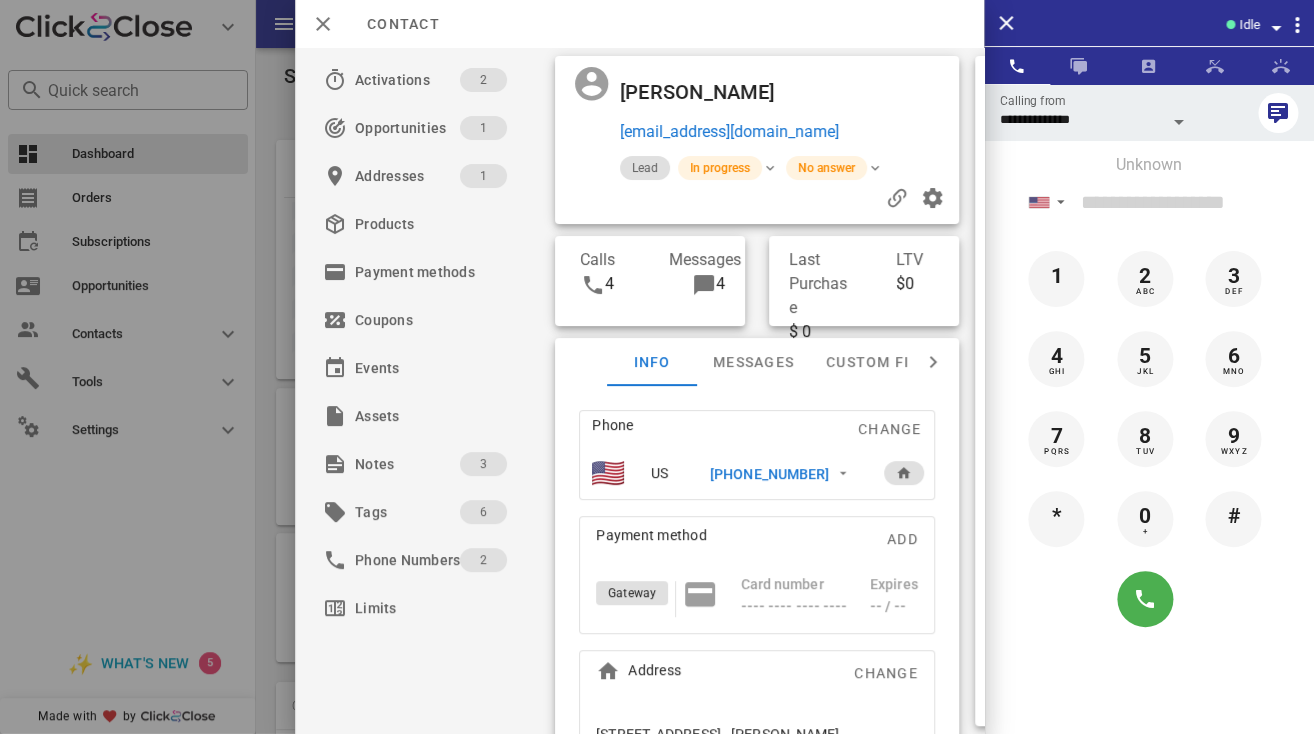 scroll, scrollTop: 999761, scrollLeft: 999667, axis: both 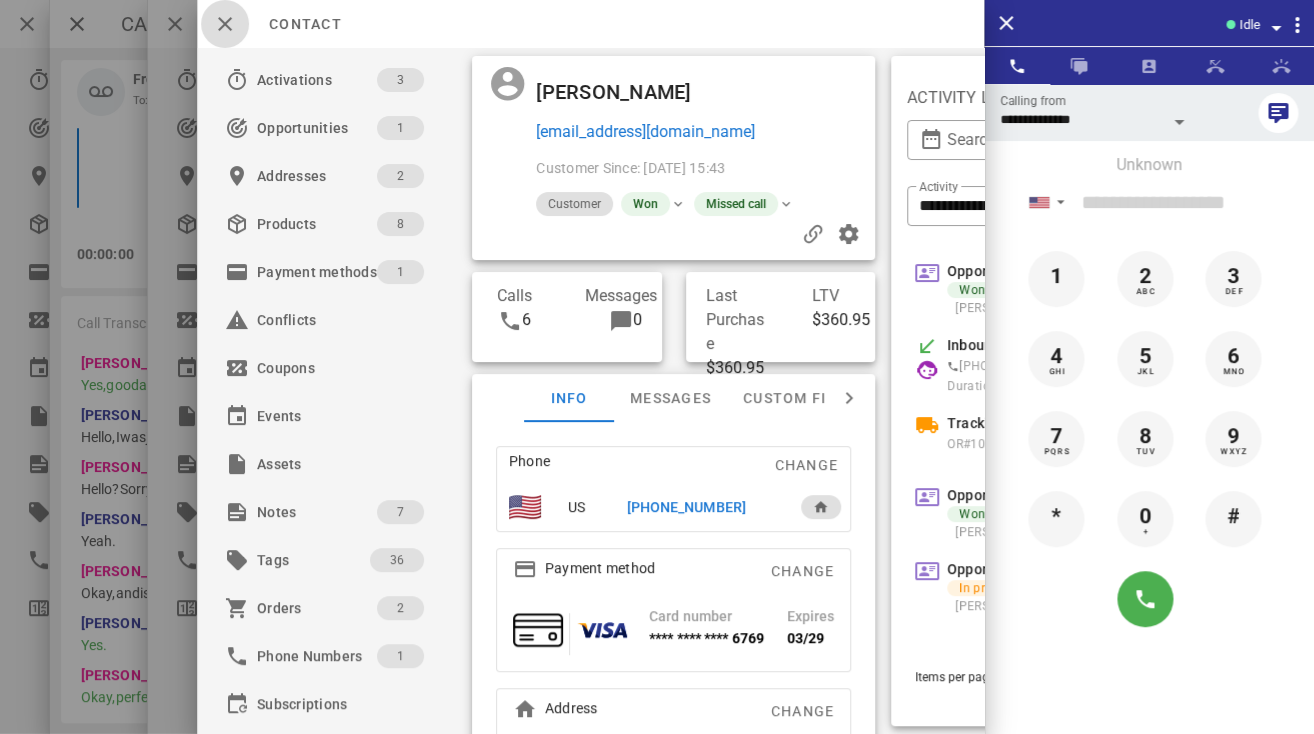 click at bounding box center [225, 24] 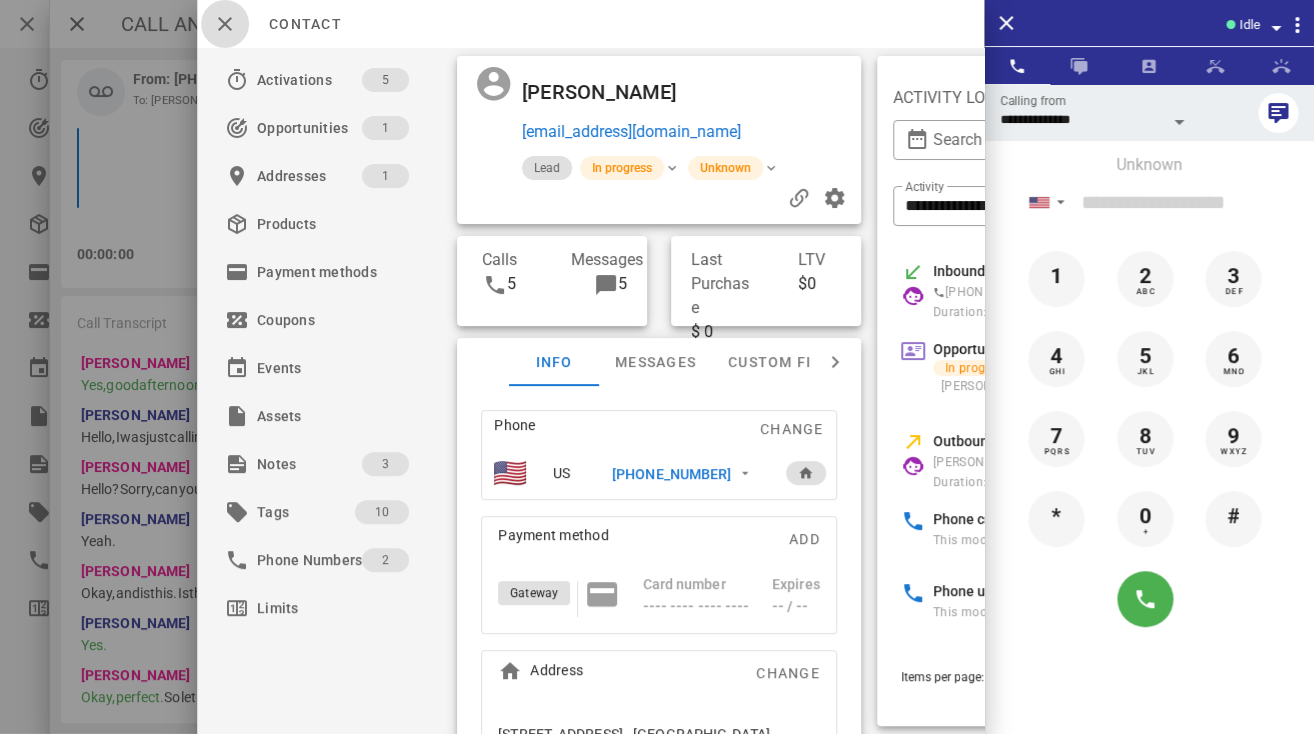 click at bounding box center [225, 24] 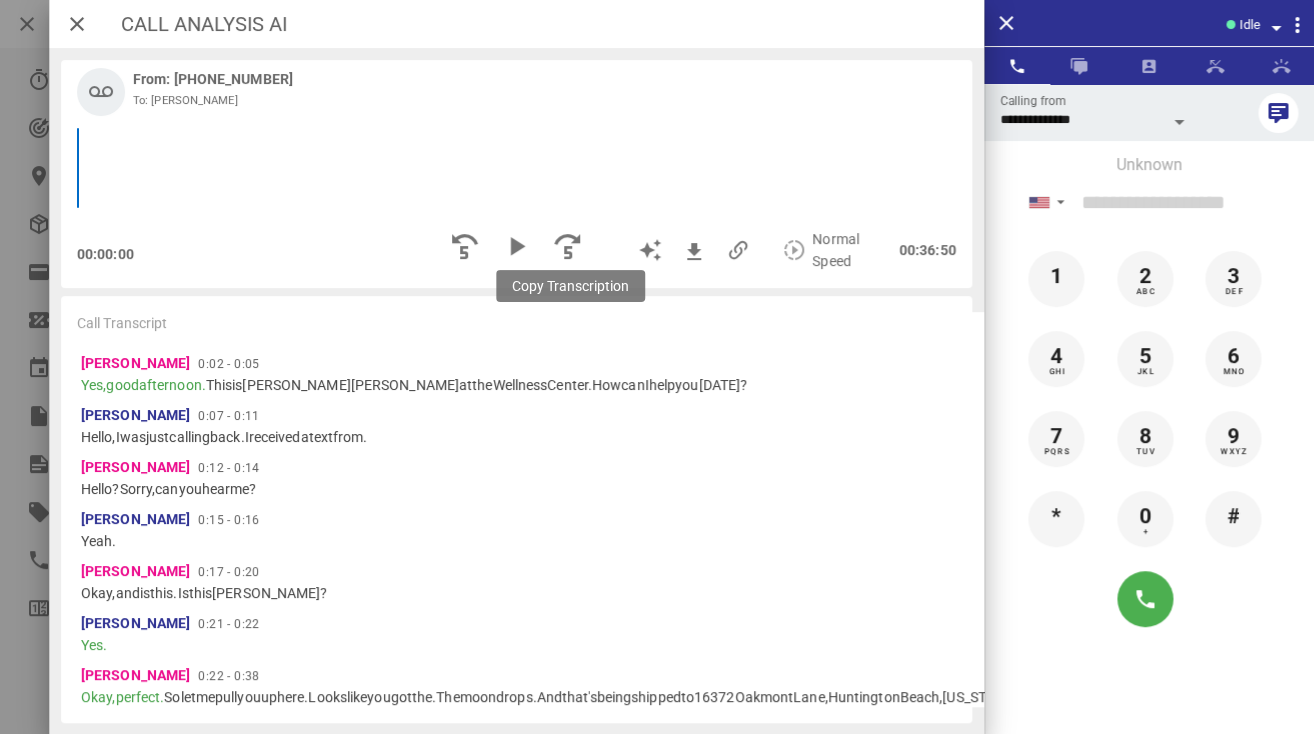 click at bounding box center [4070, 326] 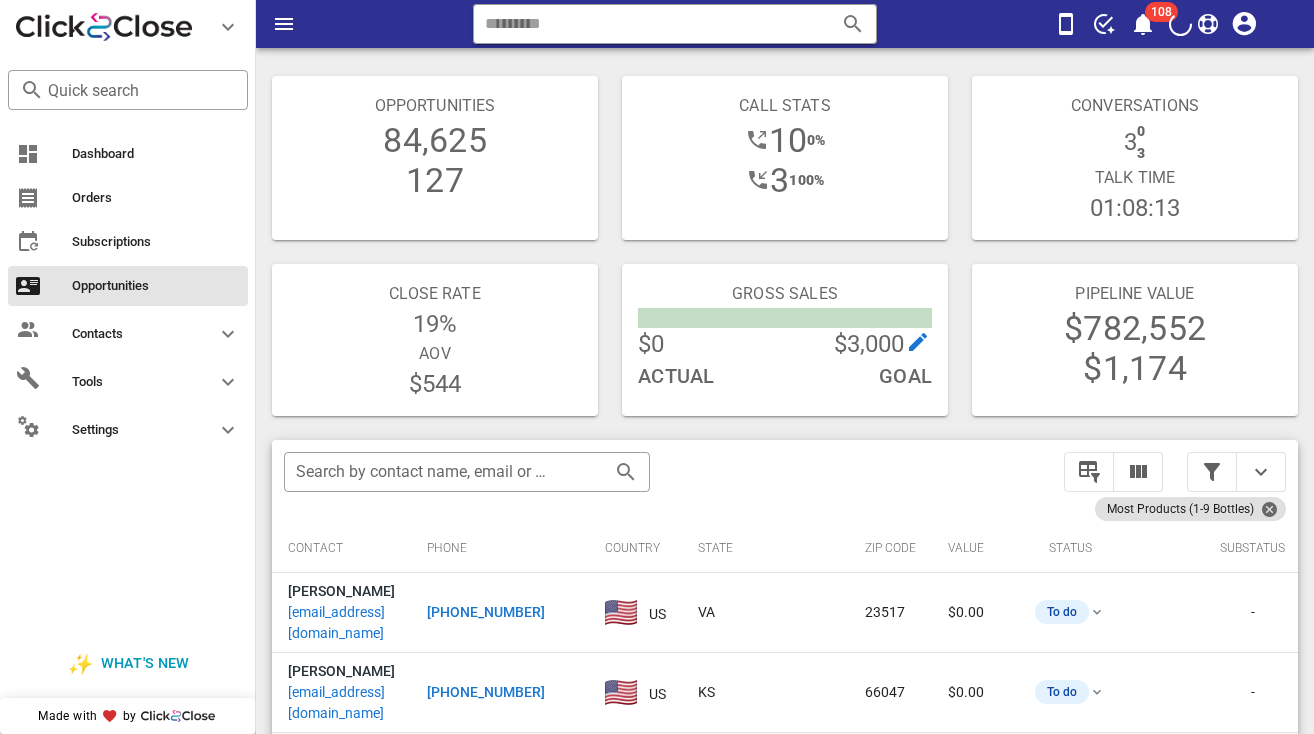 scroll, scrollTop: 356, scrollLeft: 0, axis: vertical 